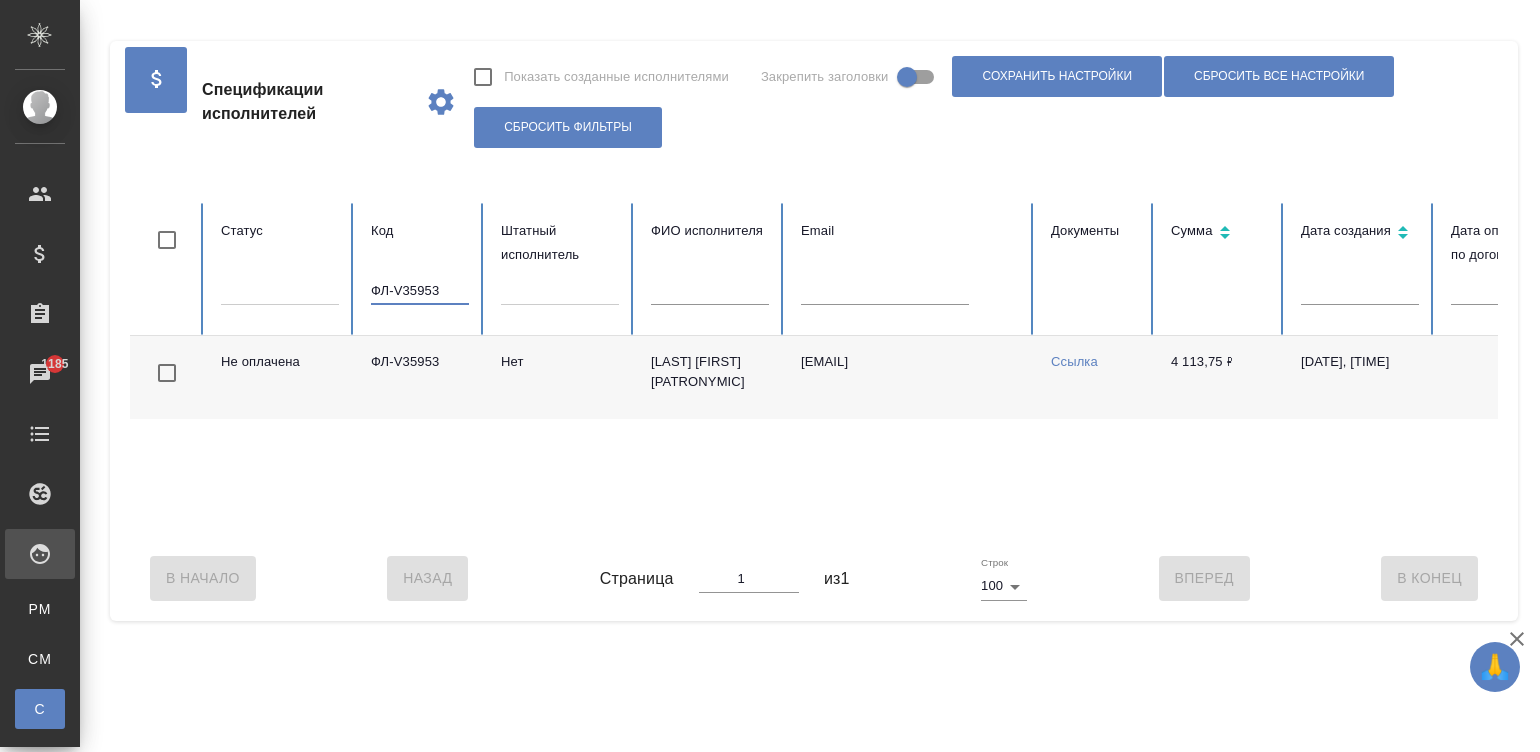 scroll, scrollTop: 0, scrollLeft: 0, axis: both 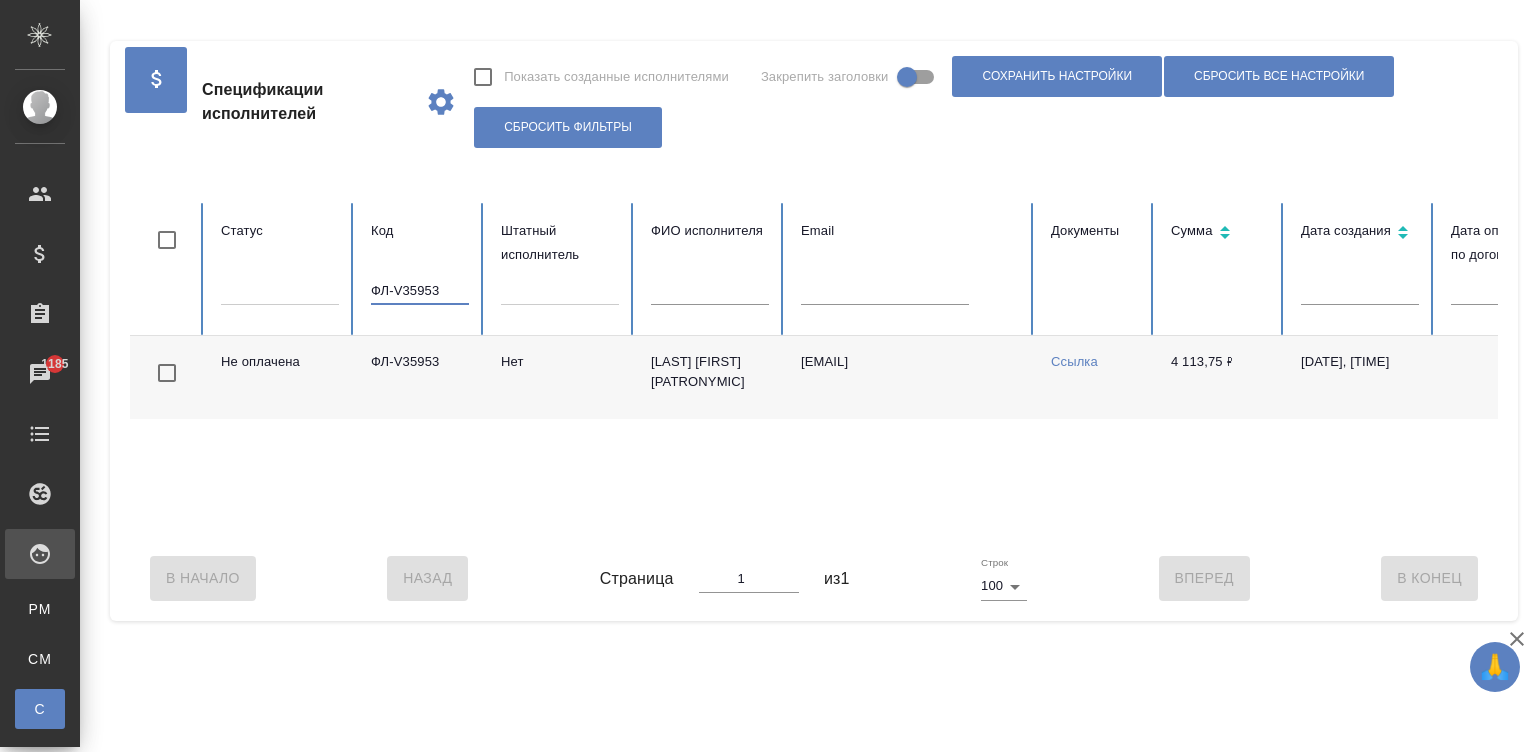 click on "ФЛ-V35953" at bounding box center [420, 291] 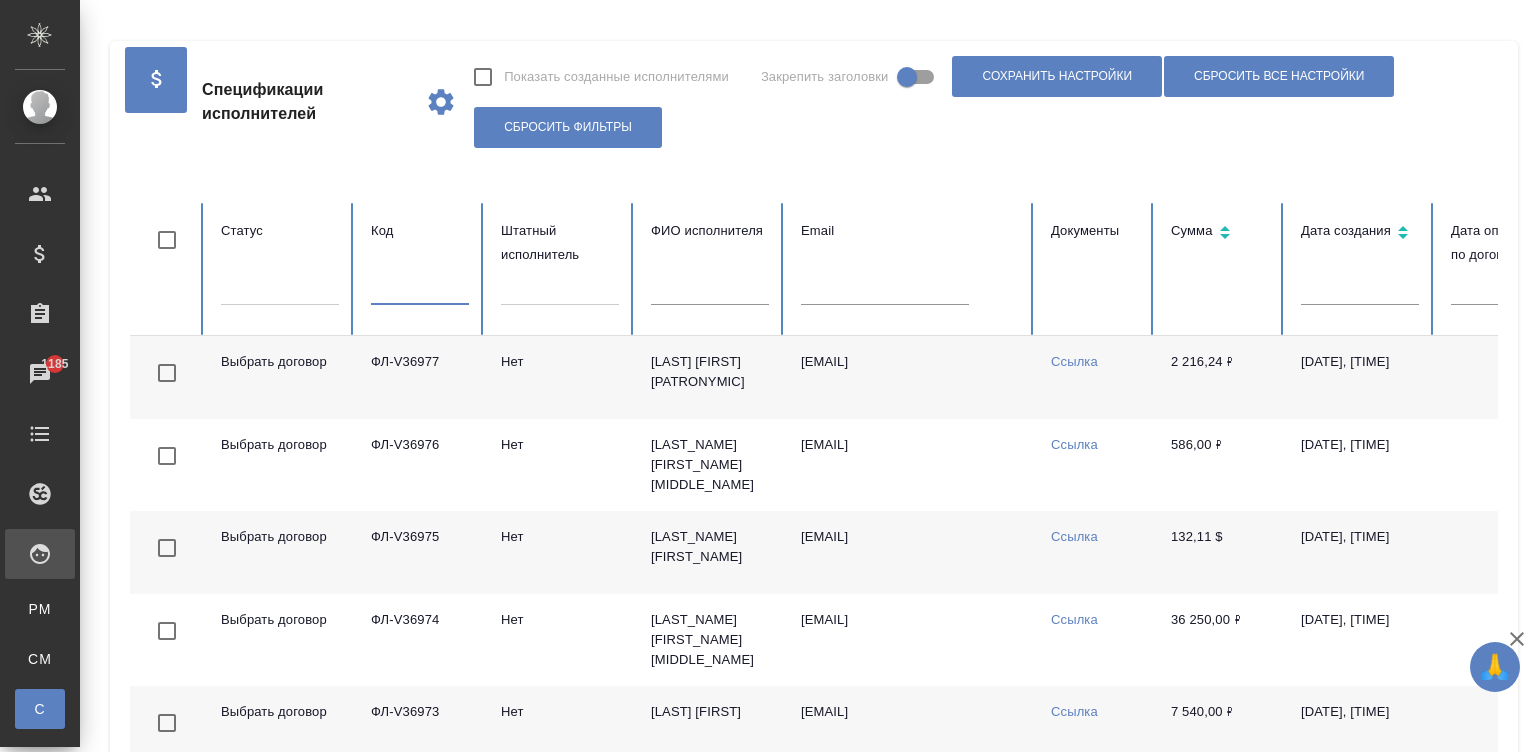 scroll, scrollTop: 0, scrollLeft: 773, axis: horizontal 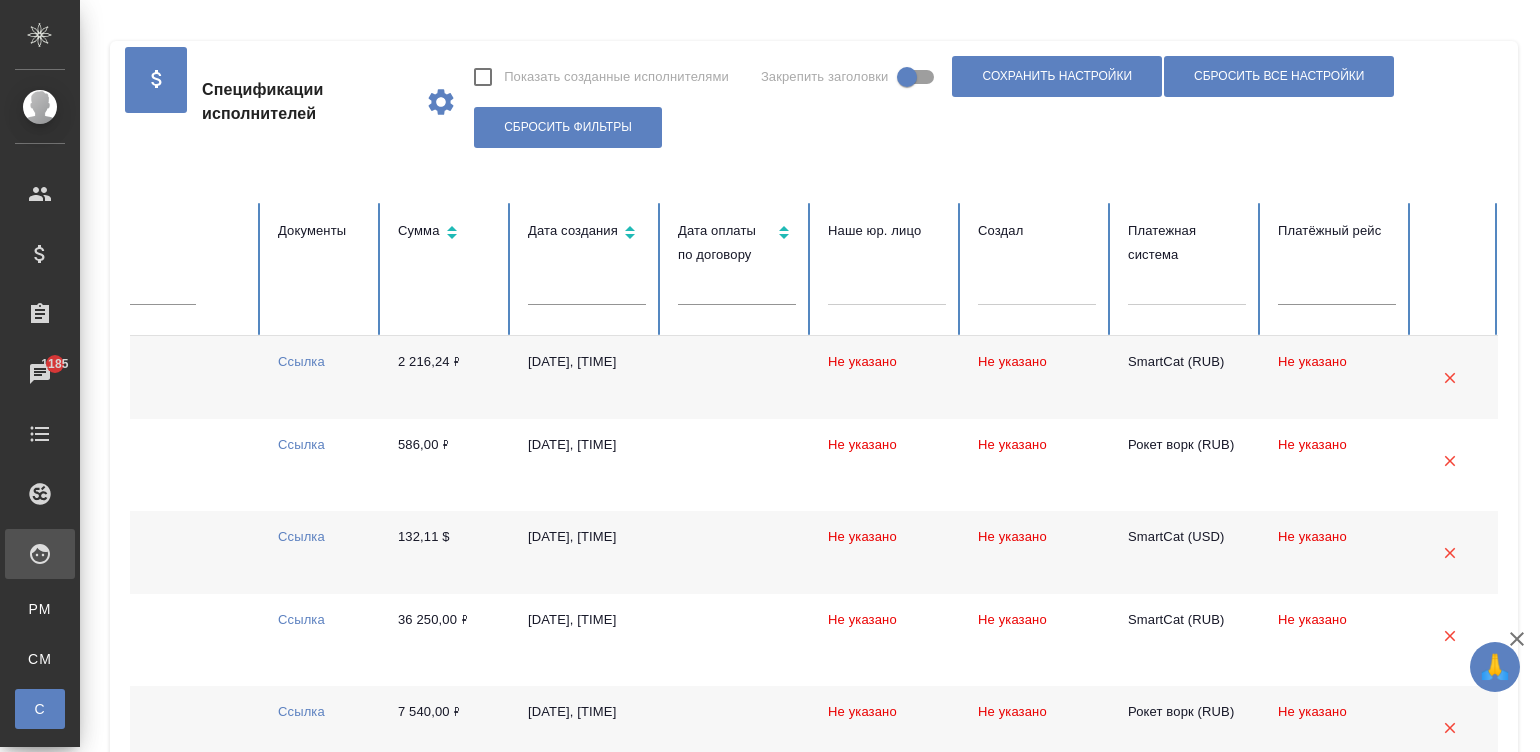 type 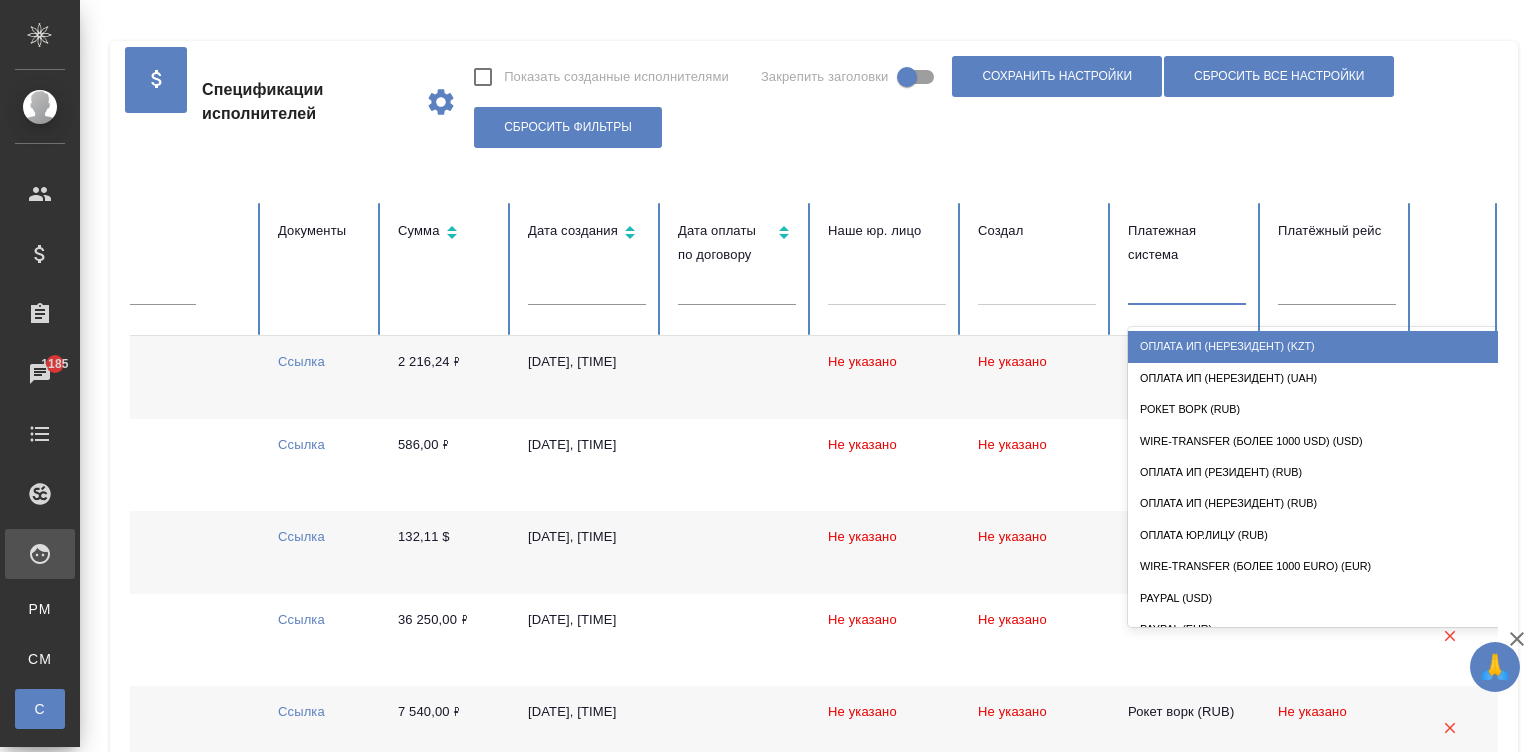 click at bounding box center [1187, 285] 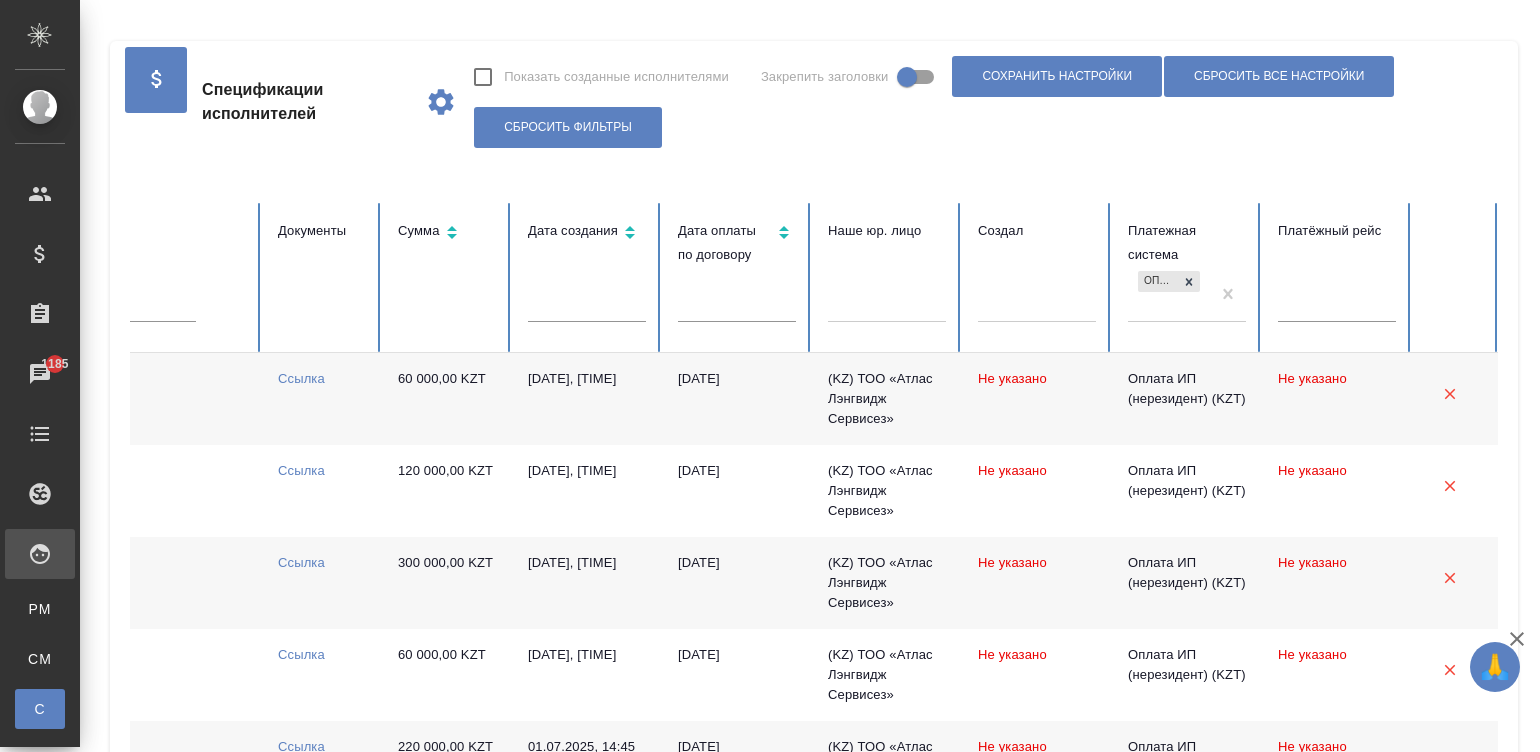 click on "Не указано" at bounding box center [1037, 399] 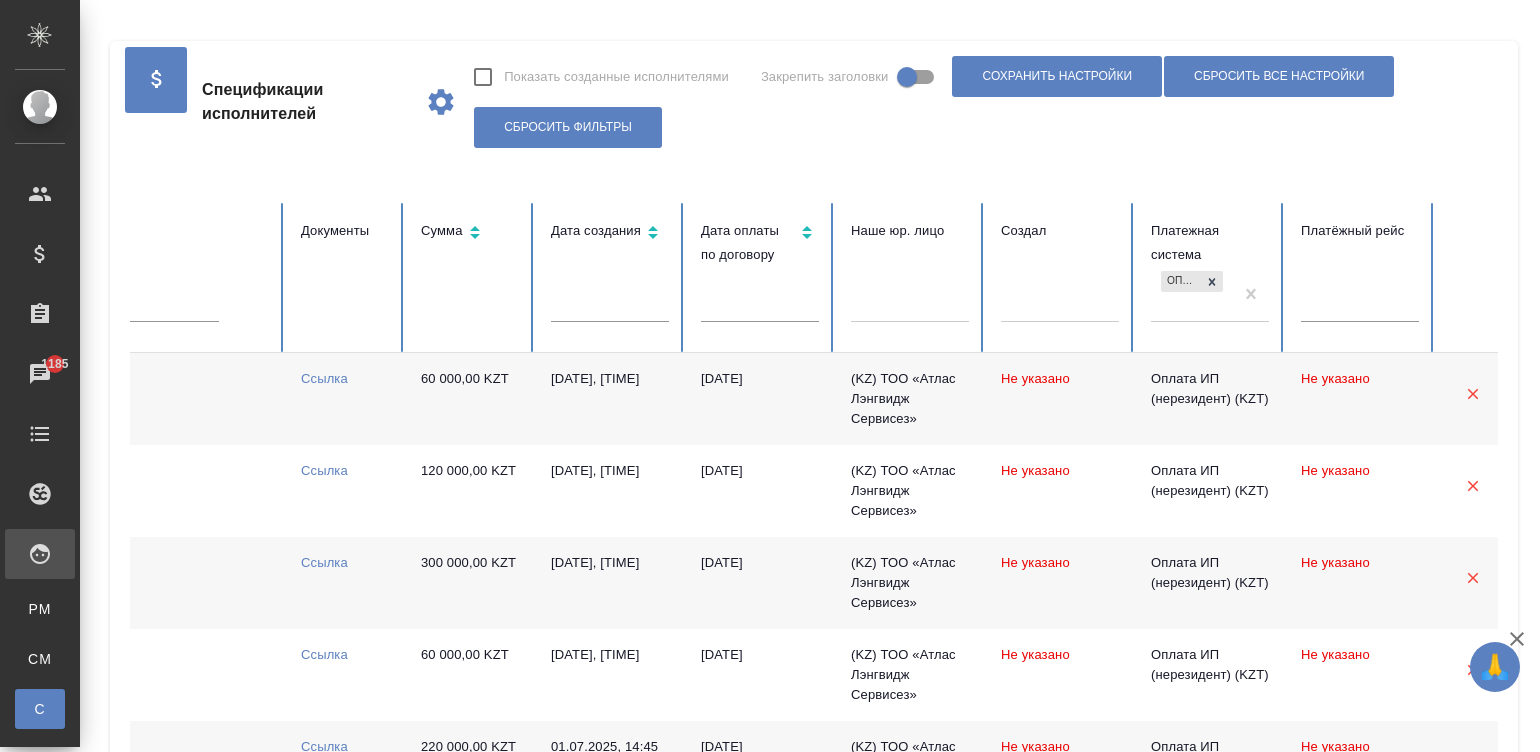 scroll, scrollTop: 0, scrollLeft: 792, axis: horizontal 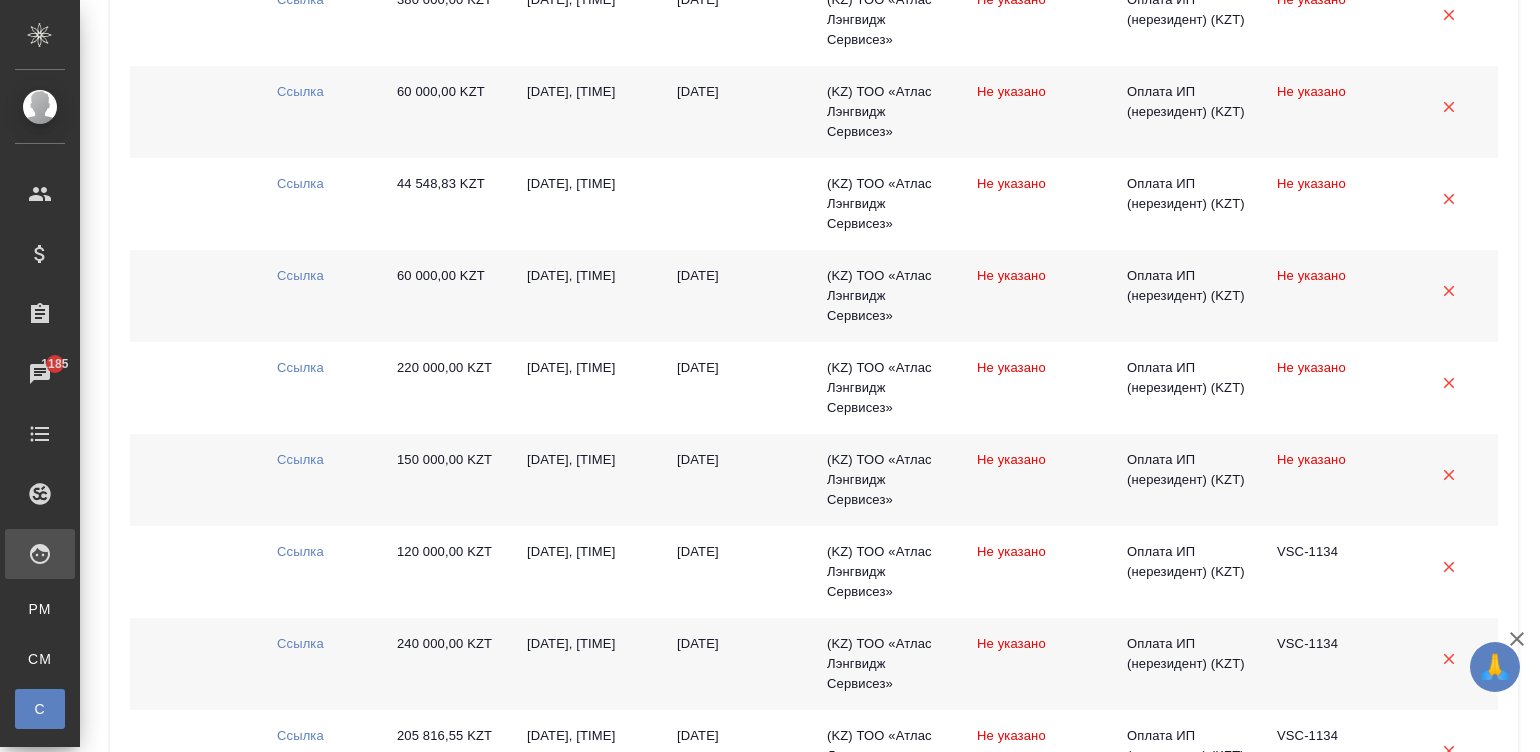 click on "(KZ) ТОО «Атлас Лэнгвидж Сервисез»" at bounding box center (886, 480) 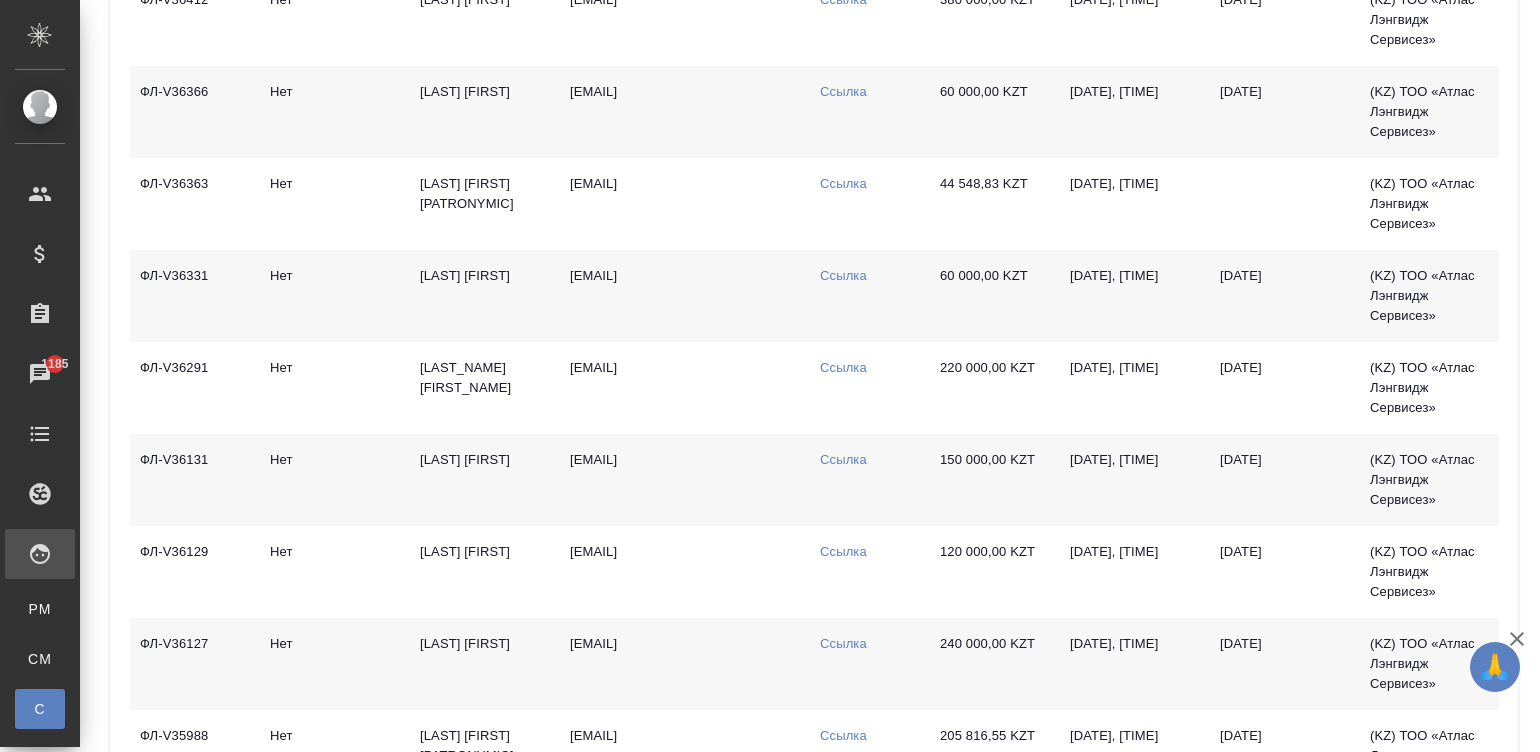 scroll, scrollTop: 0, scrollLeft: 350, axis: horizontal 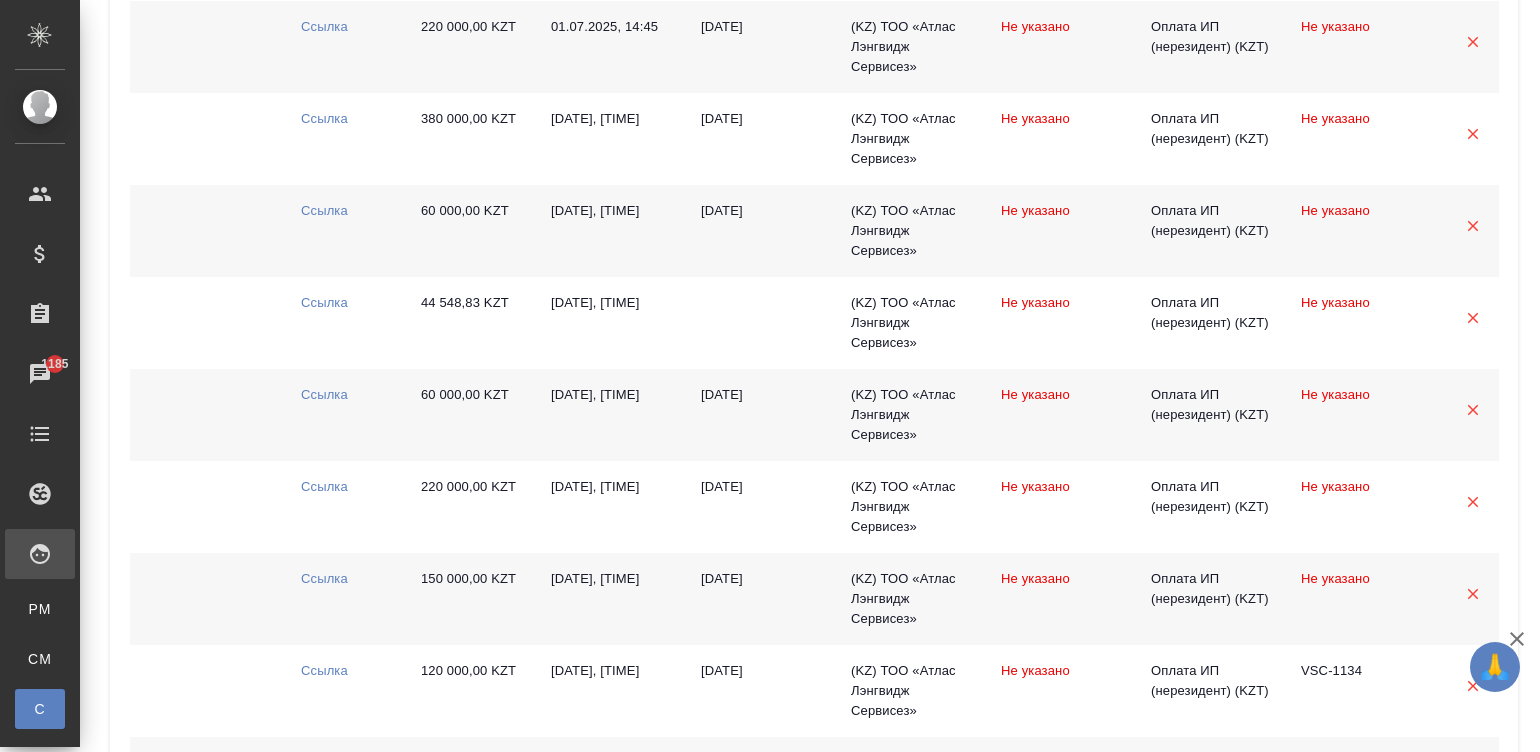 click on "60 000,00 KZT" at bounding box center (470, 415) 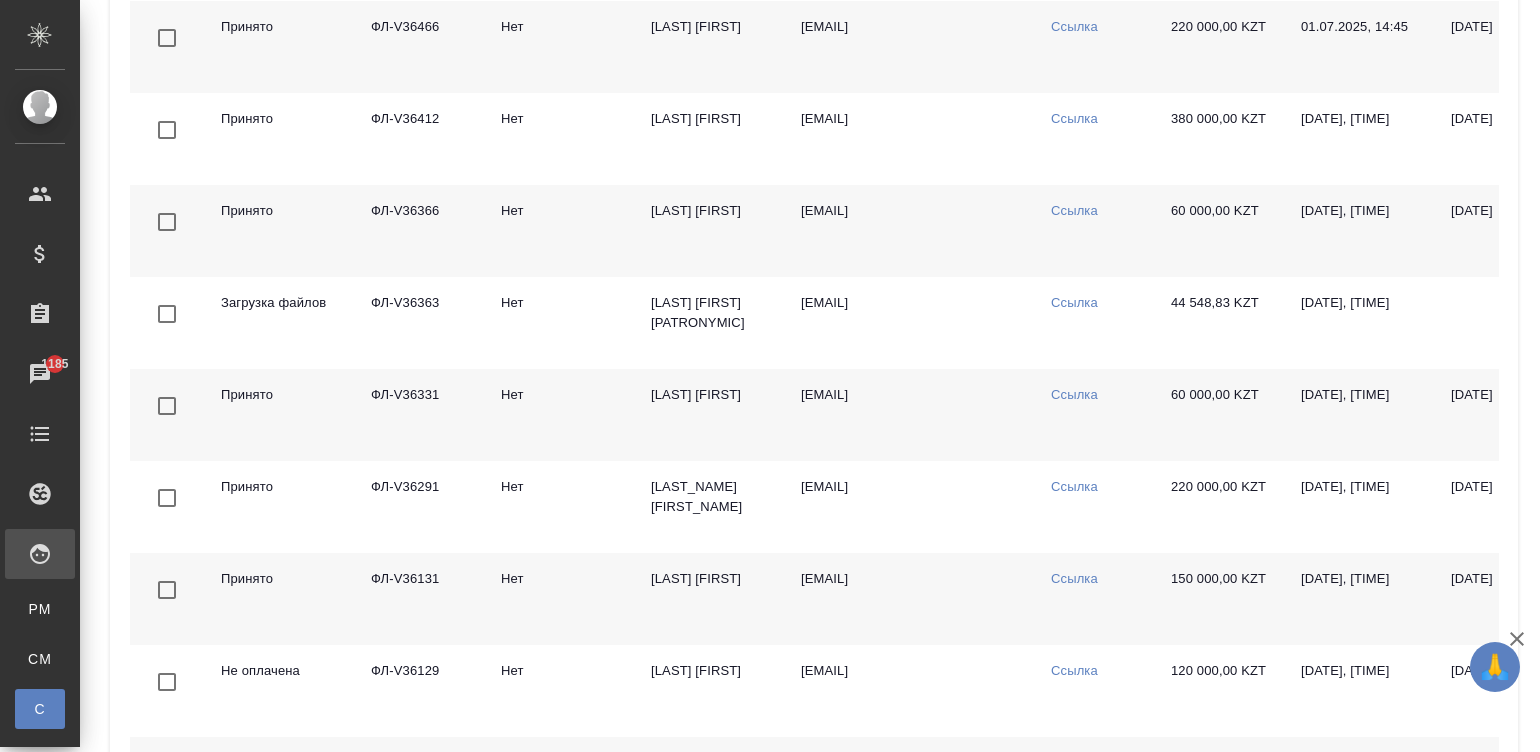 scroll, scrollTop: 0, scrollLeft: 49, axis: horizontal 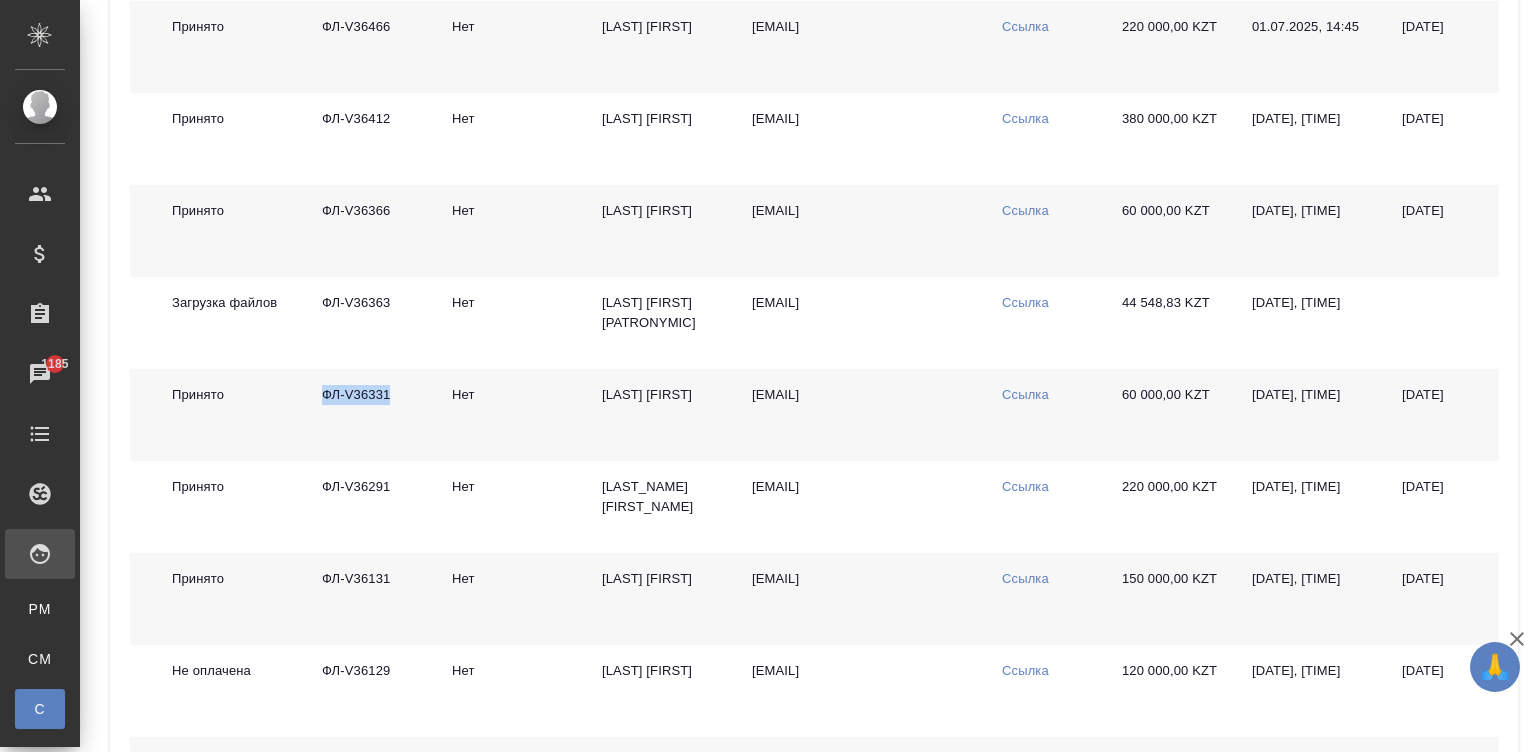 drag, startPoint x: 396, startPoint y: 385, endPoint x: 310, endPoint y: 394, distance: 86.46965 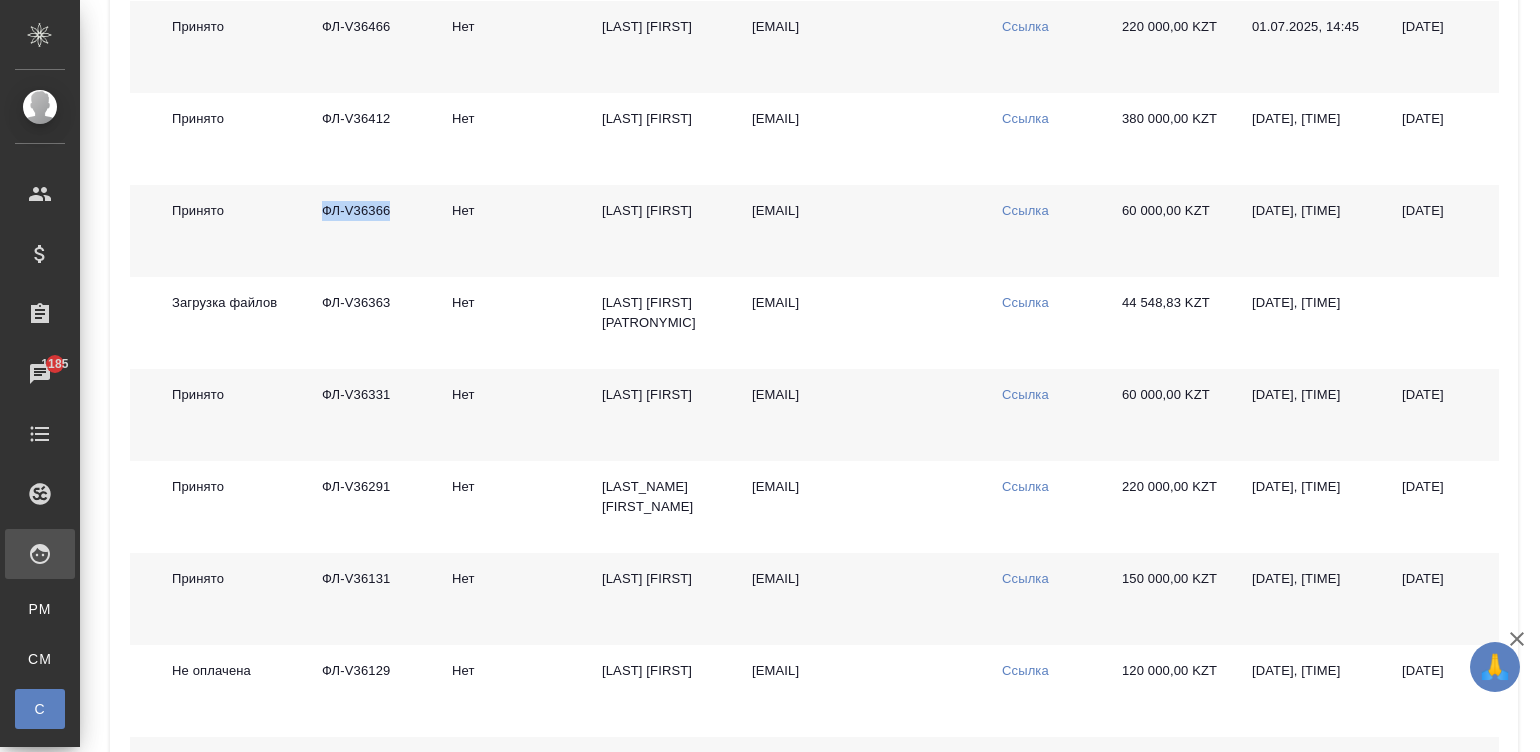 drag, startPoint x: 405, startPoint y: 217, endPoint x: 321, endPoint y: 216, distance: 84.00595 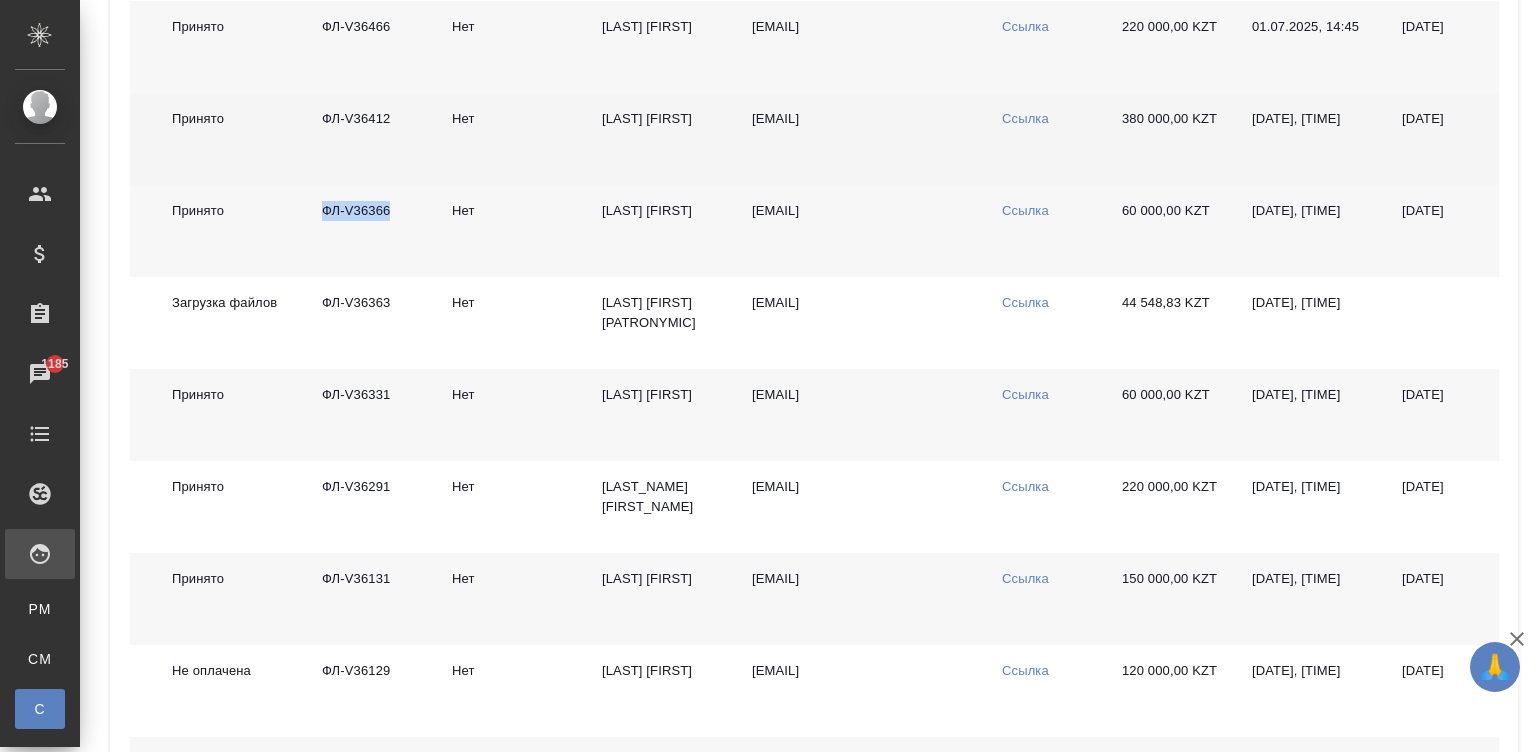 copy on "ФЛ-V36366" 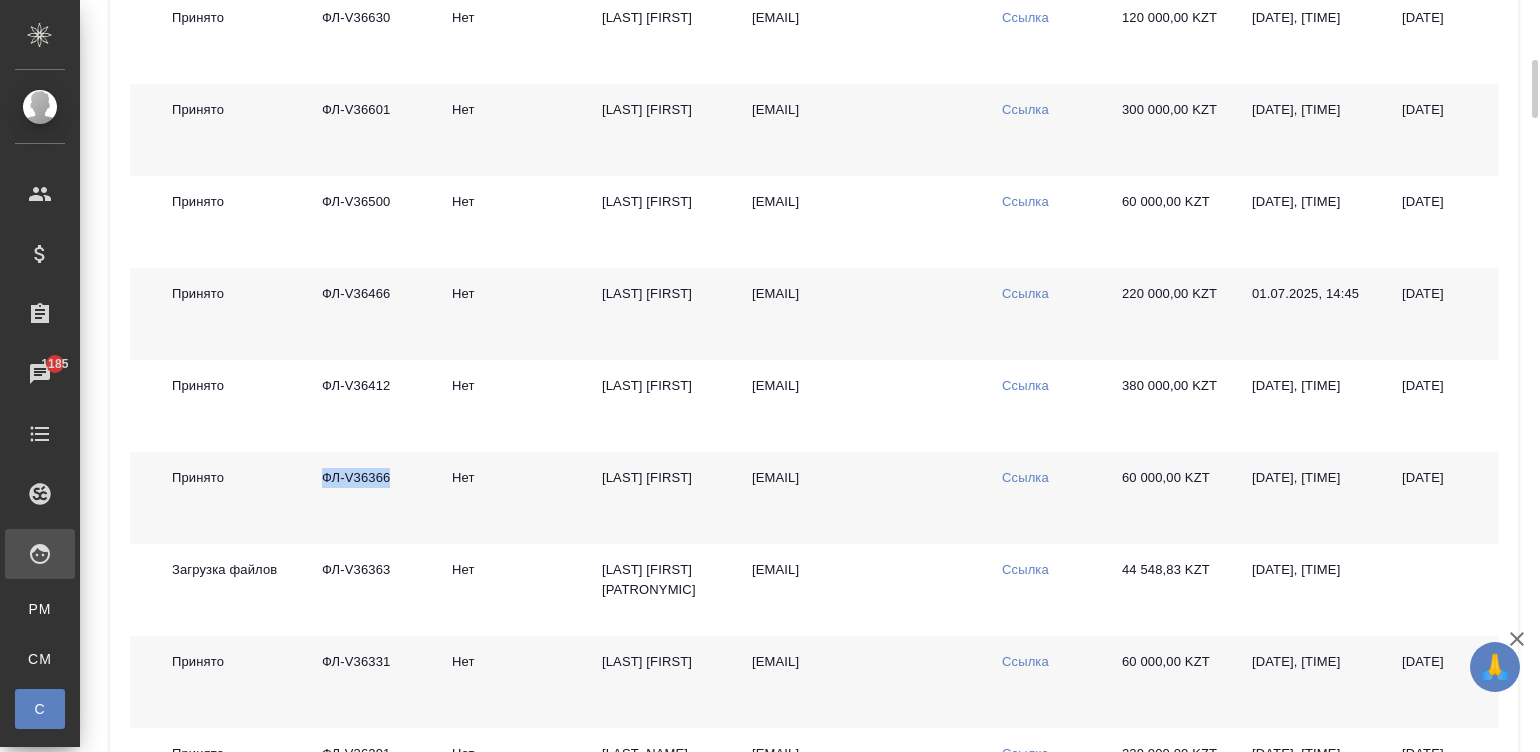 scroll, scrollTop: 441, scrollLeft: 0, axis: vertical 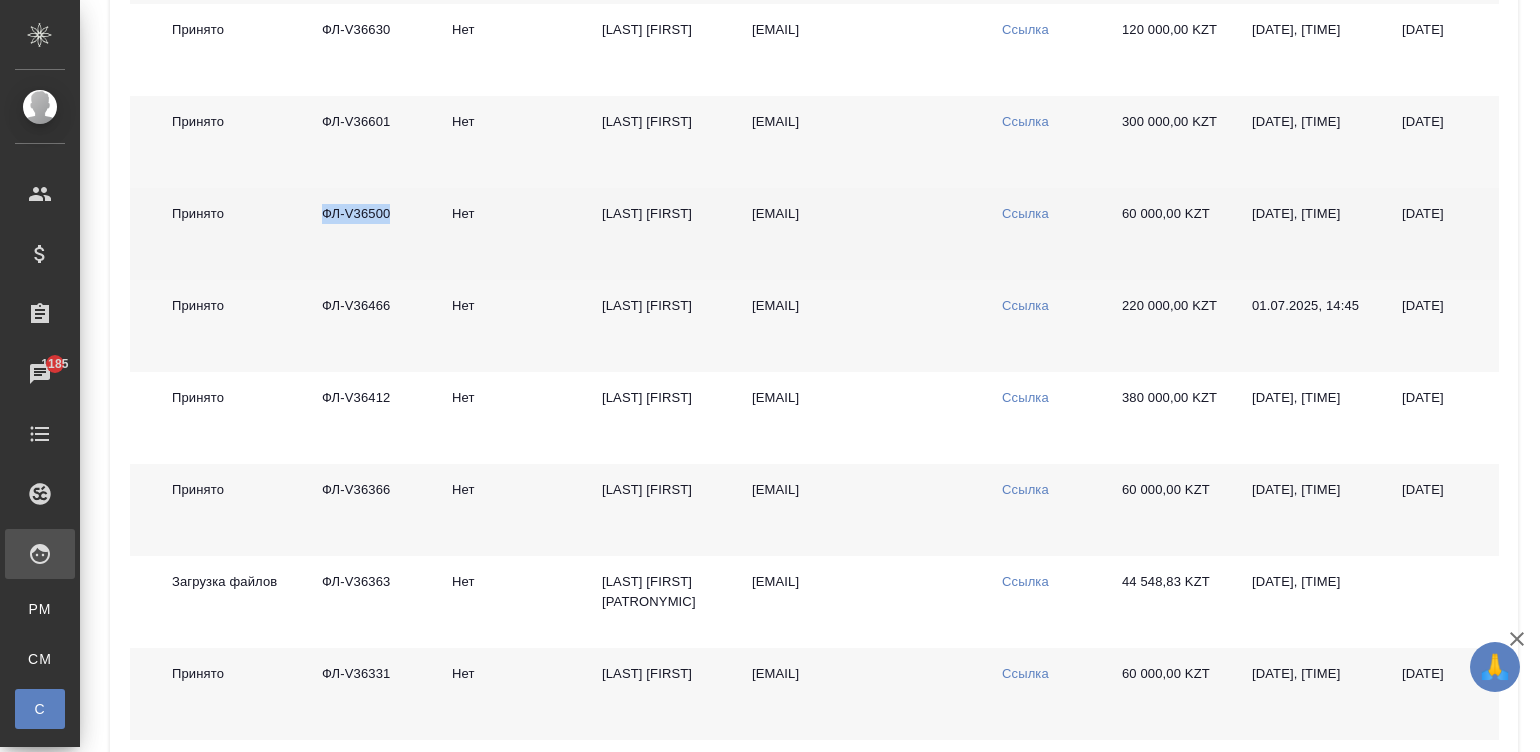 drag, startPoint x: 409, startPoint y: 214, endPoint x: 315, endPoint y: 213, distance: 94.00532 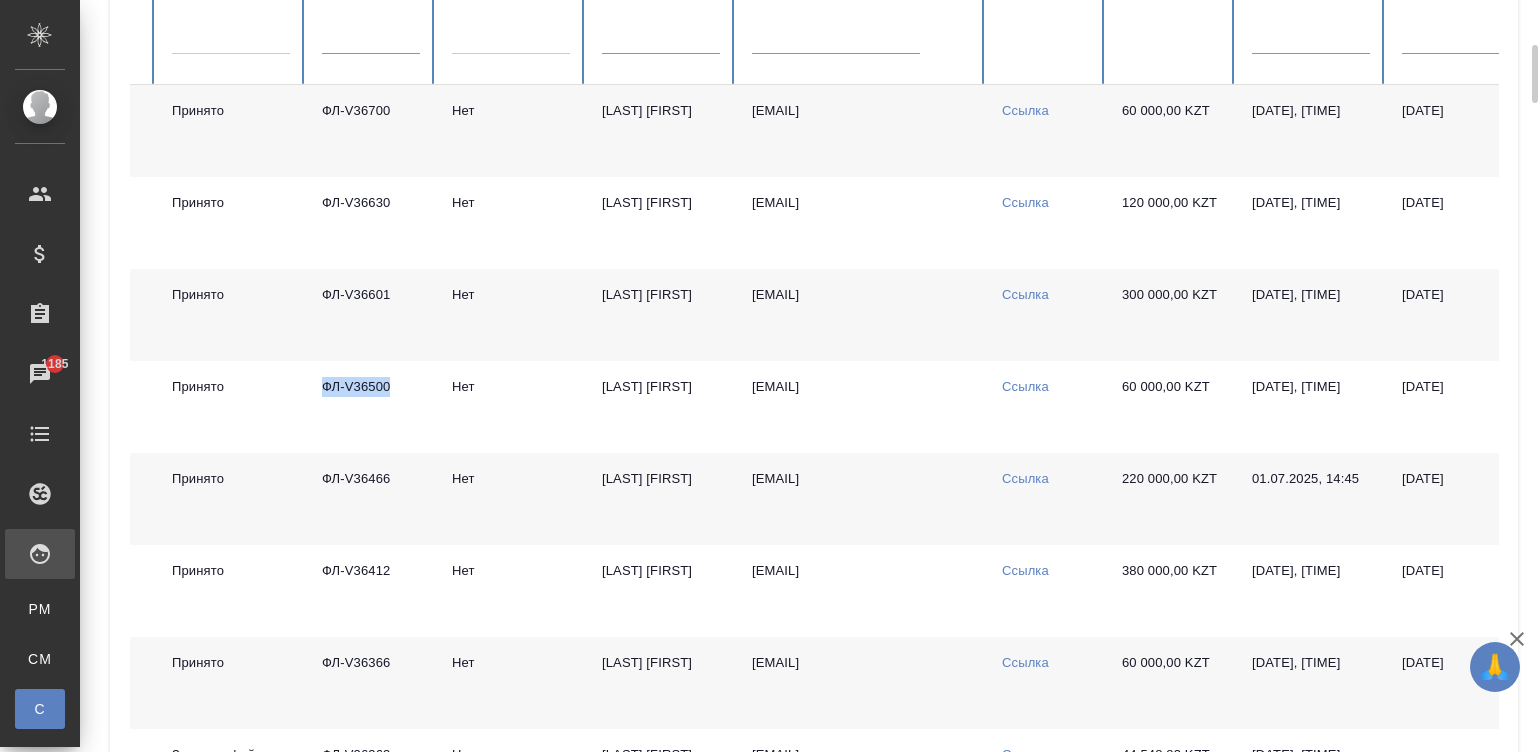 scroll, scrollTop: 210, scrollLeft: 0, axis: vertical 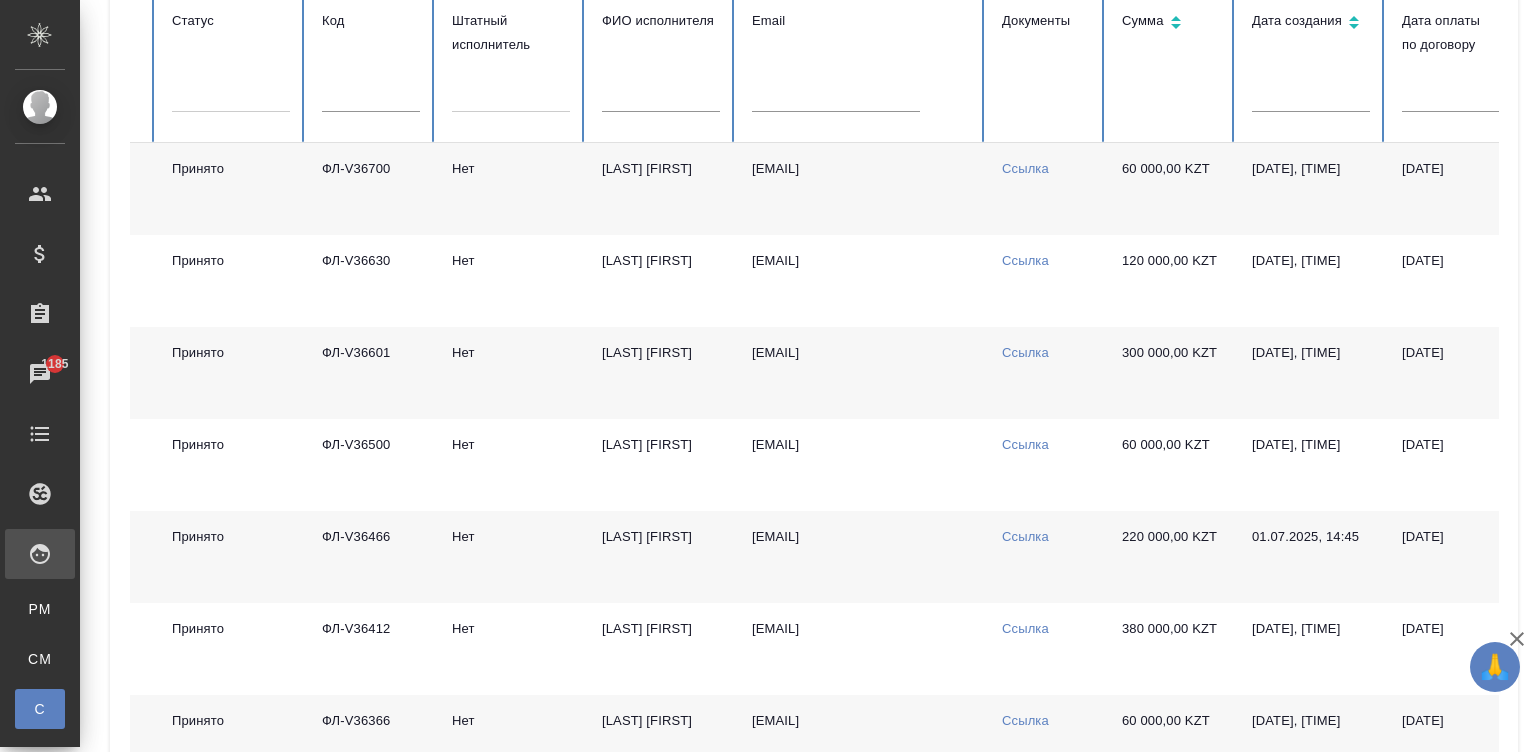 click on "17.07.2025, 09:32" at bounding box center (1311, 189) 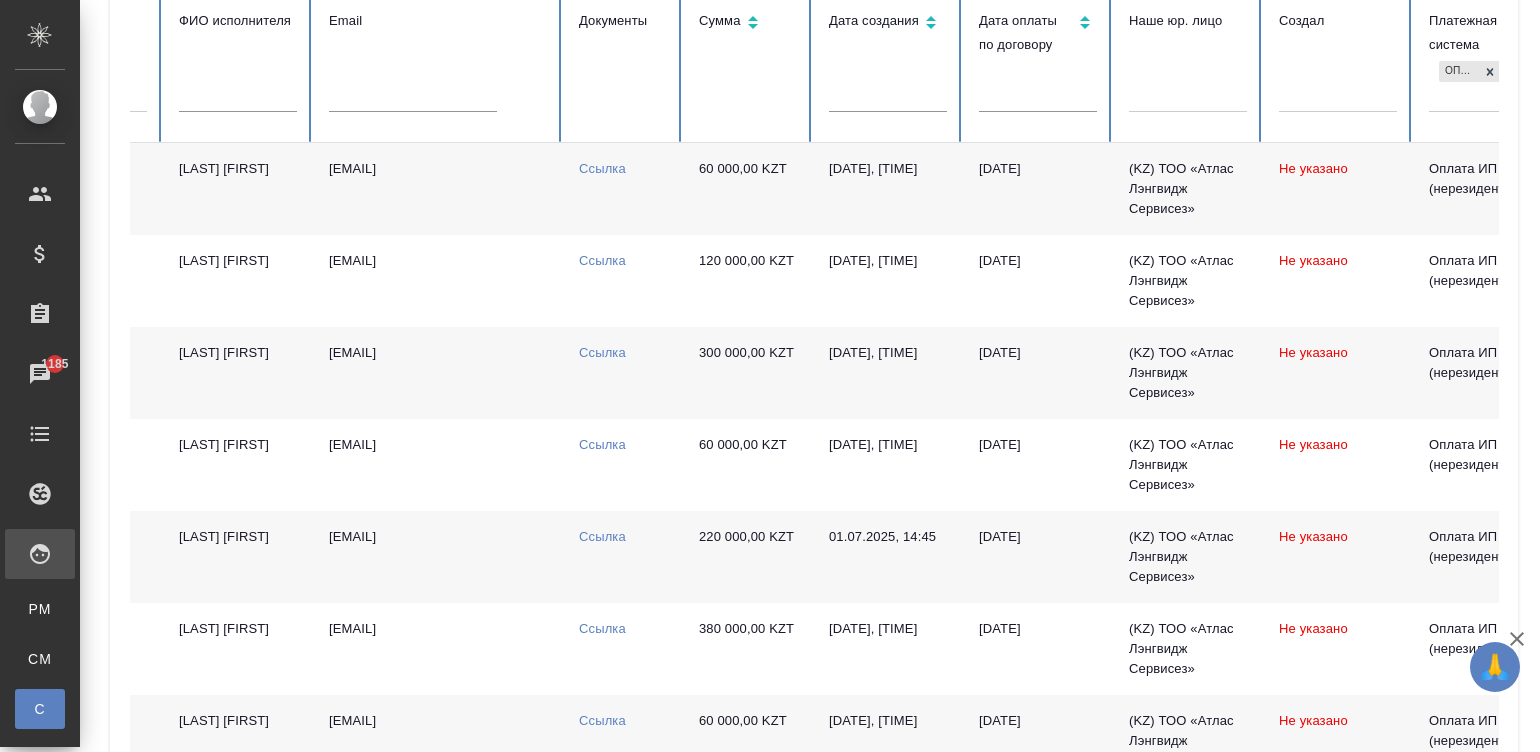 scroll, scrollTop: 0, scrollLeft: 792, axis: horizontal 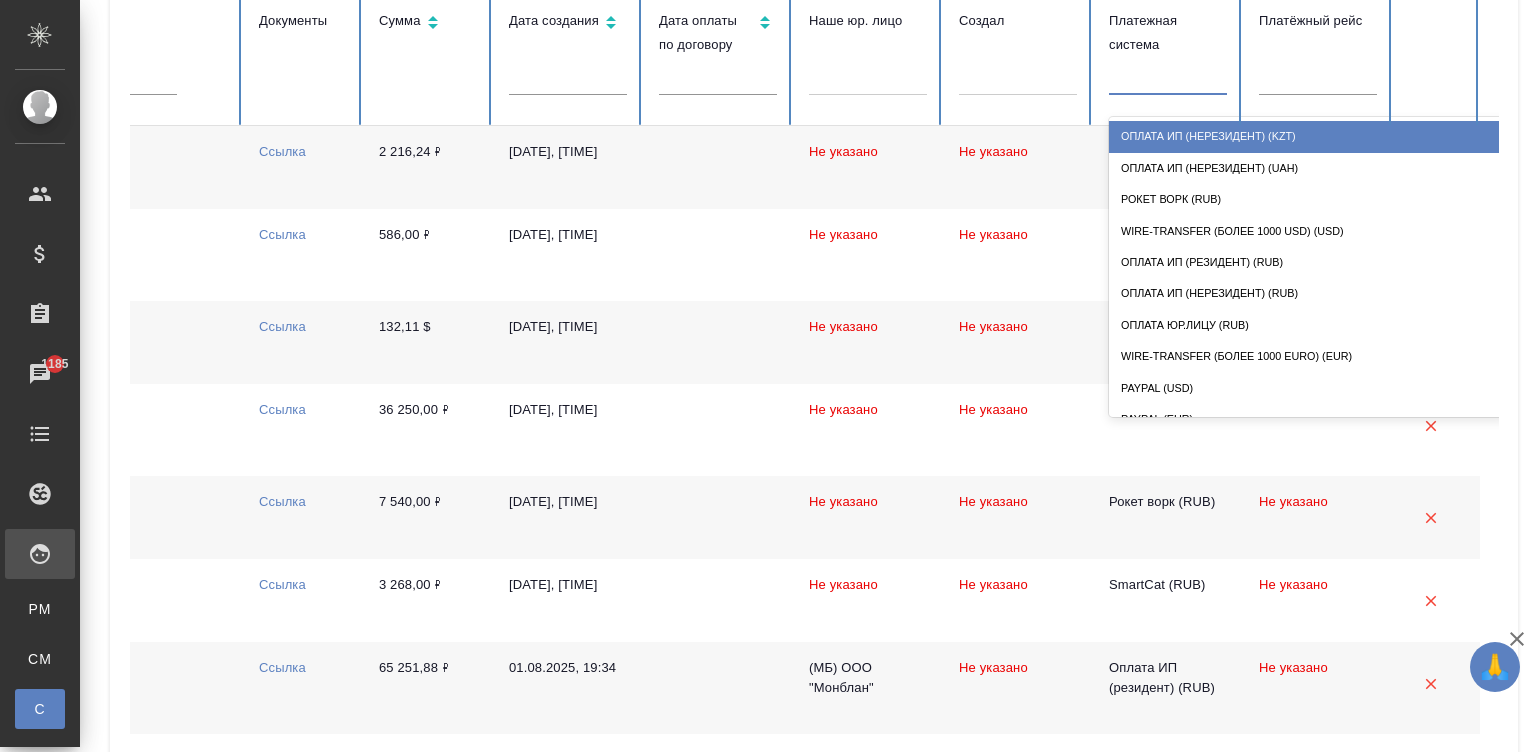 click at bounding box center (1168, 75) 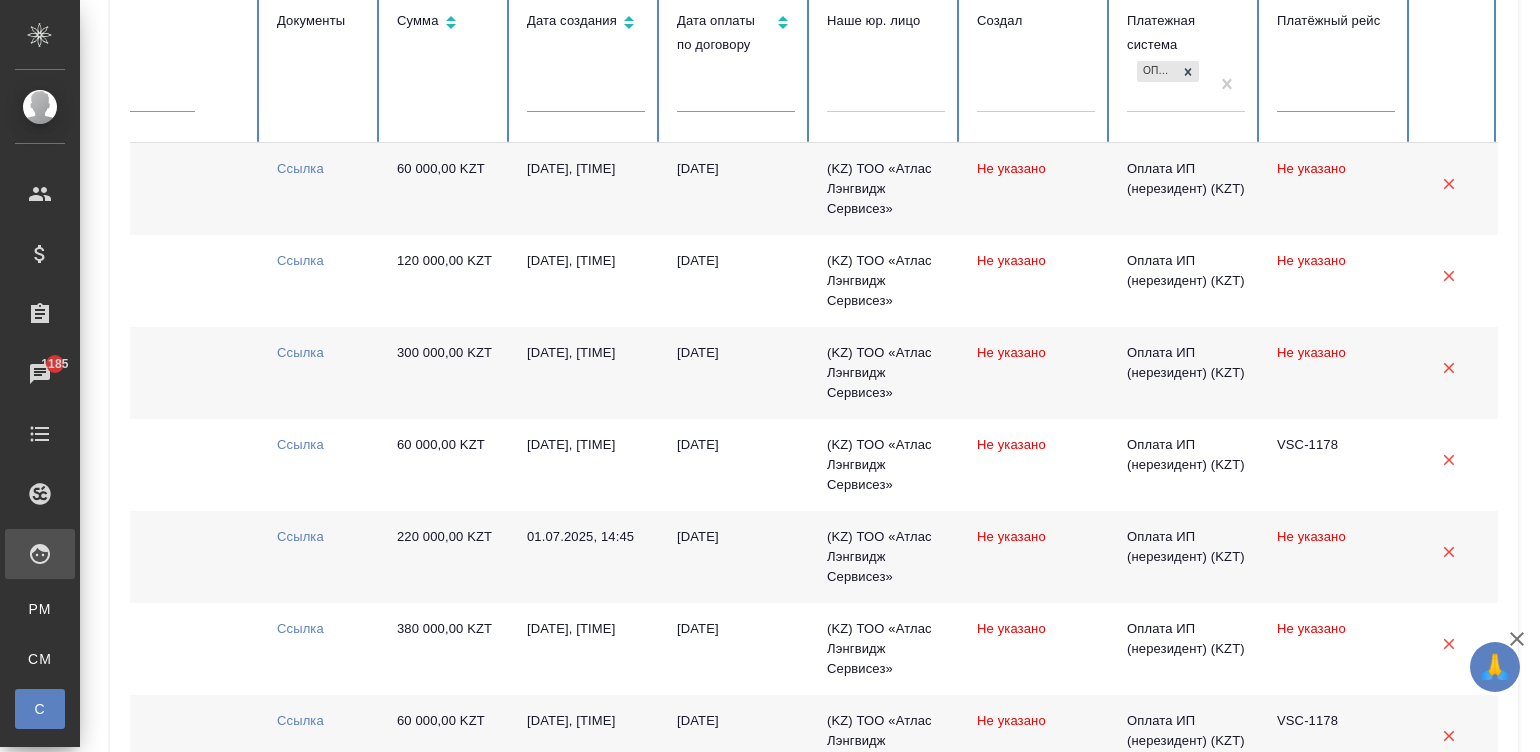 click on "Не указано" at bounding box center [1036, 189] 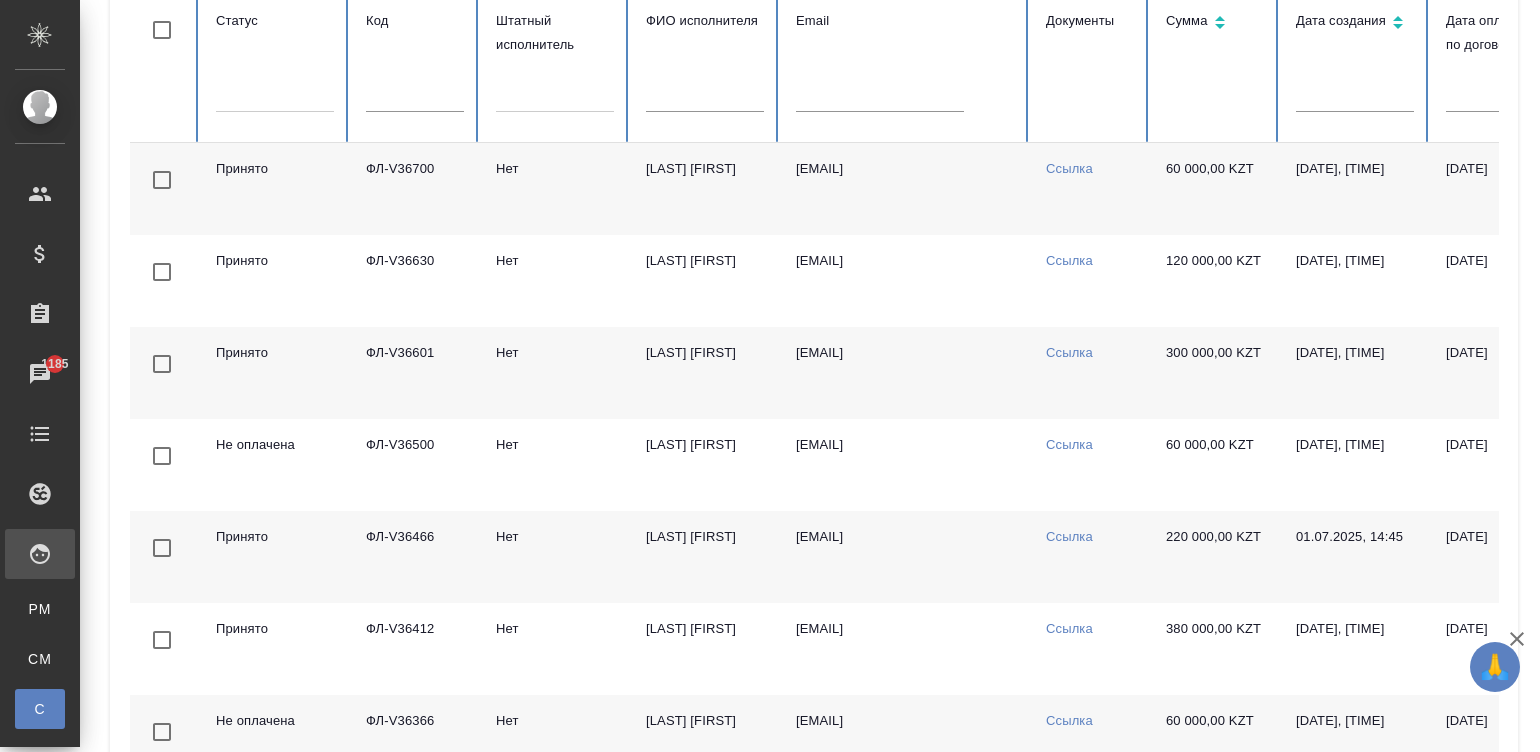 scroll, scrollTop: 0, scrollLeft: 0, axis: both 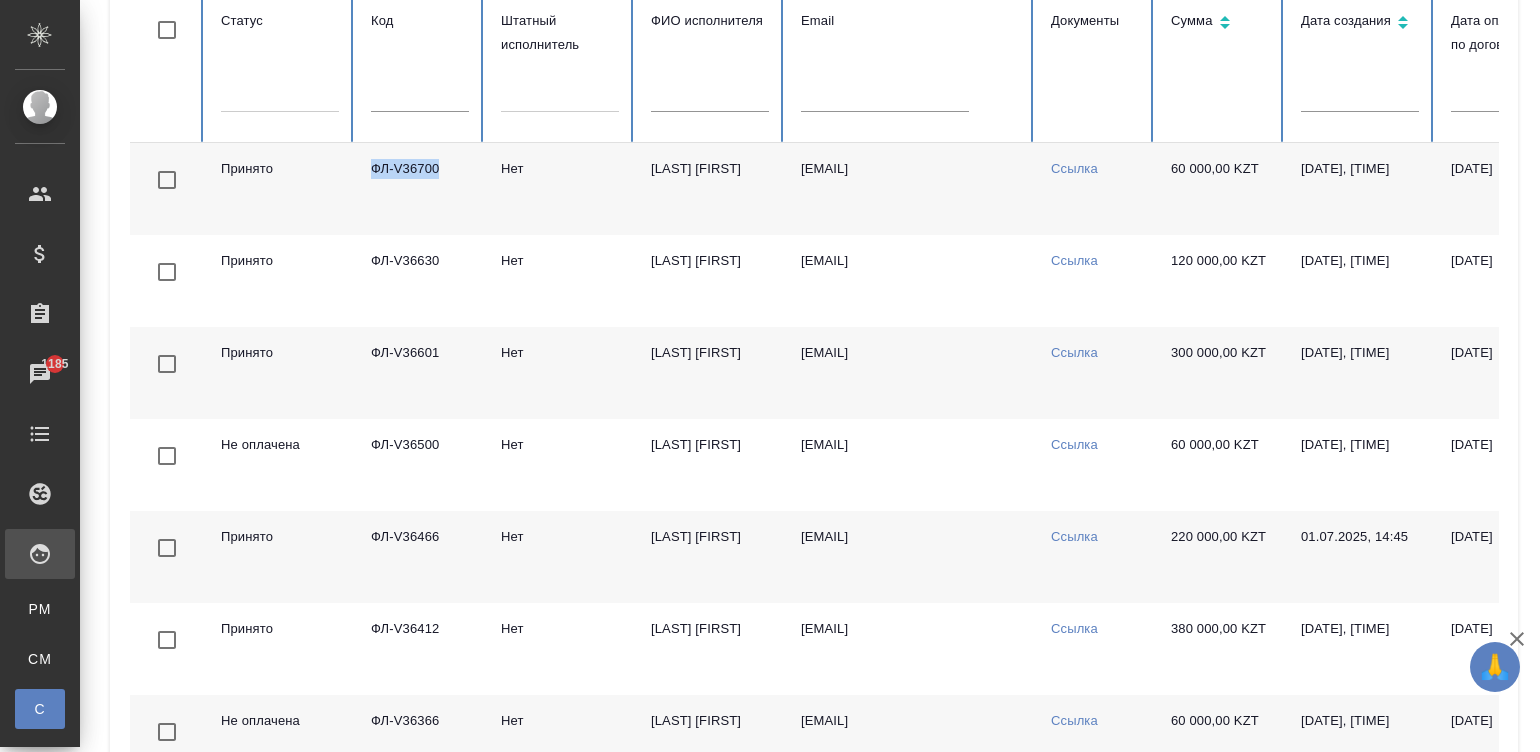 drag, startPoint x: 456, startPoint y: 163, endPoint x: 366, endPoint y: 169, distance: 90.199776 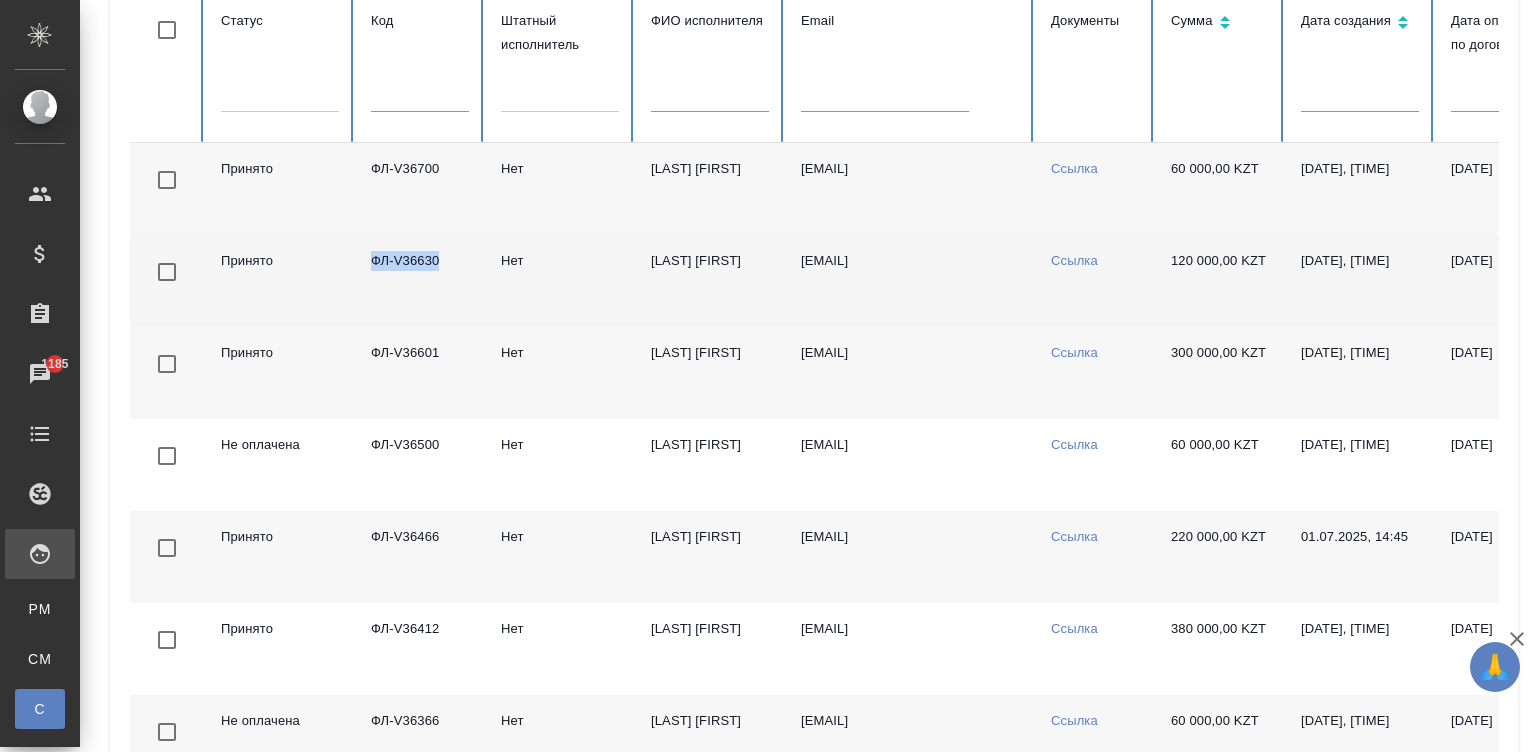 drag, startPoint x: 445, startPoint y: 258, endPoint x: 374, endPoint y: 260, distance: 71.02816 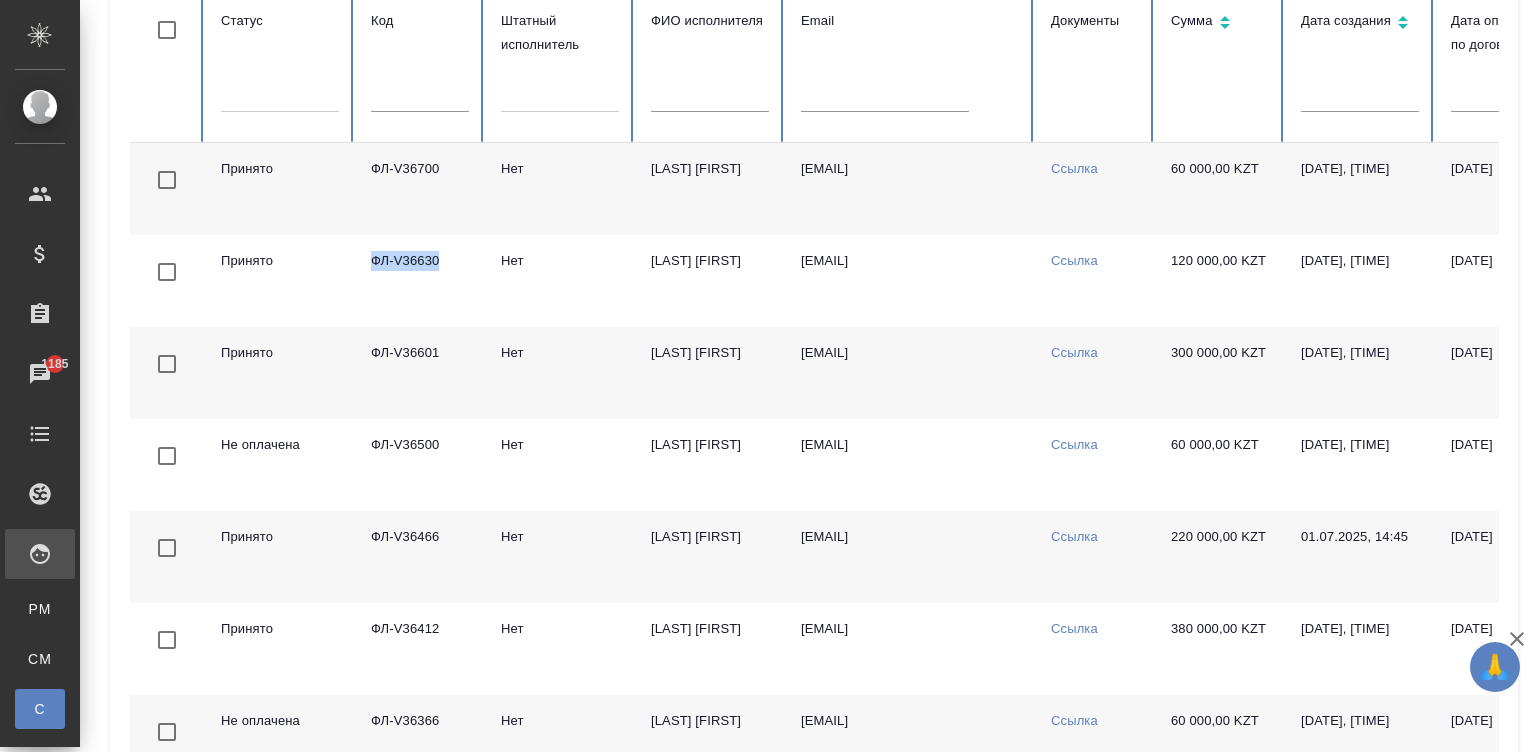 copy on "ФЛ-V36630" 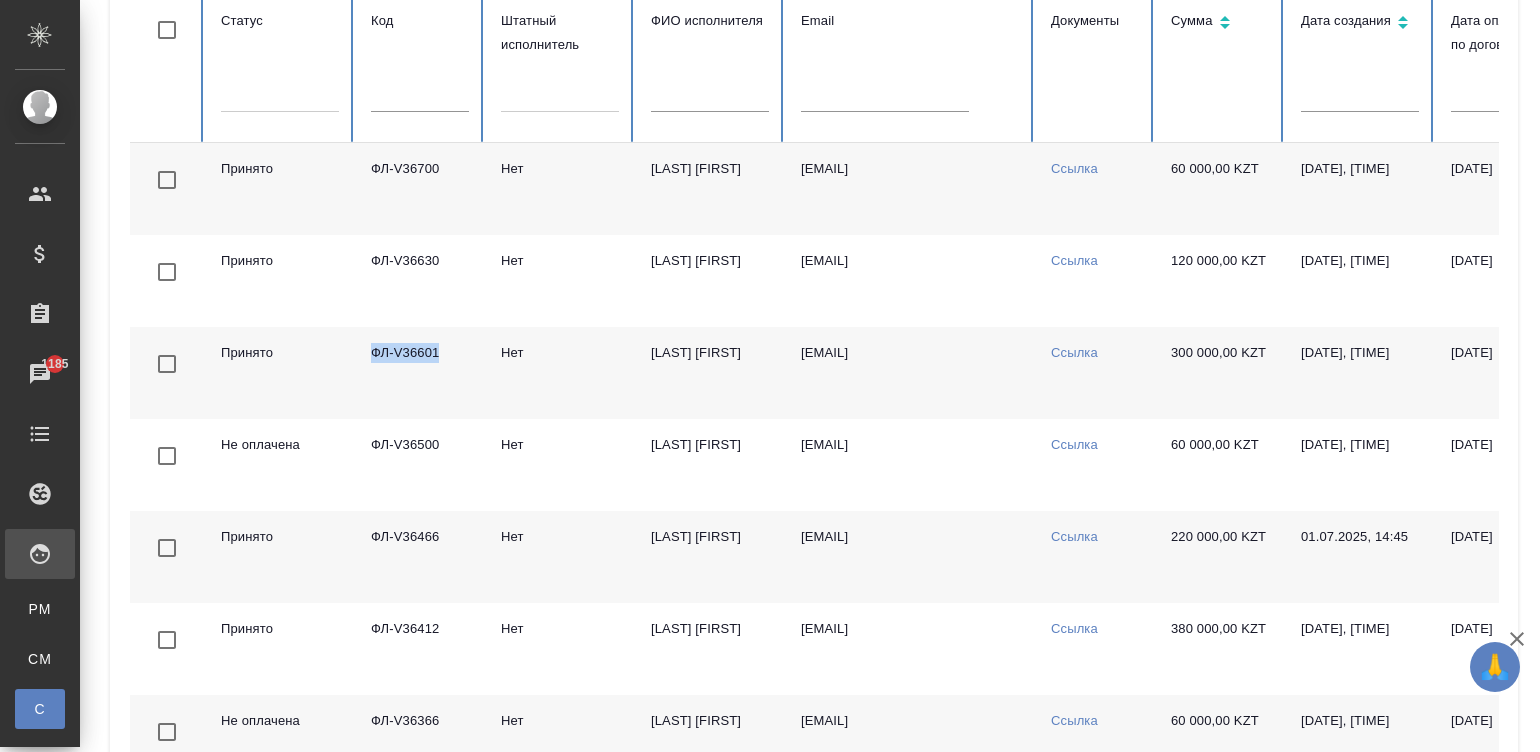 drag, startPoint x: 451, startPoint y: 350, endPoint x: 360, endPoint y: 353, distance: 91.04944 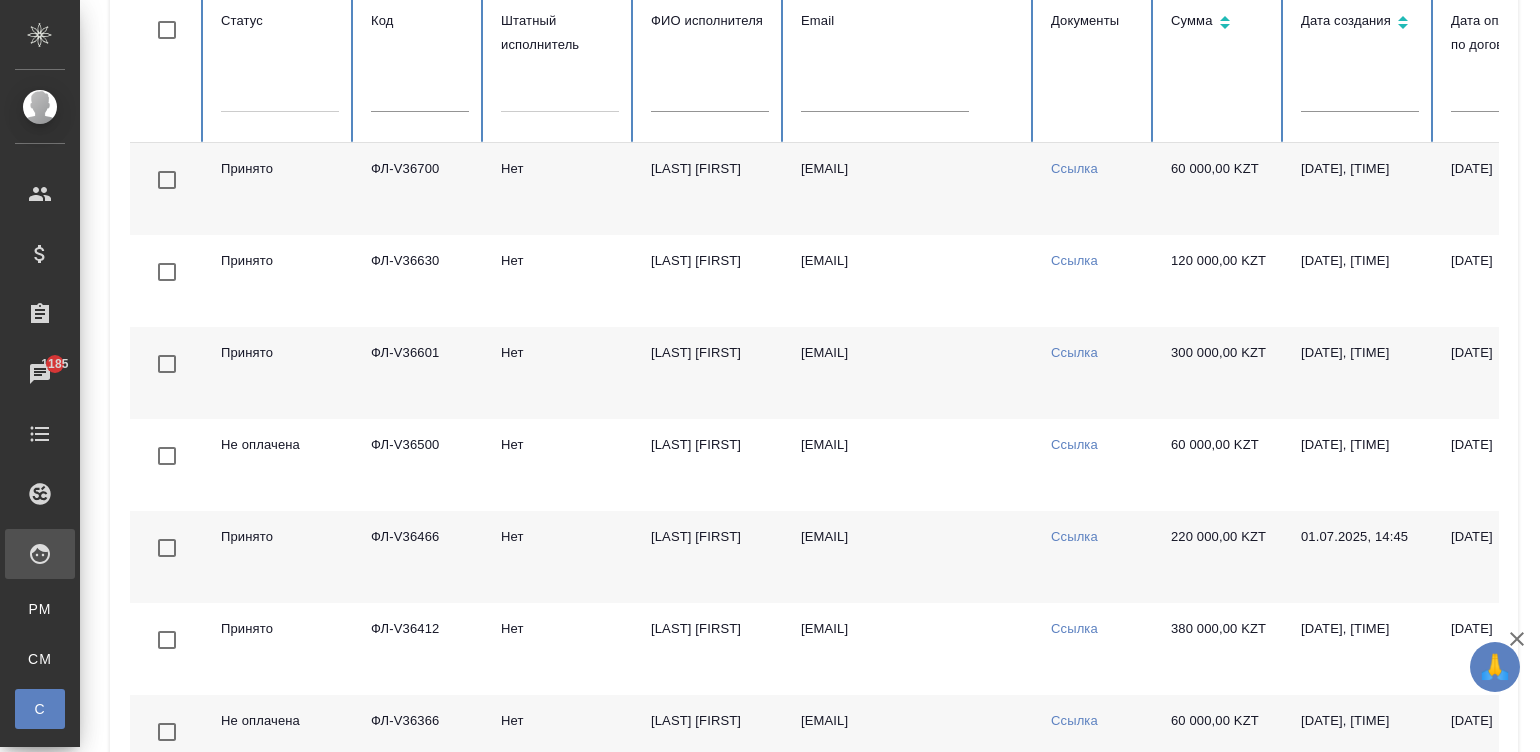click on "60 000,00 KZT" at bounding box center (1220, 189) 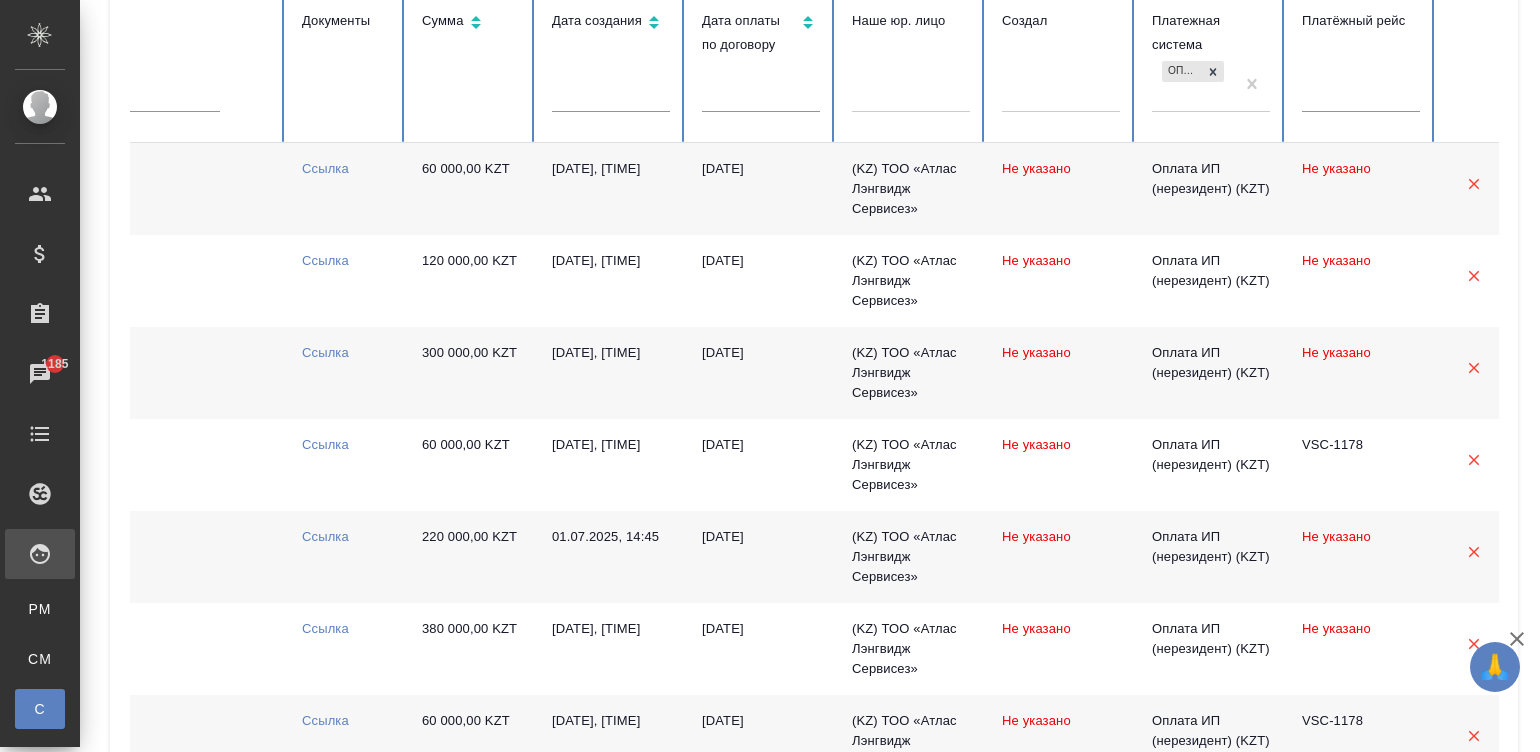 scroll, scrollTop: 0, scrollLeft: 750, axis: horizontal 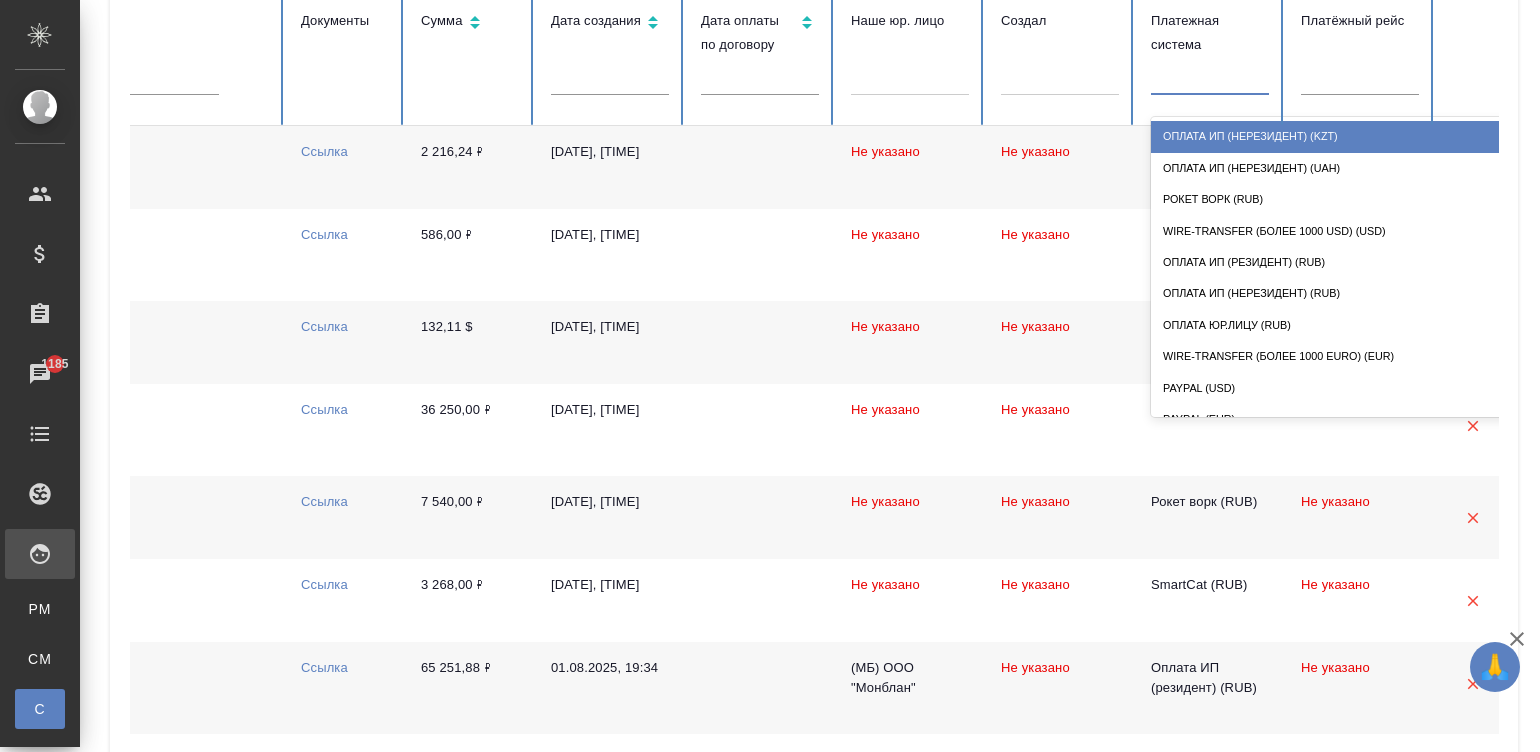 click at bounding box center (1210, 75) 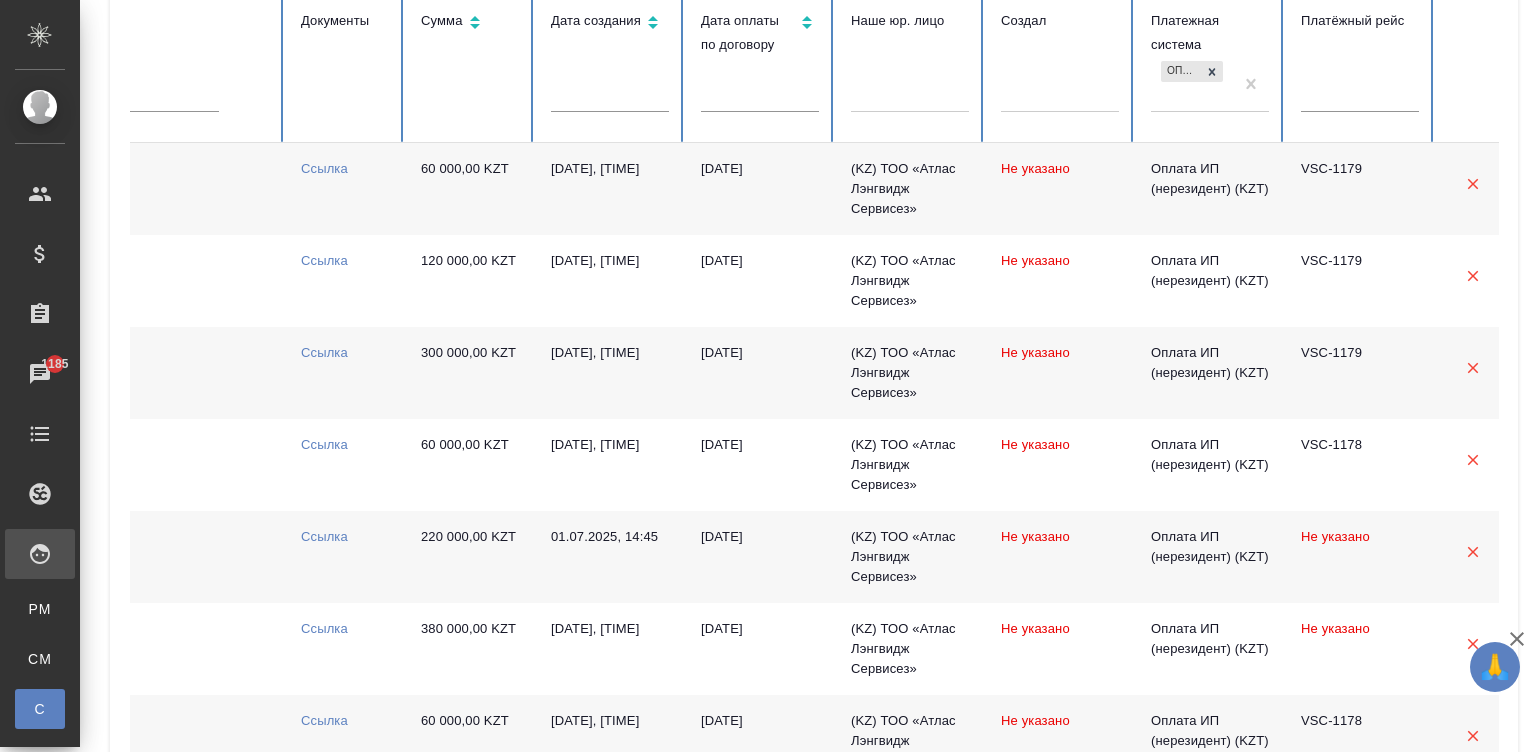 click on "08.08.2025" at bounding box center [760, 557] 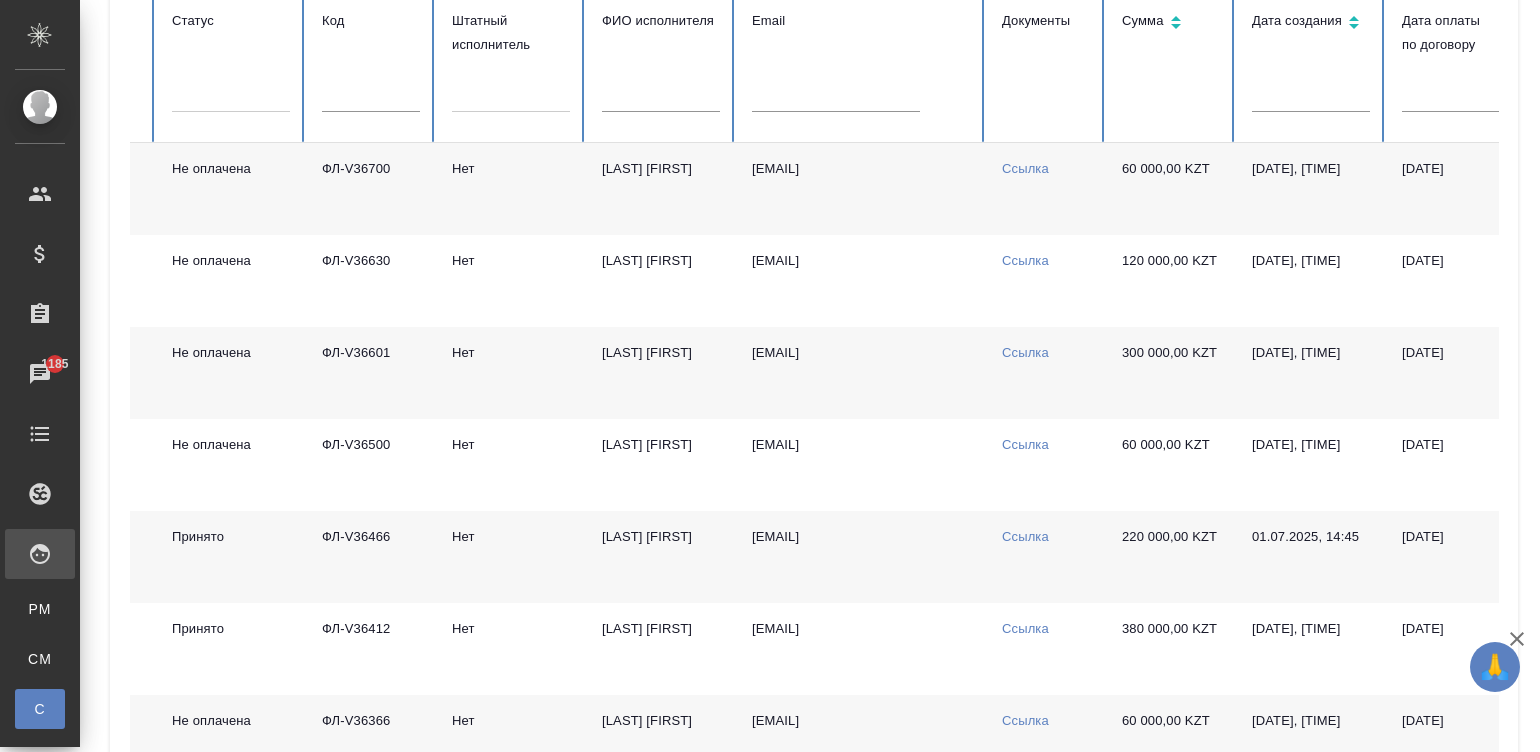 scroll, scrollTop: 0, scrollLeft: 0, axis: both 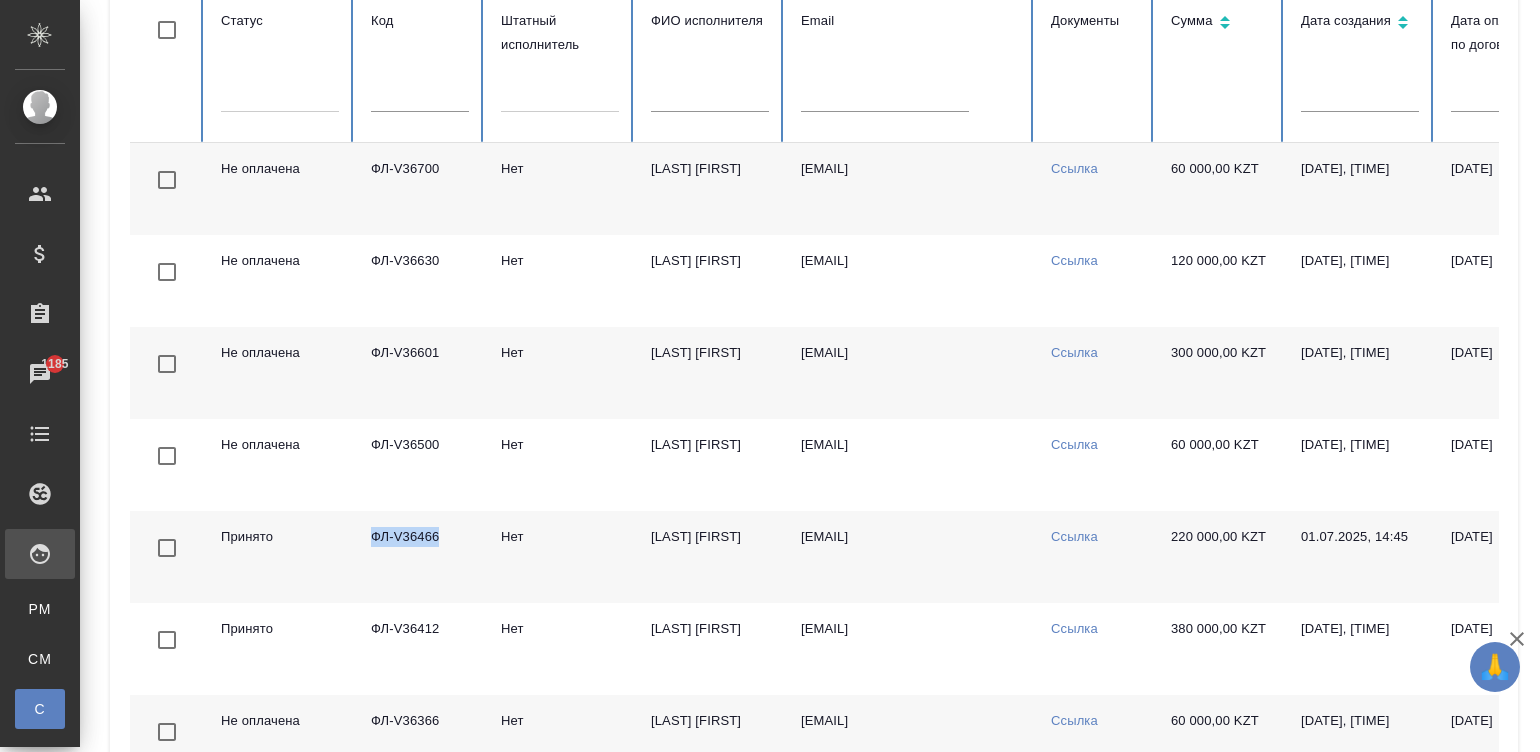 drag, startPoint x: 448, startPoint y: 531, endPoint x: 362, endPoint y: 536, distance: 86.145226 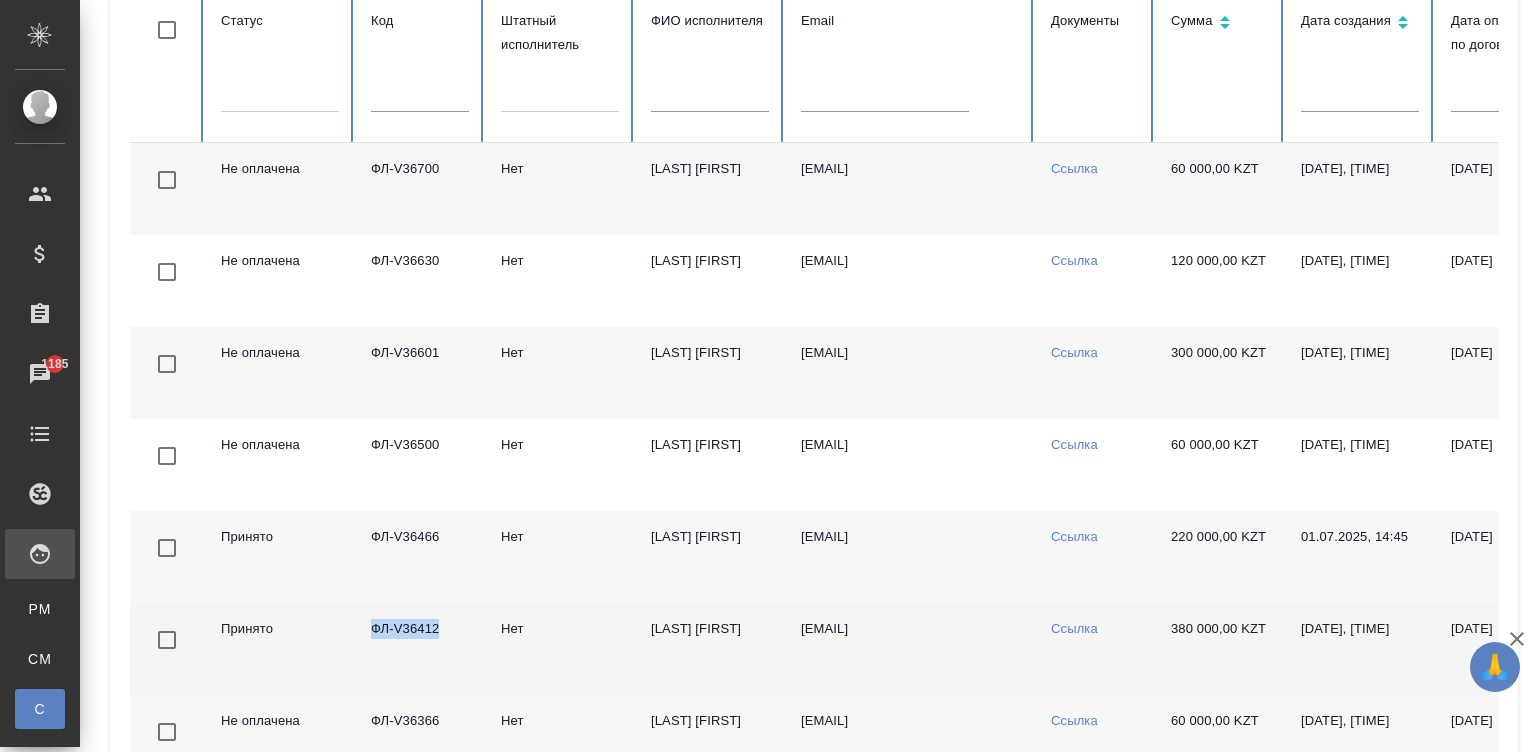 drag, startPoint x: 458, startPoint y: 620, endPoint x: 365, endPoint y: 622, distance: 93.0215 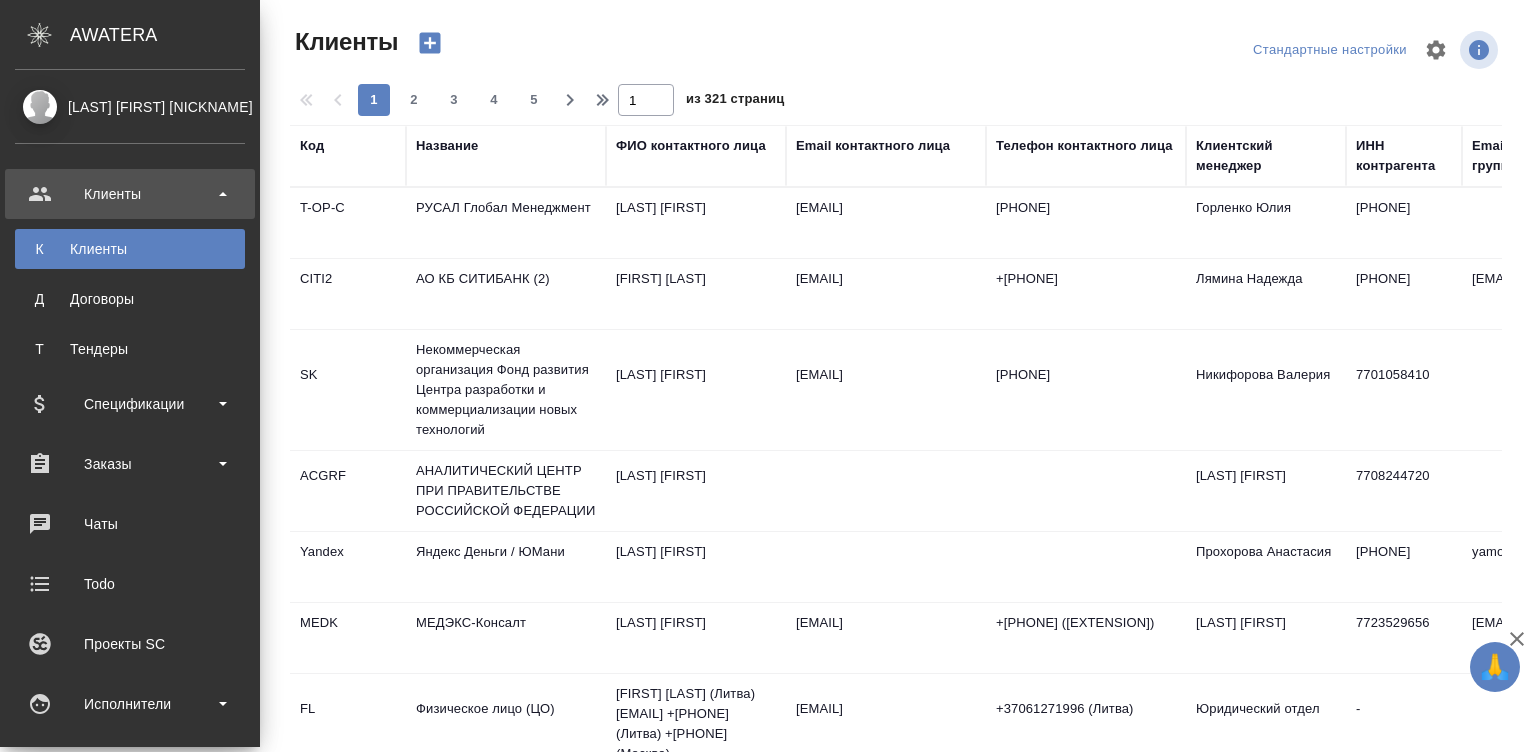 select on "RU" 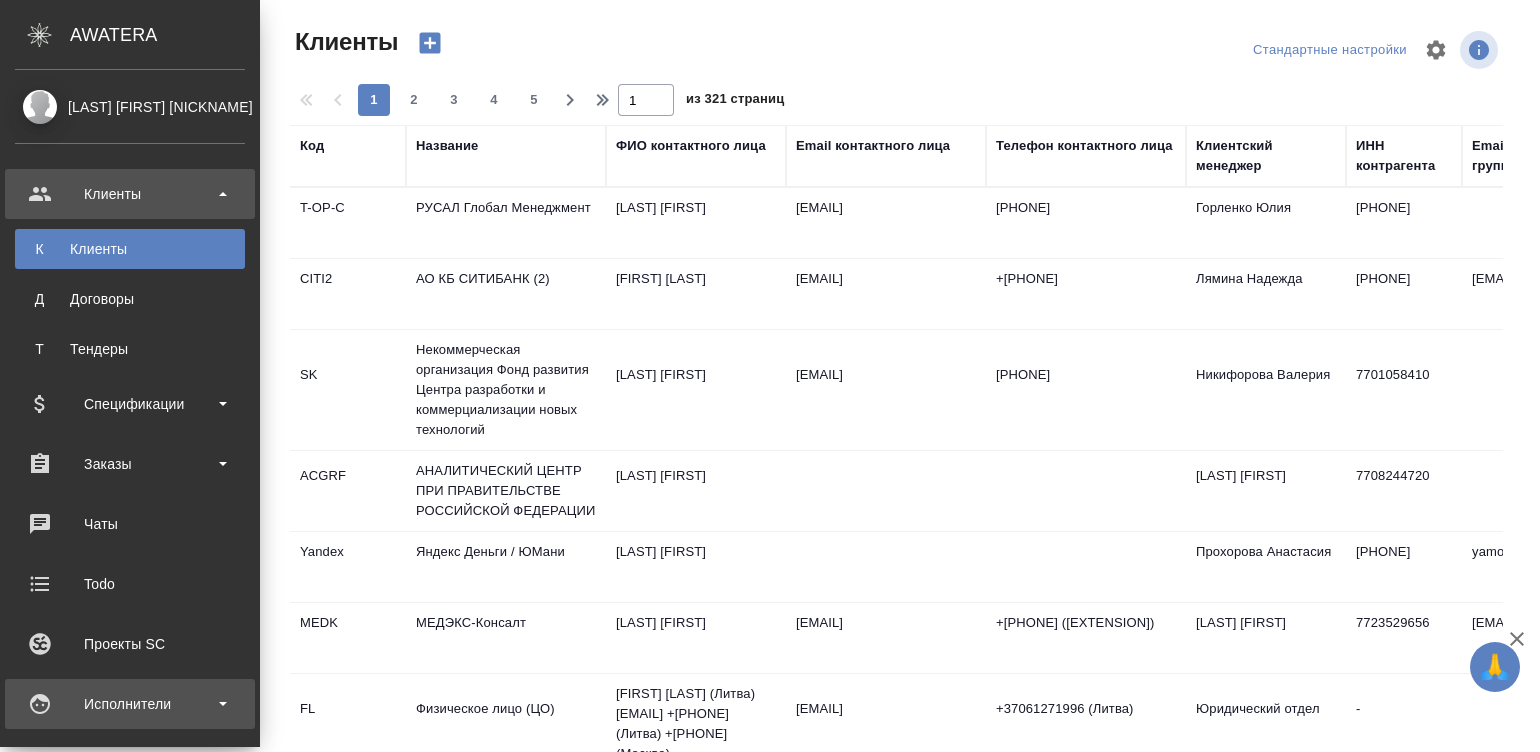 click on "Исполнители" at bounding box center (130, 704) 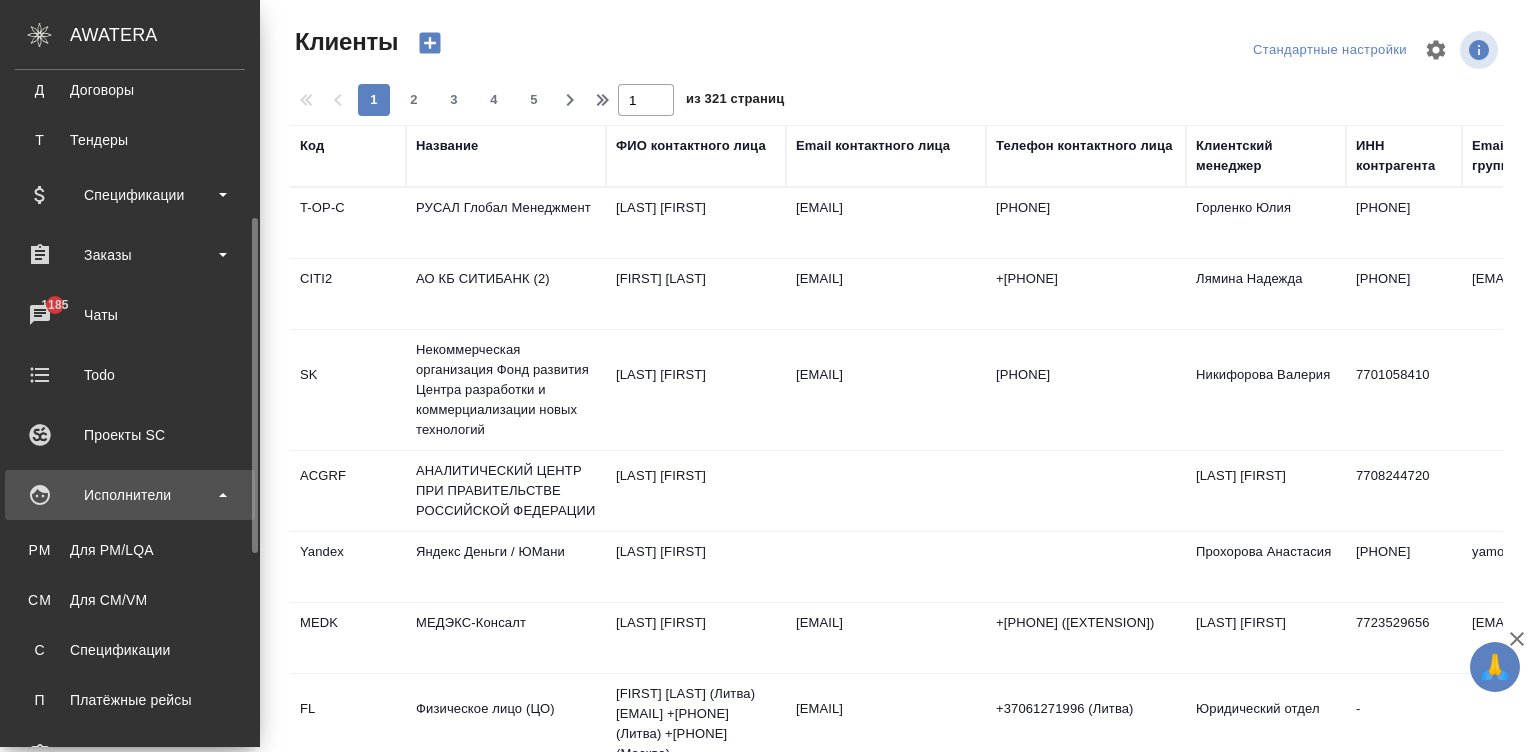 scroll, scrollTop: 239, scrollLeft: 0, axis: vertical 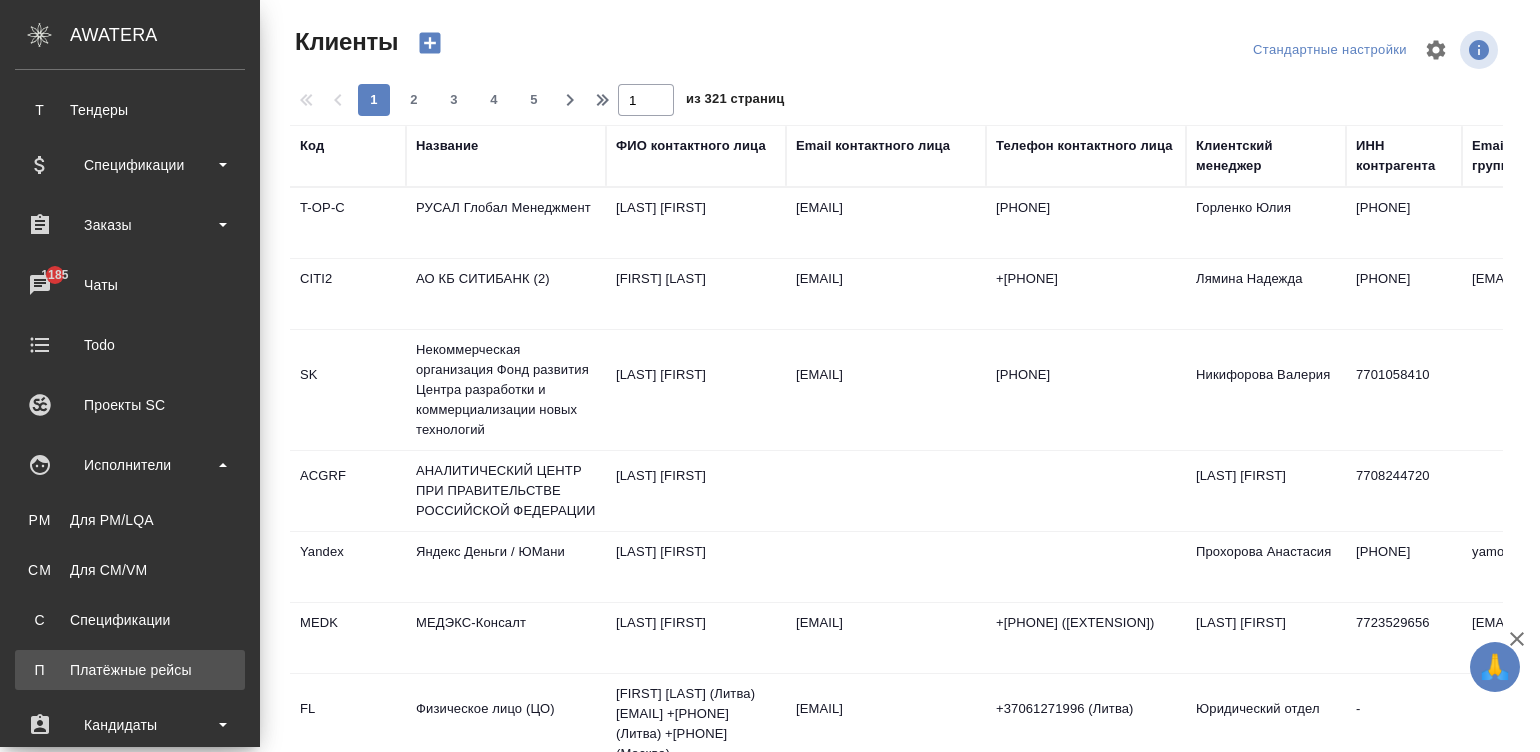 click on "Платёжные рейсы" at bounding box center (130, 670) 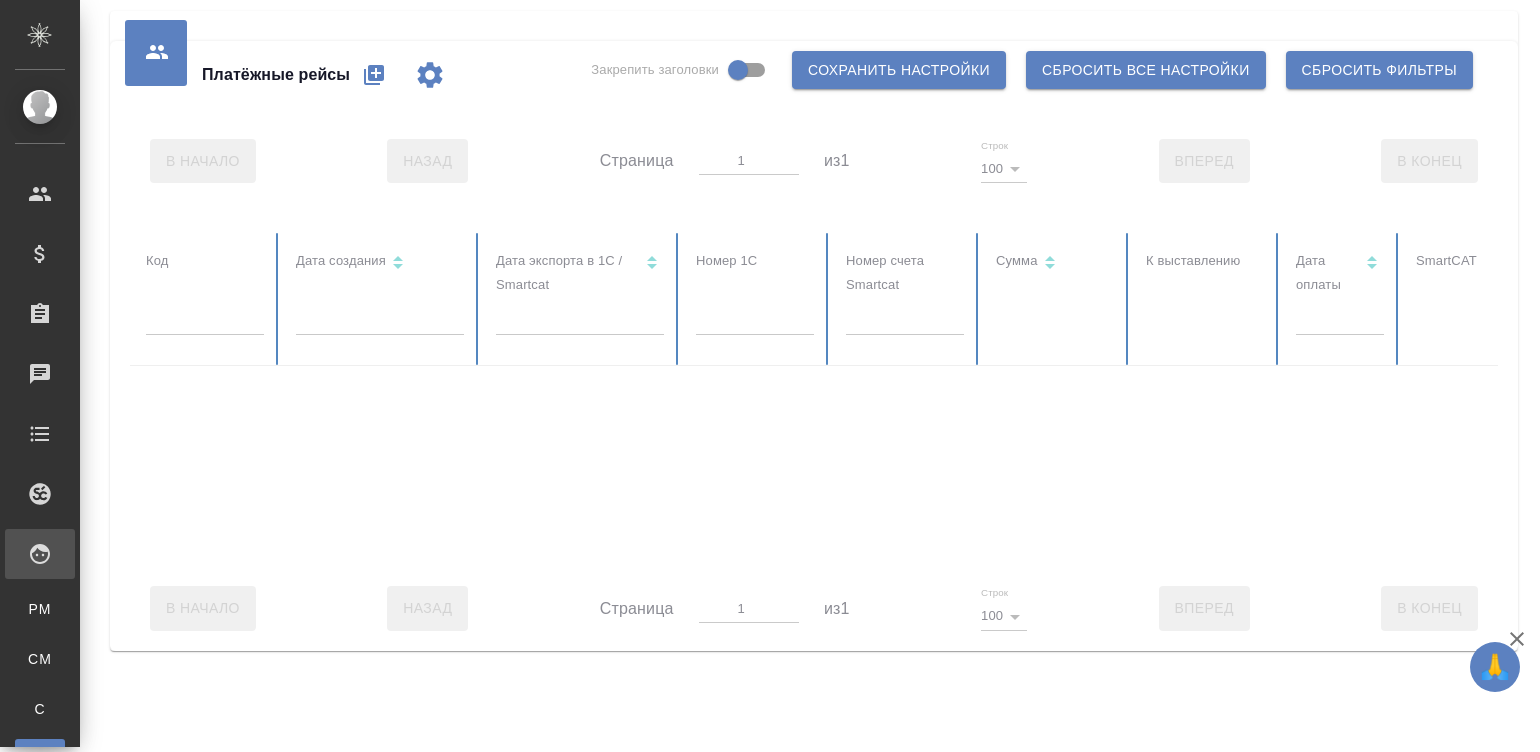 select on "10" 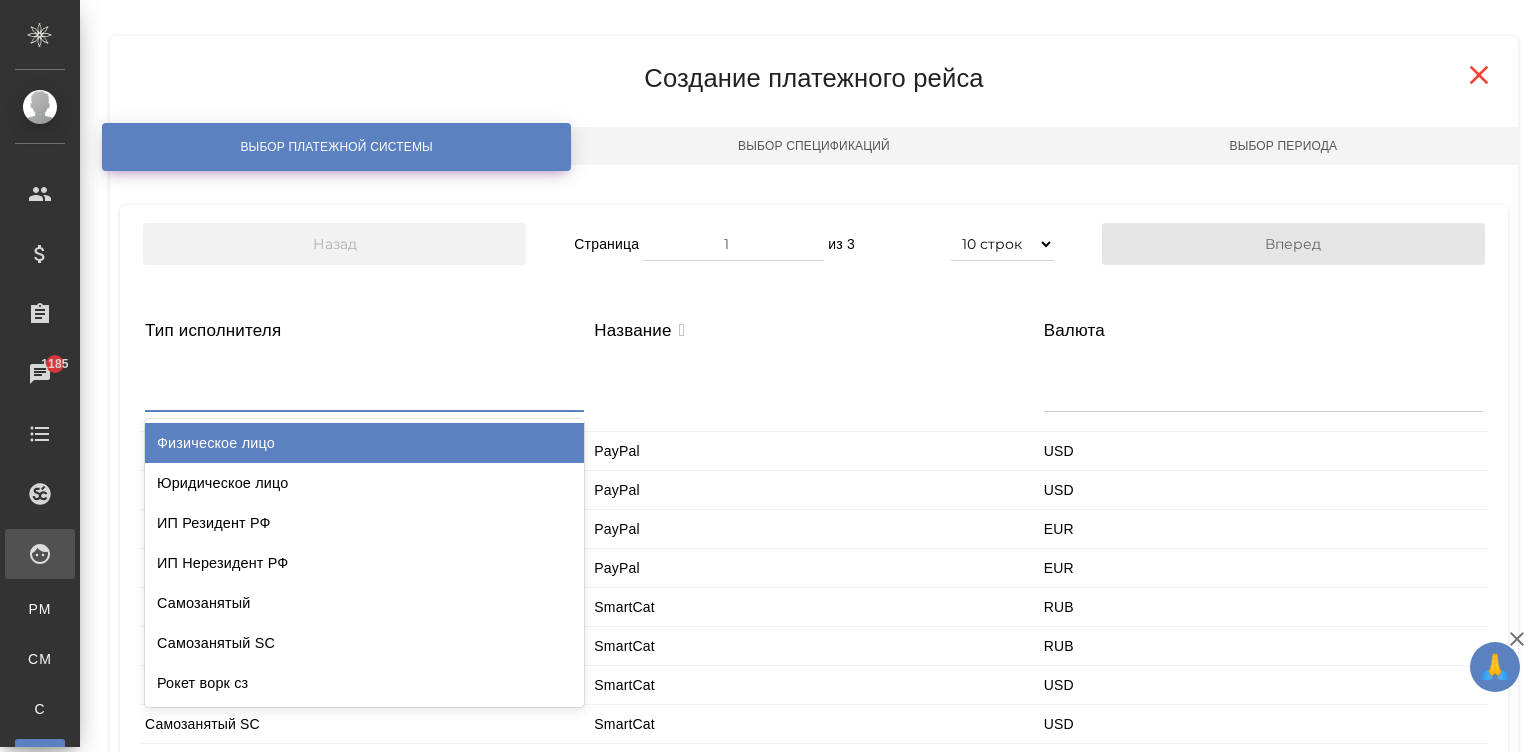 click at bounding box center [364, 386] 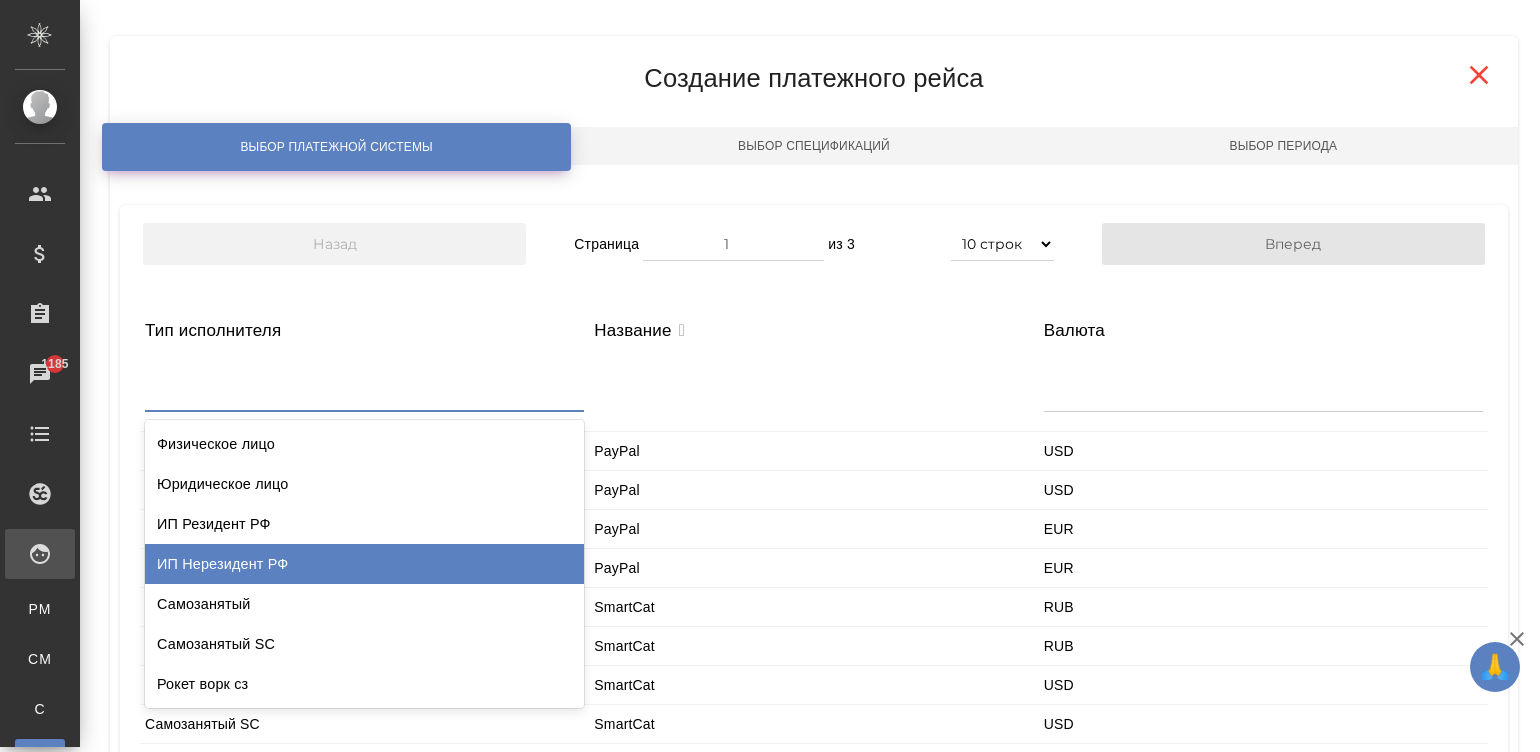 click on "ИП Нерезидент РФ" at bounding box center [364, 564] 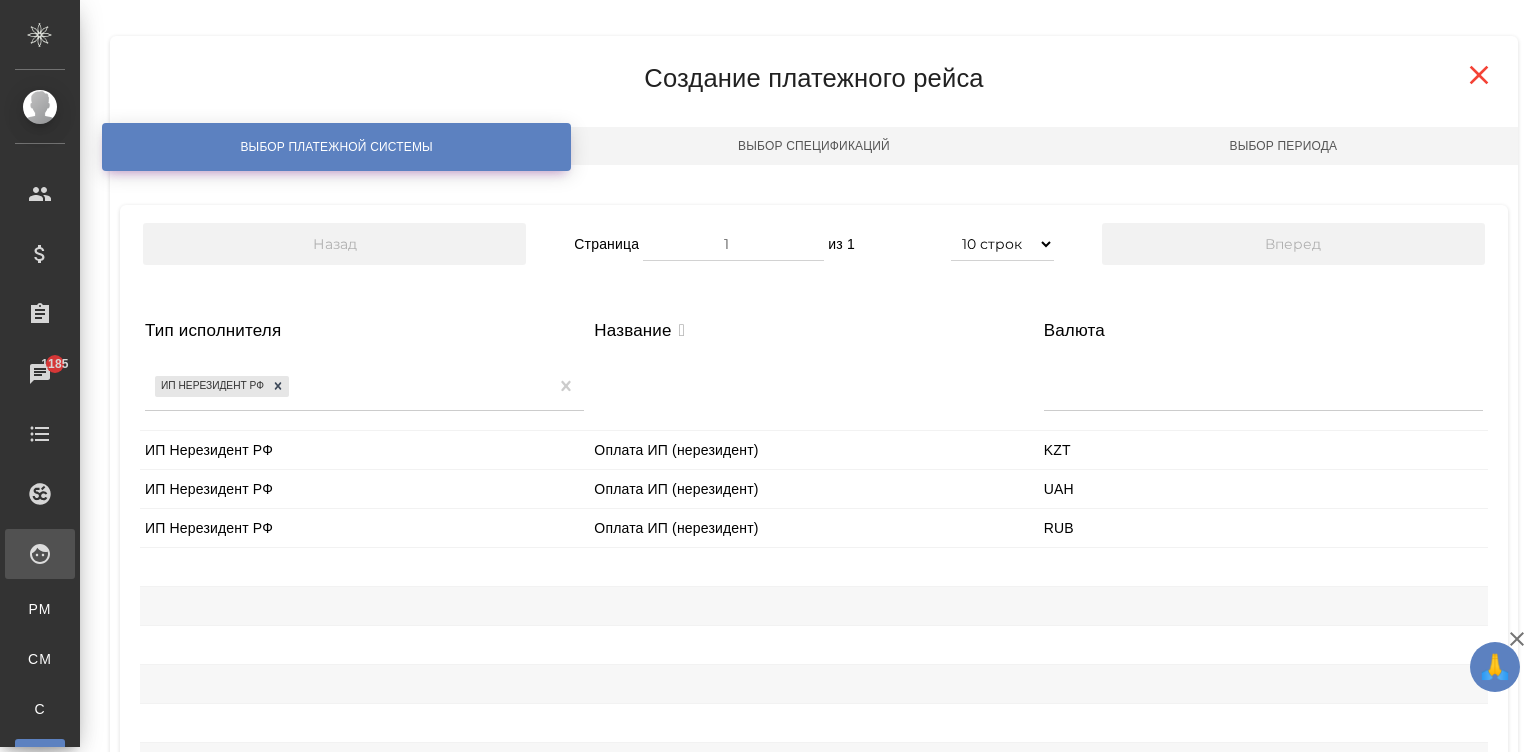 click on "ИП Нерезидент РФ" at bounding box center (364, 450) 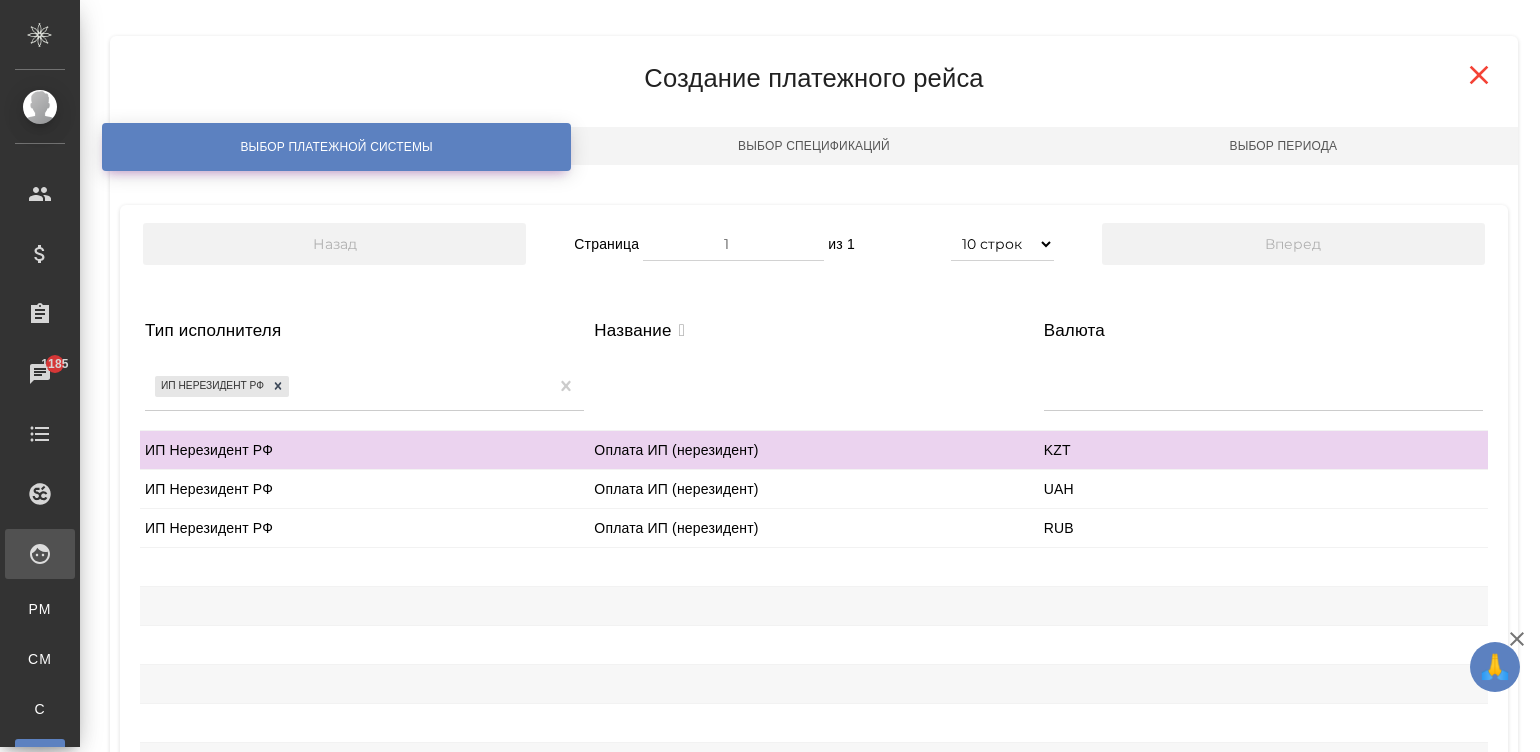 click at bounding box center (1046, 567) 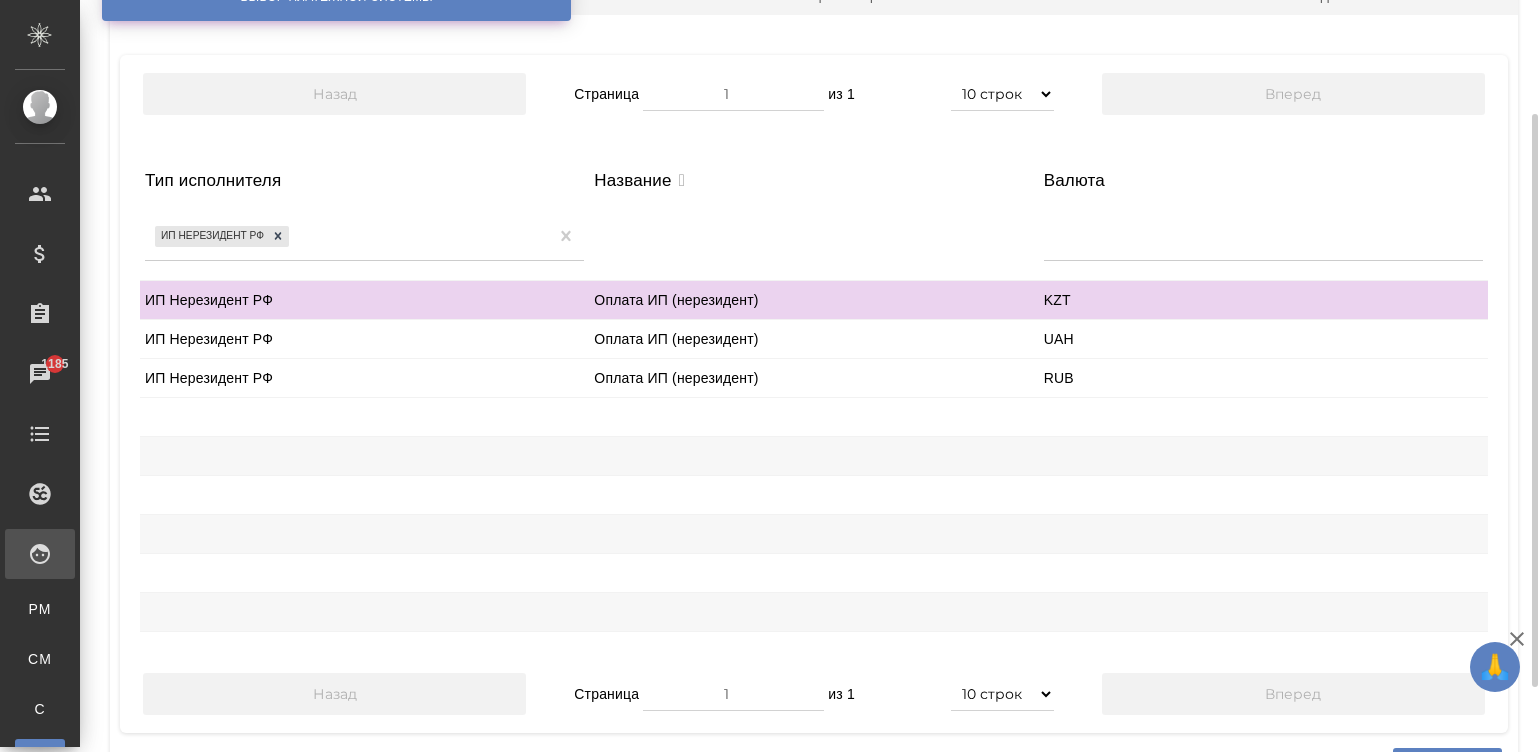 scroll, scrollTop: 180, scrollLeft: 0, axis: vertical 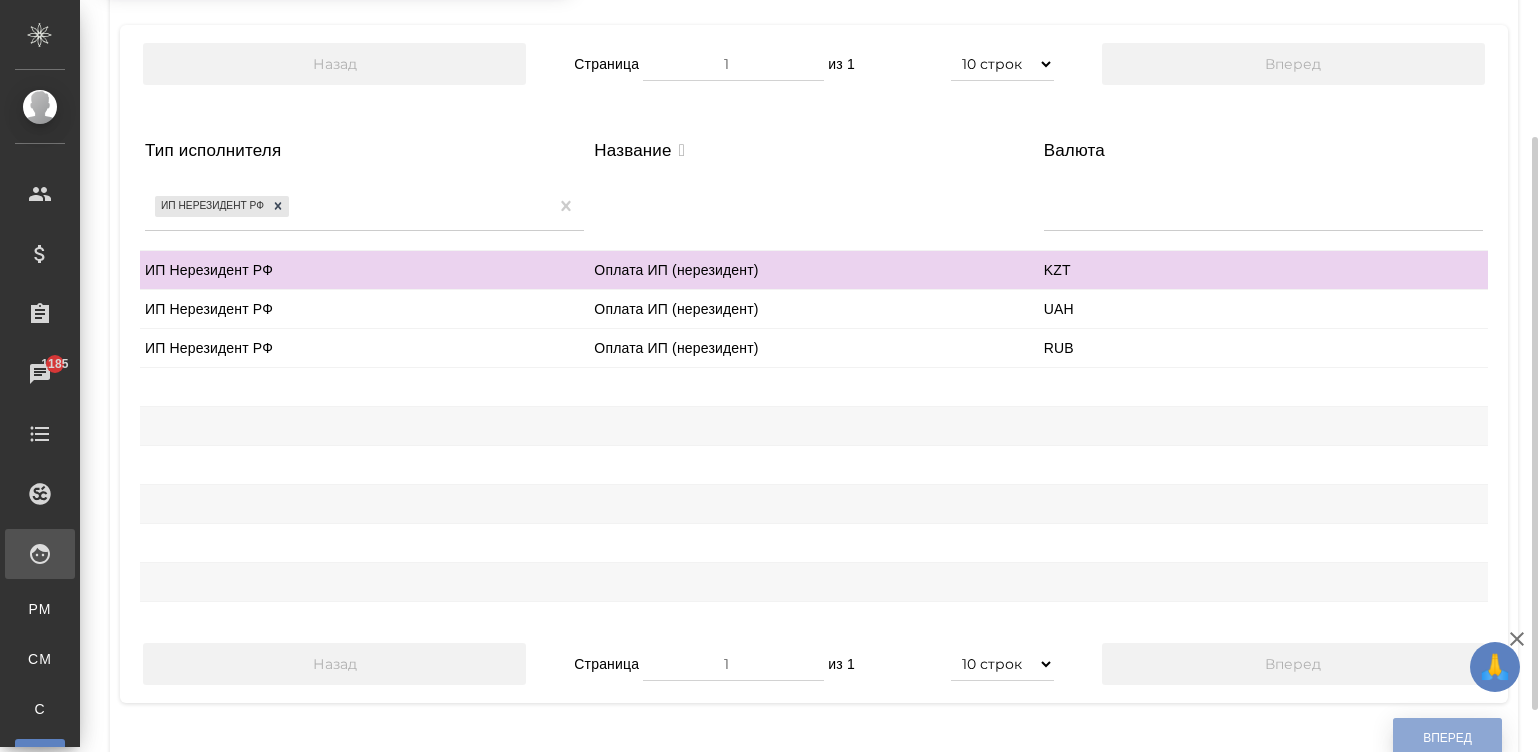 click on "Вперед" at bounding box center (1447, 738) 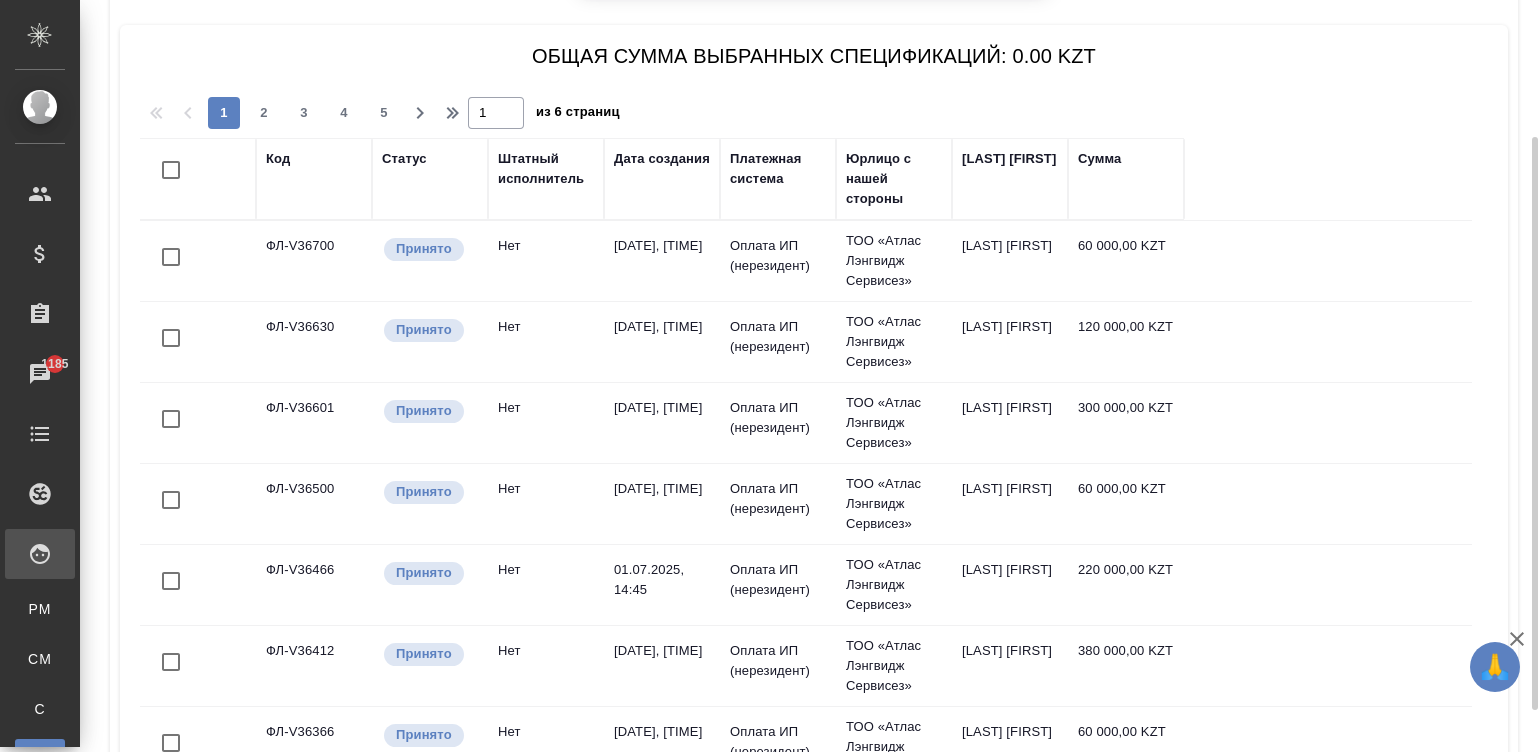 click on "Код" at bounding box center [278, 159] 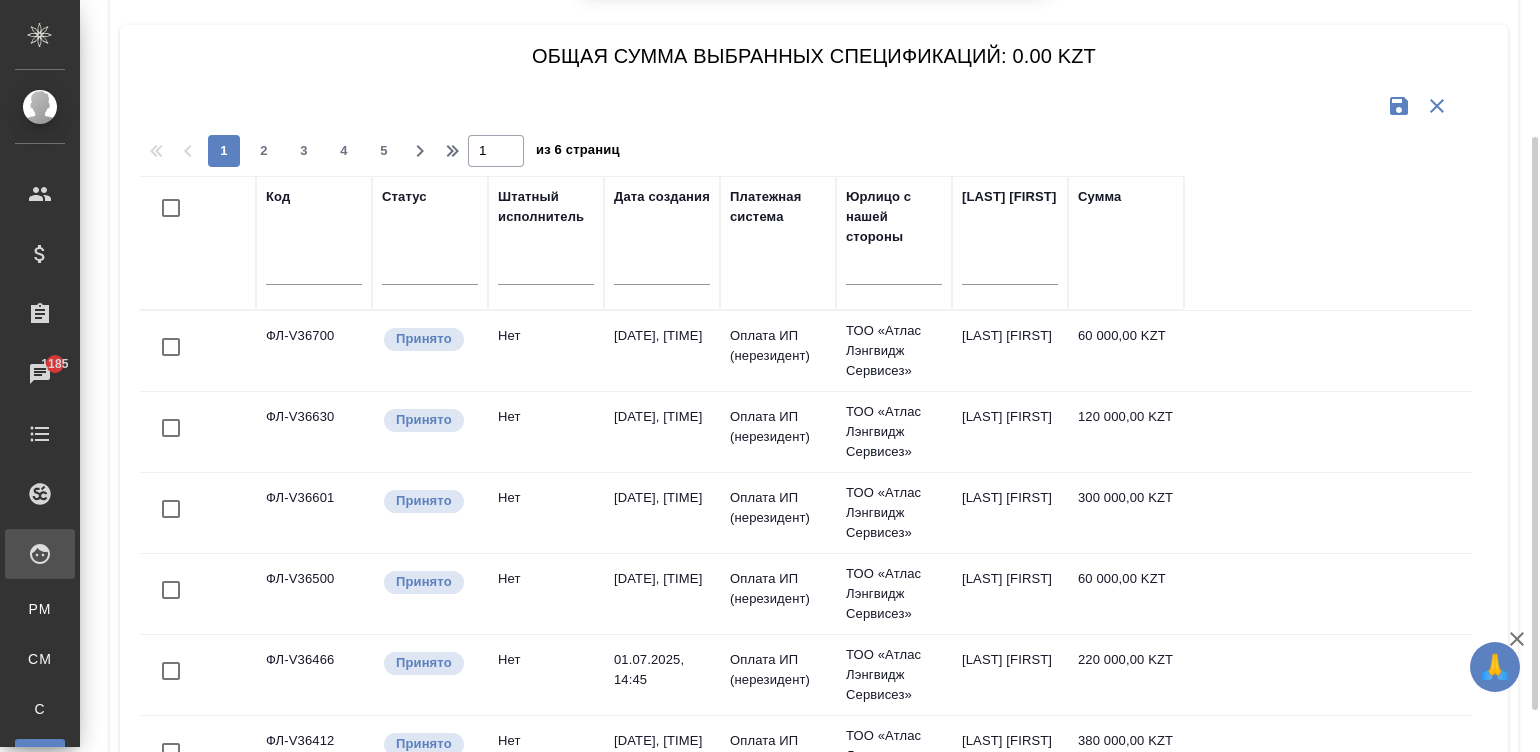 click at bounding box center (314, 271) 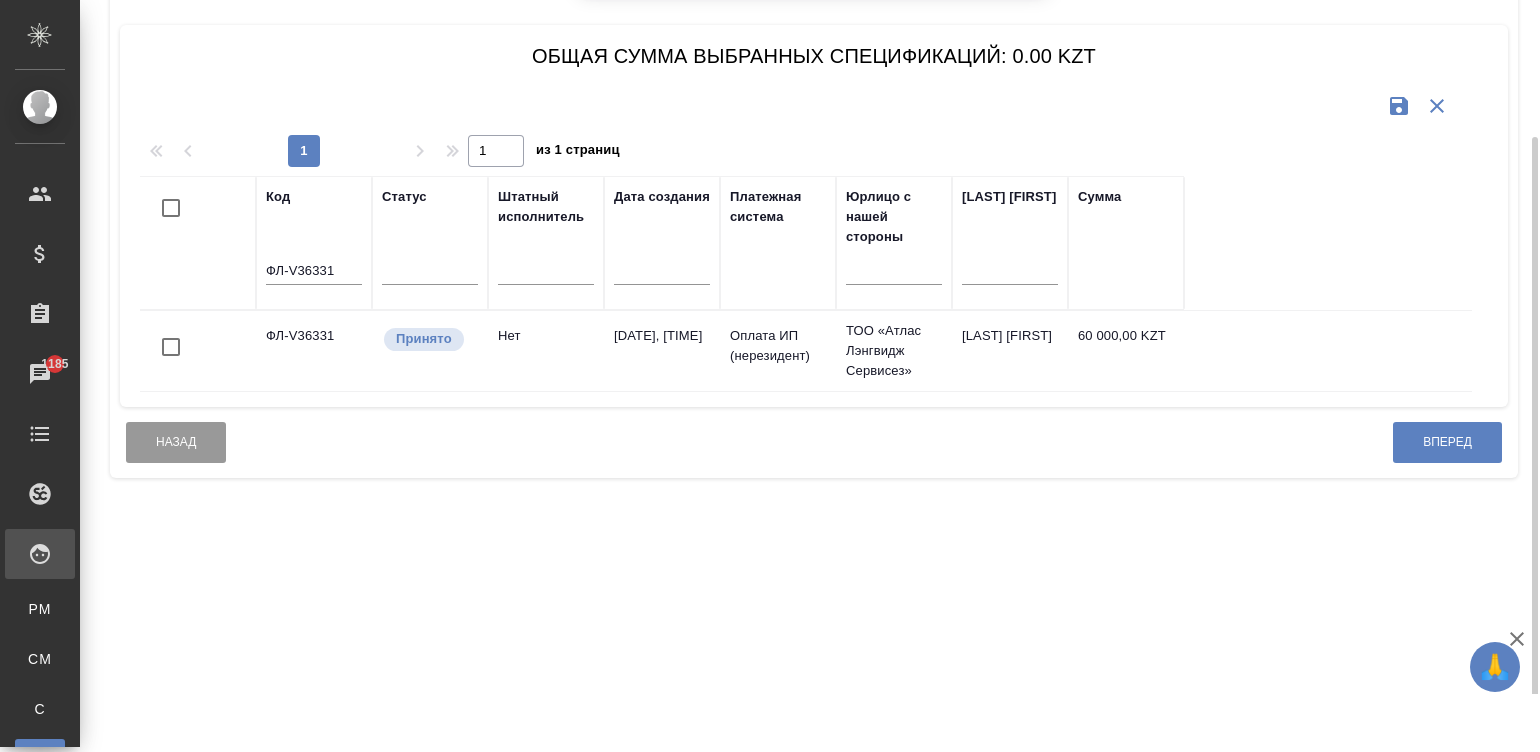 click at bounding box center (171, 347) 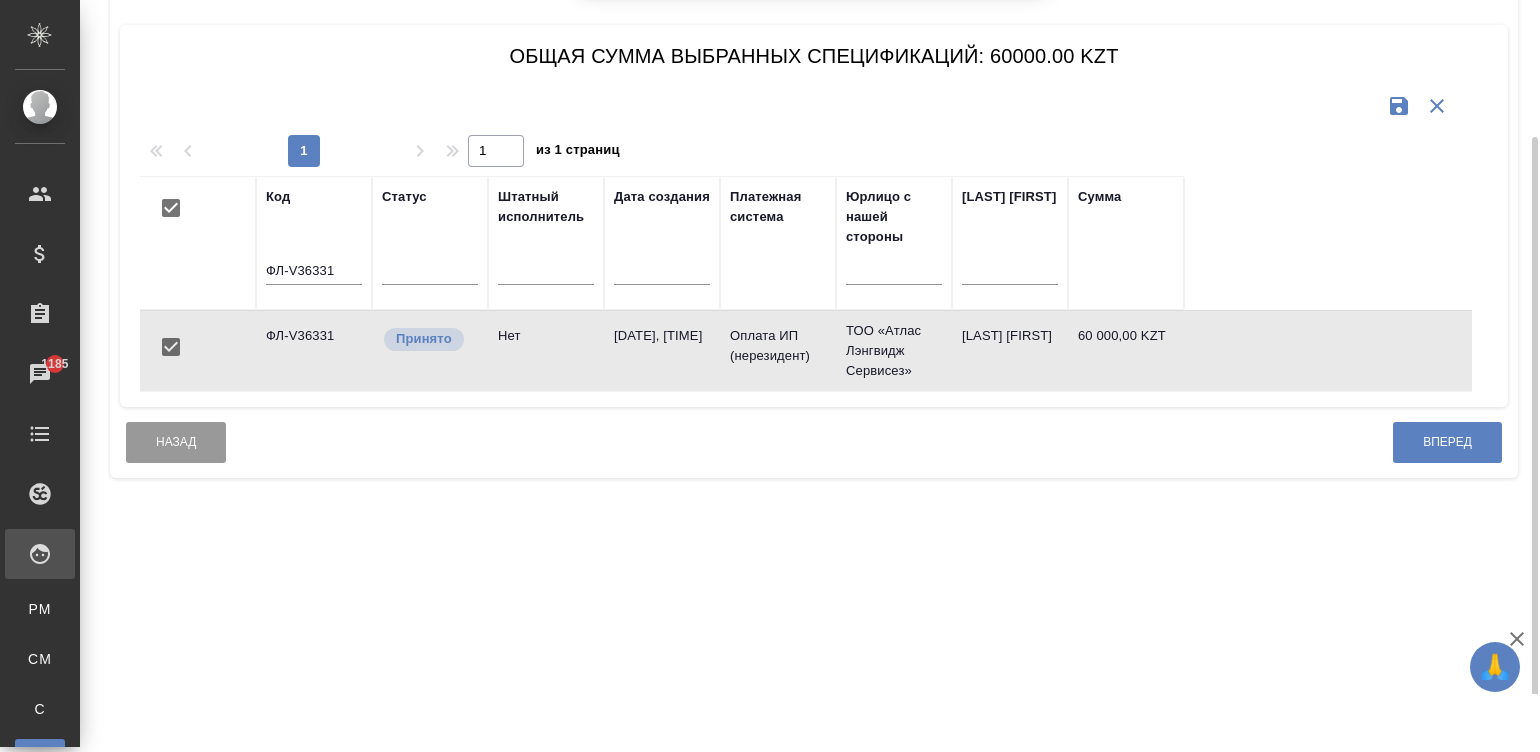 click on "ФЛ-V36331" at bounding box center (314, 271) 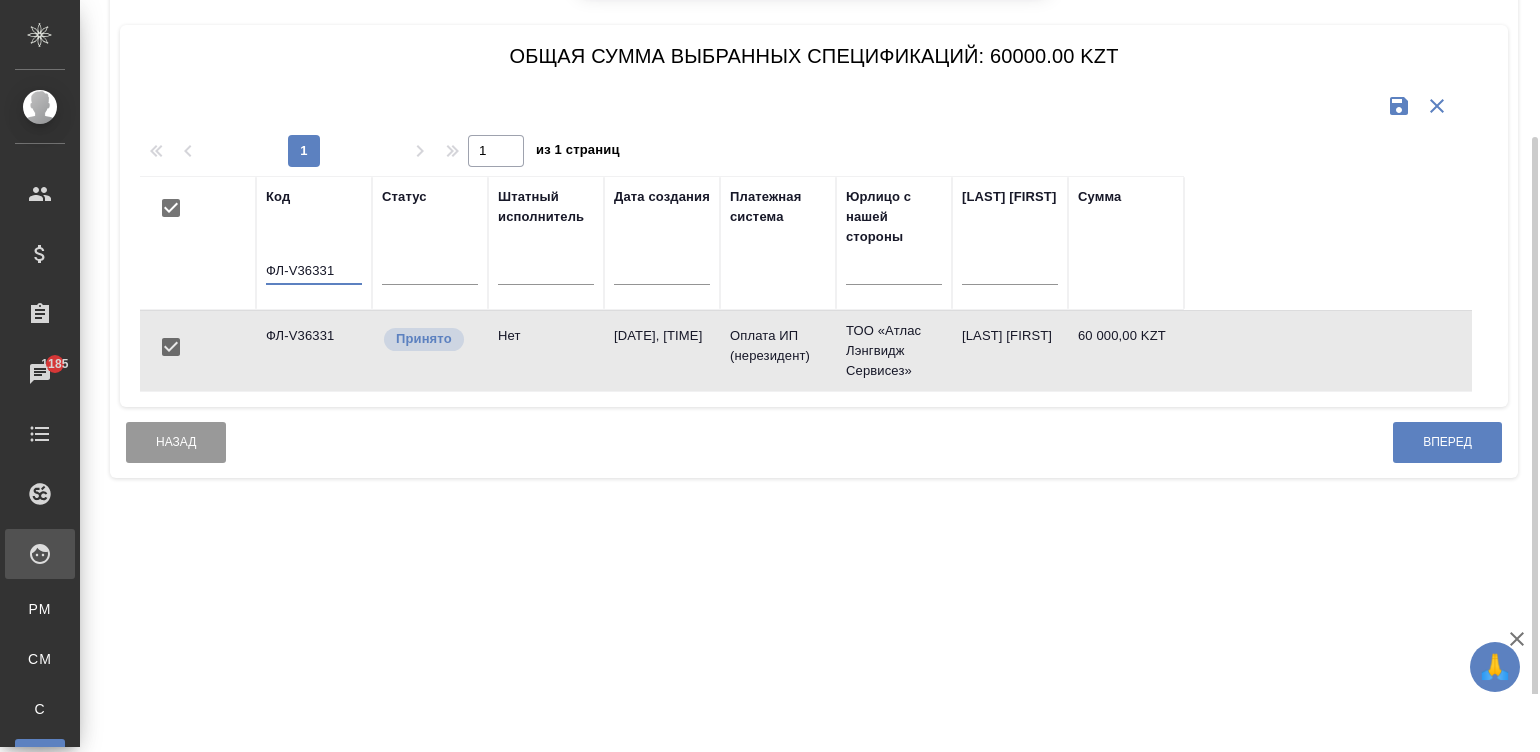 click on "ФЛ-V36331" at bounding box center (314, 271) 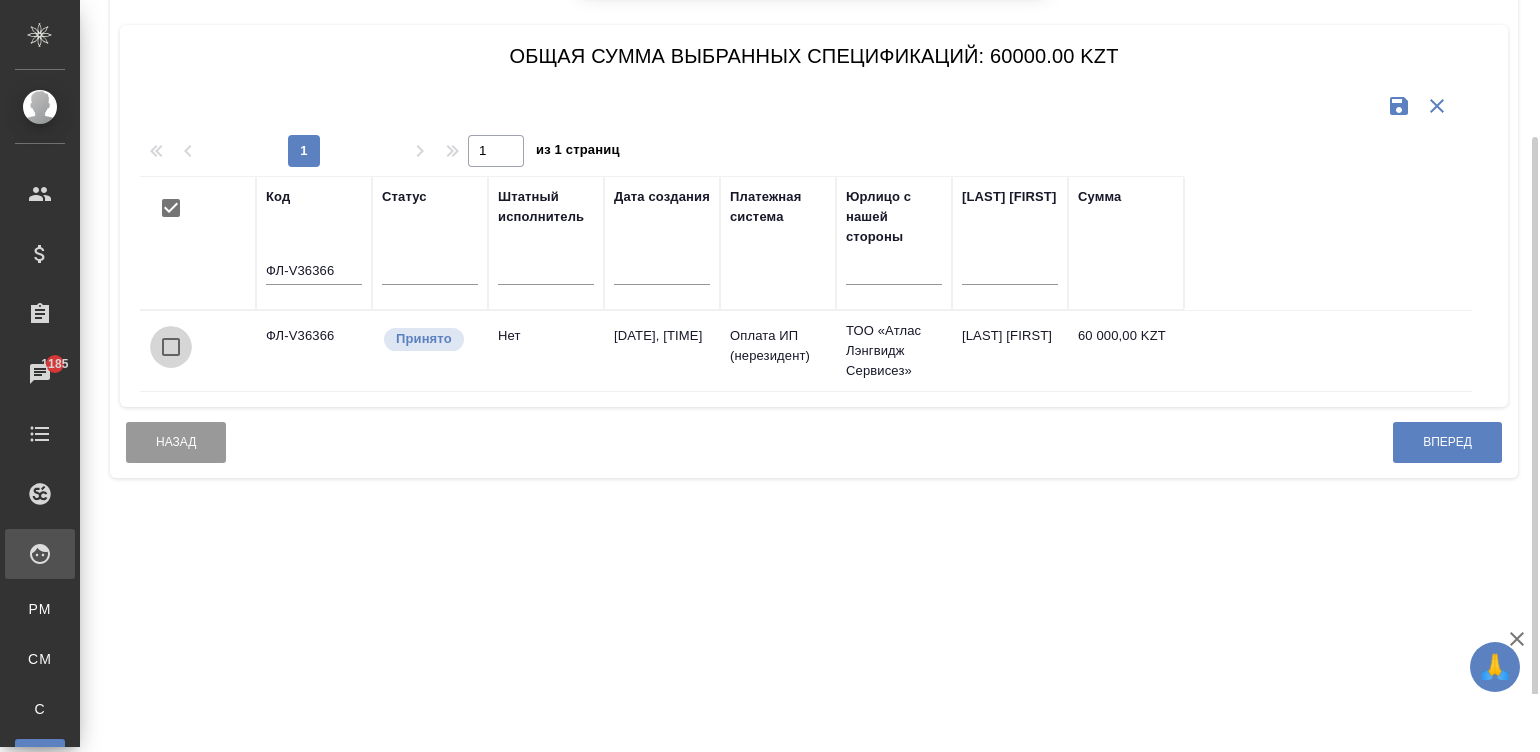 click at bounding box center [171, 347] 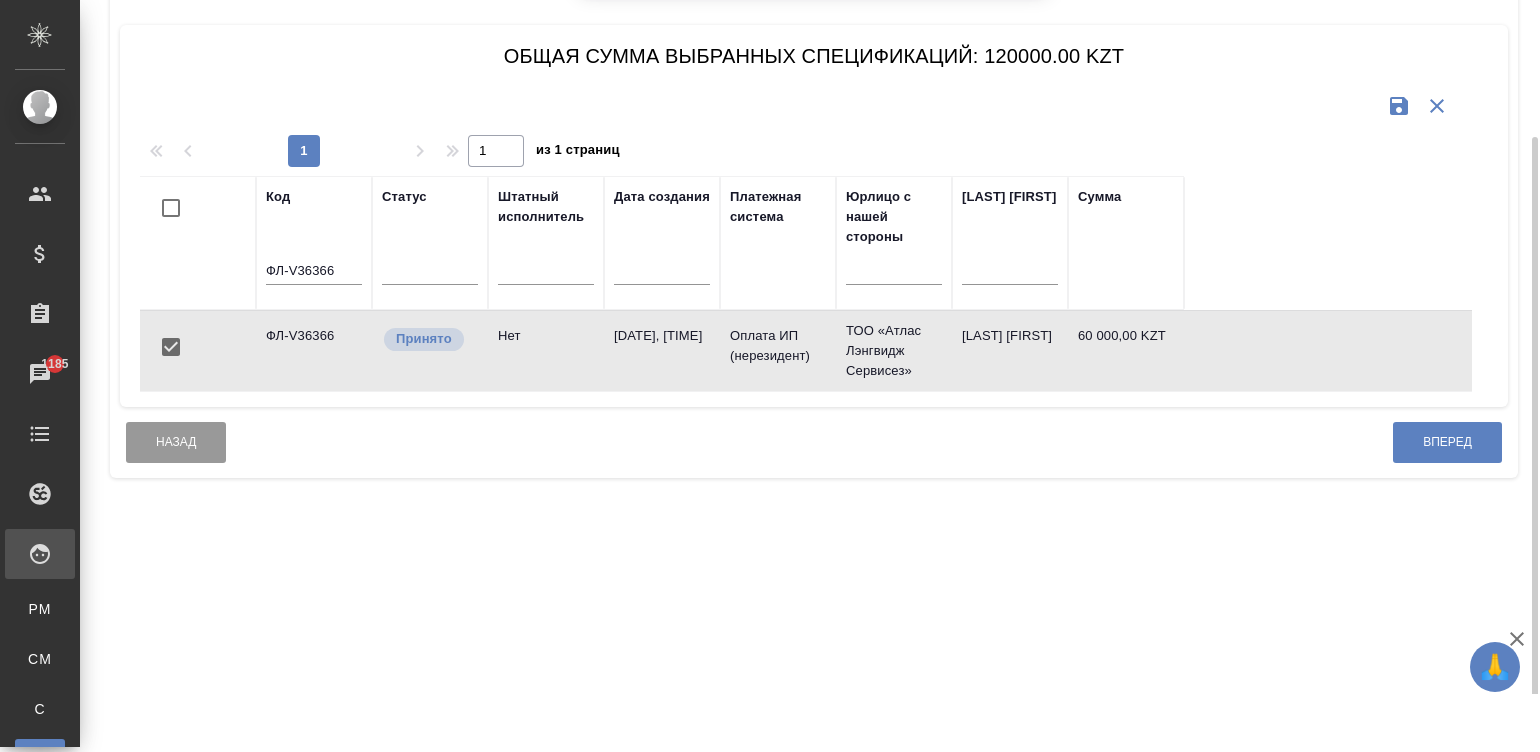 click on "ФЛ-V36366" at bounding box center [314, 271] 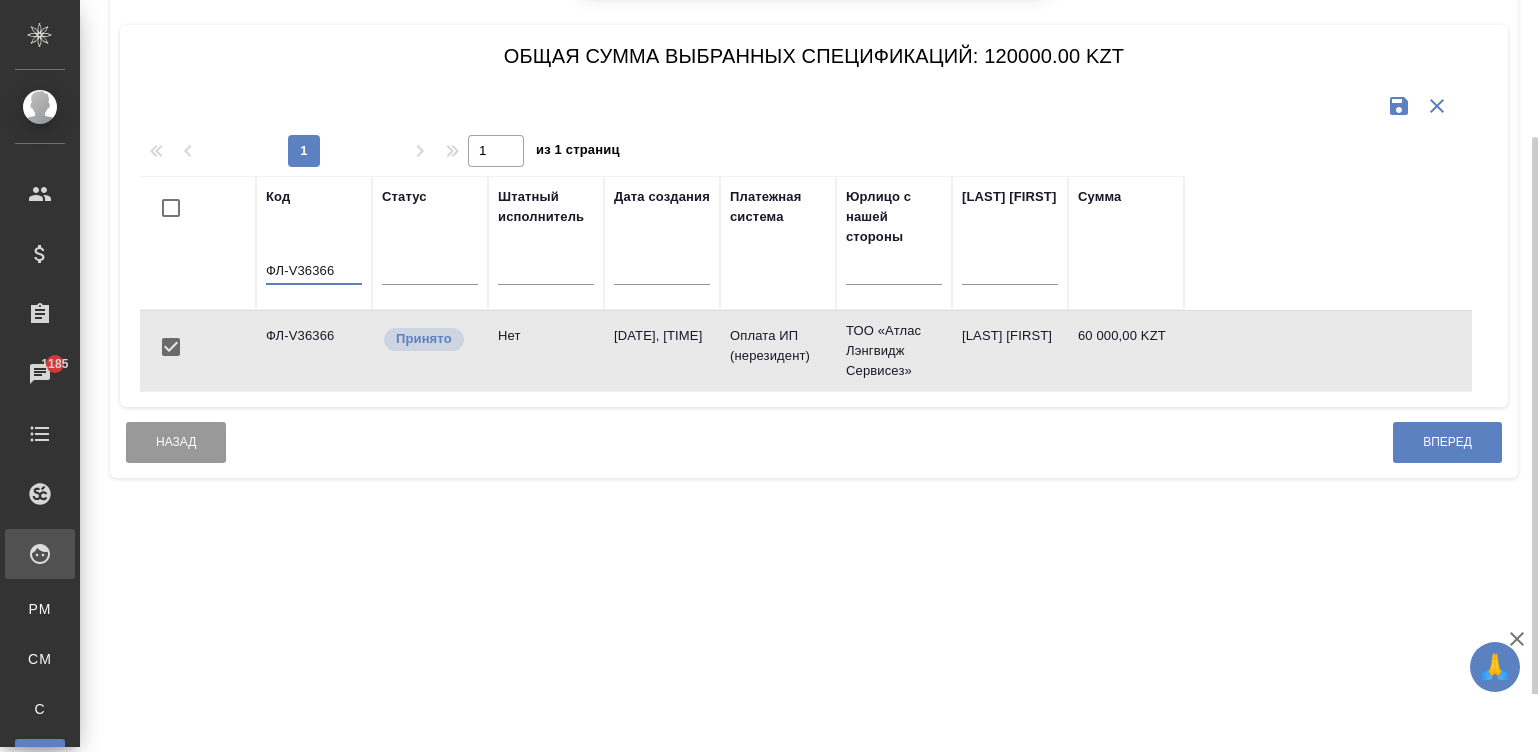 click on "ФЛ-V36366" at bounding box center (314, 271) 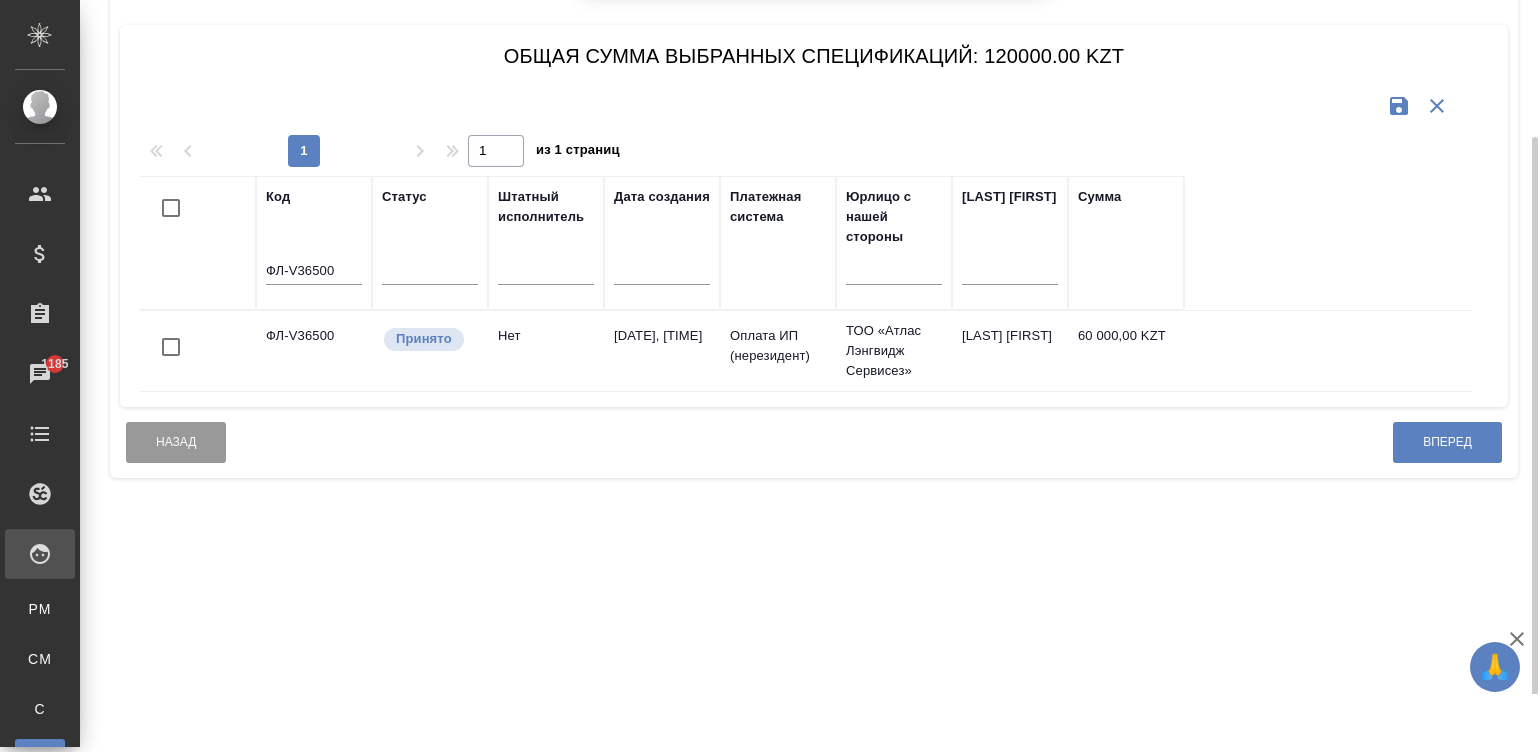 click at bounding box center [171, 347] 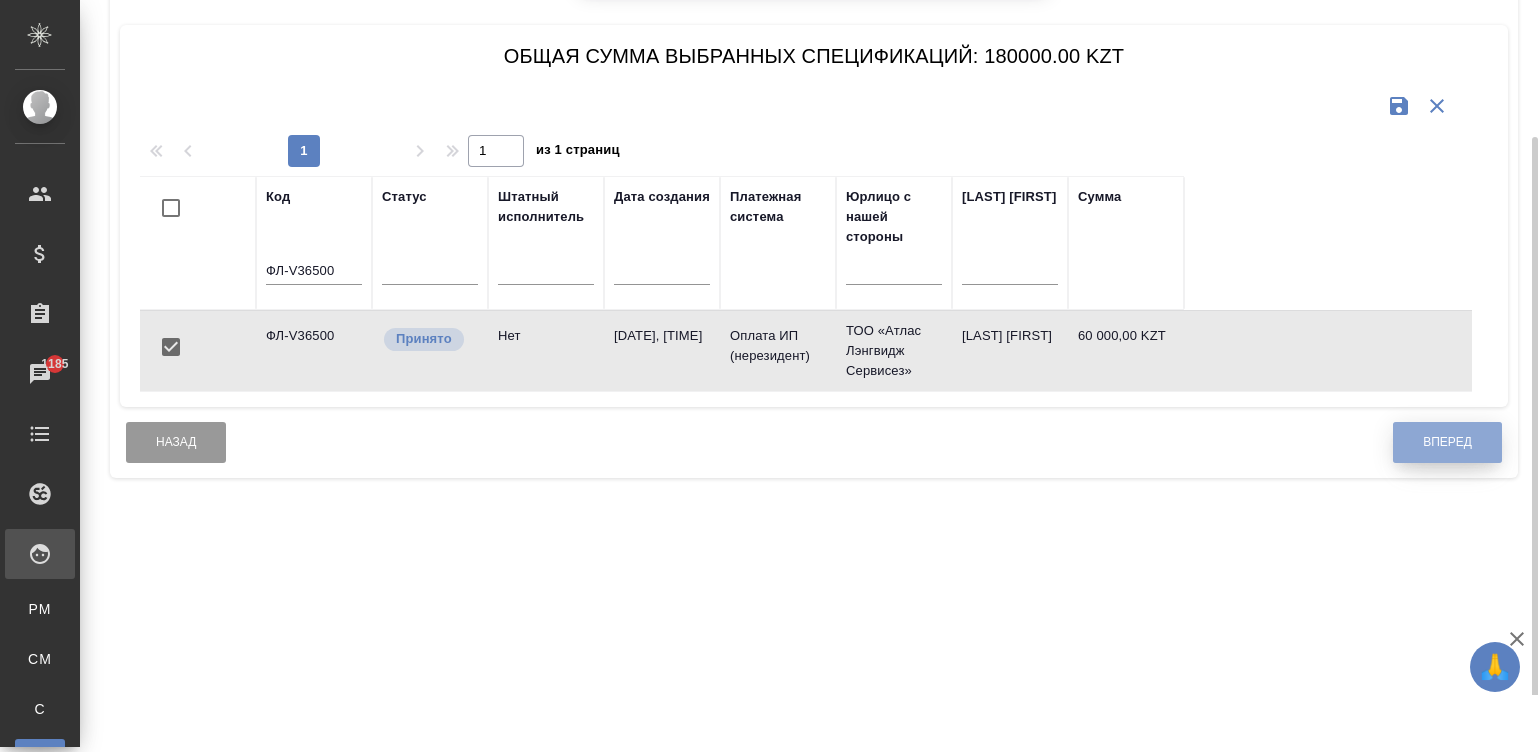 click on "Вперед" at bounding box center (1447, 442) 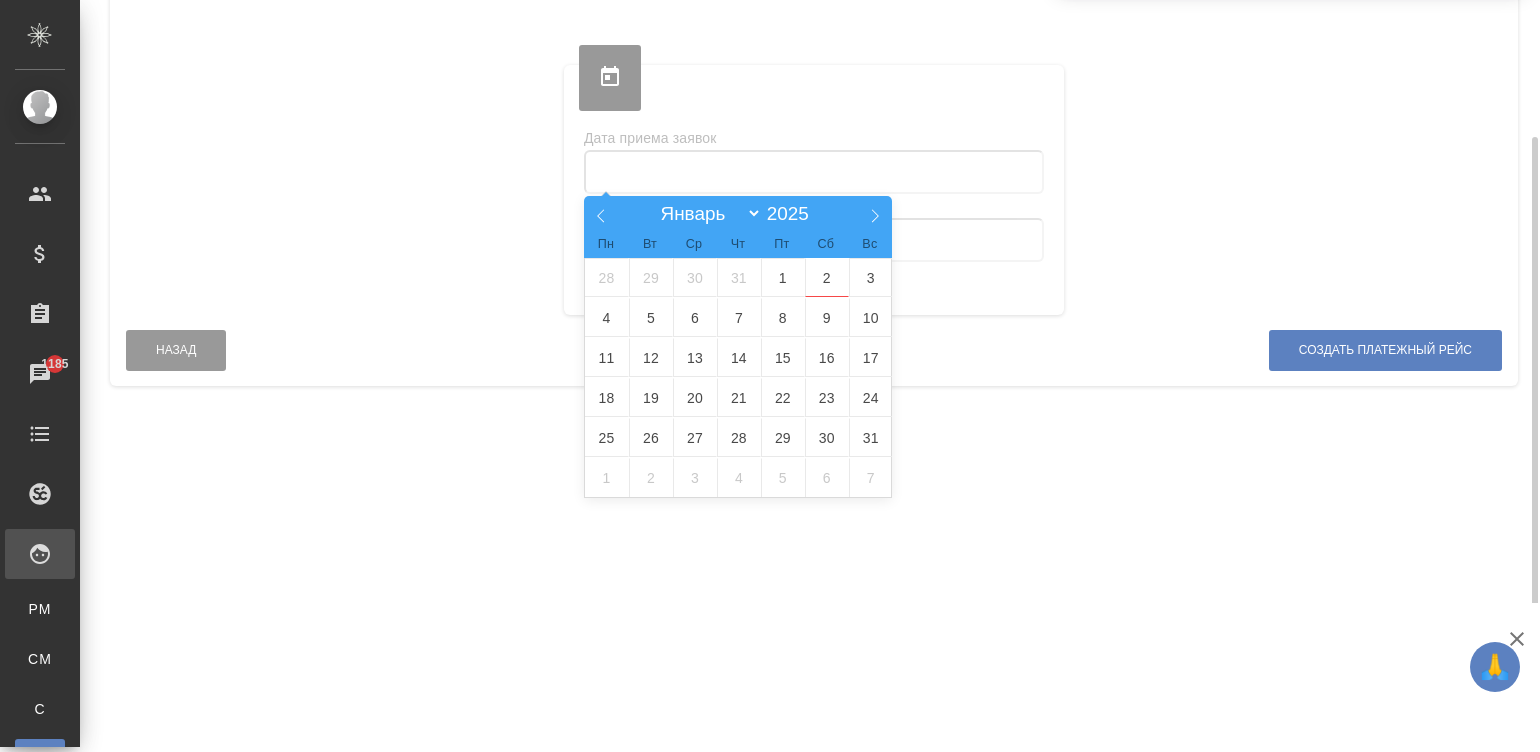 click at bounding box center (814, 172) 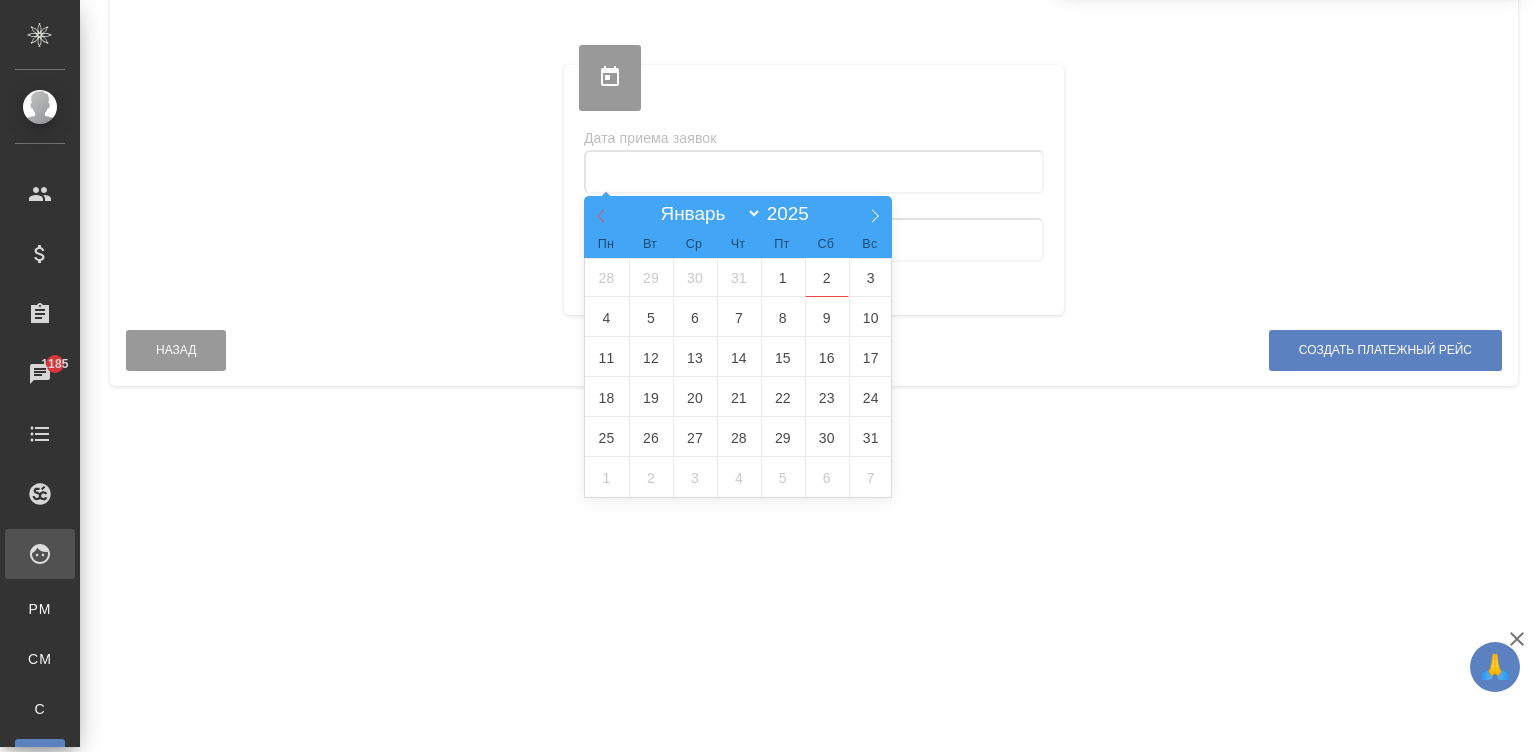 click at bounding box center (601, 213) 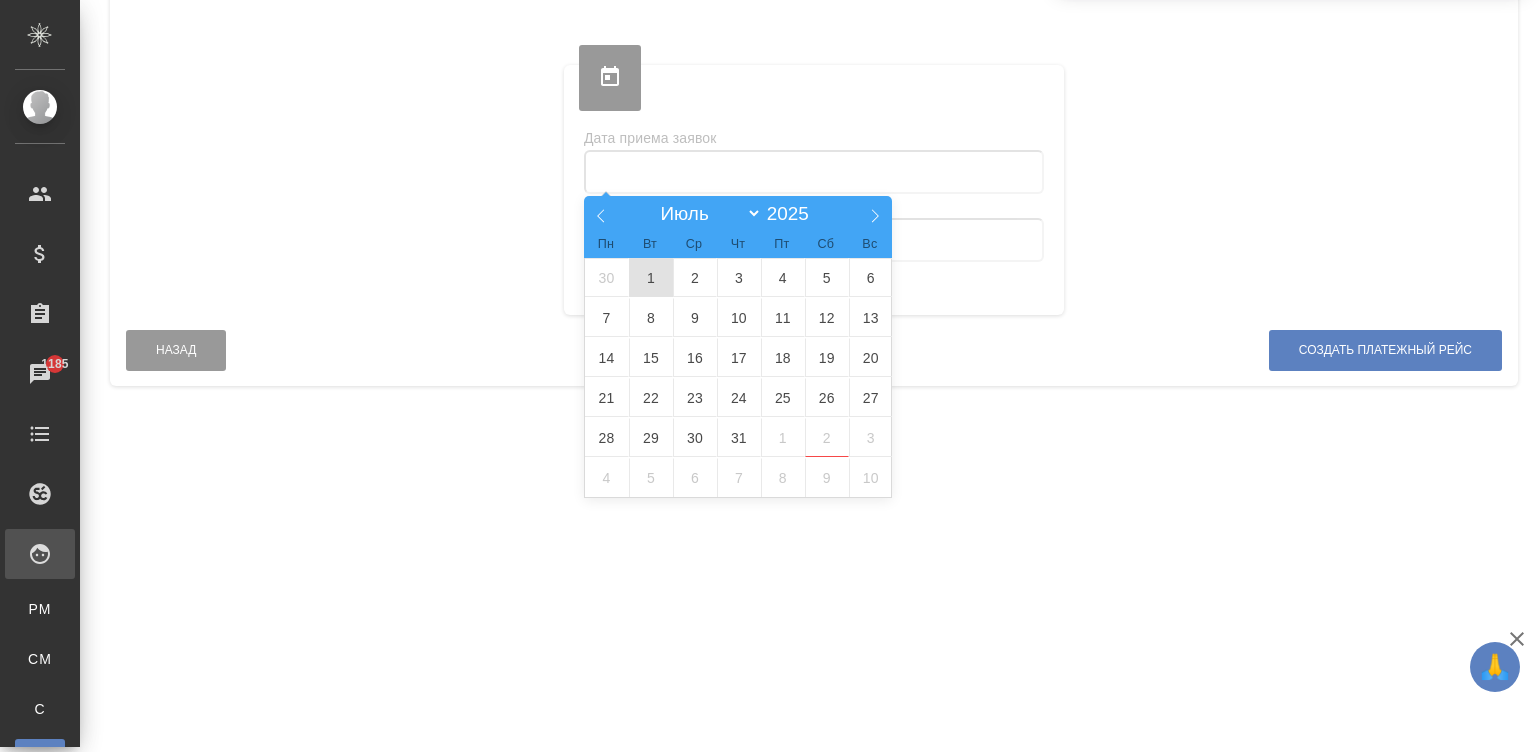 click on "1" at bounding box center [651, 277] 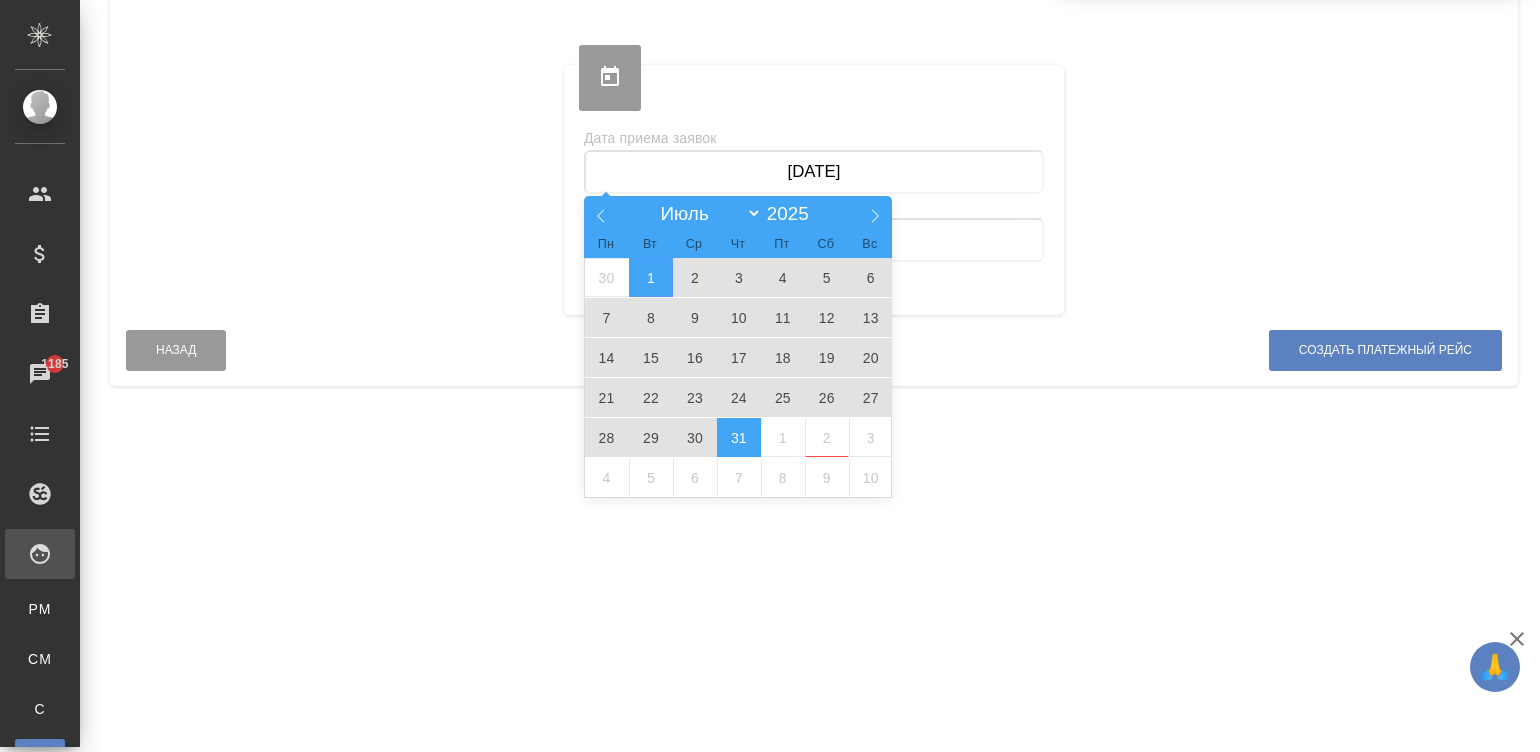 click on "31" at bounding box center [739, 437] 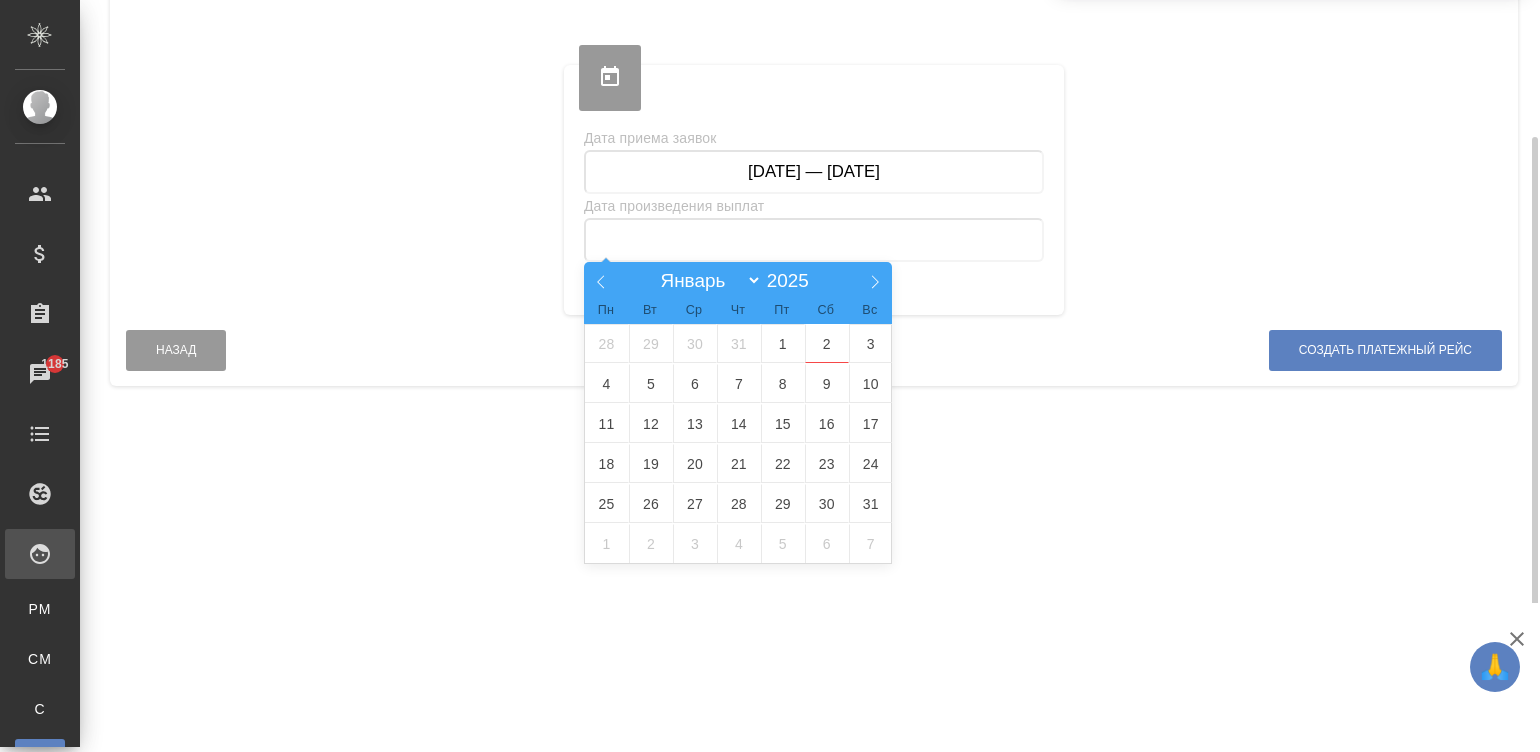 click at bounding box center (814, 240) 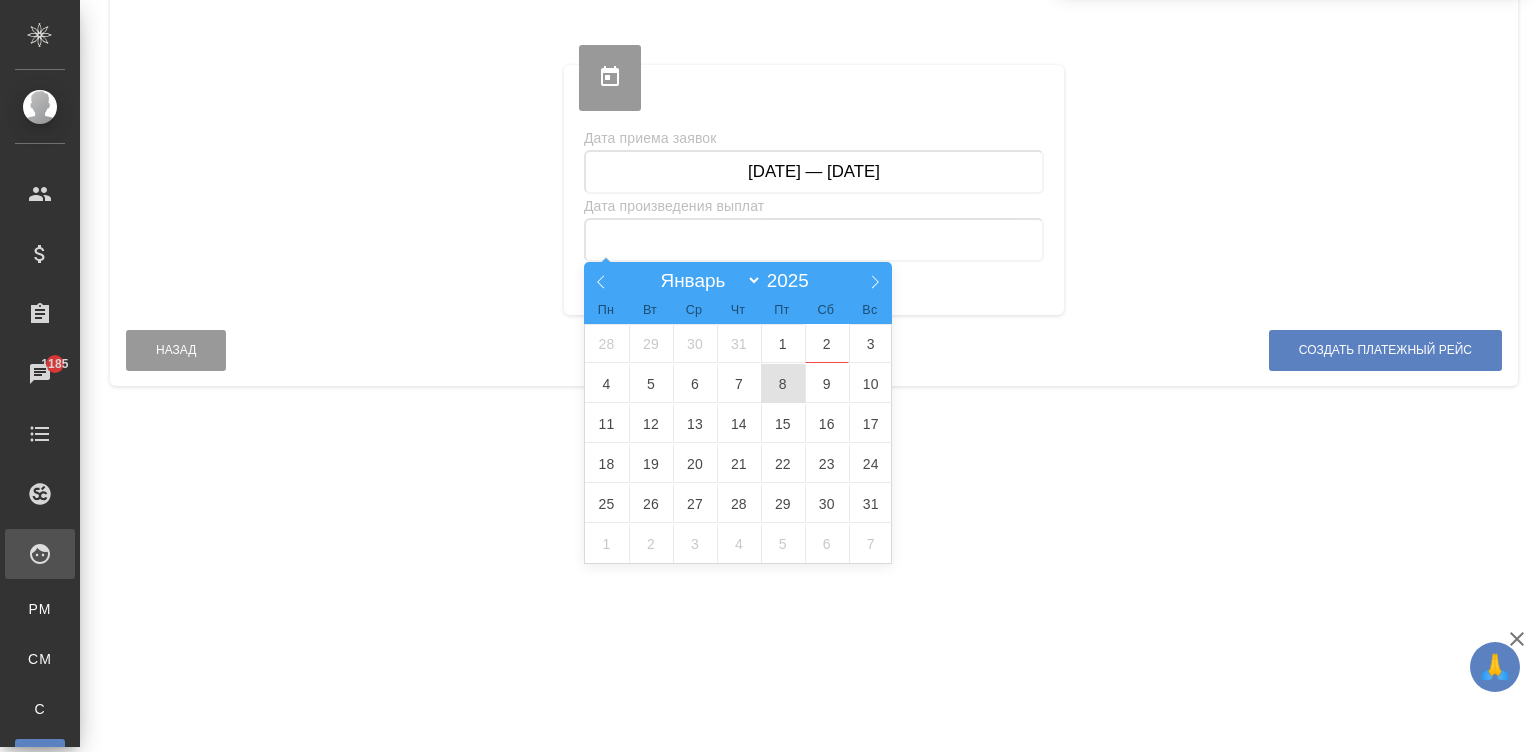 click on "8" at bounding box center (783, 383) 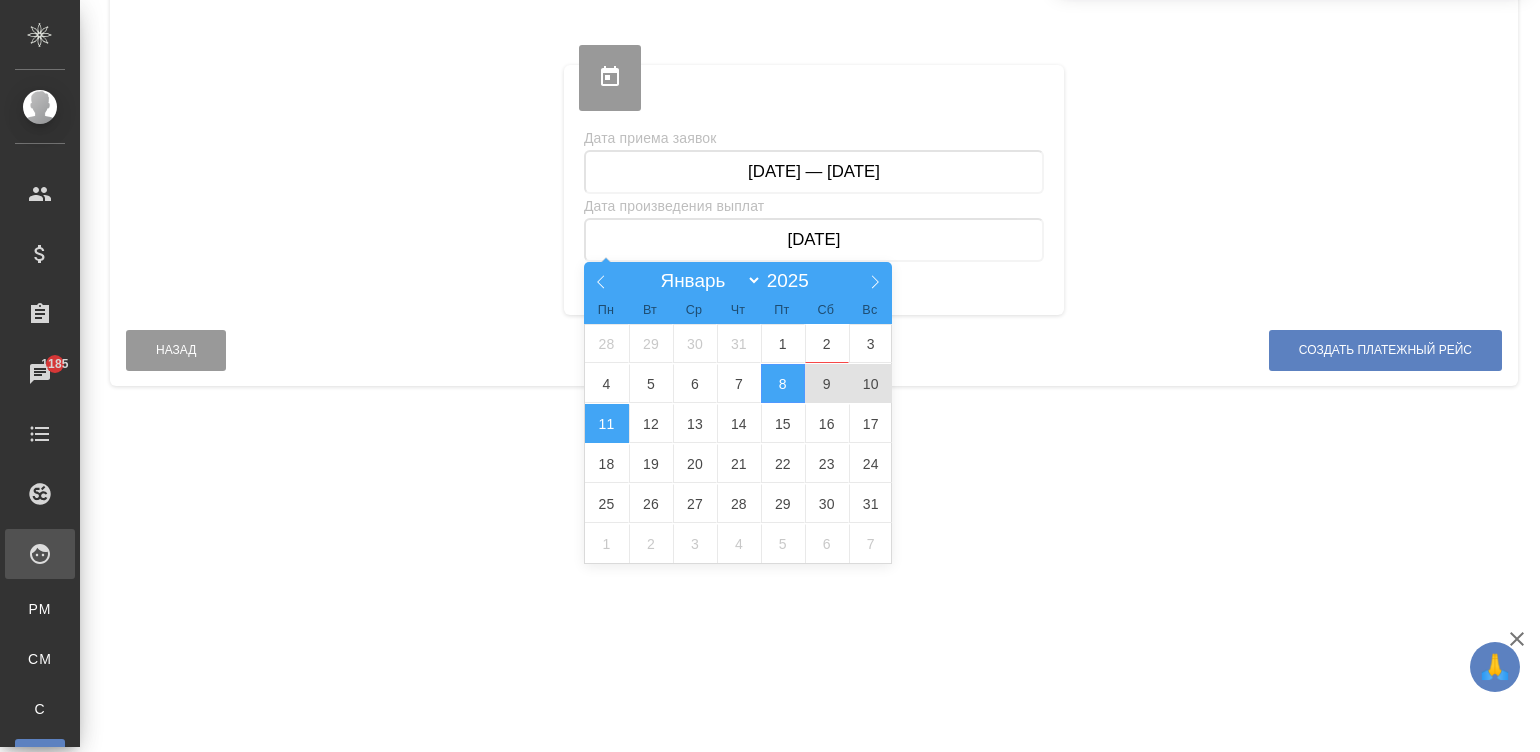 click on "11" at bounding box center [607, 423] 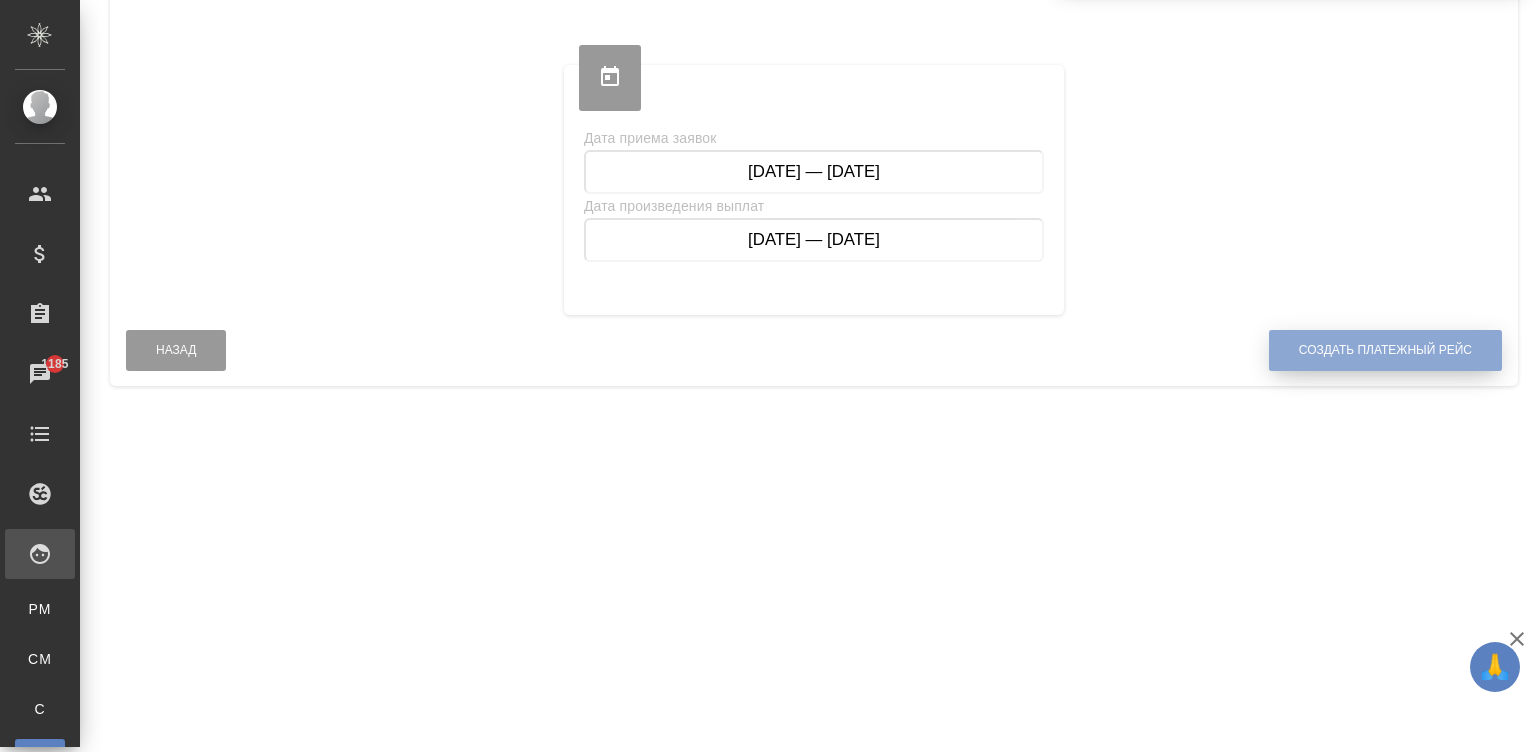 click on "Создать платежный рейс" at bounding box center [1385, 350] 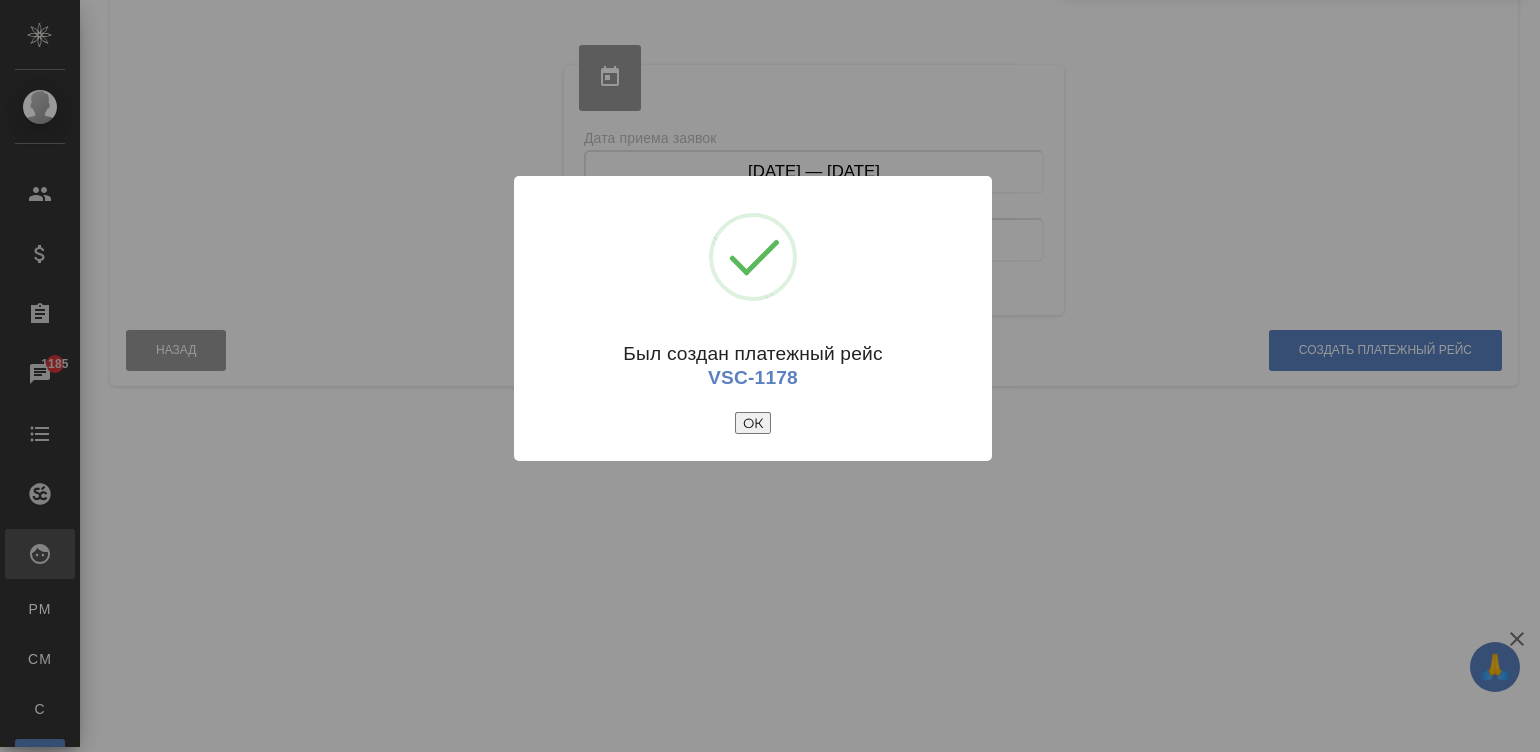 click on "ОК" at bounding box center (753, 423) 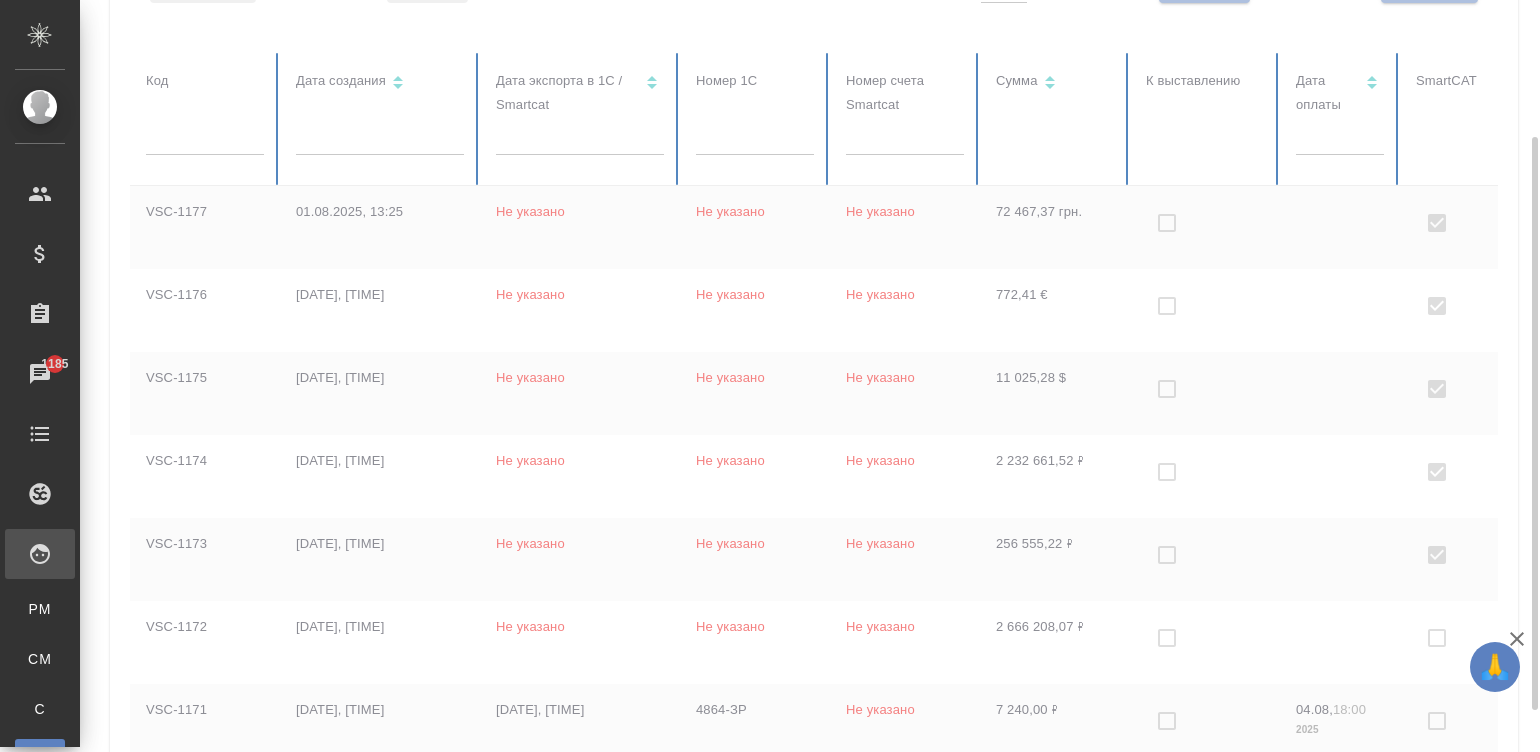 checkbox on "false" 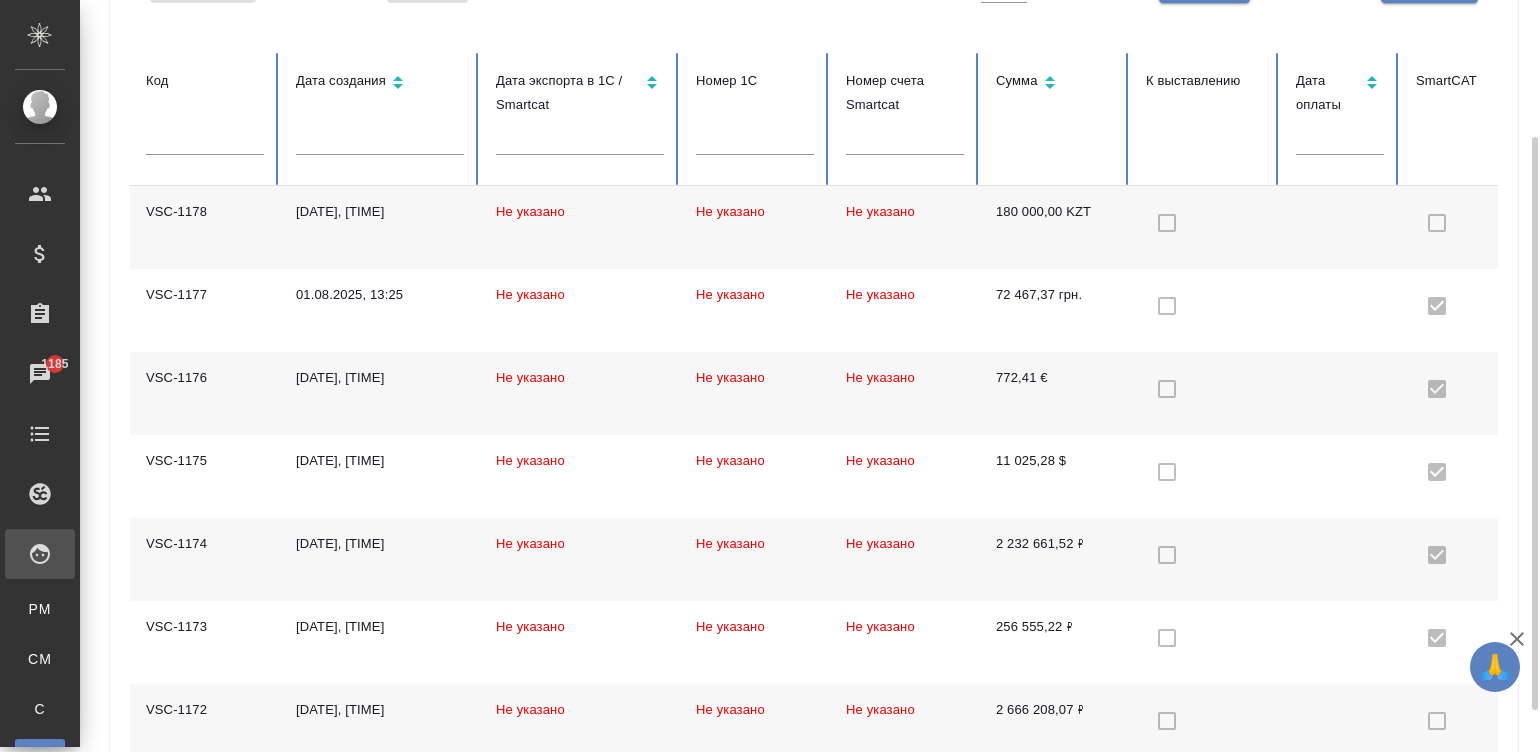 click on "Не указано" at bounding box center (905, 227) 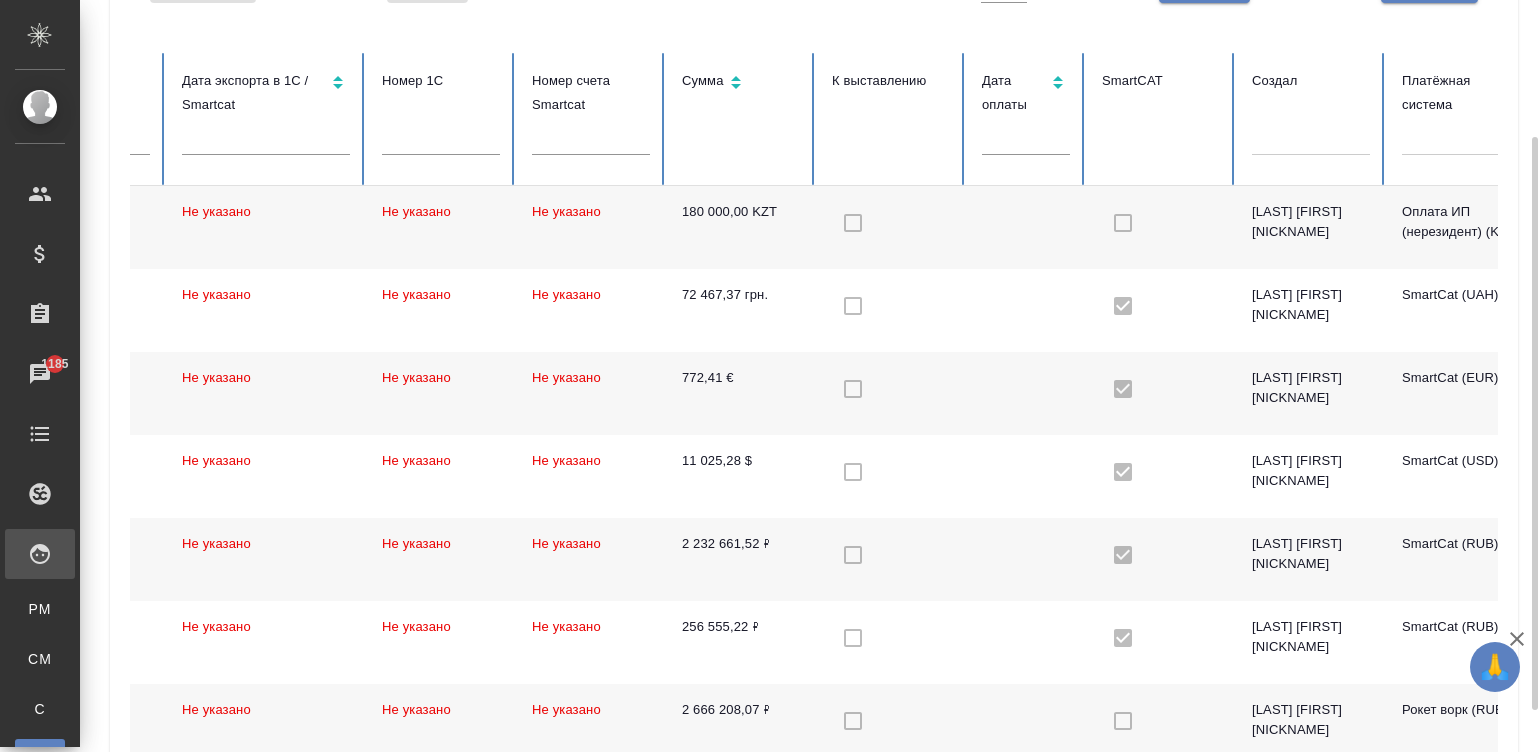 scroll, scrollTop: 0, scrollLeft: 551, axis: horizontal 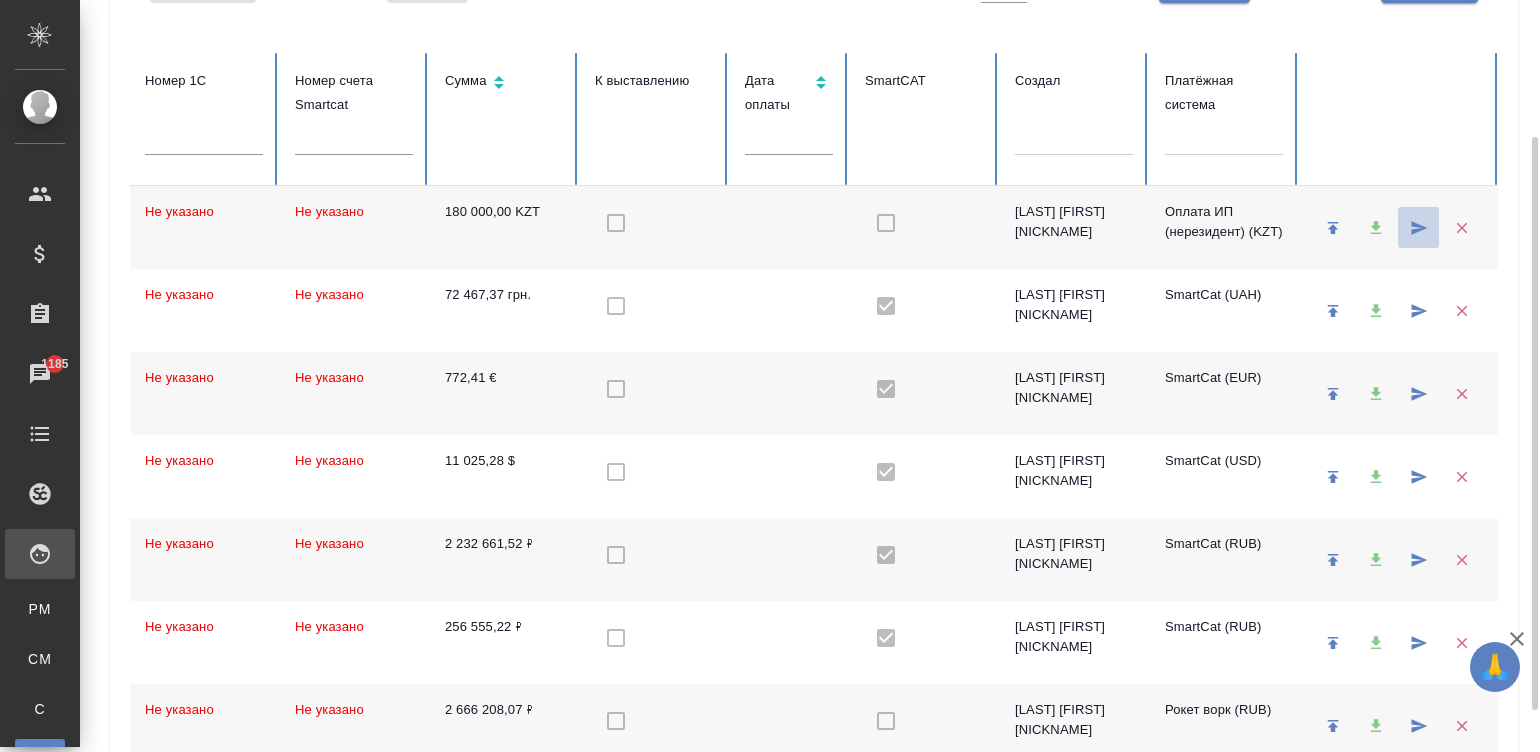 click at bounding box center [1418, 227] 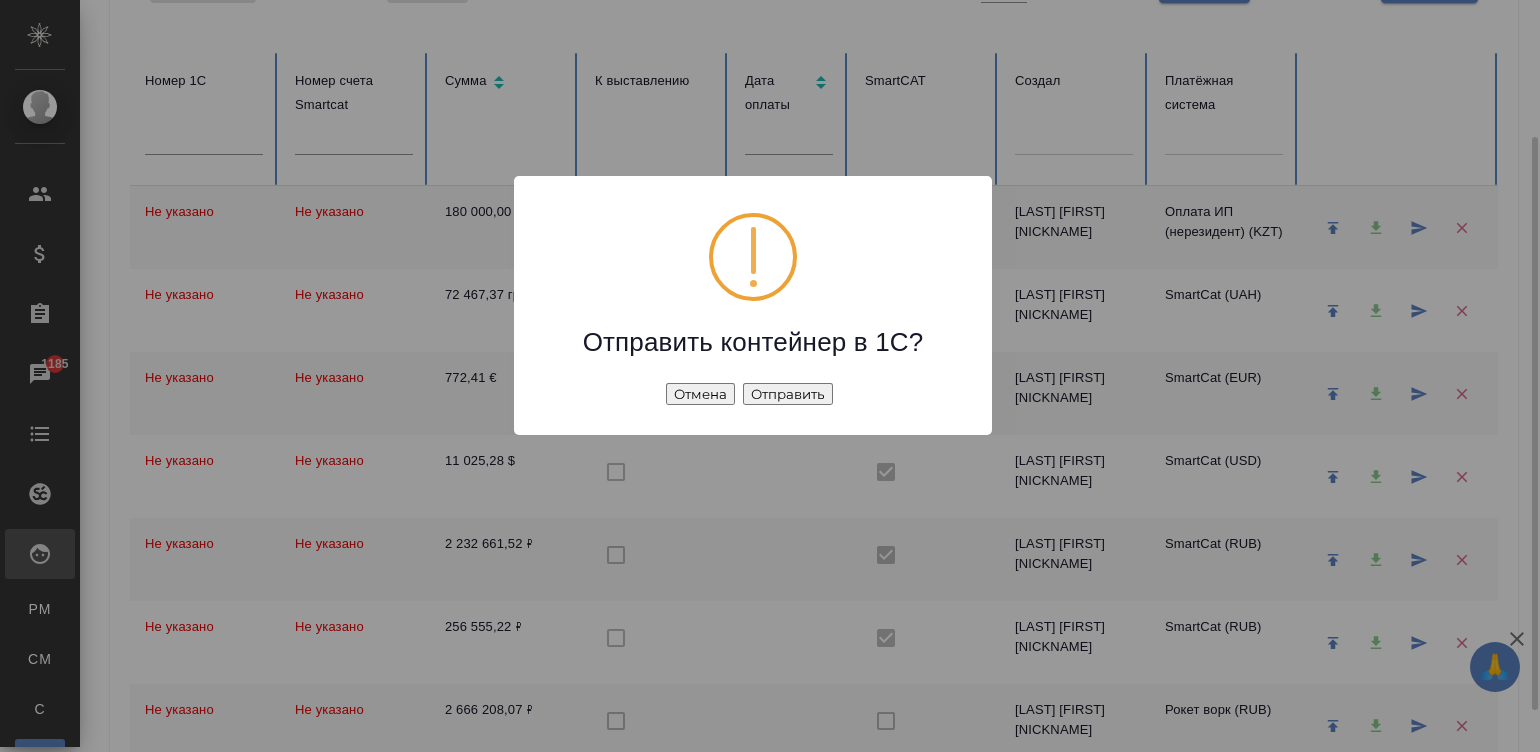 click on "Отправить" at bounding box center (788, 394) 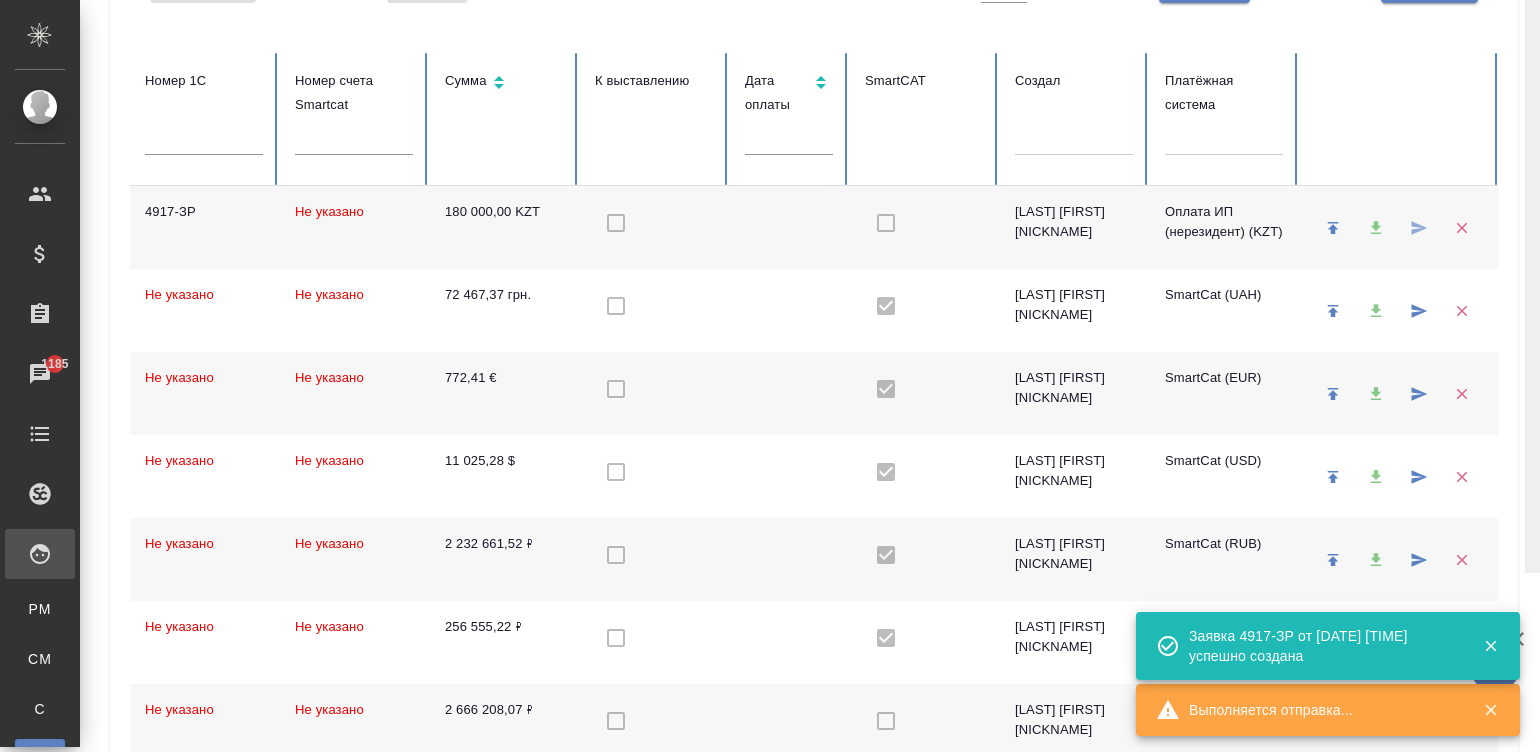 scroll, scrollTop: 0, scrollLeft: 0, axis: both 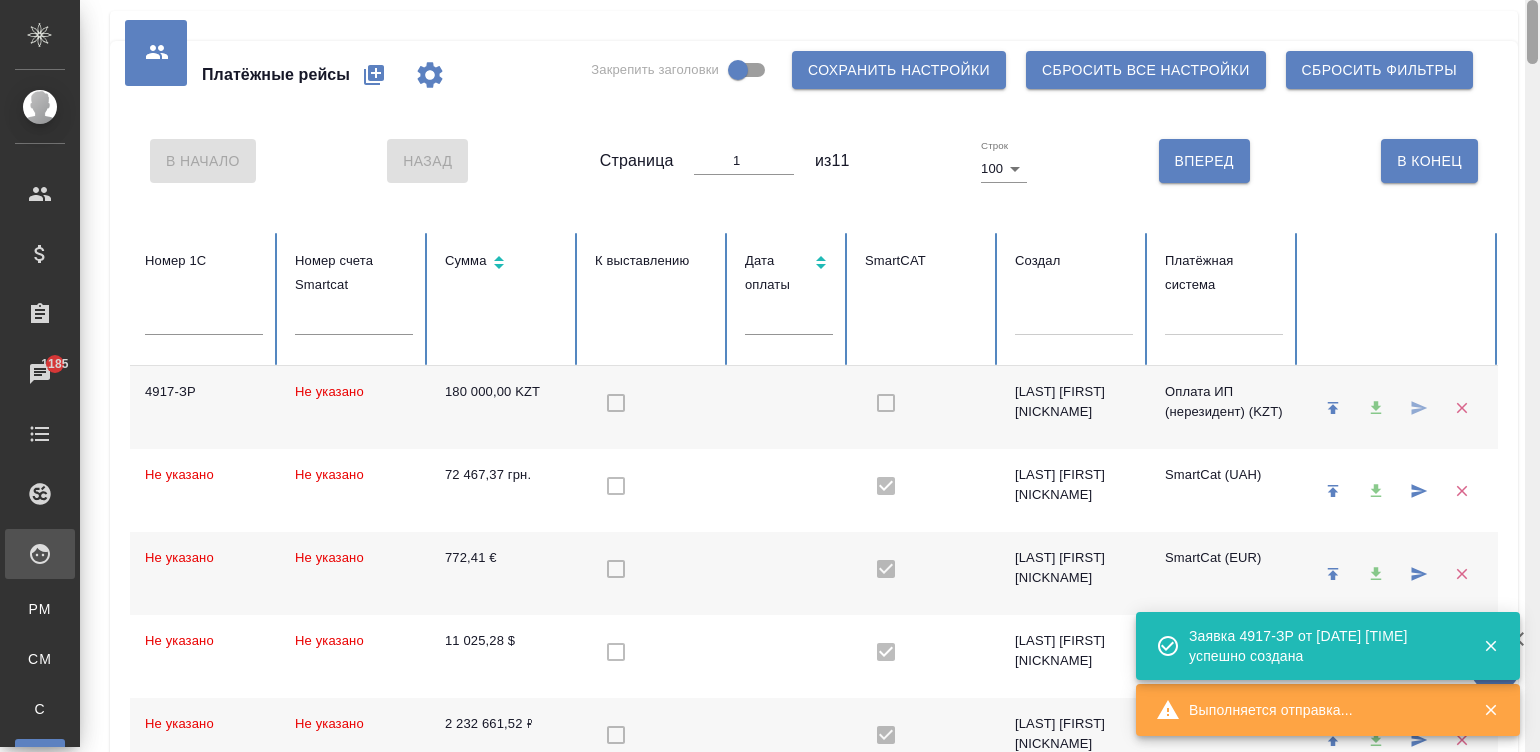 click at bounding box center [1532, 376] 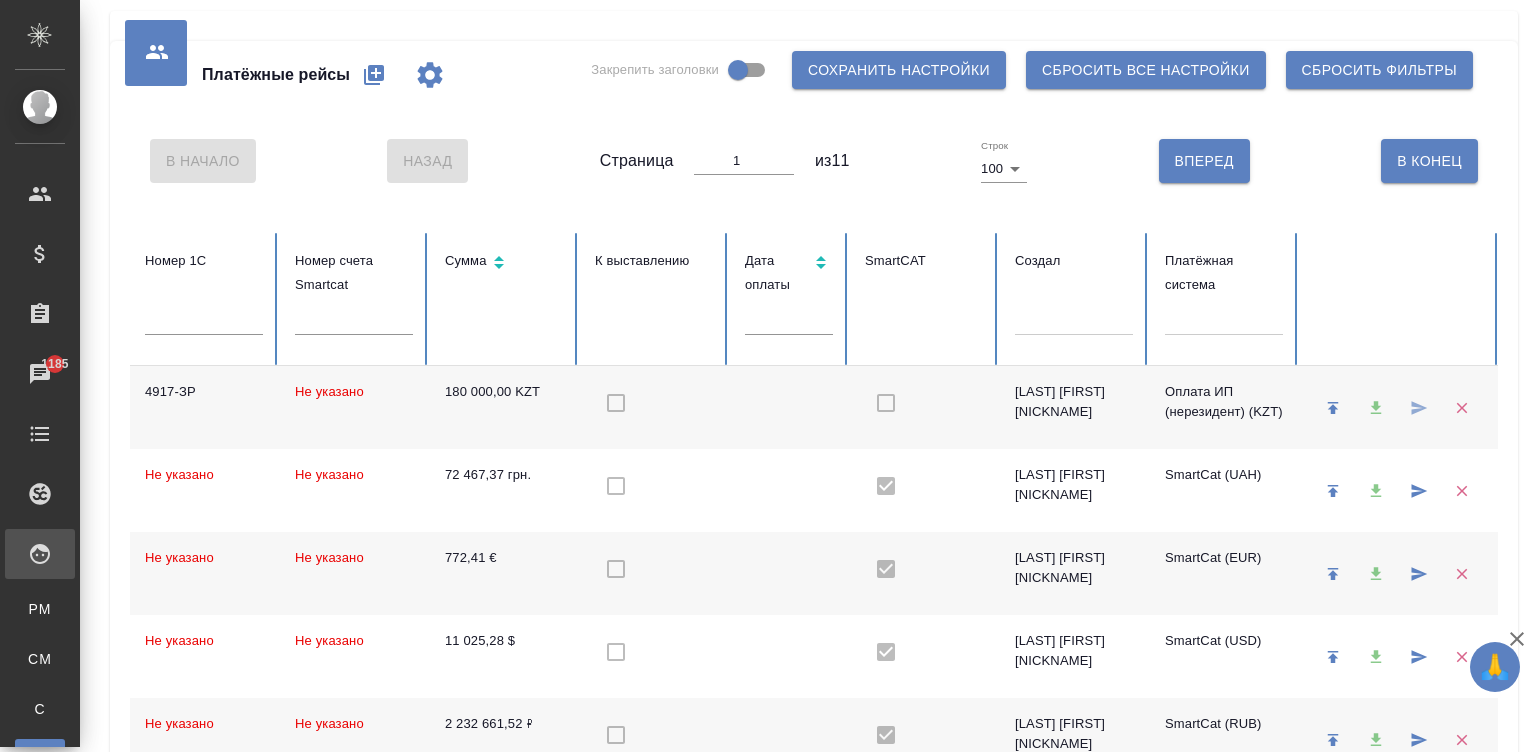 click at bounding box center [374, 75] 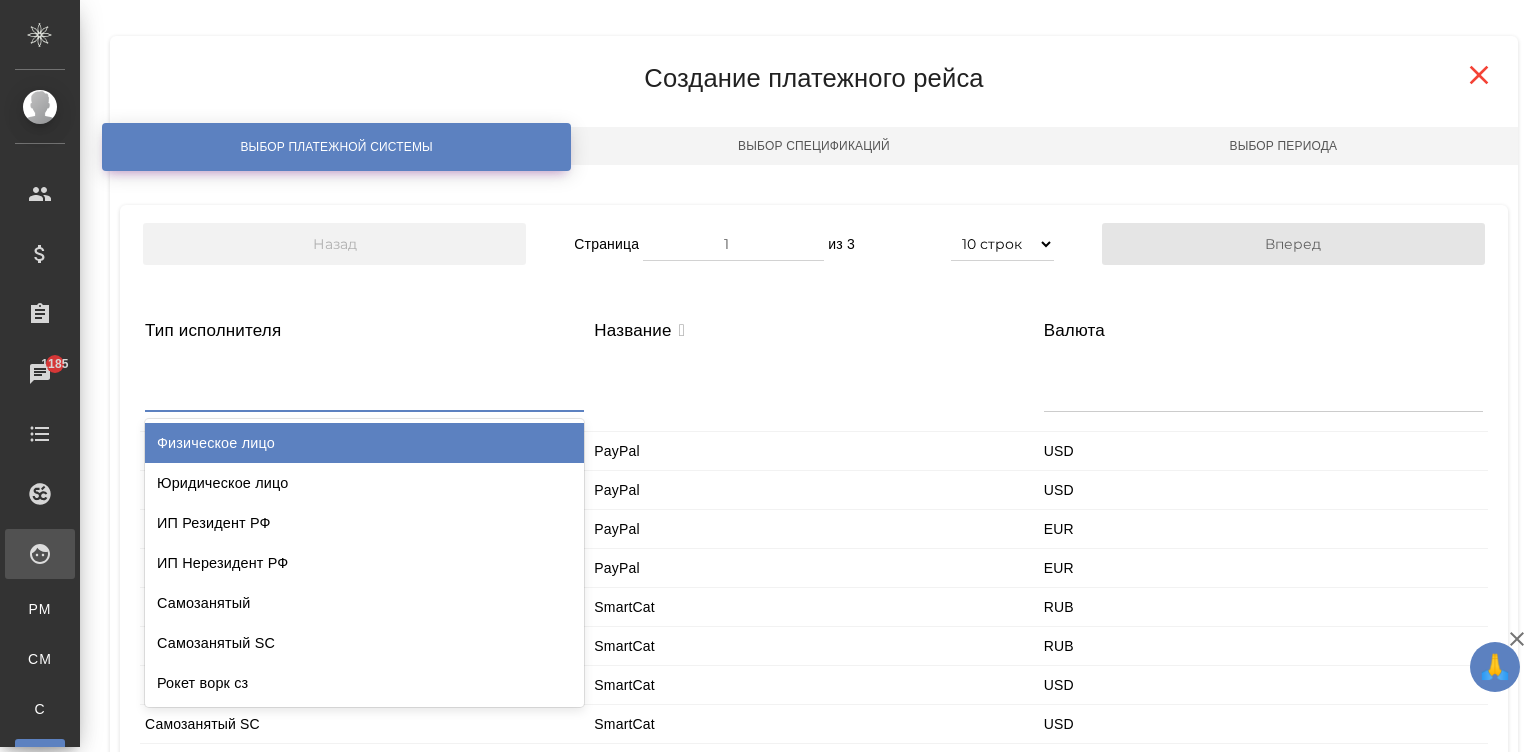 click at bounding box center [364, 386] 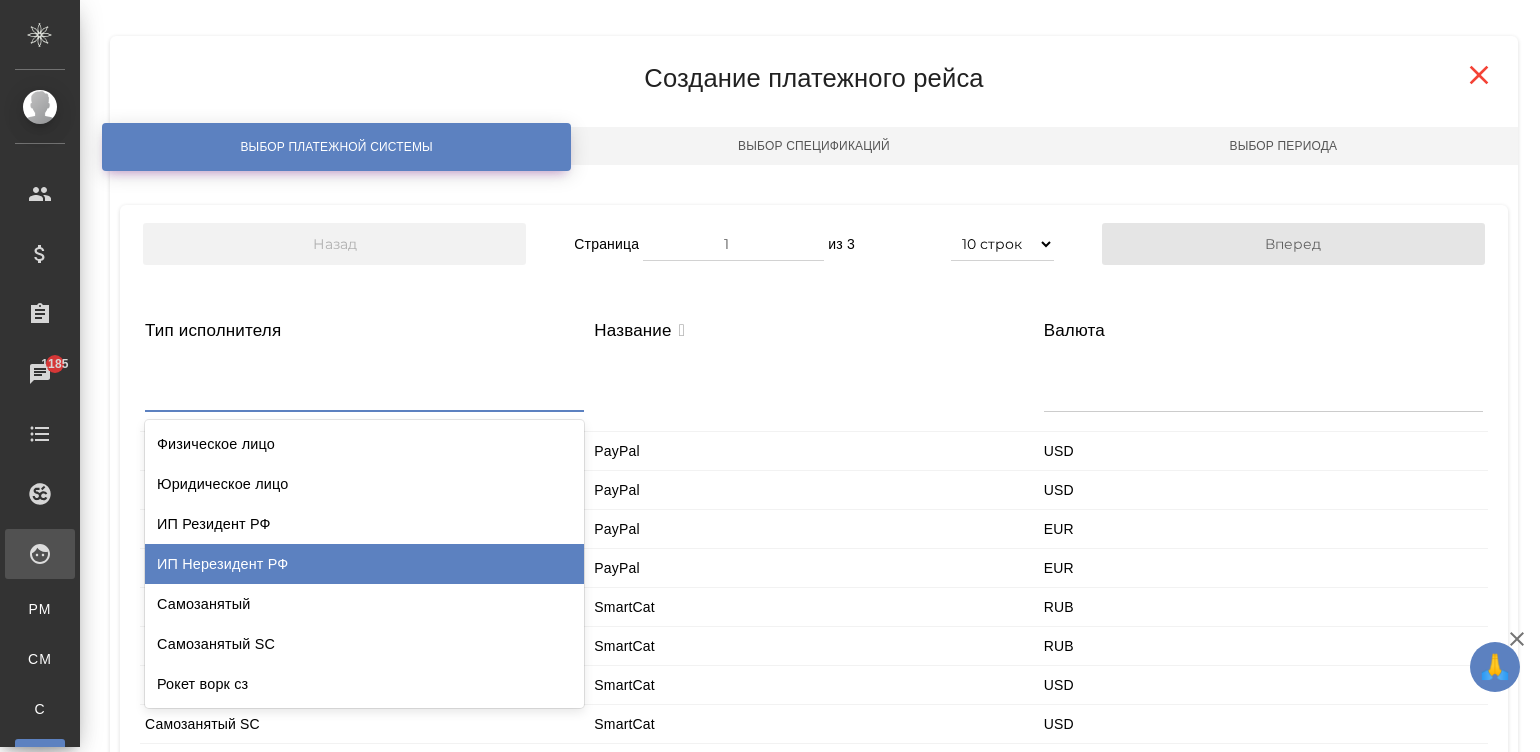 click on "ИП Нерезидент РФ" at bounding box center [364, 564] 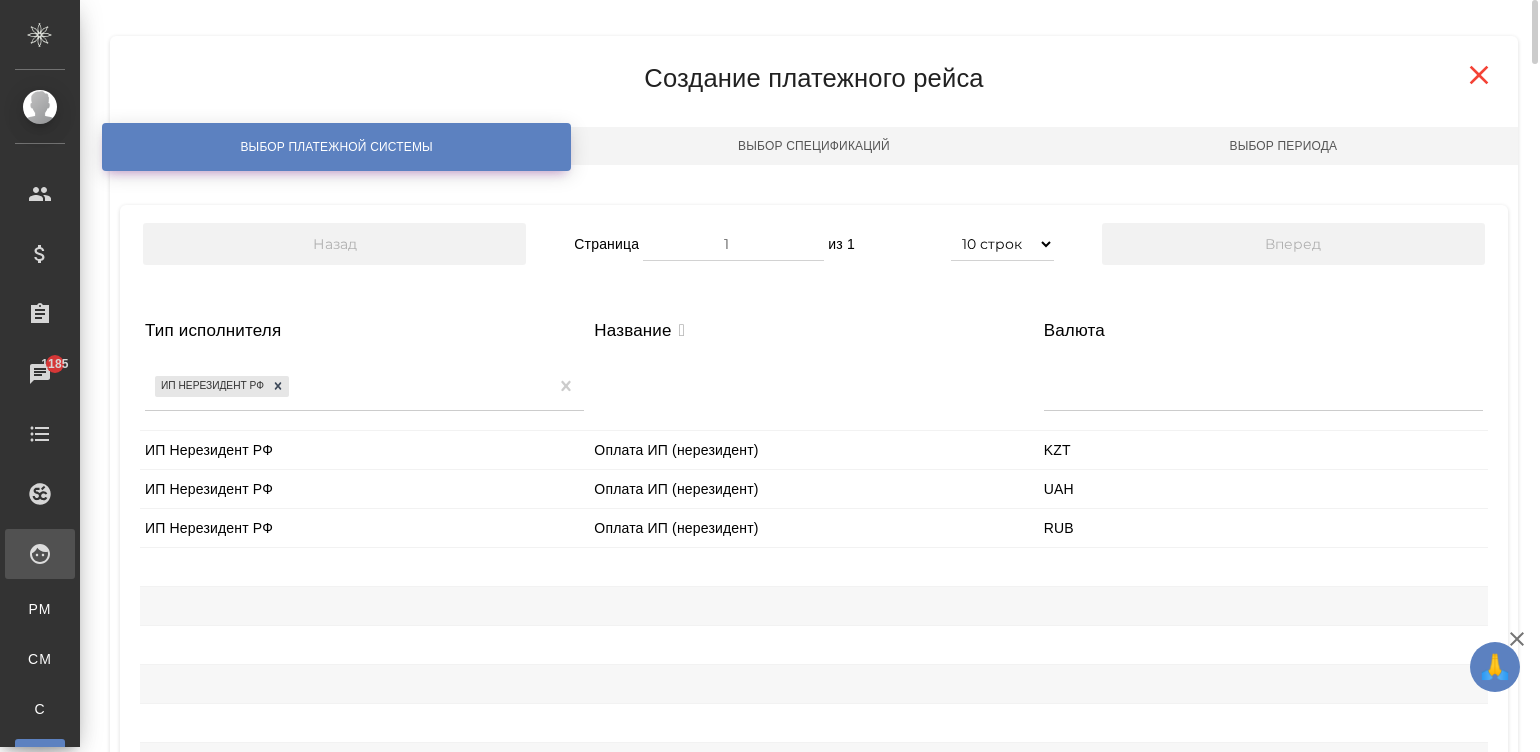 click on "ИП Нерезидент РФ" at bounding box center [364, 450] 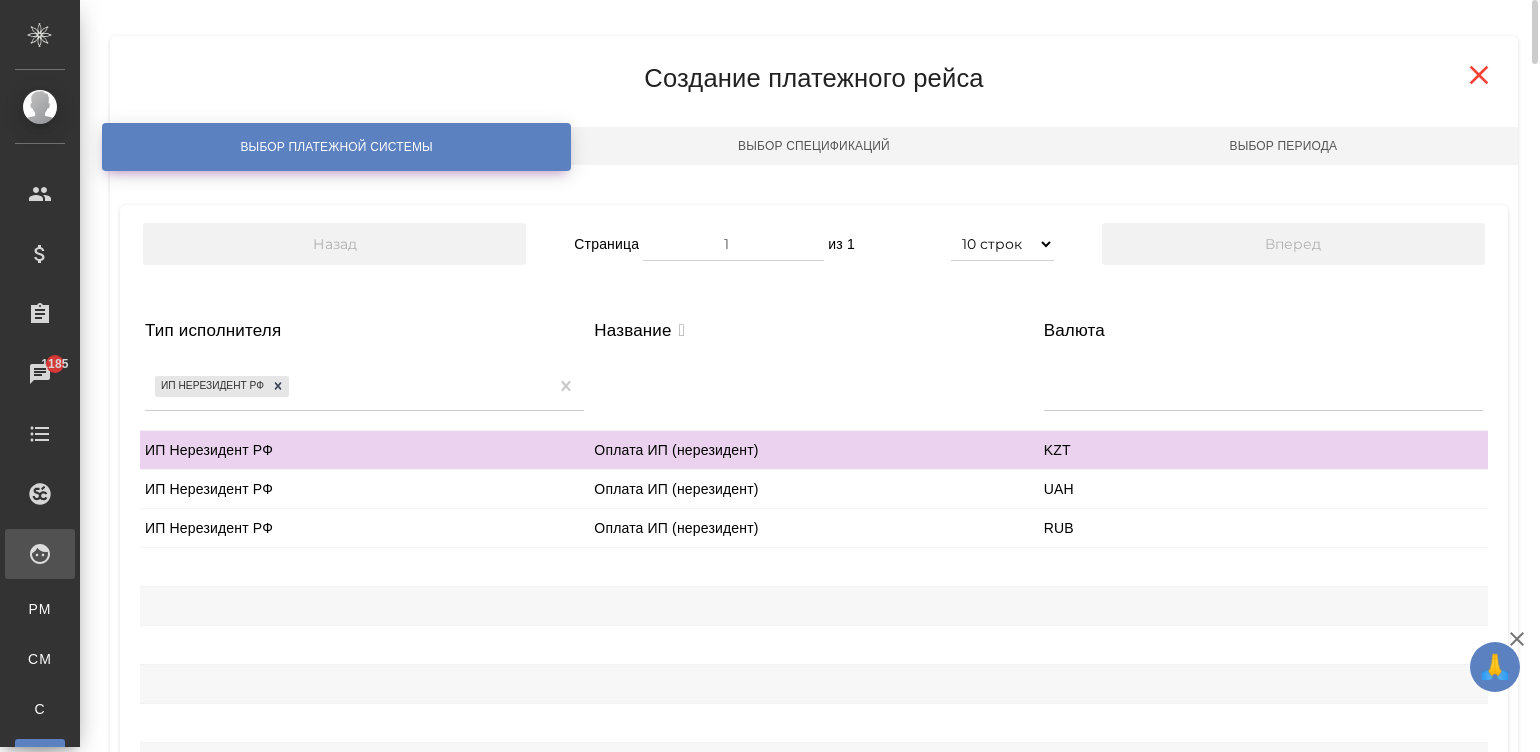 click at bounding box center [813, 645] 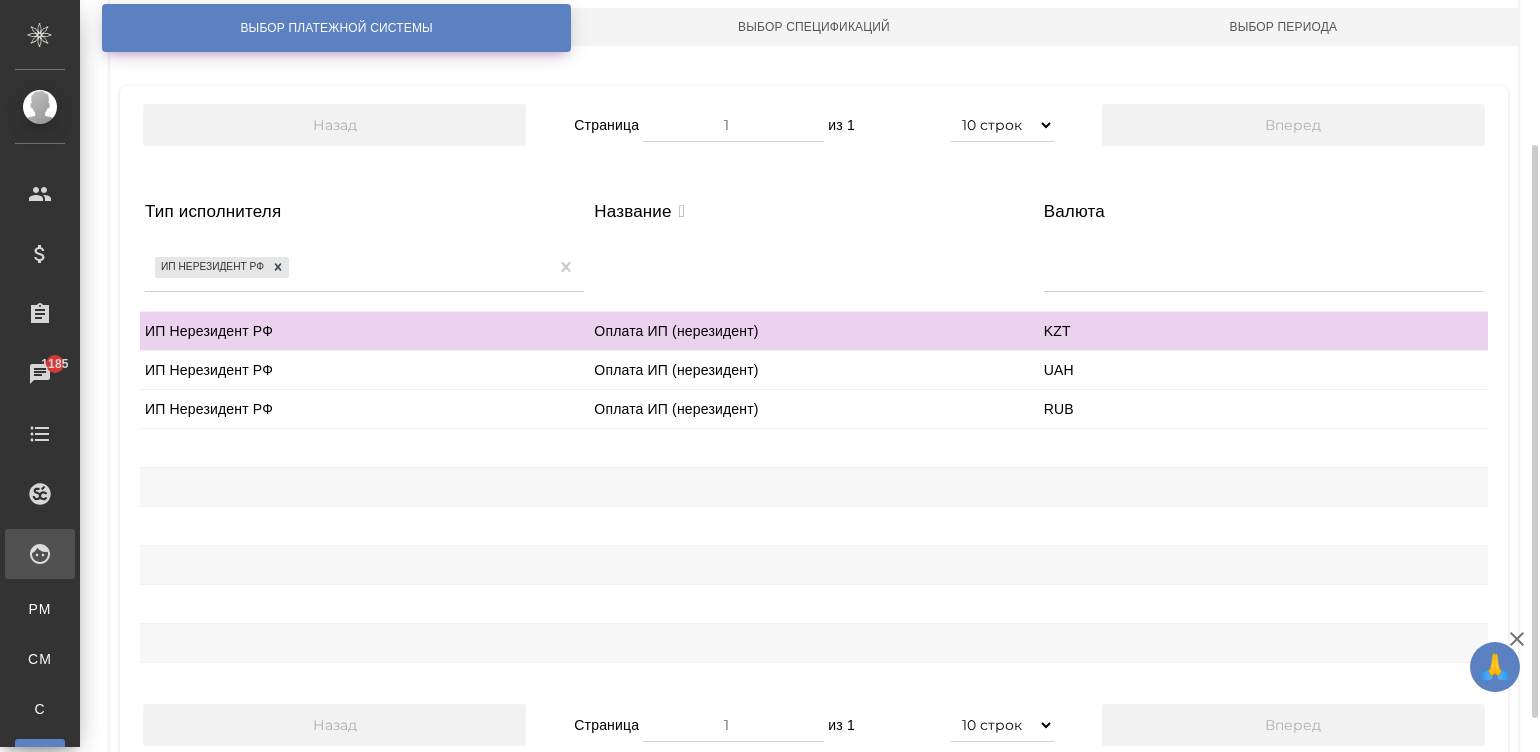 scroll, scrollTop: 235, scrollLeft: 0, axis: vertical 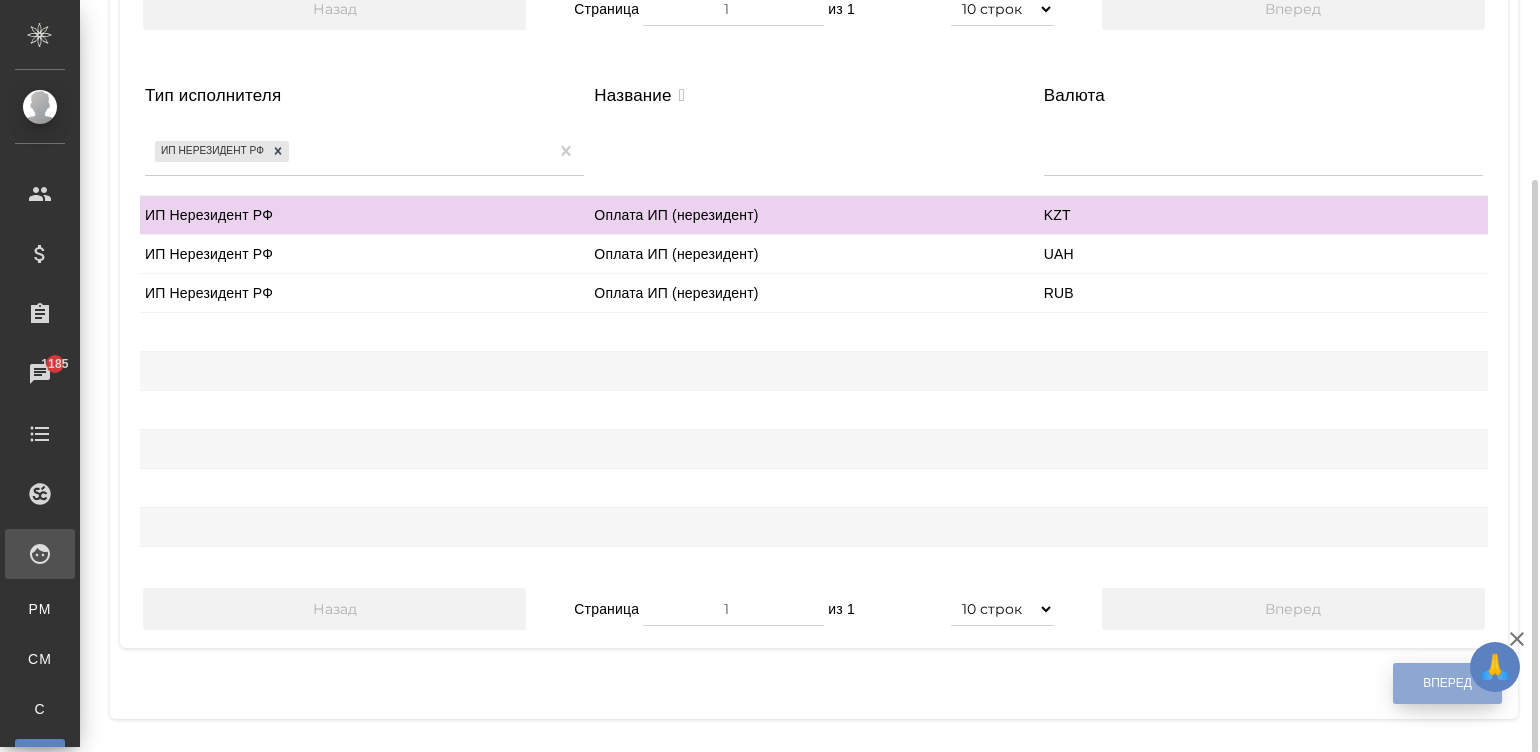 click on "Вперед" at bounding box center (1447, 683) 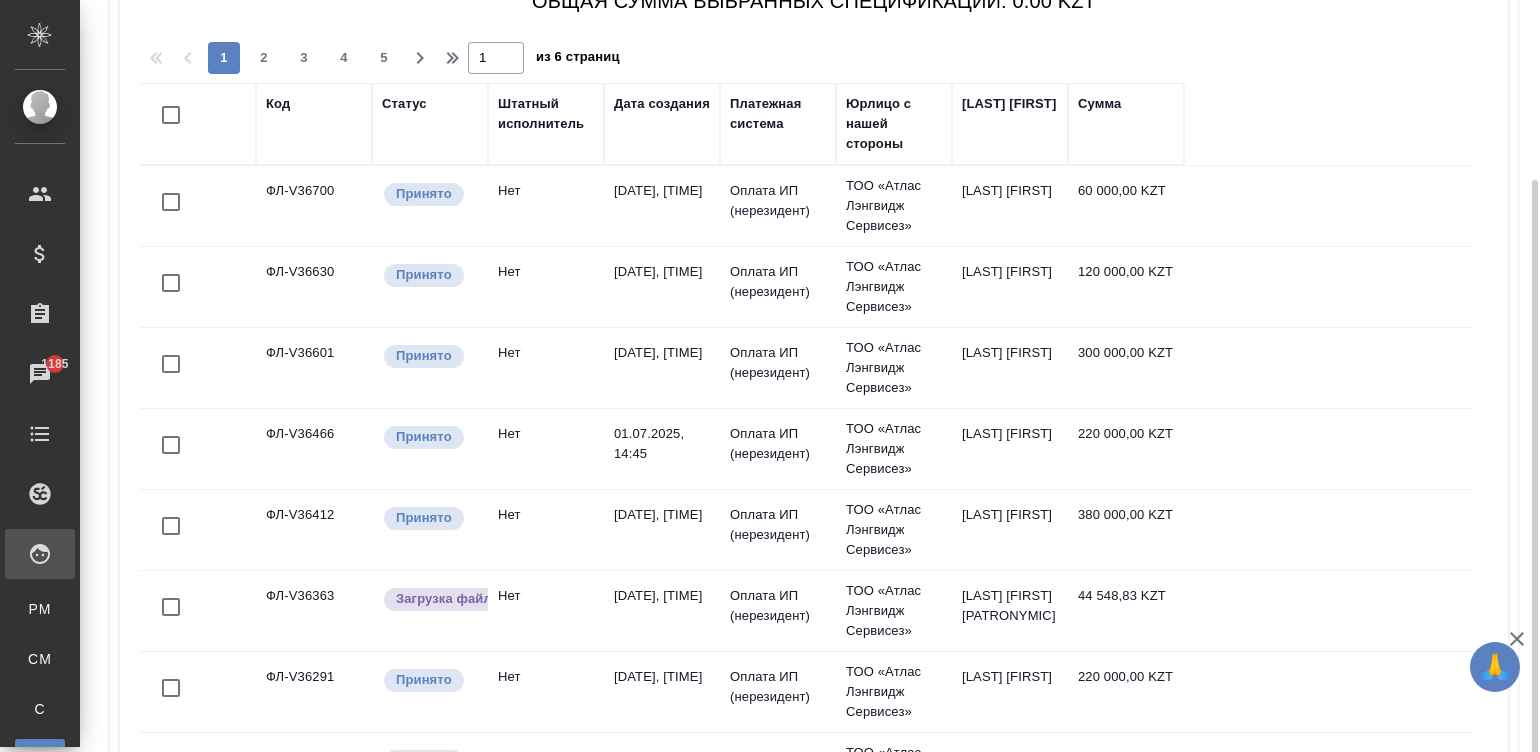 click on "Код" at bounding box center (278, 104) 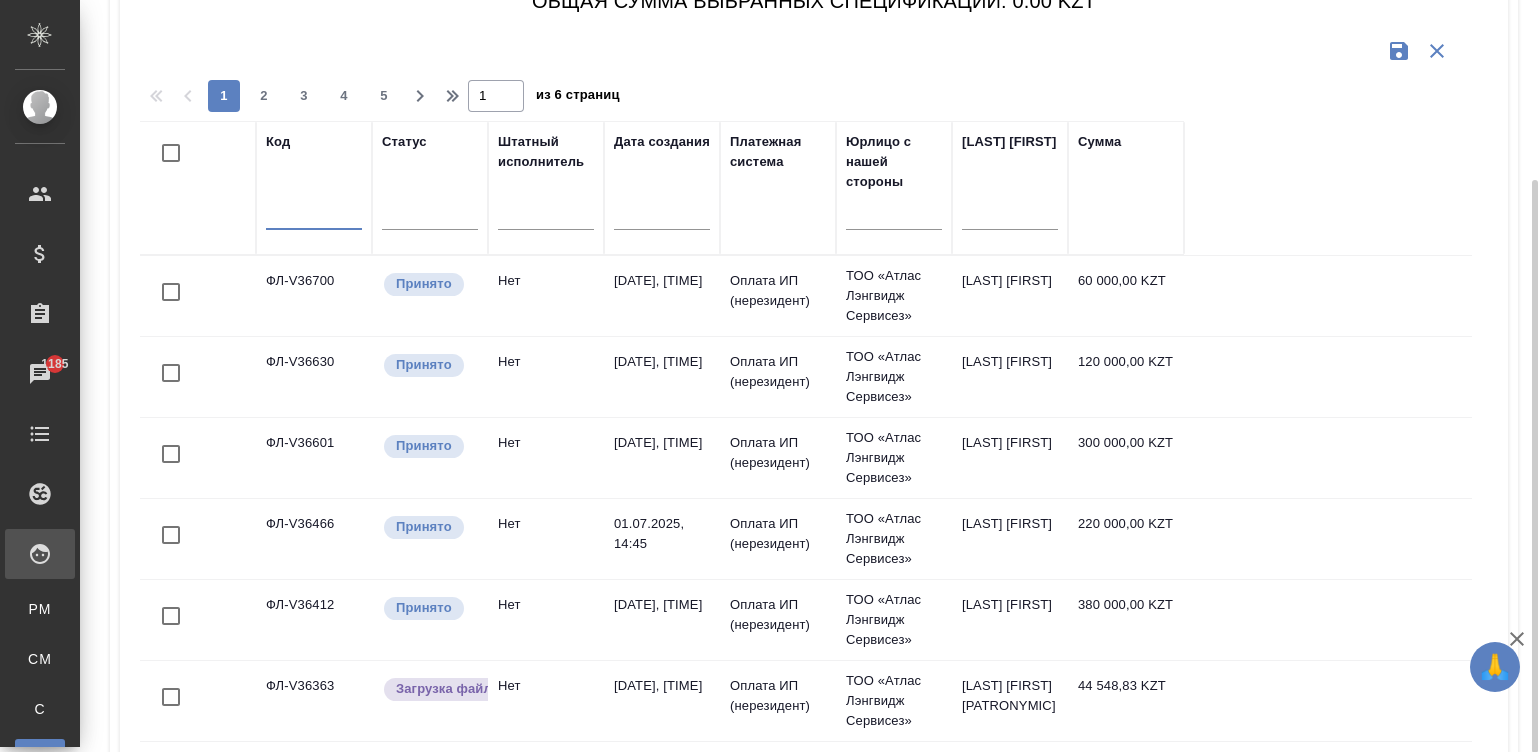 click at bounding box center (314, 216) 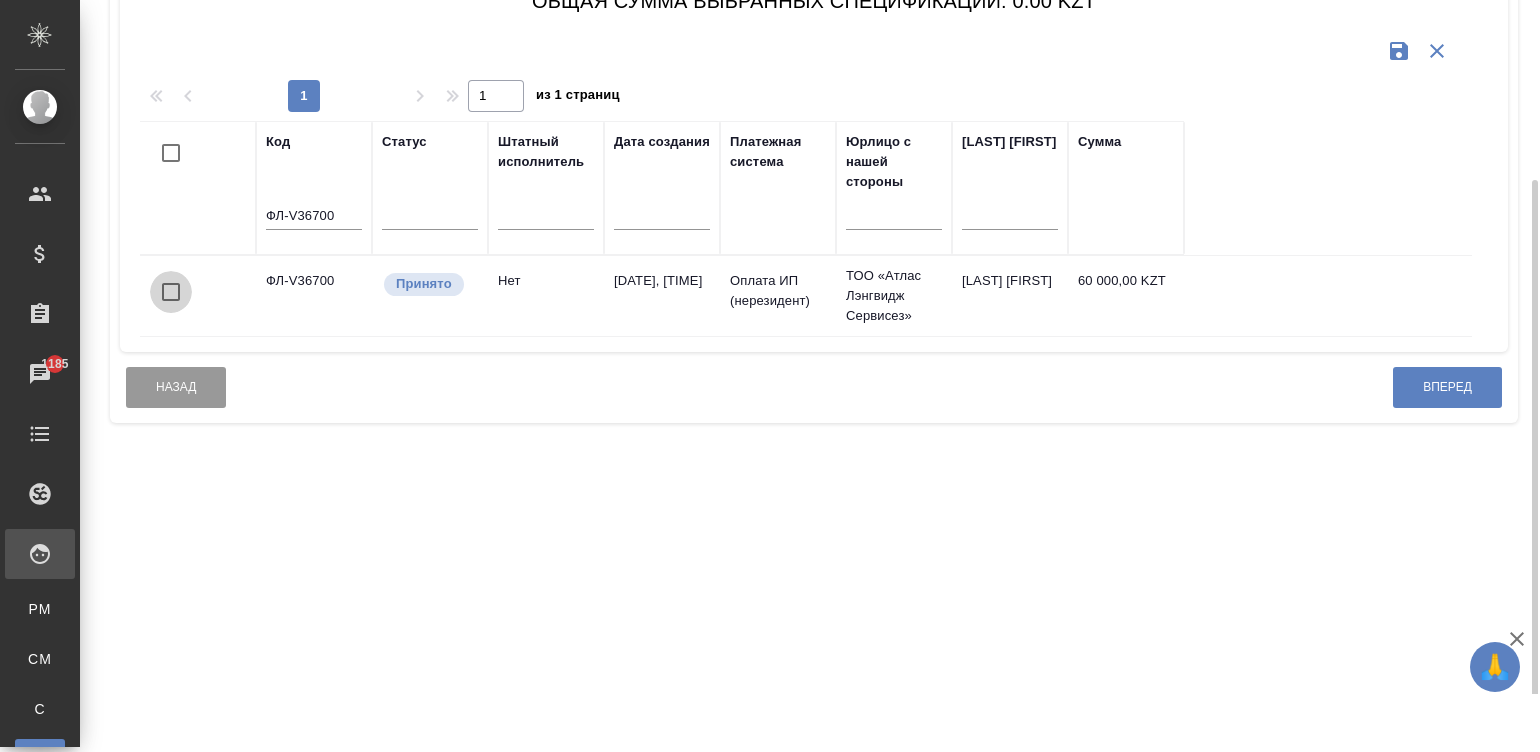 click at bounding box center [171, 292] 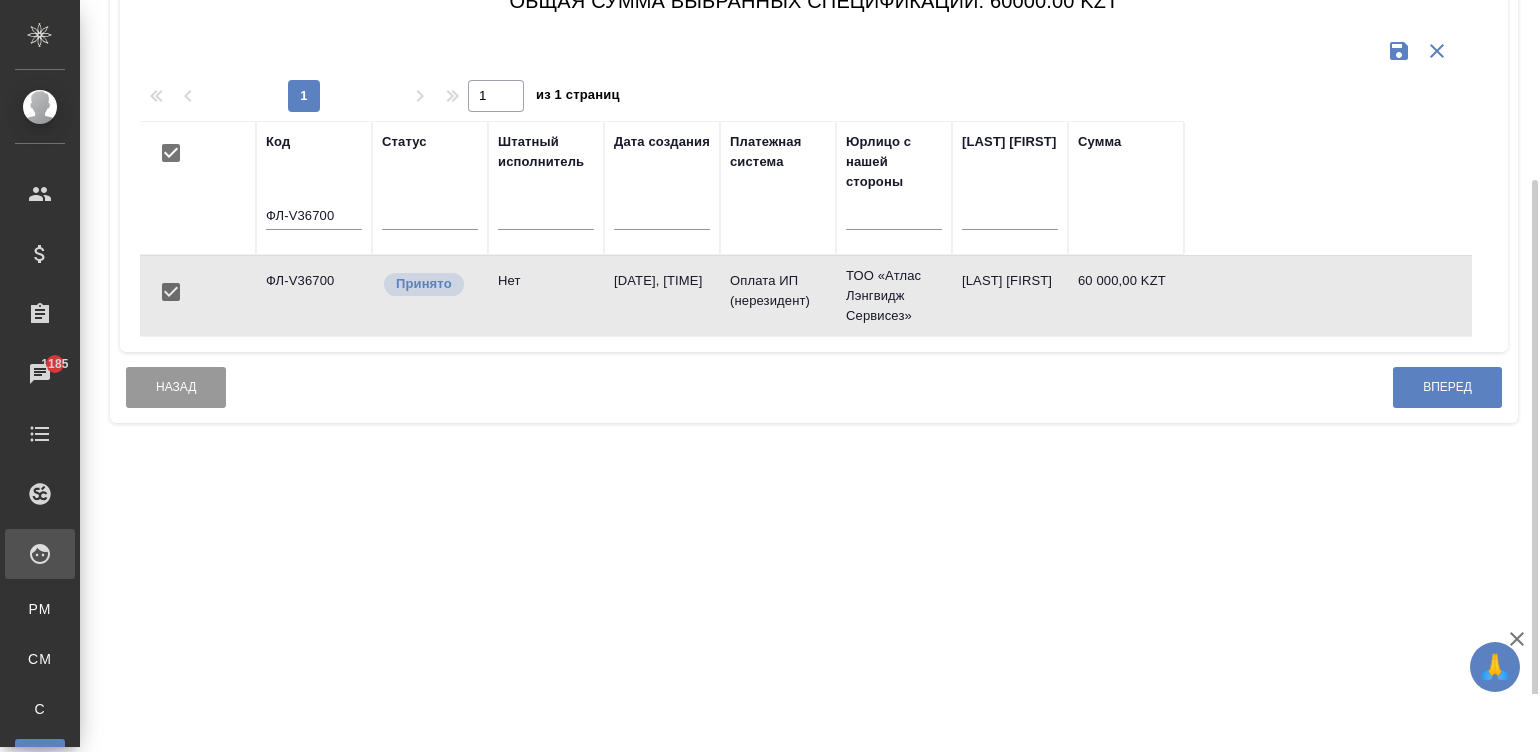 click on "ФЛ-V36700" at bounding box center [314, 216] 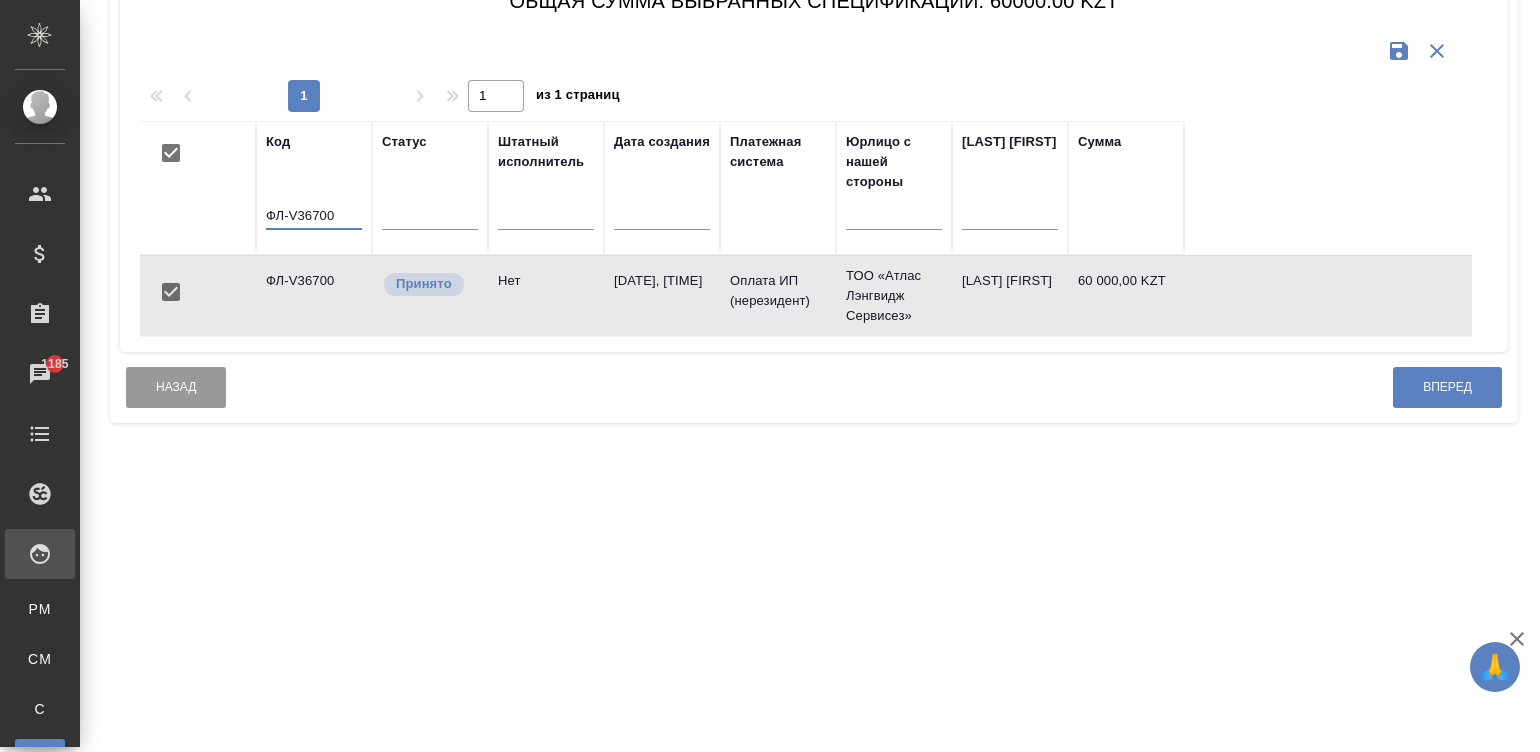 drag, startPoint x: 706, startPoint y: 2, endPoint x: 332, endPoint y: 215, distance: 430.40097 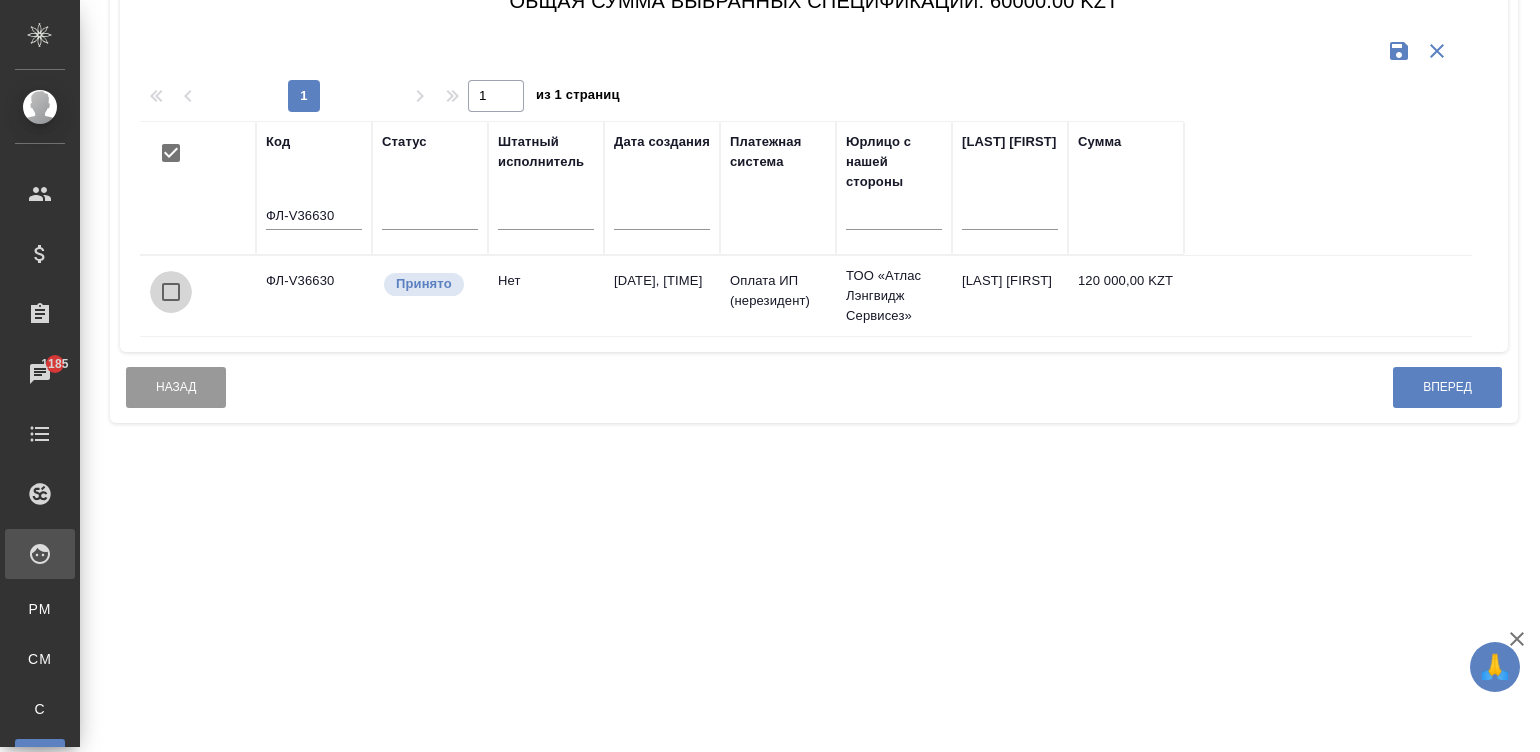 click at bounding box center (171, 292) 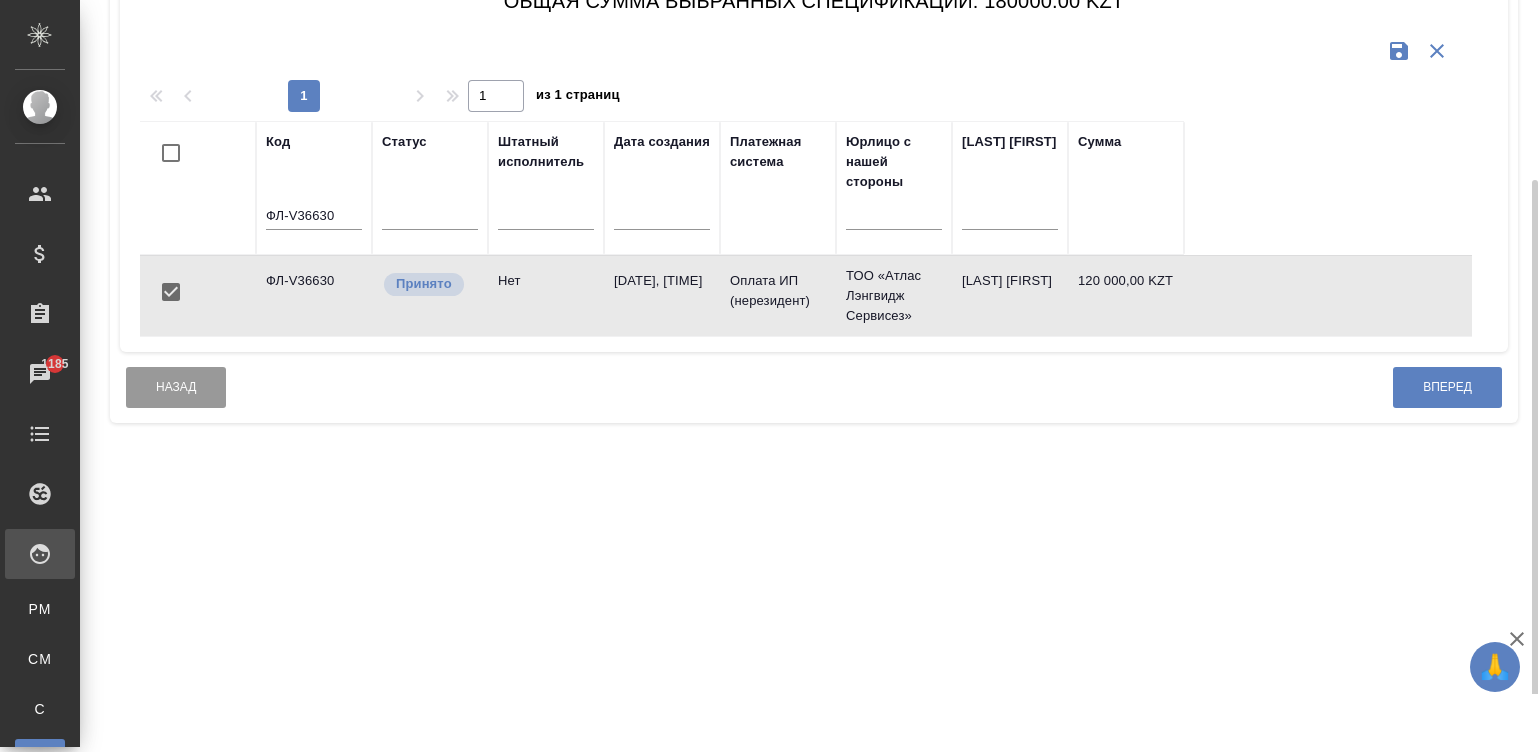 click on "ФЛ-V36630" at bounding box center (314, 216) 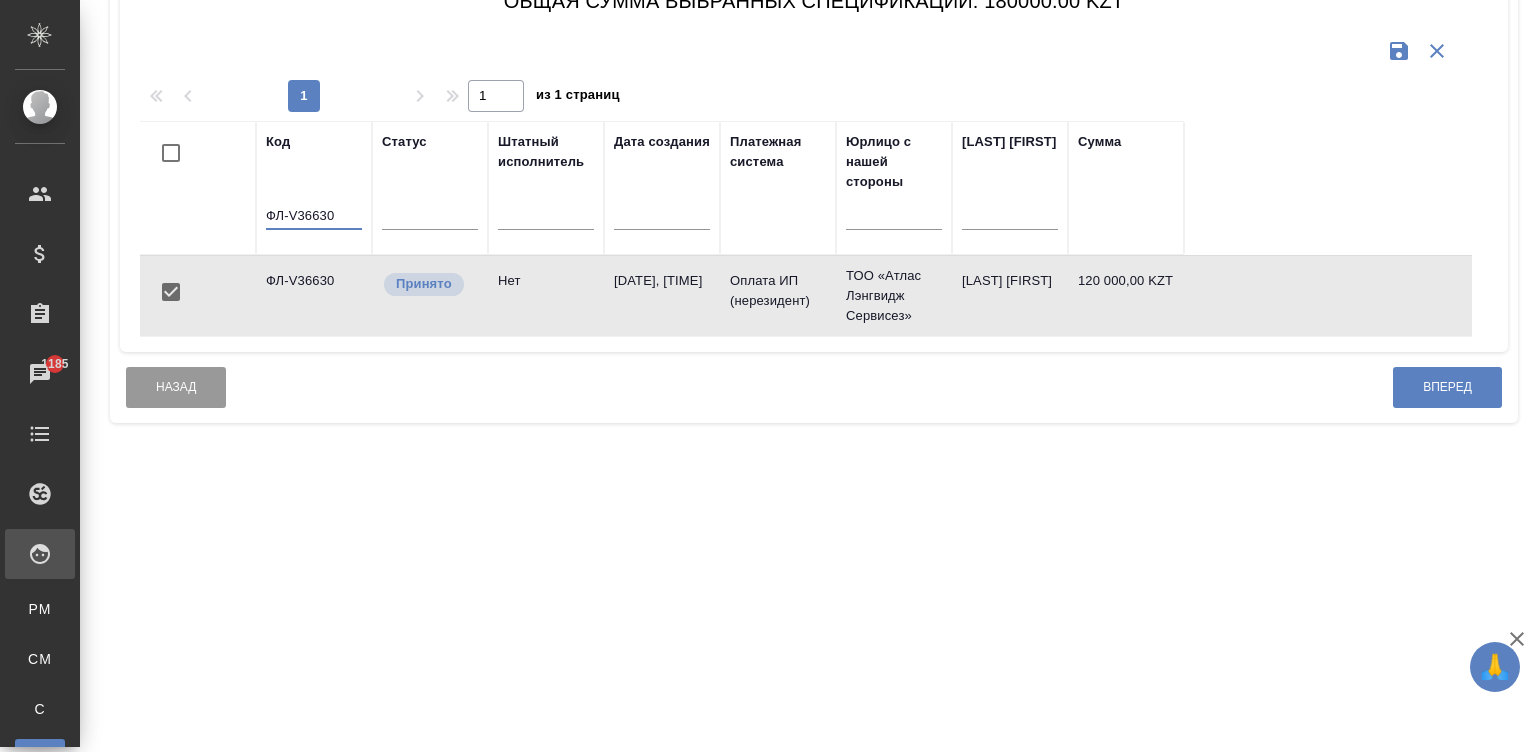 drag, startPoint x: 584, startPoint y: 7, endPoint x: 332, endPoint y: 205, distance: 320.4809 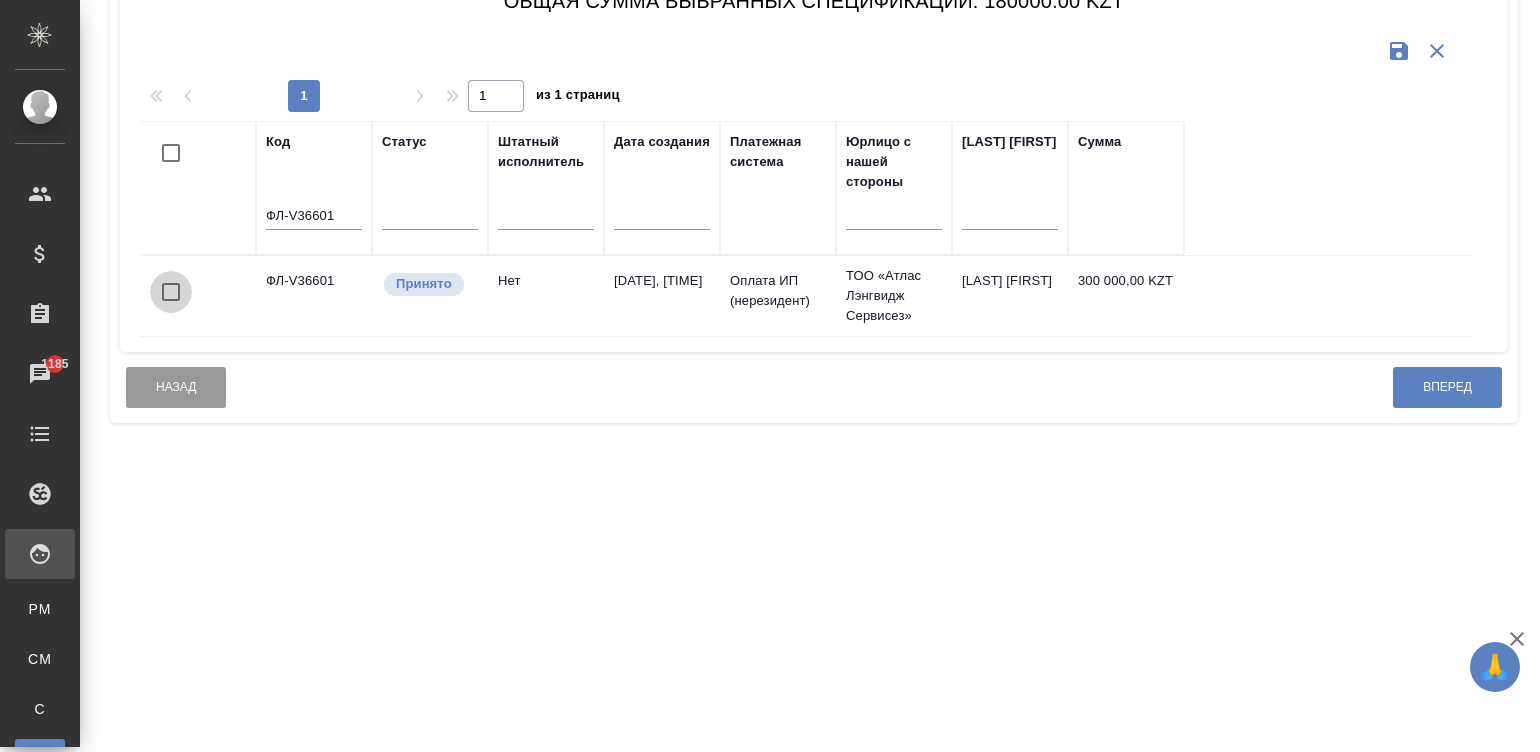 click at bounding box center (171, 292) 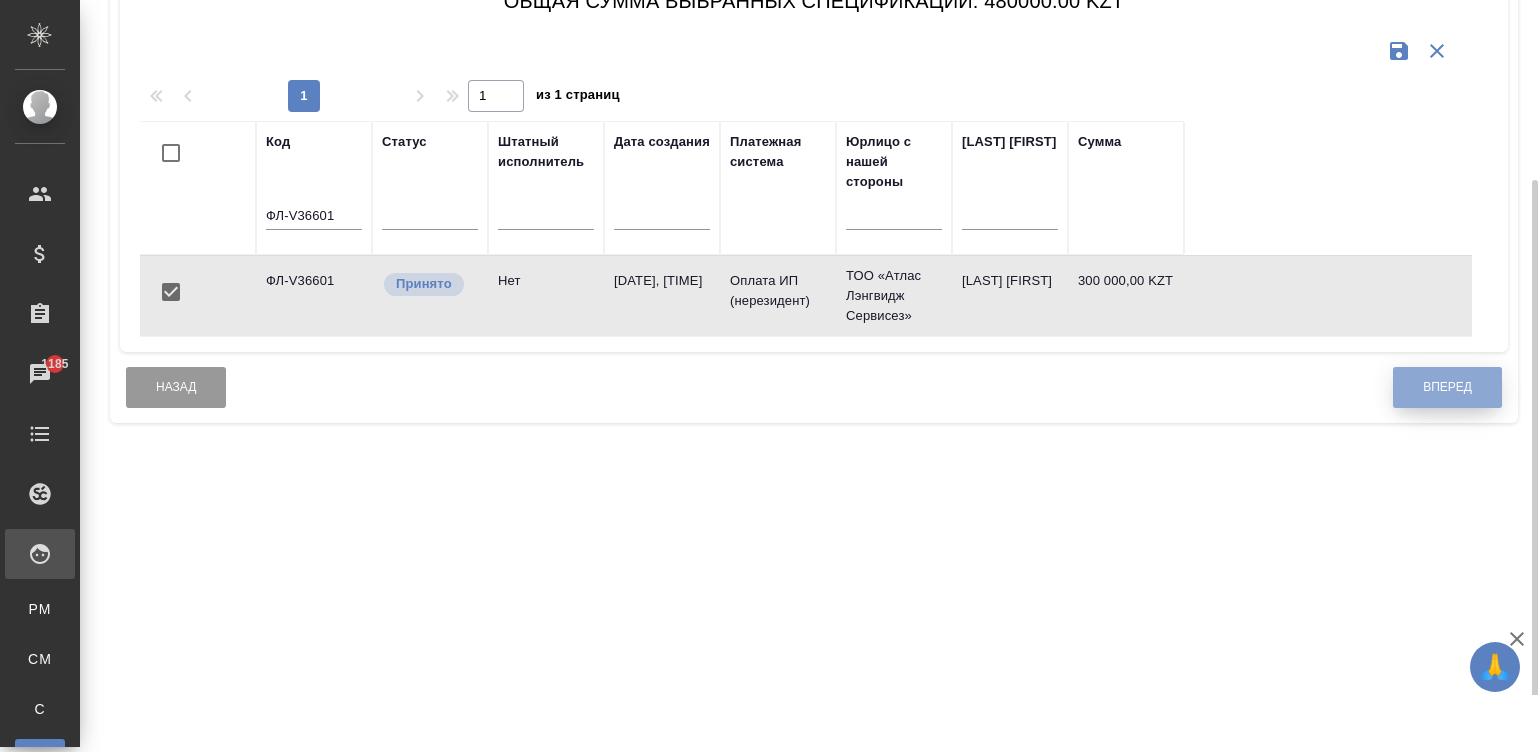 click on "Вперед" at bounding box center (1447, 387) 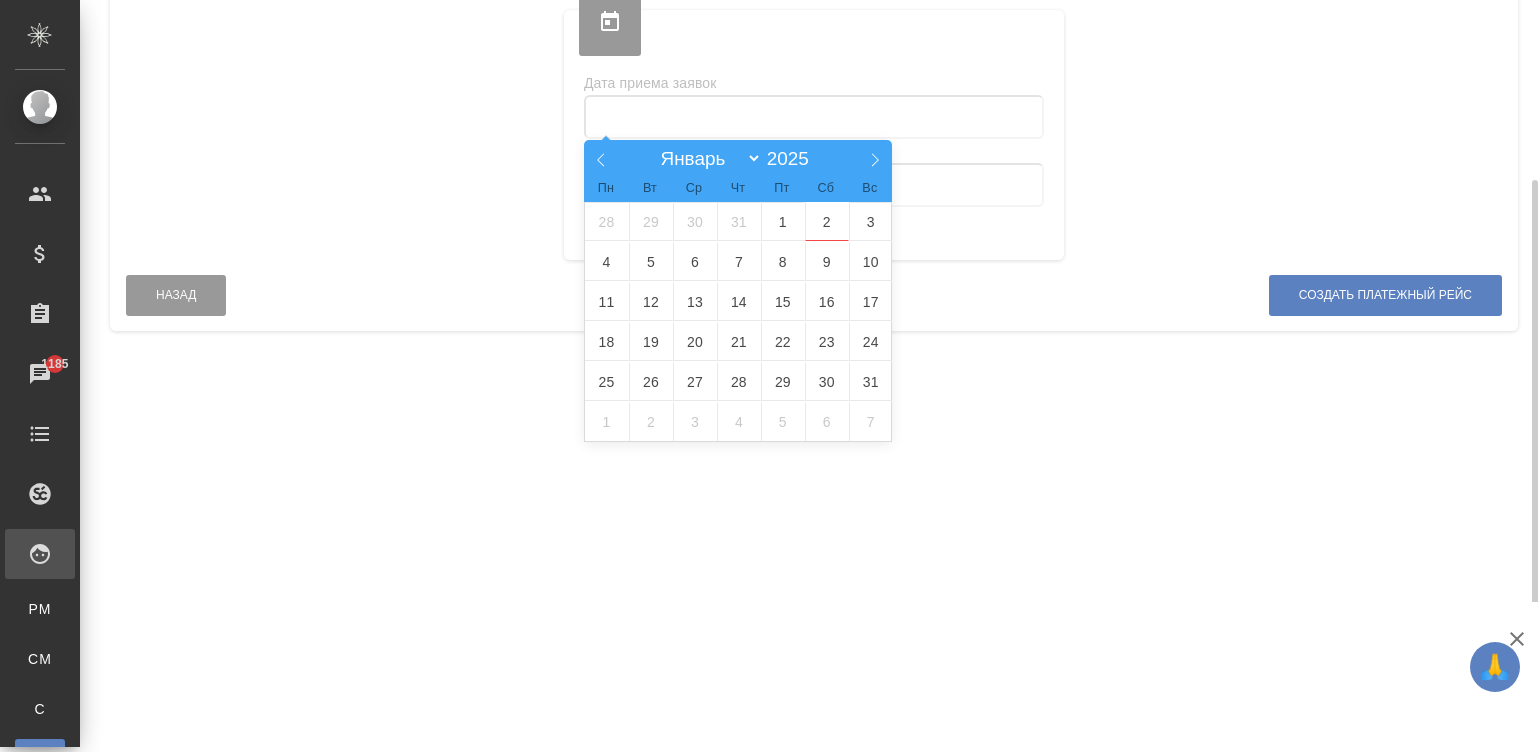 click at bounding box center [814, 117] 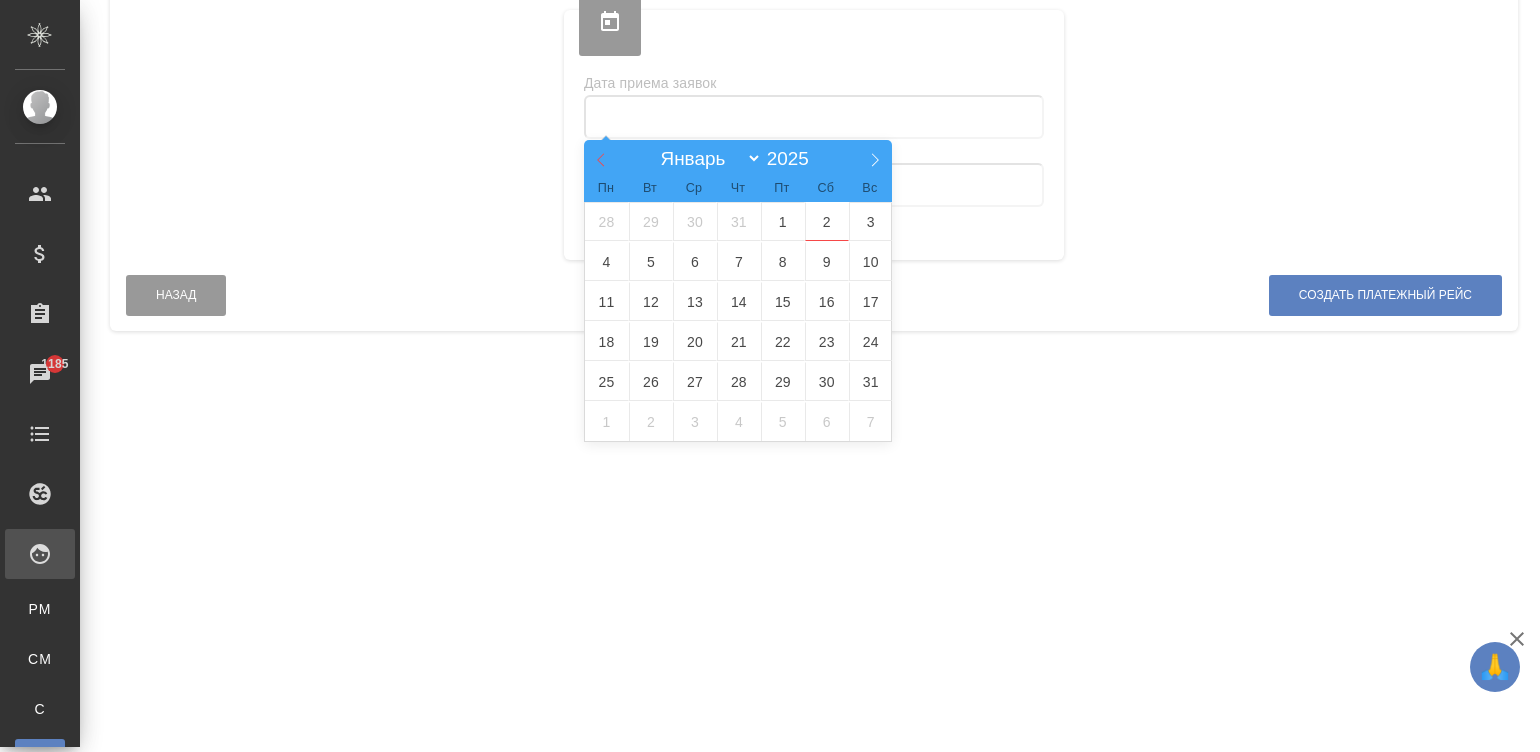 click at bounding box center (601, 157) 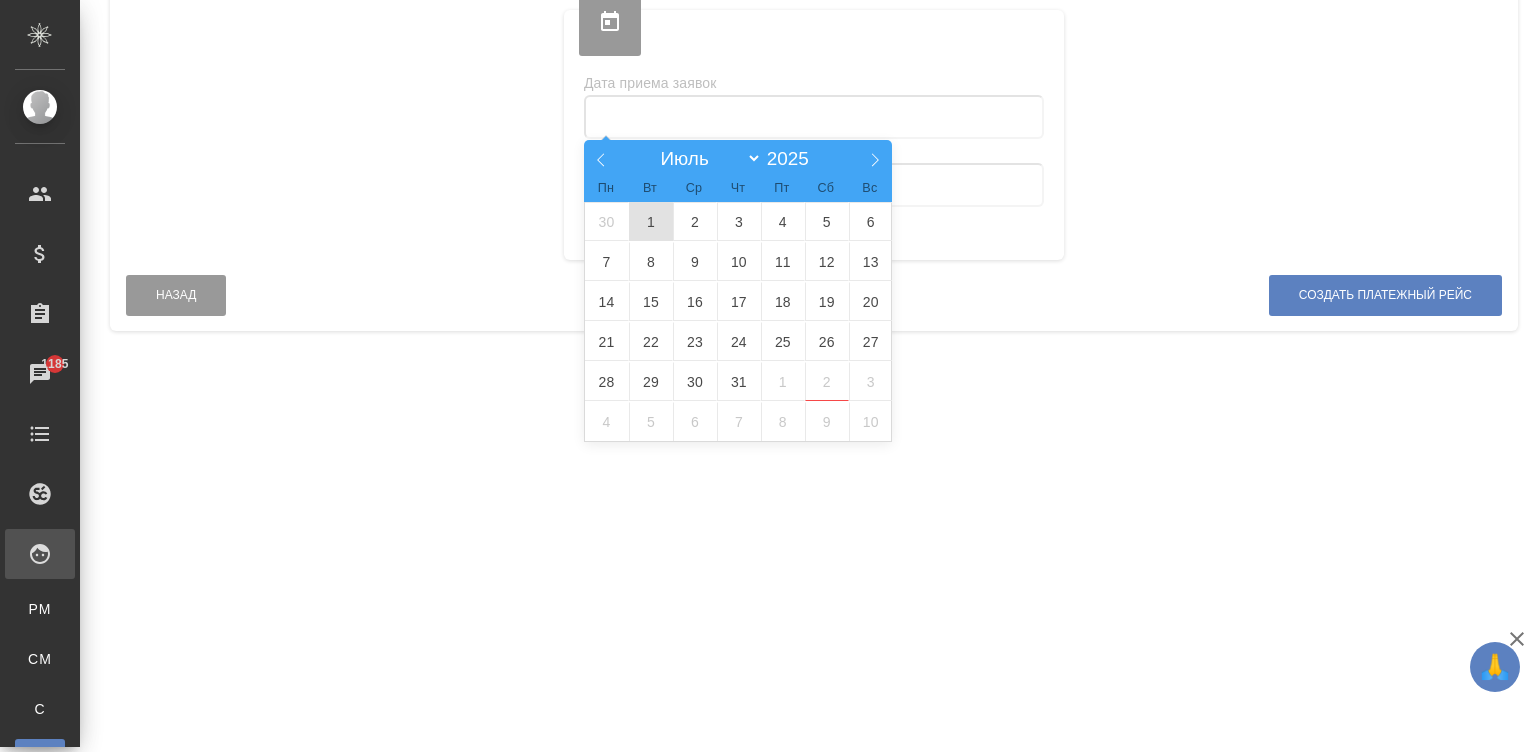 click on "1" at bounding box center (651, 221) 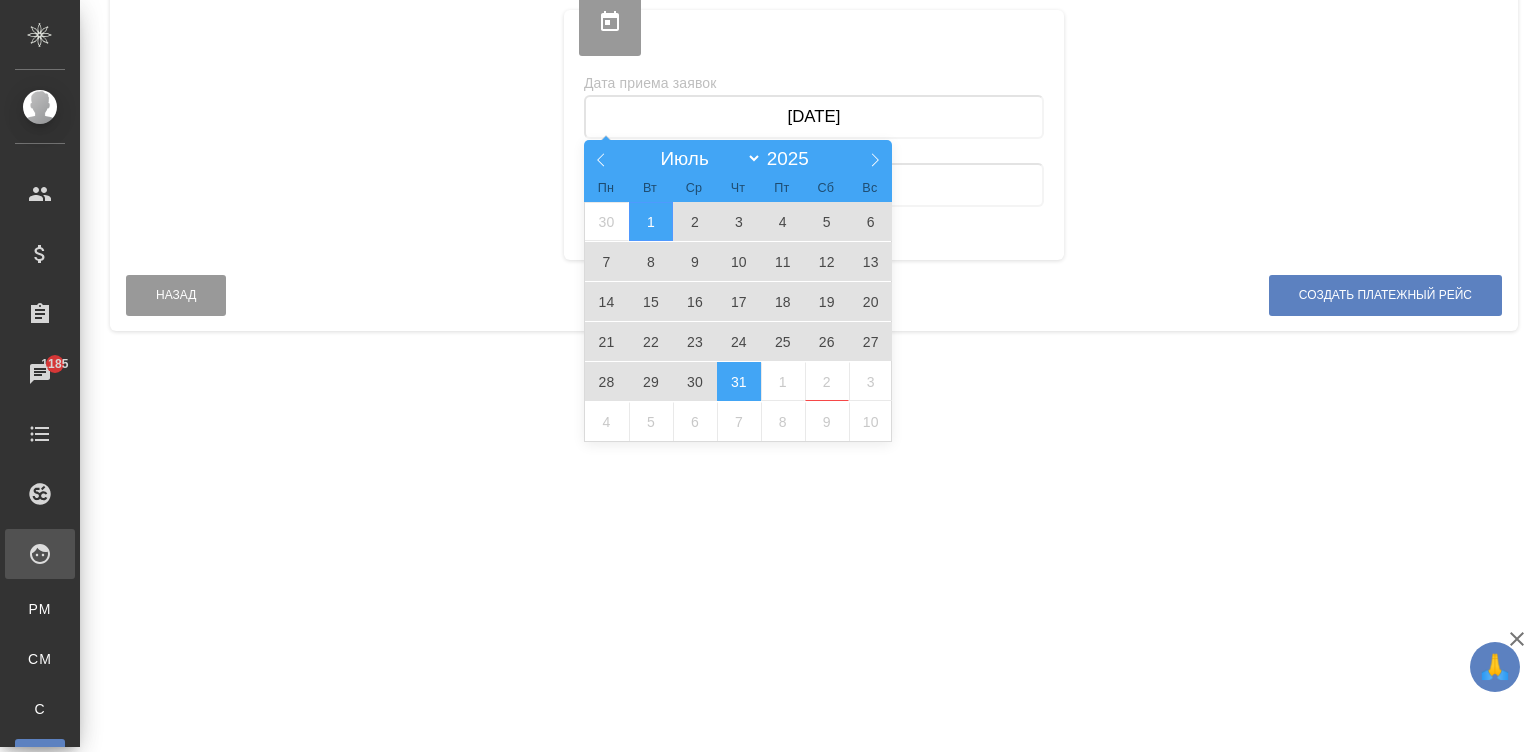 click on "31" at bounding box center (739, 381) 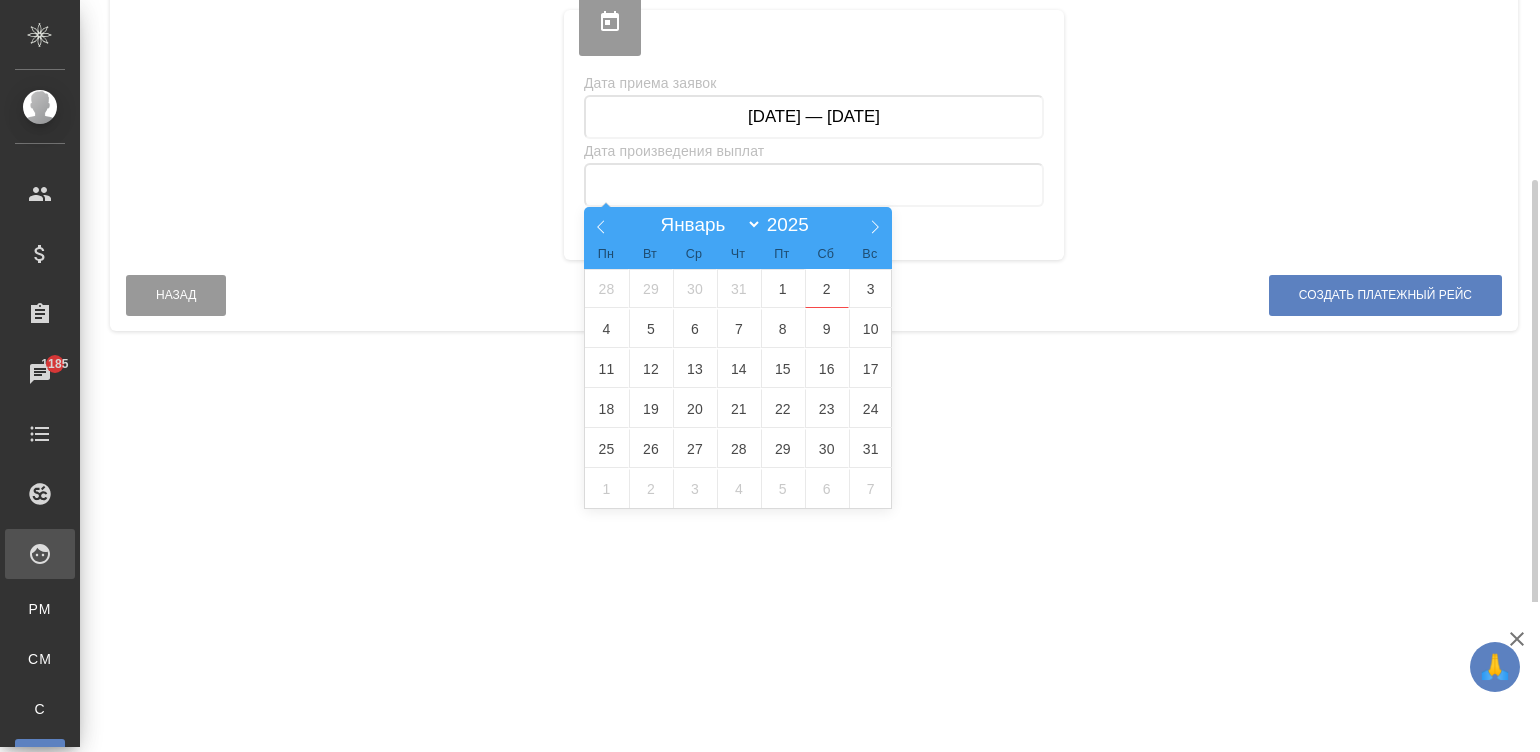 click at bounding box center (814, 185) 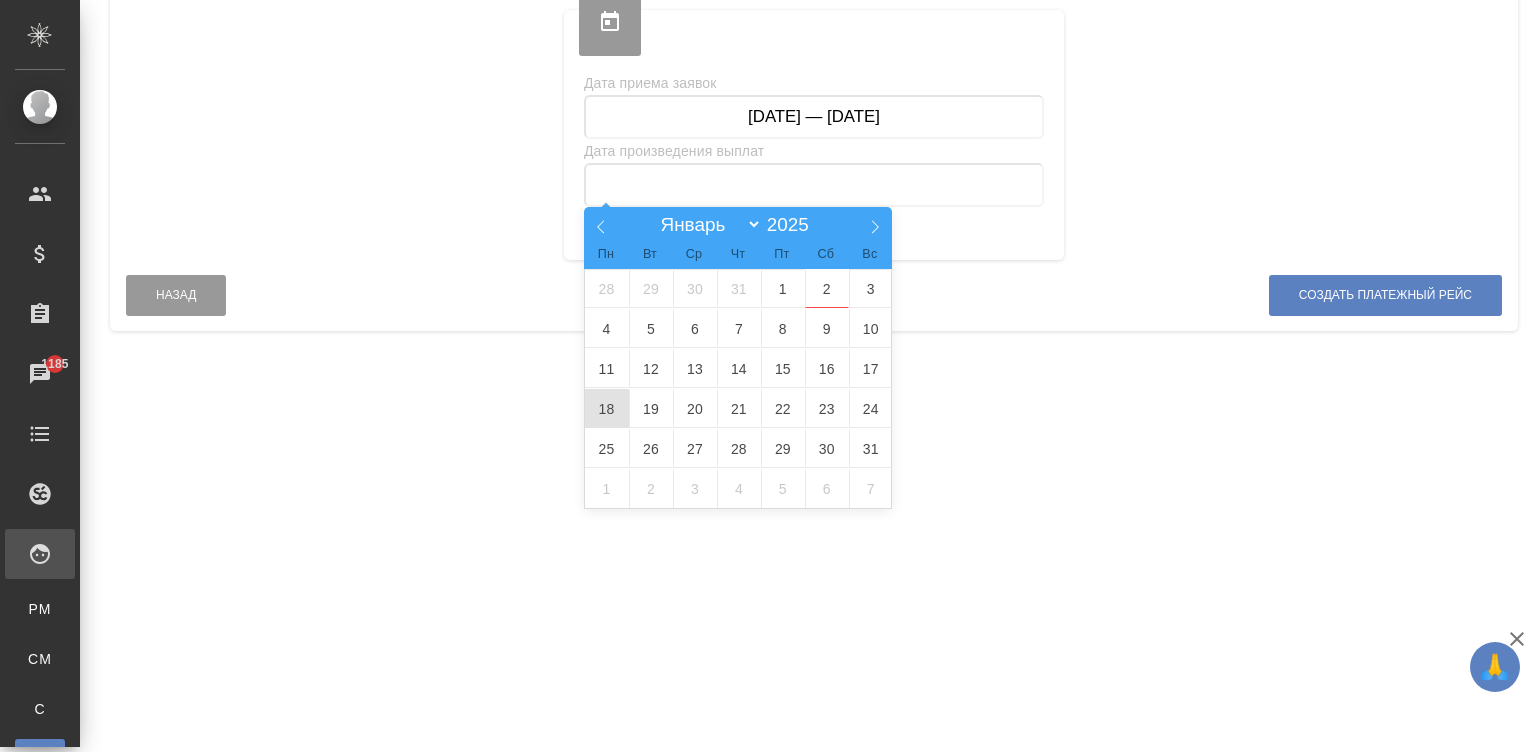 click on "18" at bounding box center (607, 408) 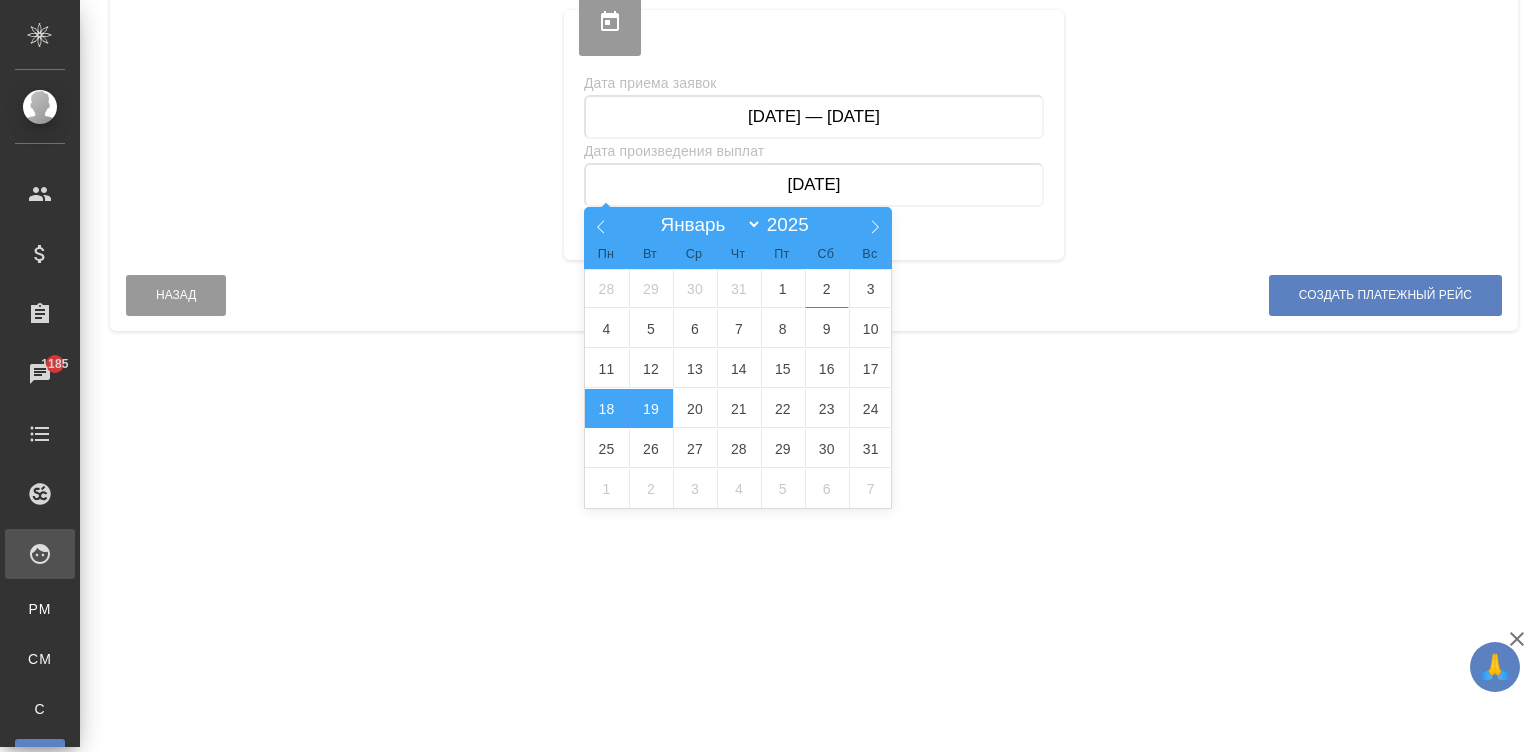 click on "19" at bounding box center [651, 408] 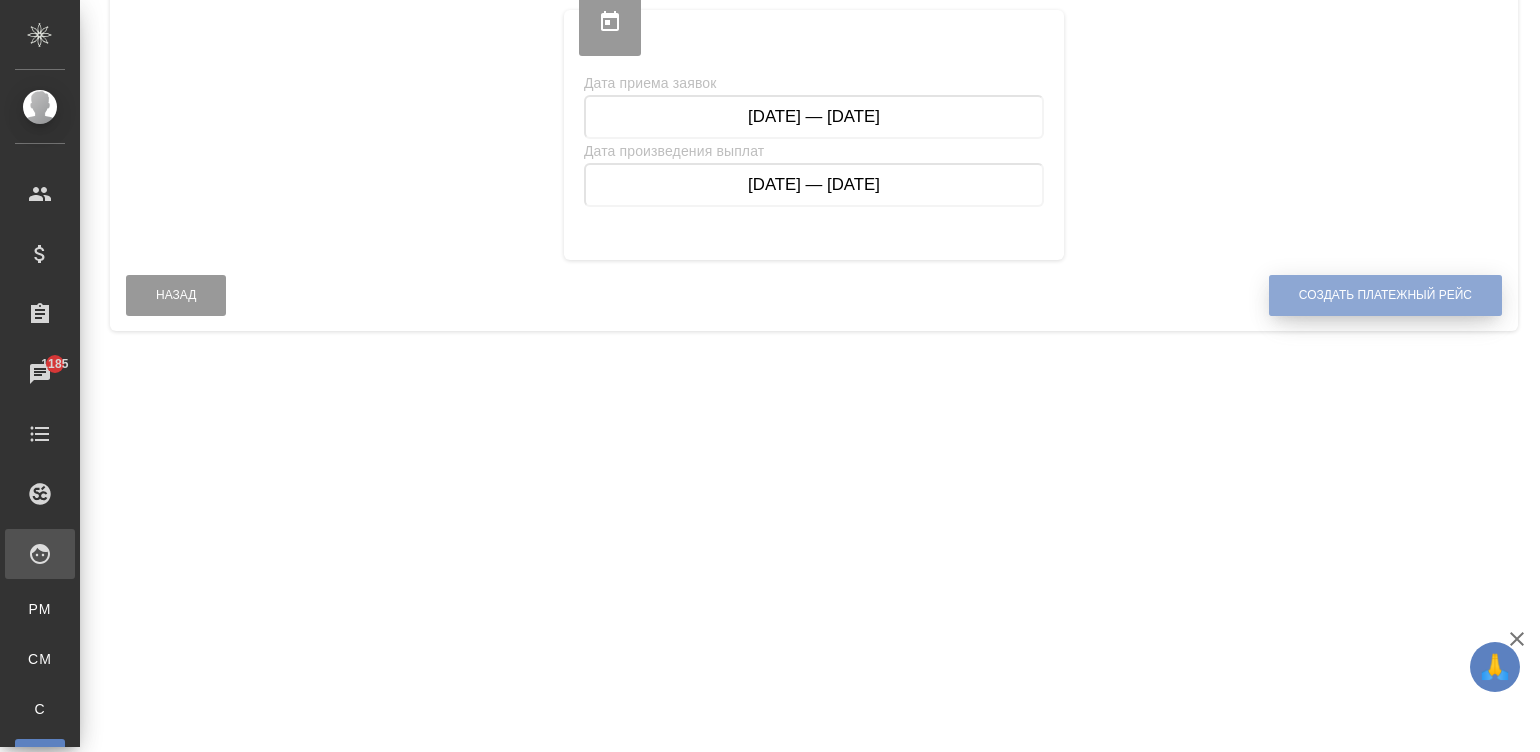 click on "Создать платежный рейс" at bounding box center [1385, 295] 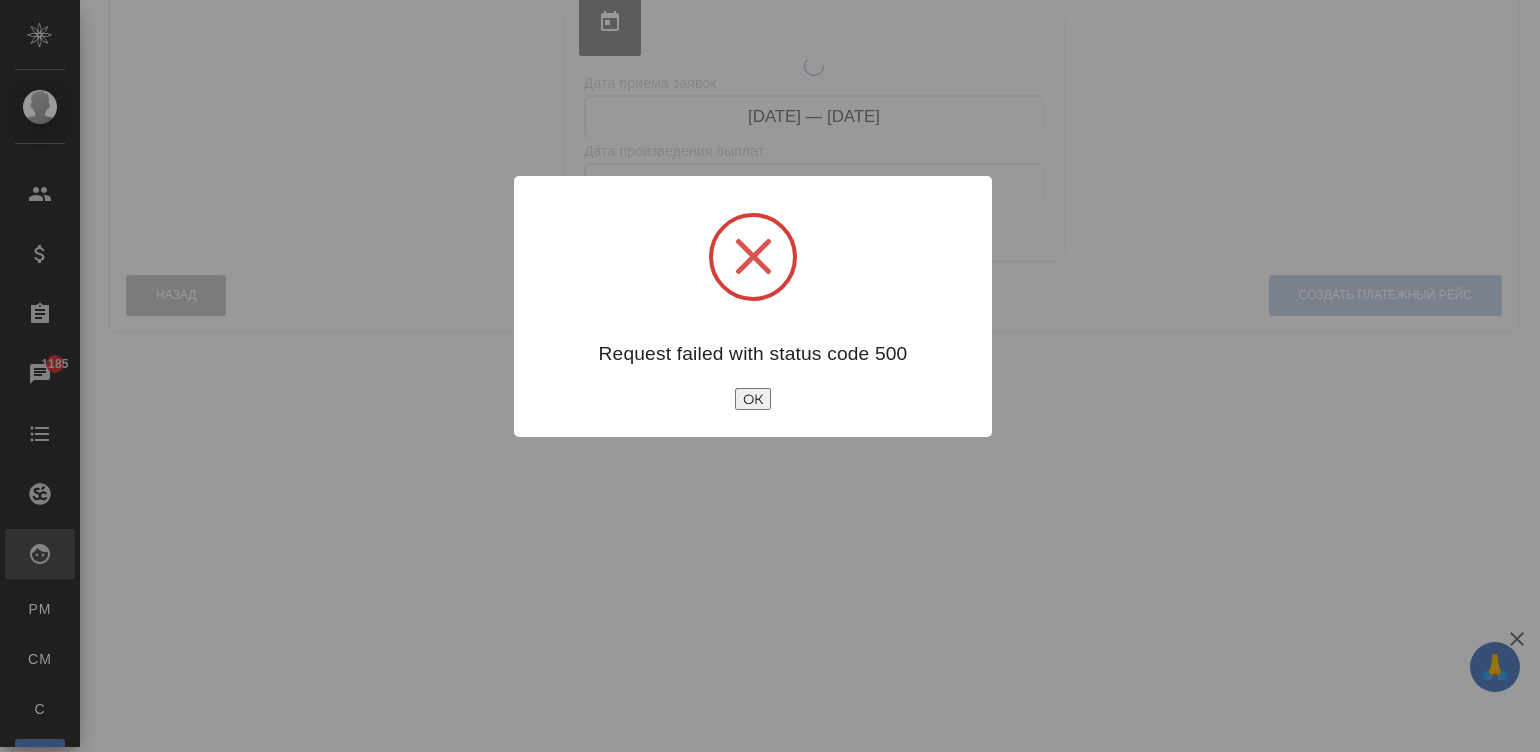 click on "ОК" at bounding box center [753, 399] 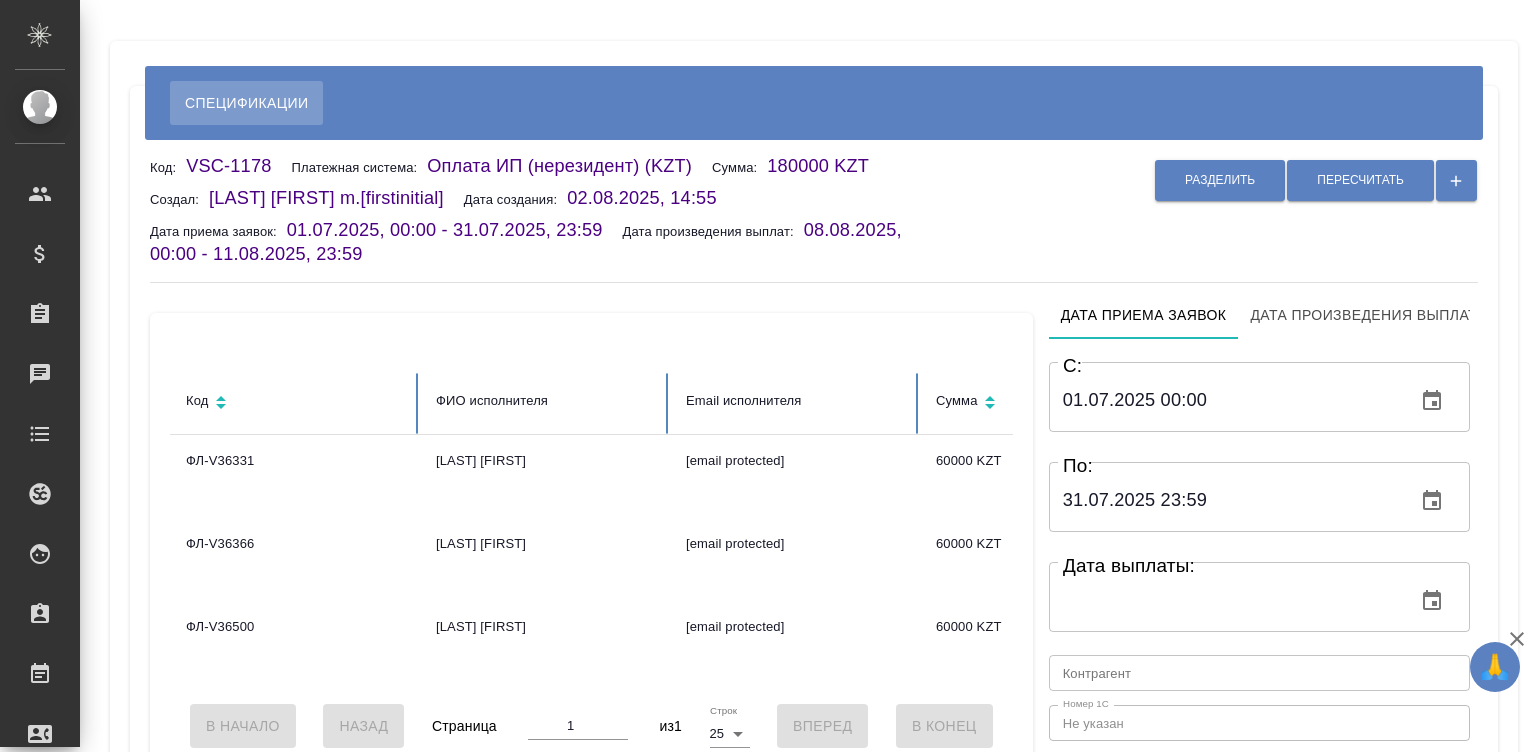 scroll, scrollTop: 0, scrollLeft: 0, axis: both 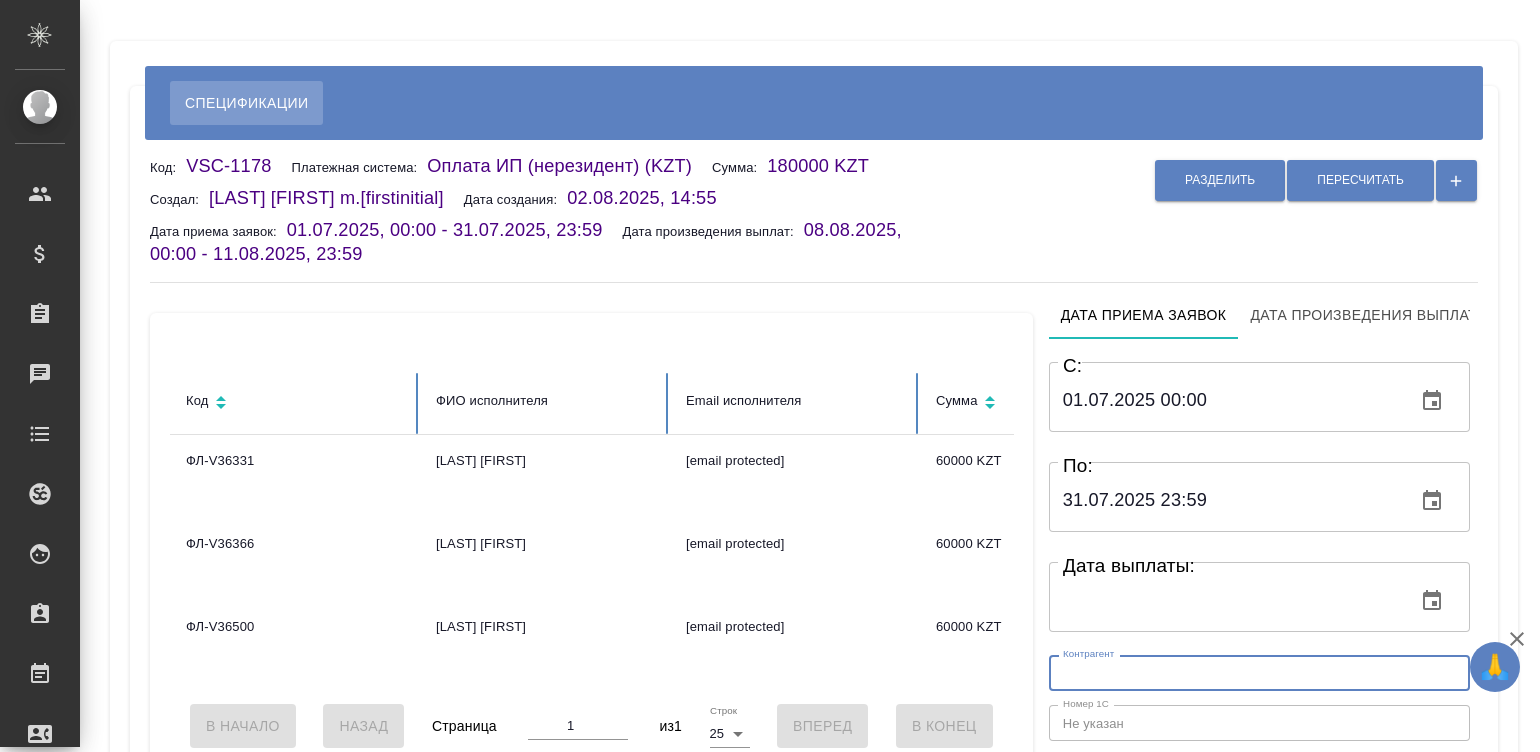 click at bounding box center (1259, 673) 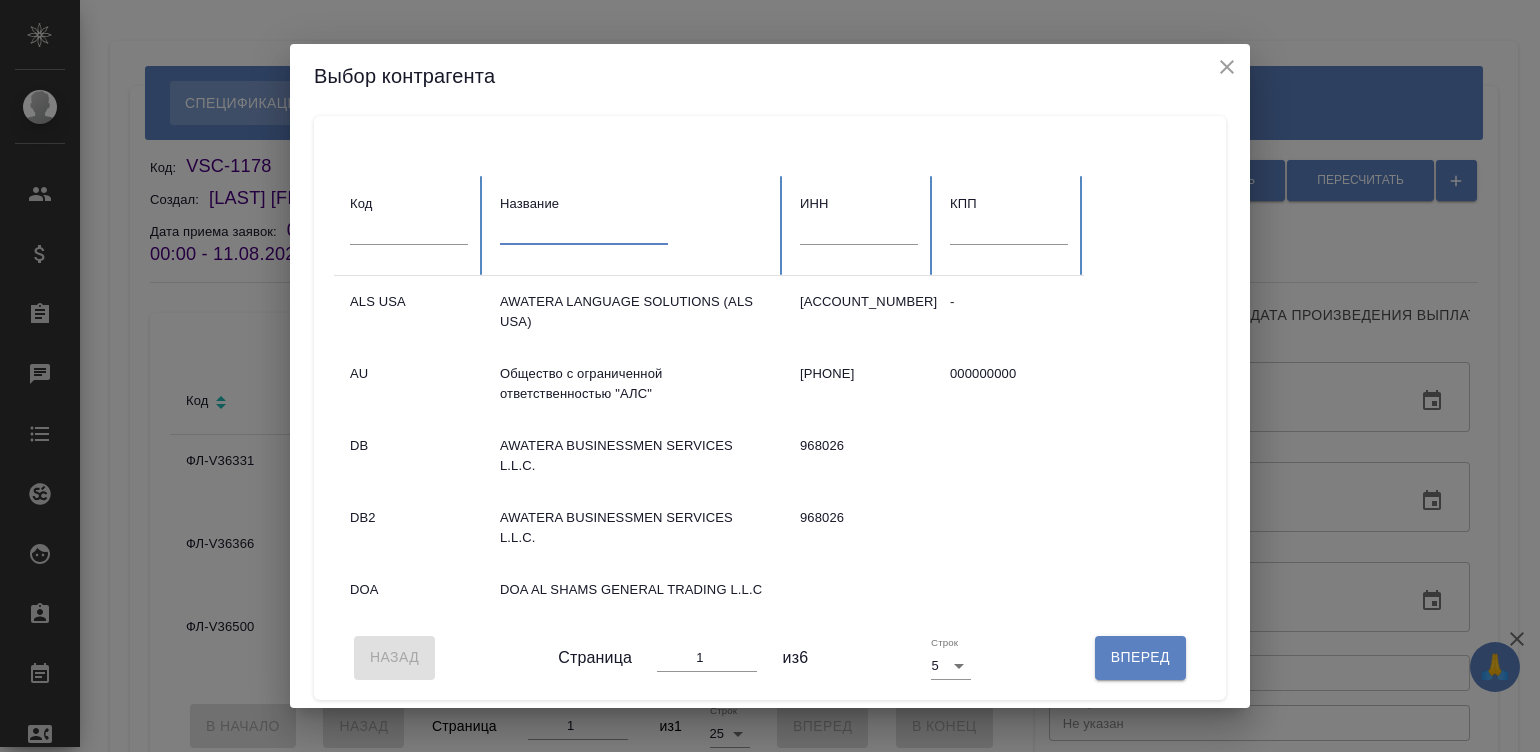 click at bounding box center (584, 230) 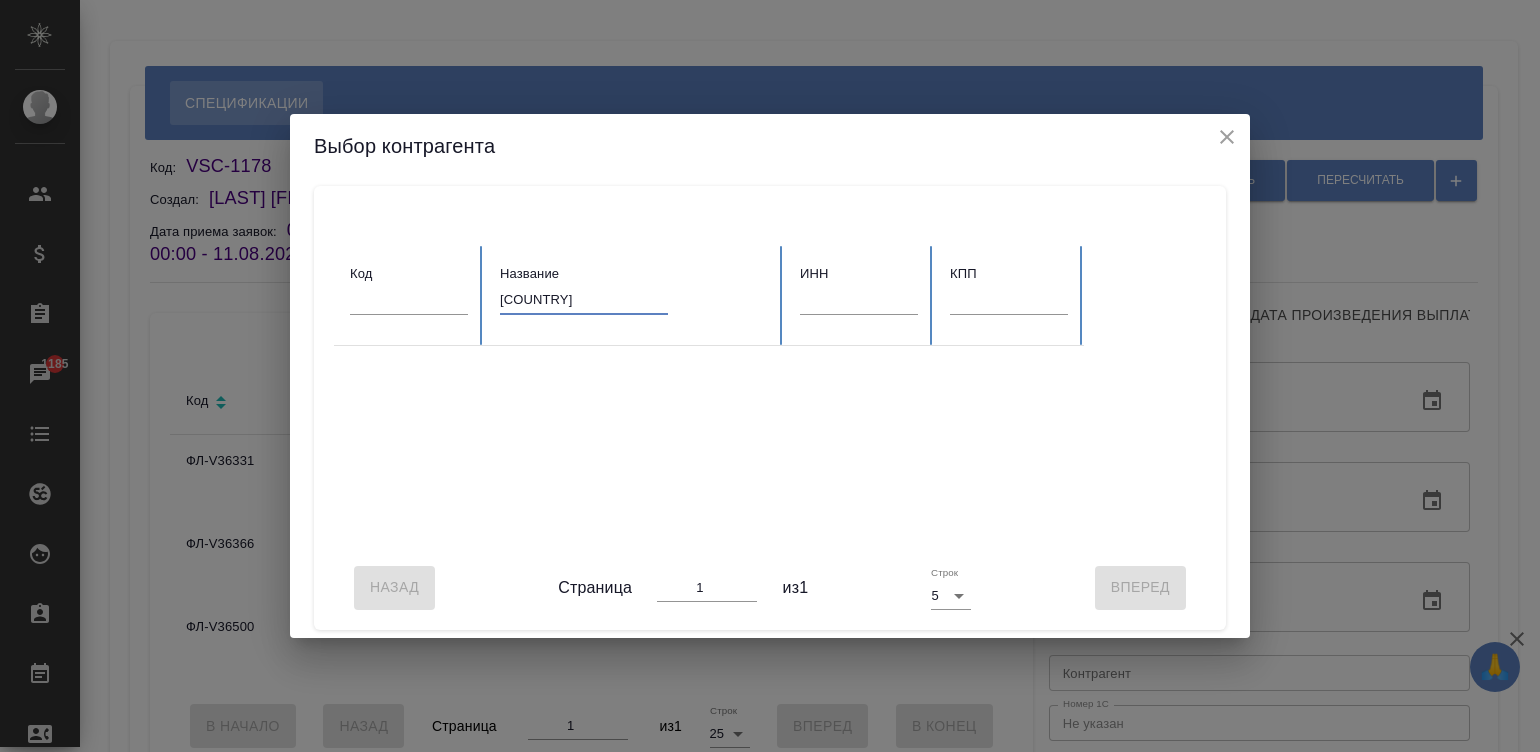 type on "k" 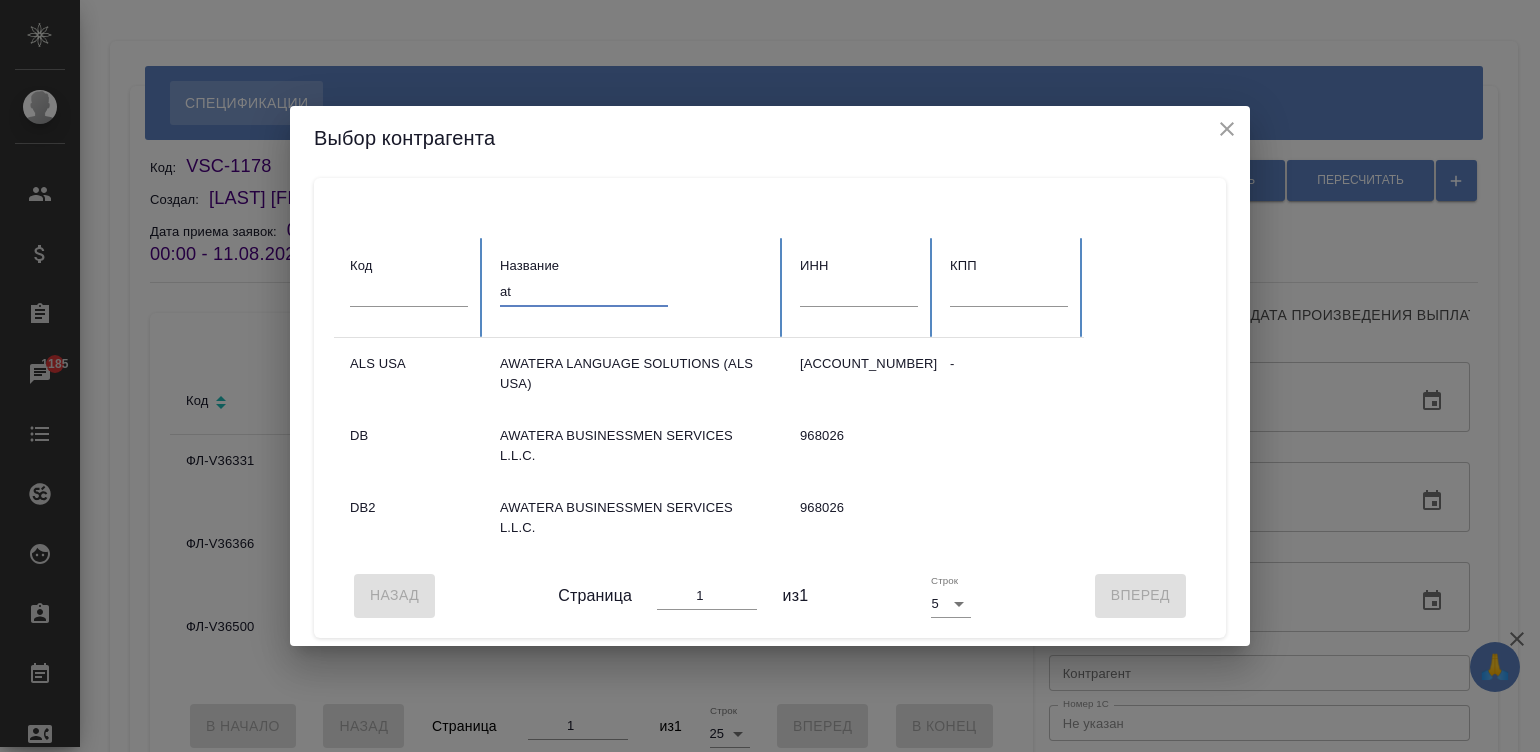 type on "a" 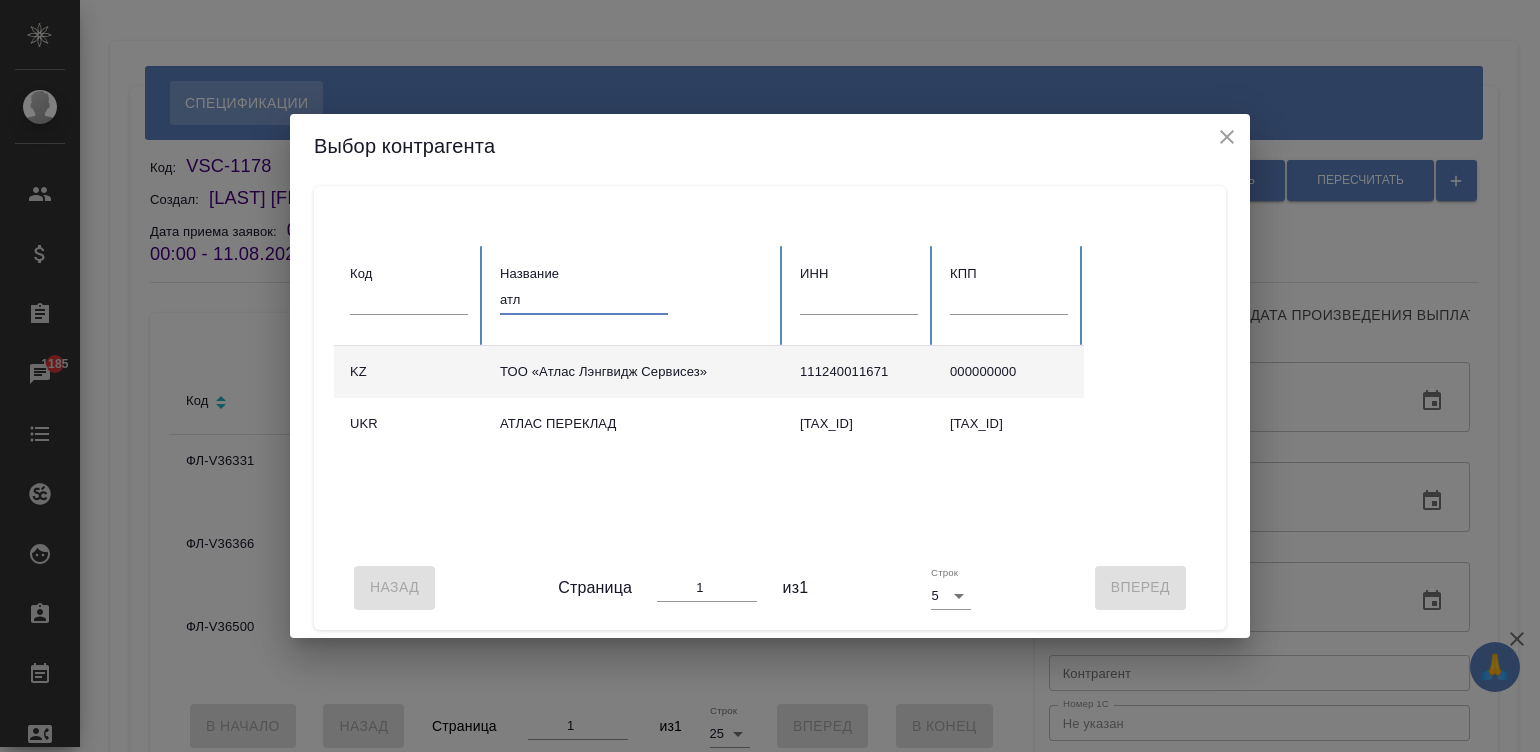 type on "атл" 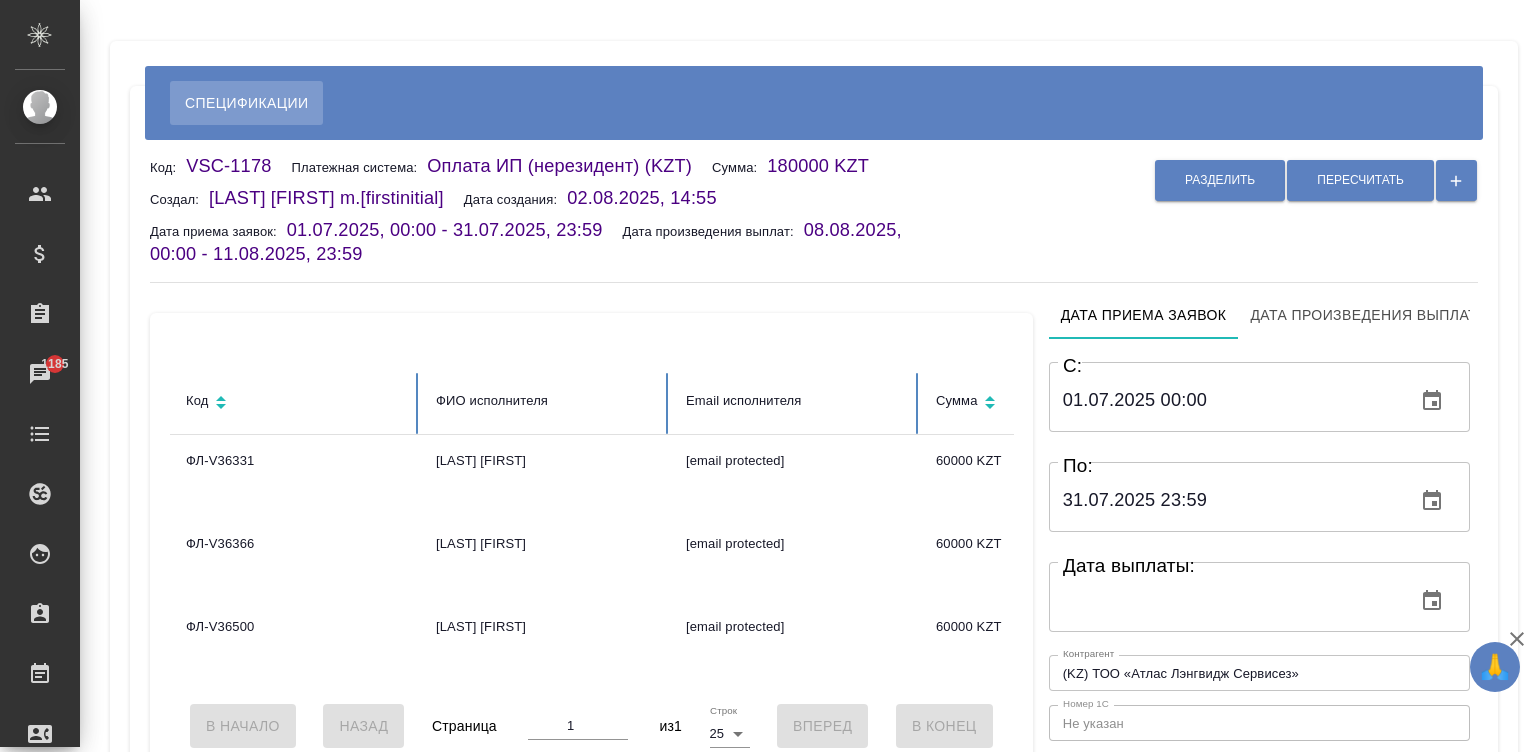 click on "ТОО «Атлас Лэнгвидж Сервисез»" at bounding box center (634, 372) 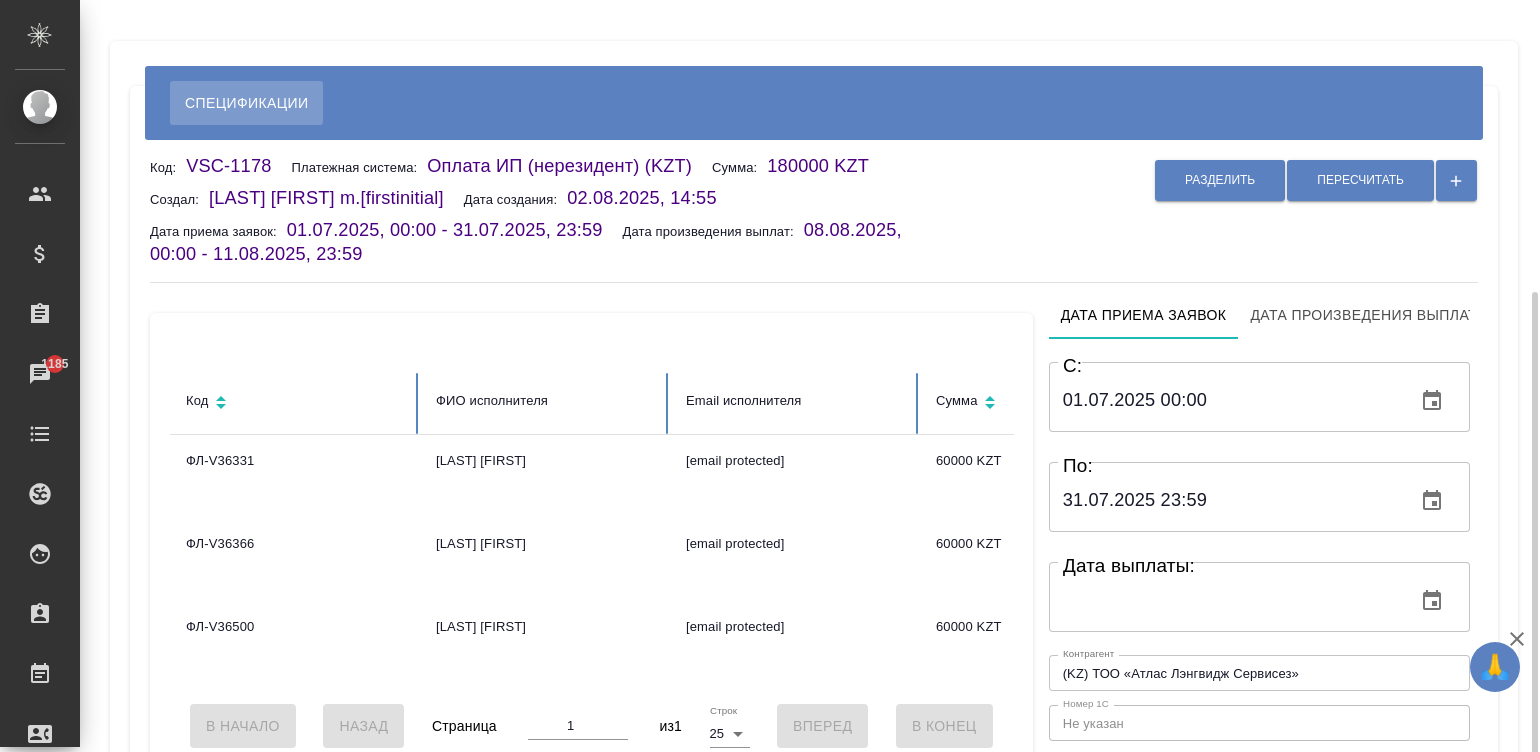 scroll, scrollTop: 180, scrollLeft: 0, axis: vertical 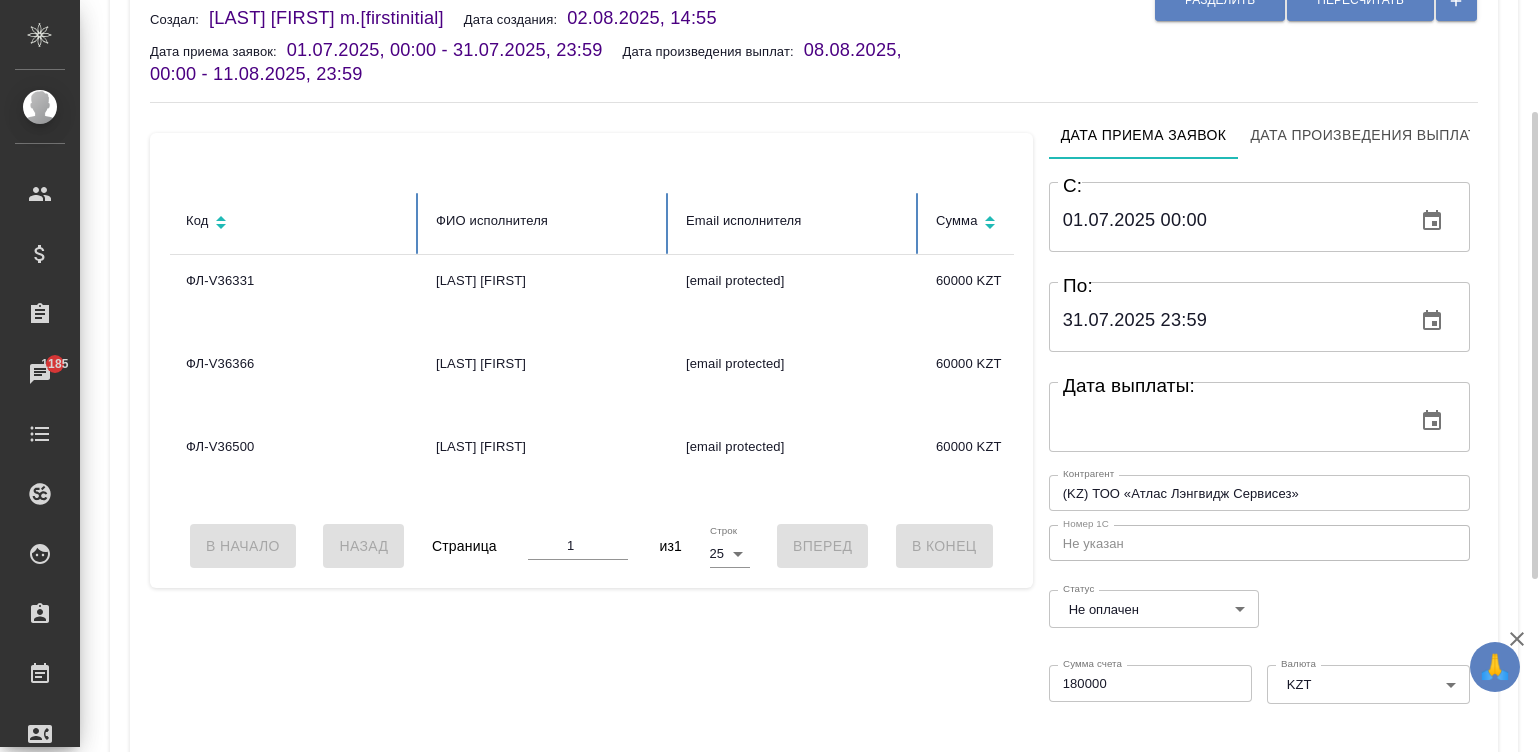 click on "C: 01.07.2025 00:00 C: По: 31.07.2025 23:59 По: Дата выплаты: Дата выплаты: Контрагент (KZ) ТОО «Атлас Лэнгвидж Сервисез» Контрагент Номер 1С Не указан Номер 1С Статус Не оплачен notPayed Статус Сумма счета 180000 Сумма счета Валюта KZT KZT Валюта Сохранить" at bounding box center [1259, 493] 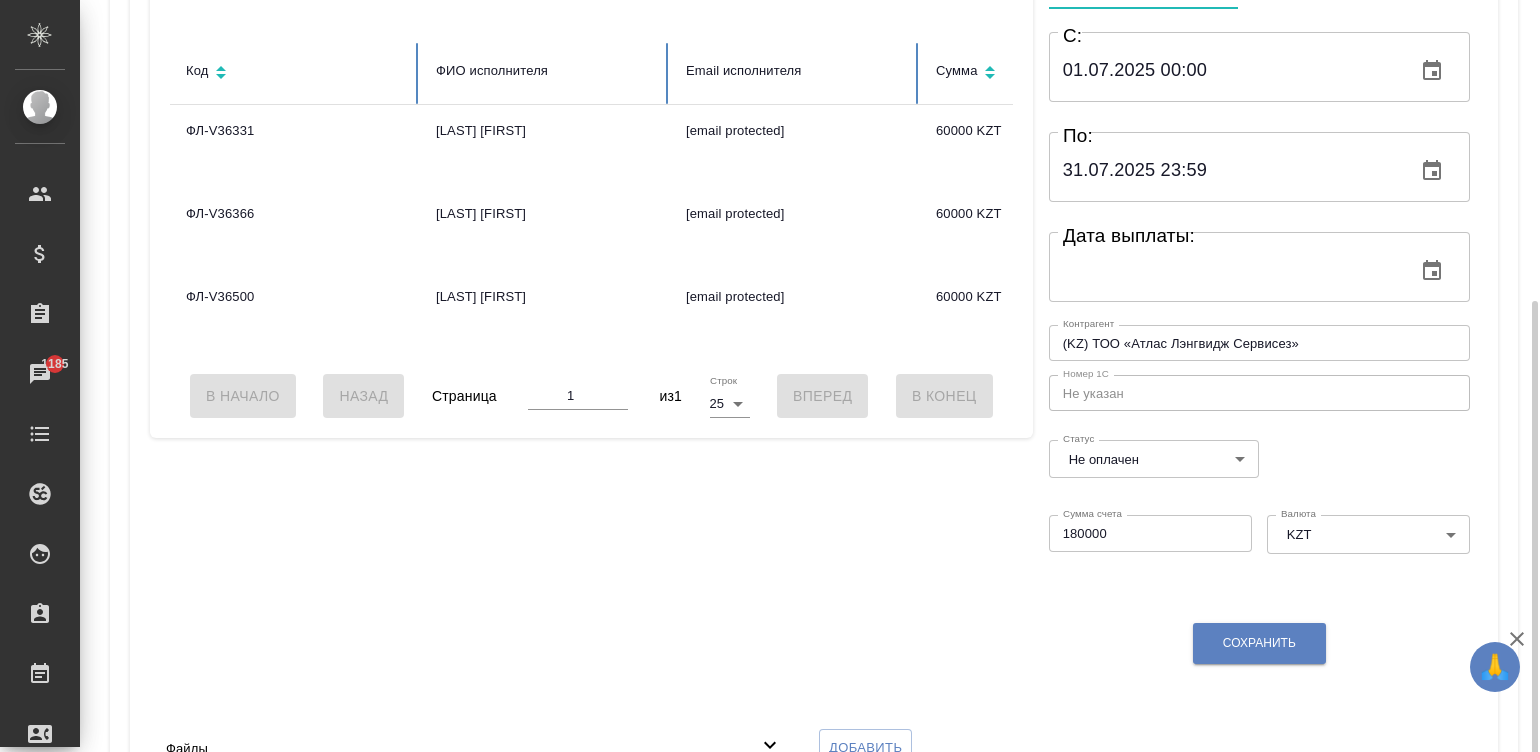 scroll, scrollTop: 389, scrollLeft: 0, axis: vertical 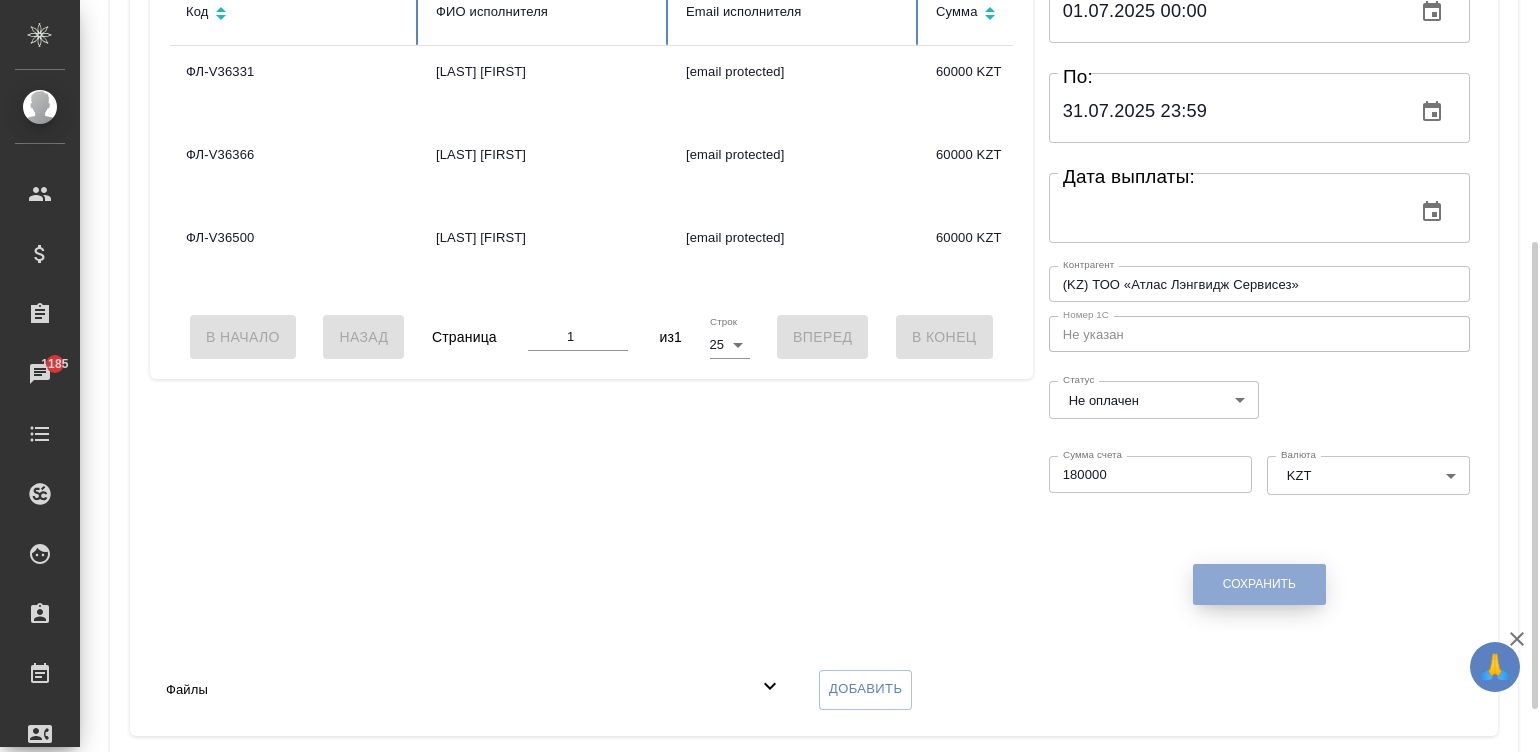 click on "Сохранить" at bounding box center [1259, 584] 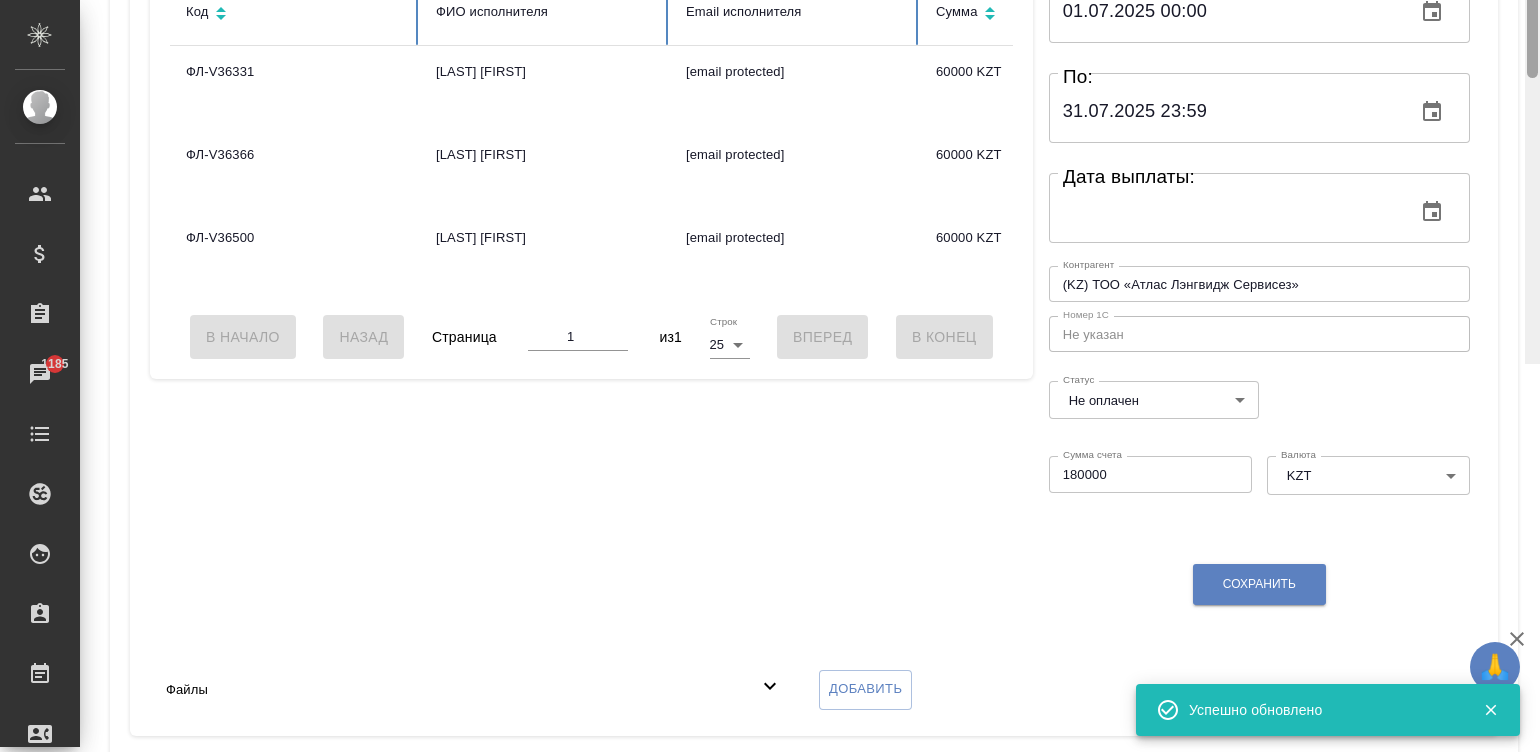 scroll, scrollTop: 0, scrollLeft: 0, axis: both 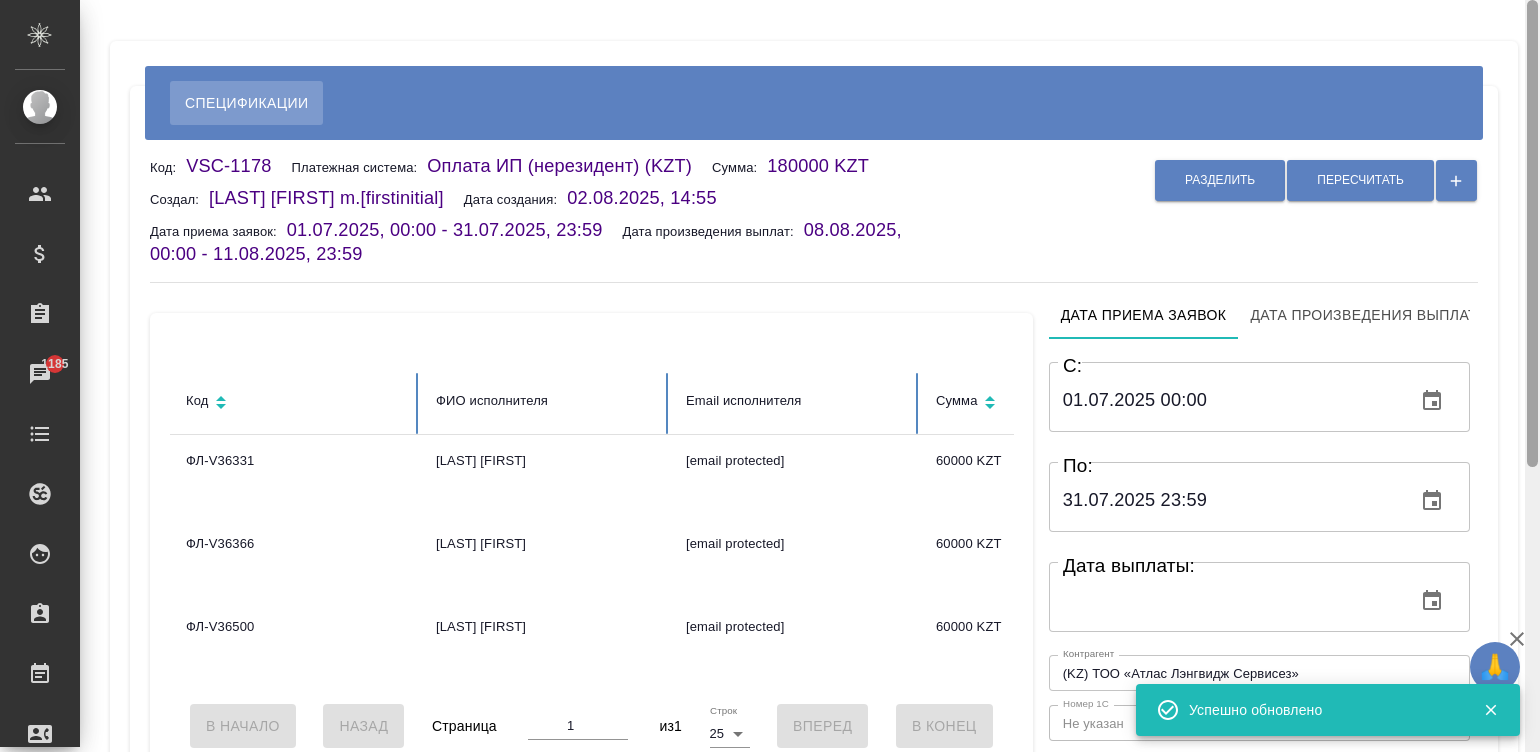 click at bounding box center (1532, 376) 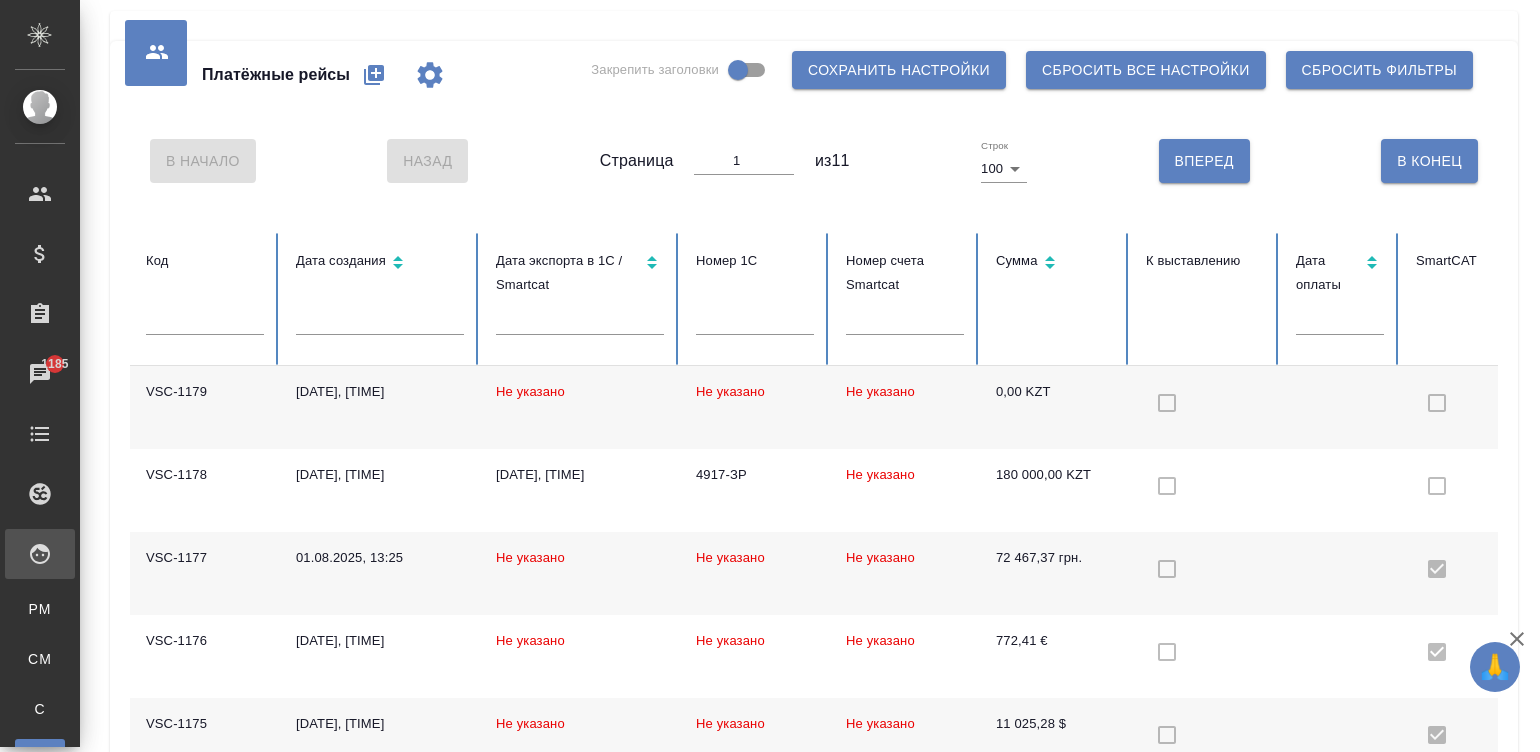 scroll, scrollTop: 0, scrollLeft: 0, axis: both 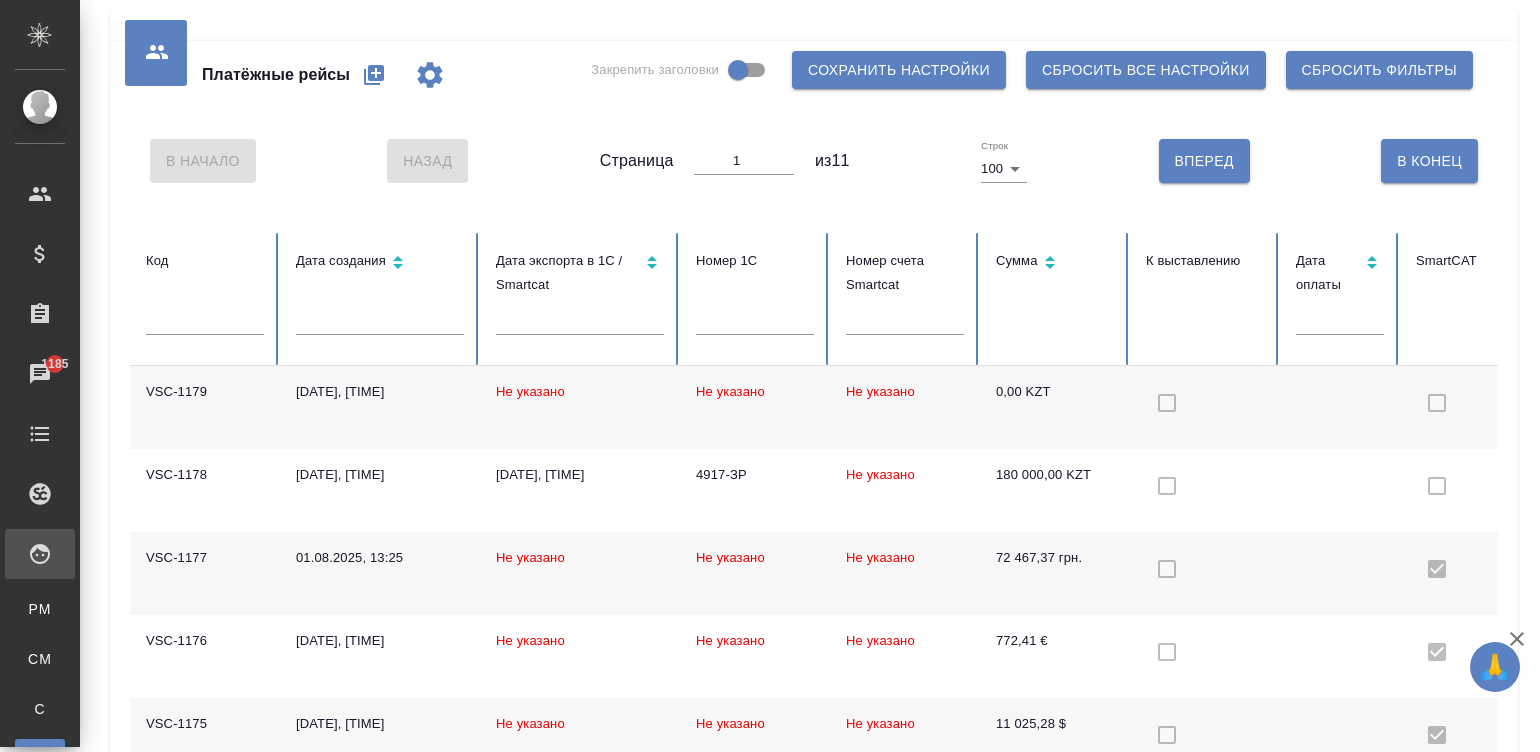 click at bounding box center (1205, 407) 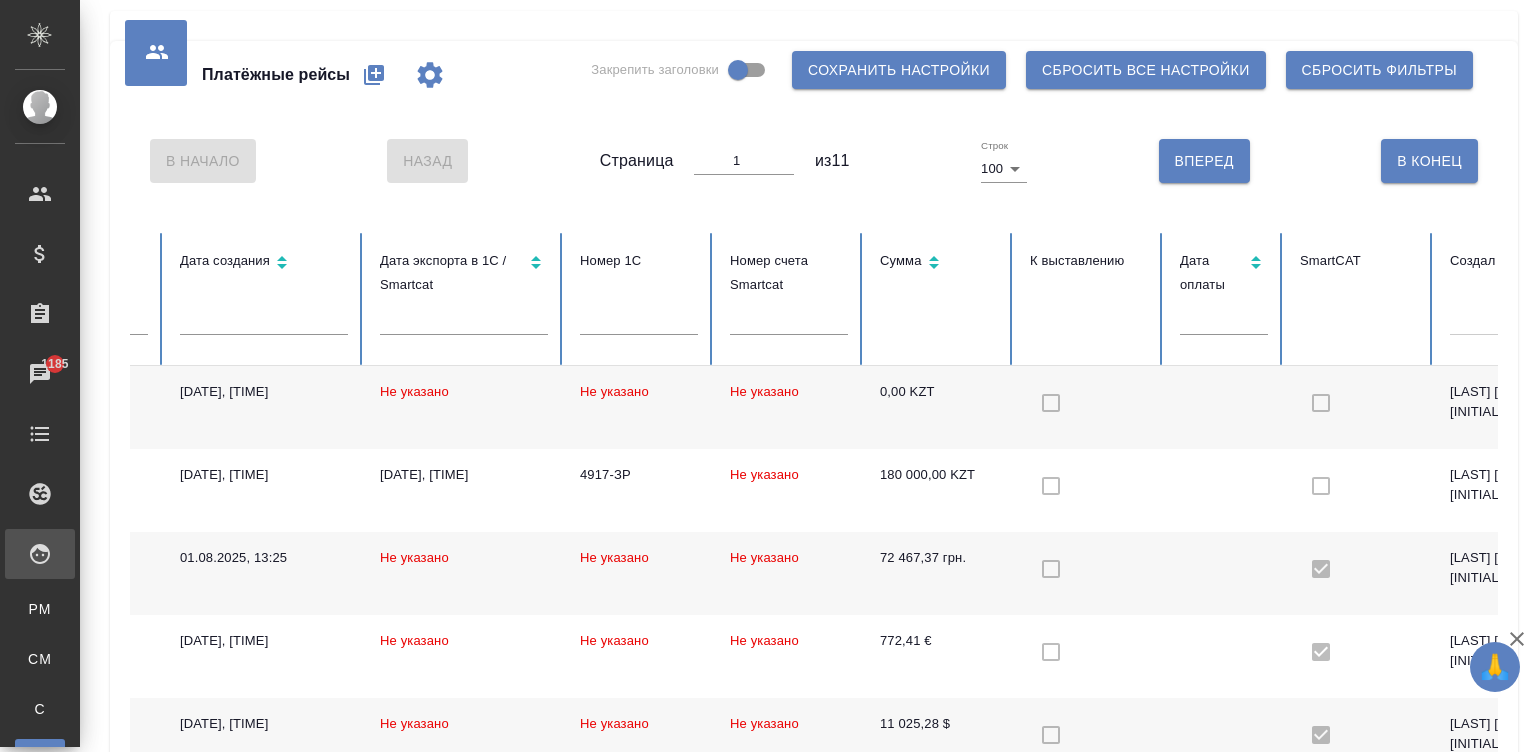 scroll, scrollTop: 0, scrollLeft: 150, axis: horizontal 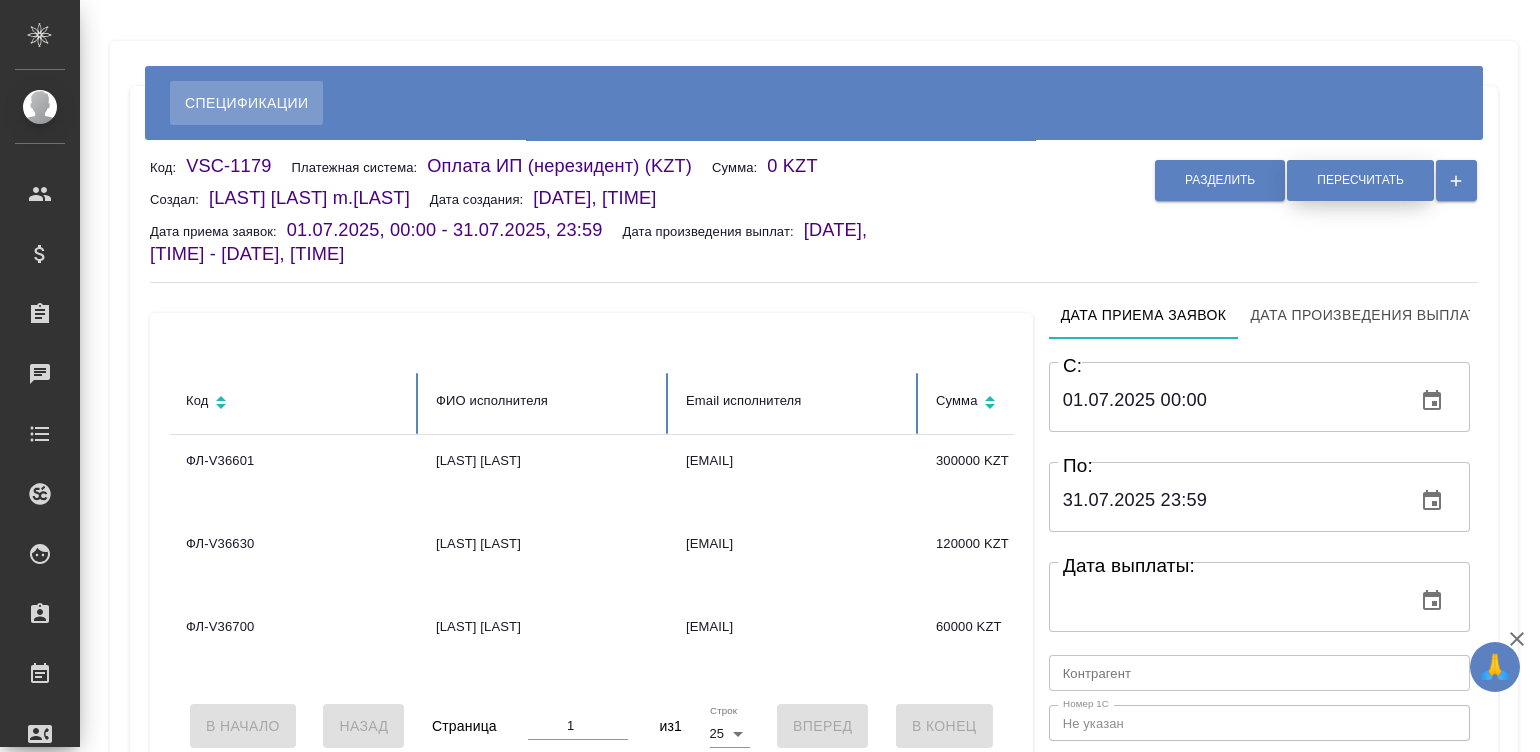 click on "Пересчитать" at bounding box center (1360, 180) 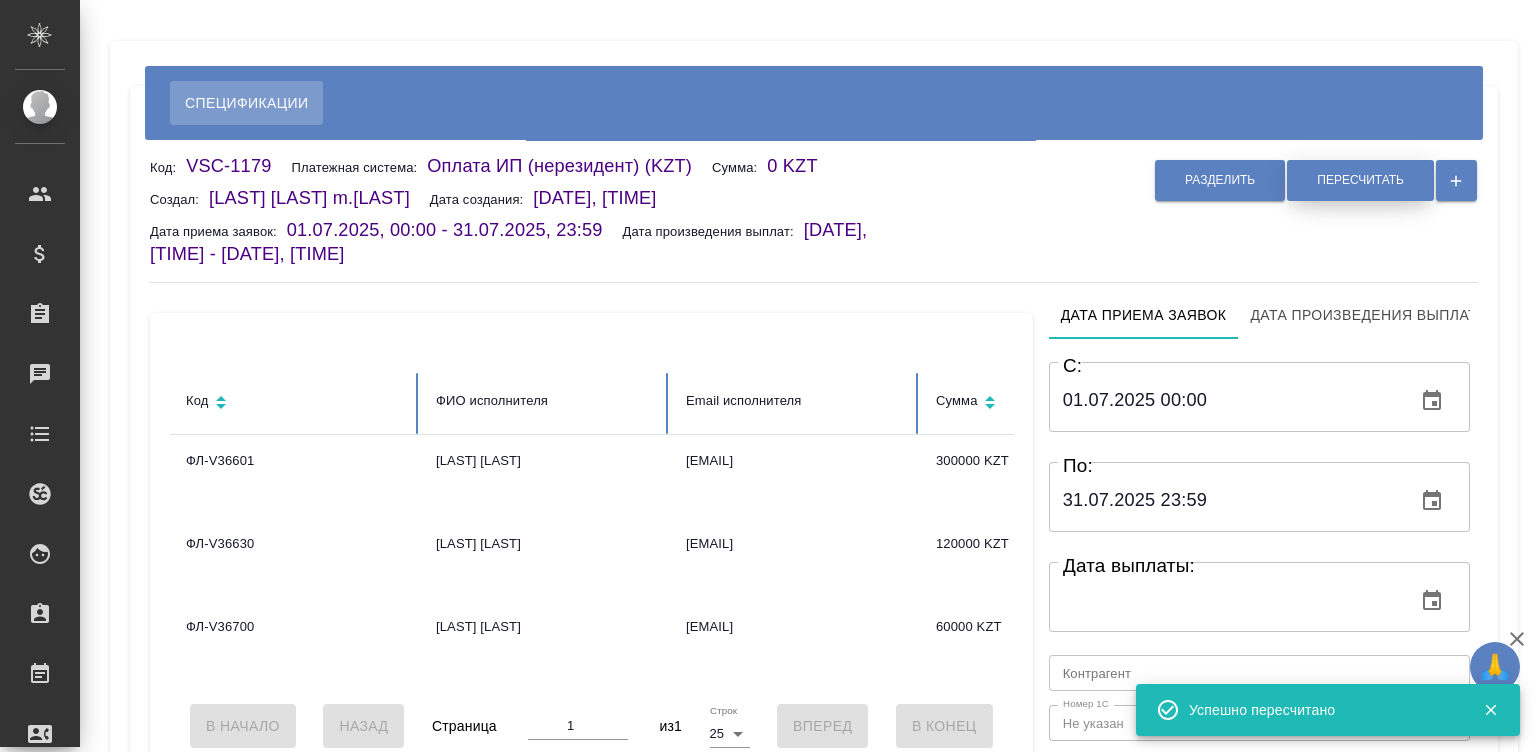 type on "480000" 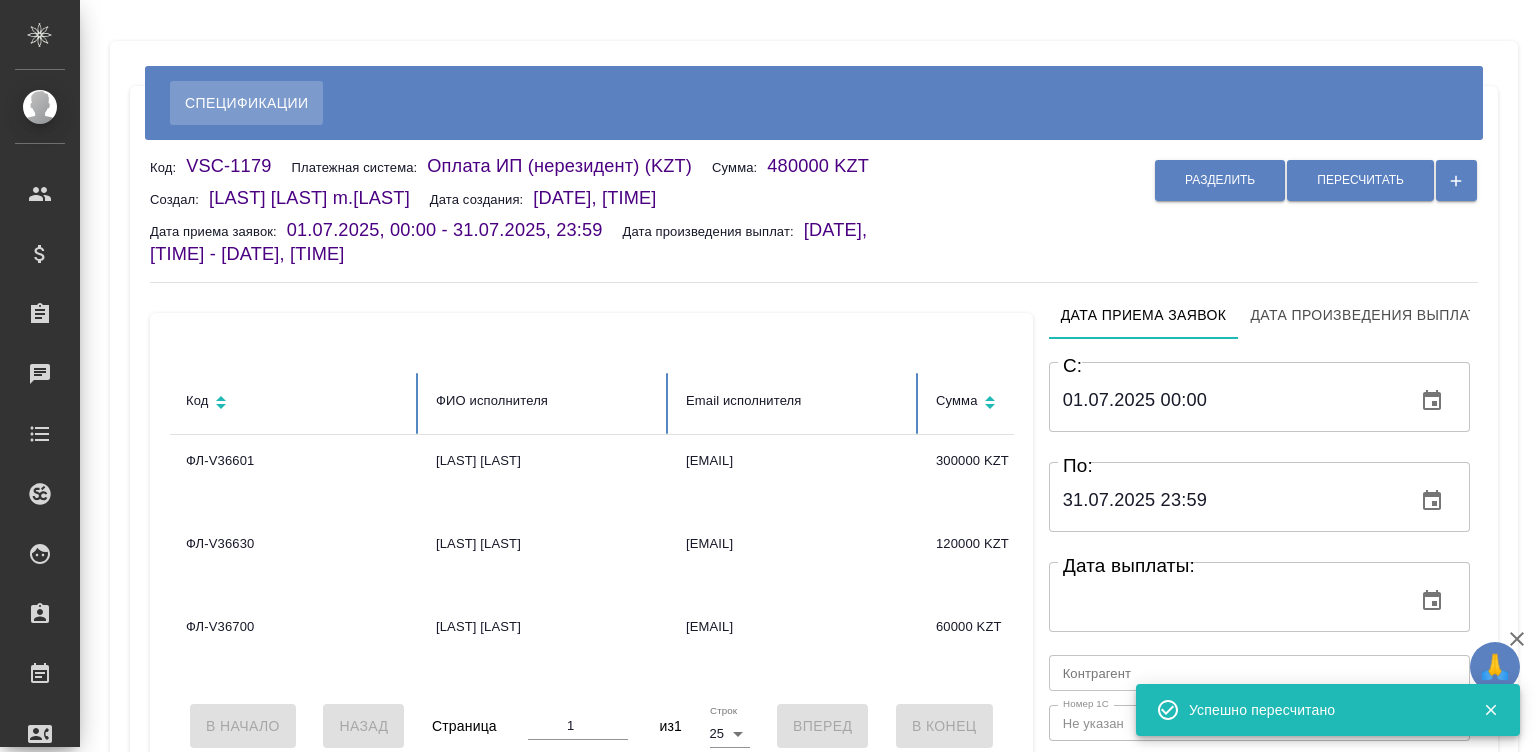 click on "Разделить Пересчитать" at bounding box center (1201, 211) 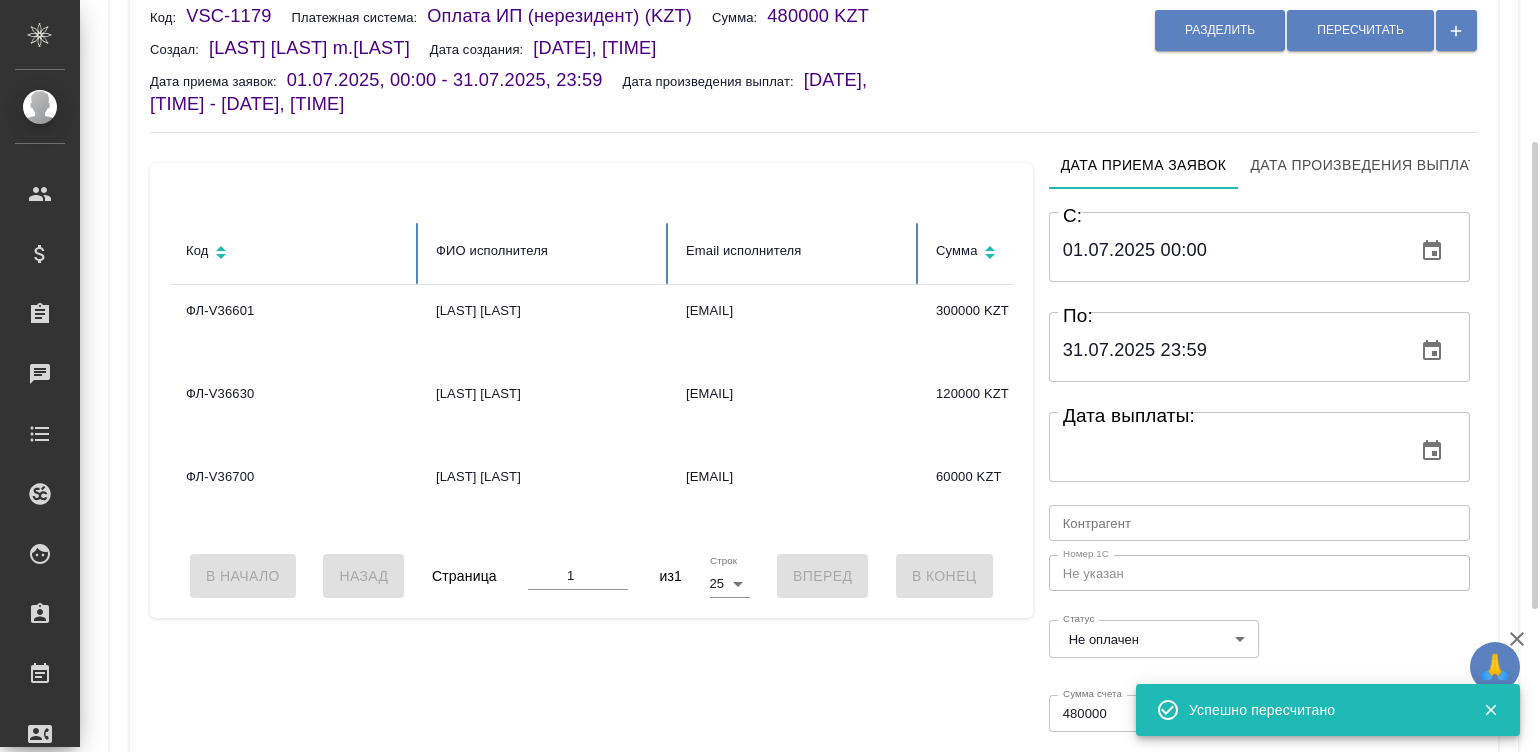 scroll, scrollTop: 180, scrollLeft: 0, axis: vertical 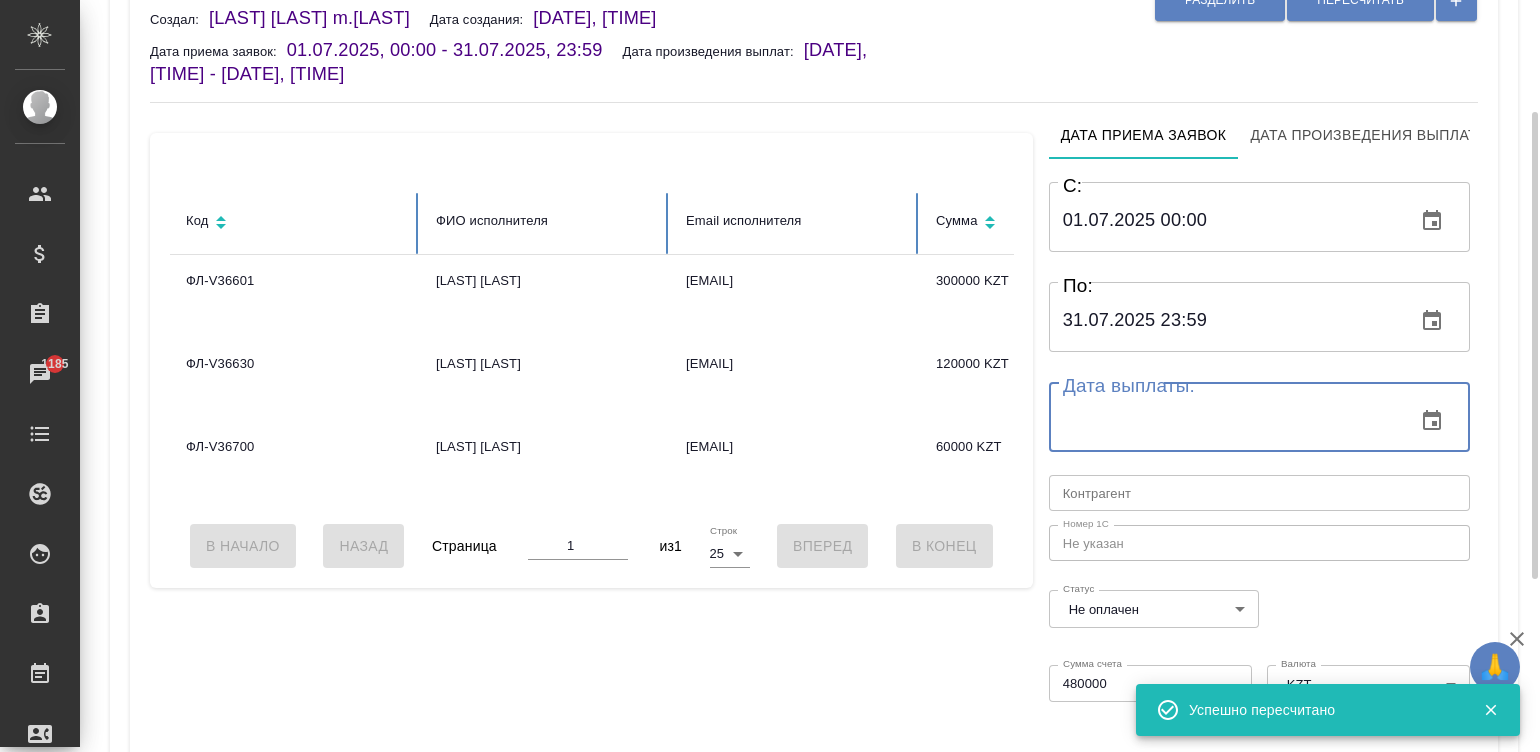 click at bounding box center (1224, 421) 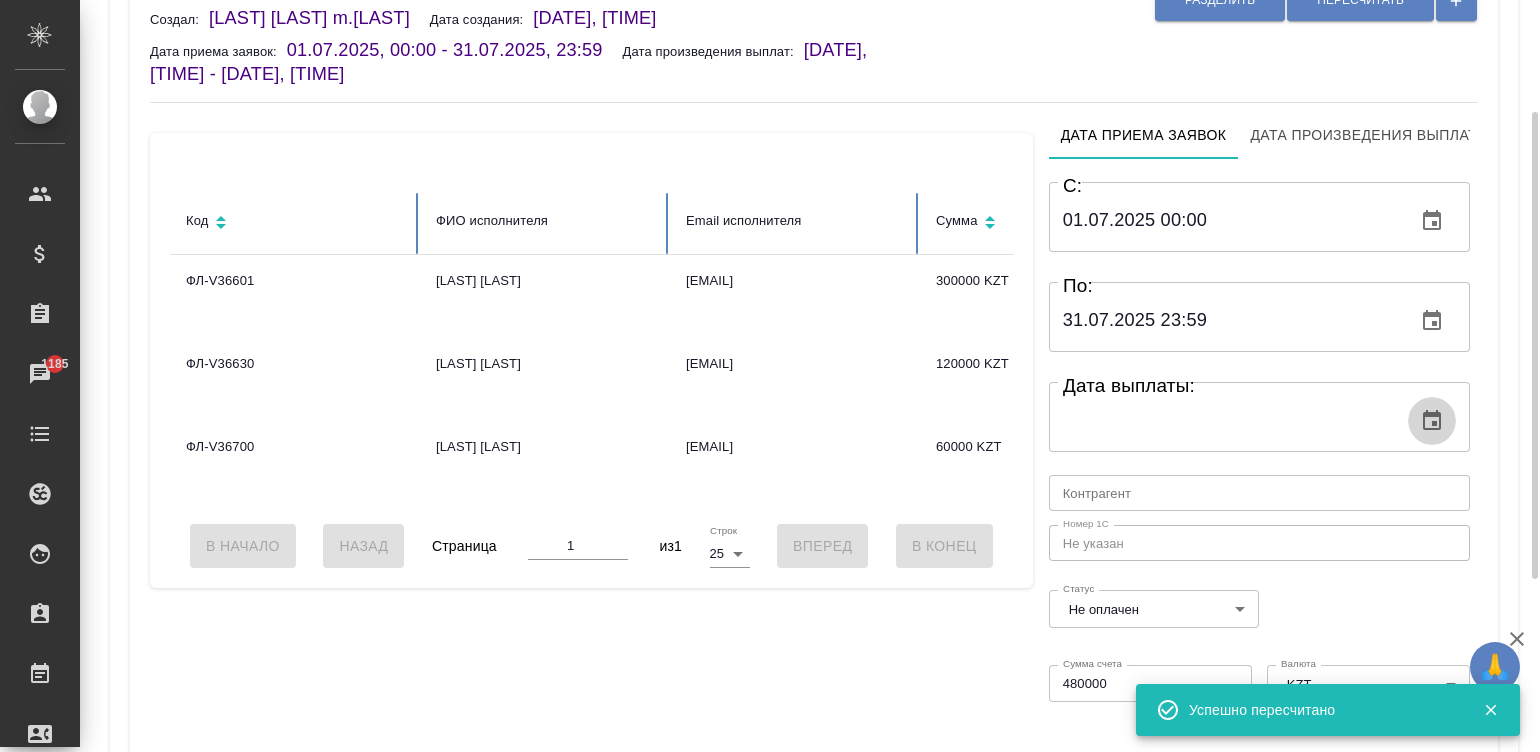 click 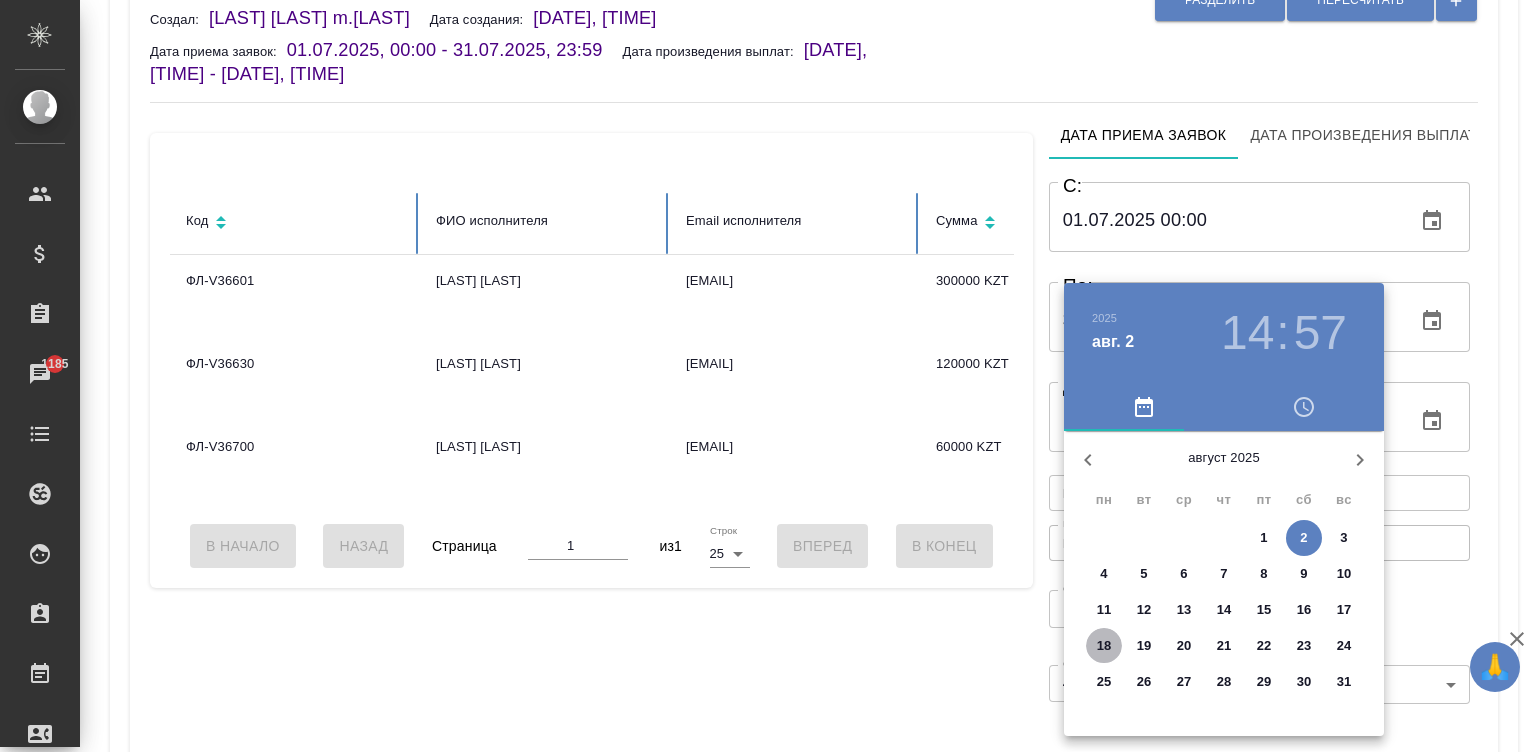 click on "18" at bounding box center (1104, 646) 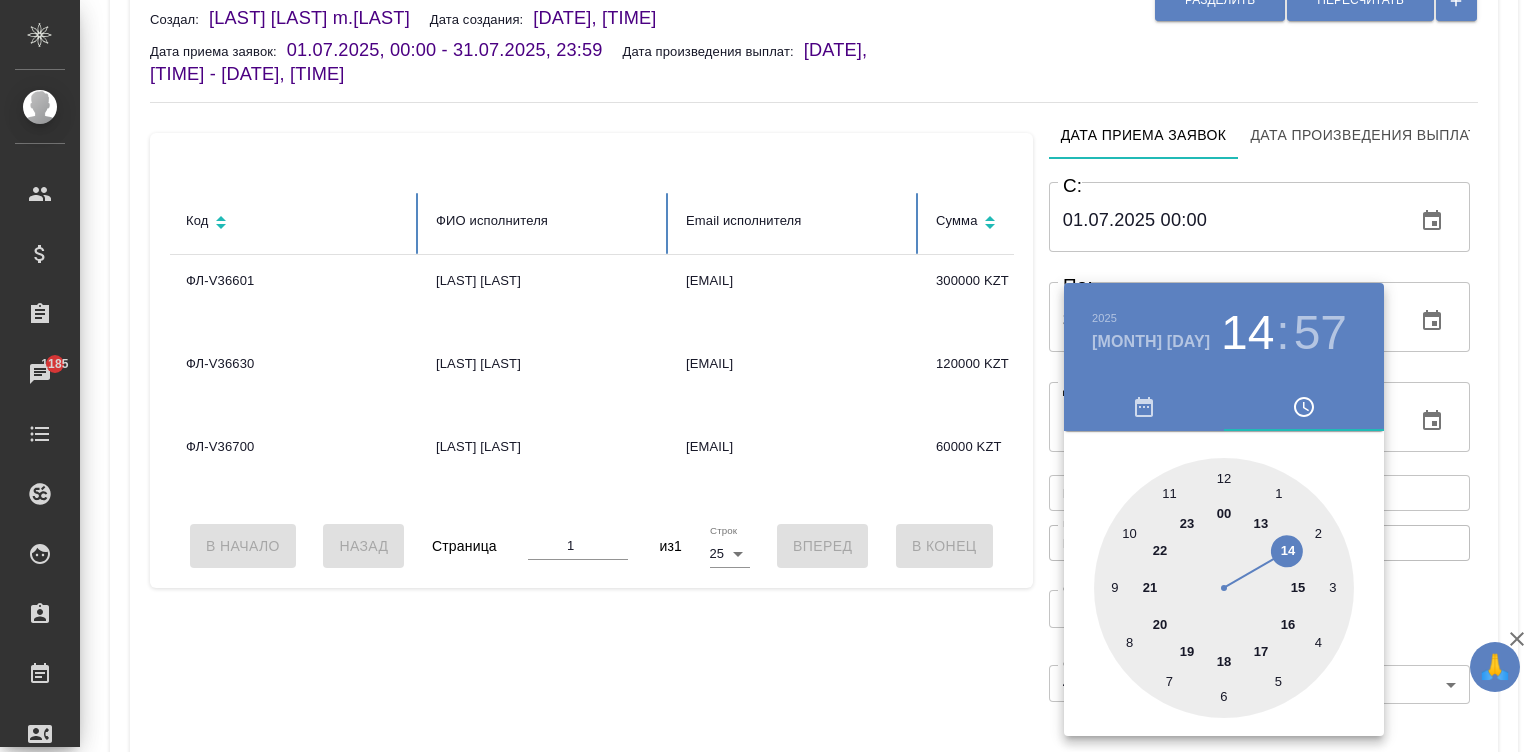 click at bounding box center (1224, 588) 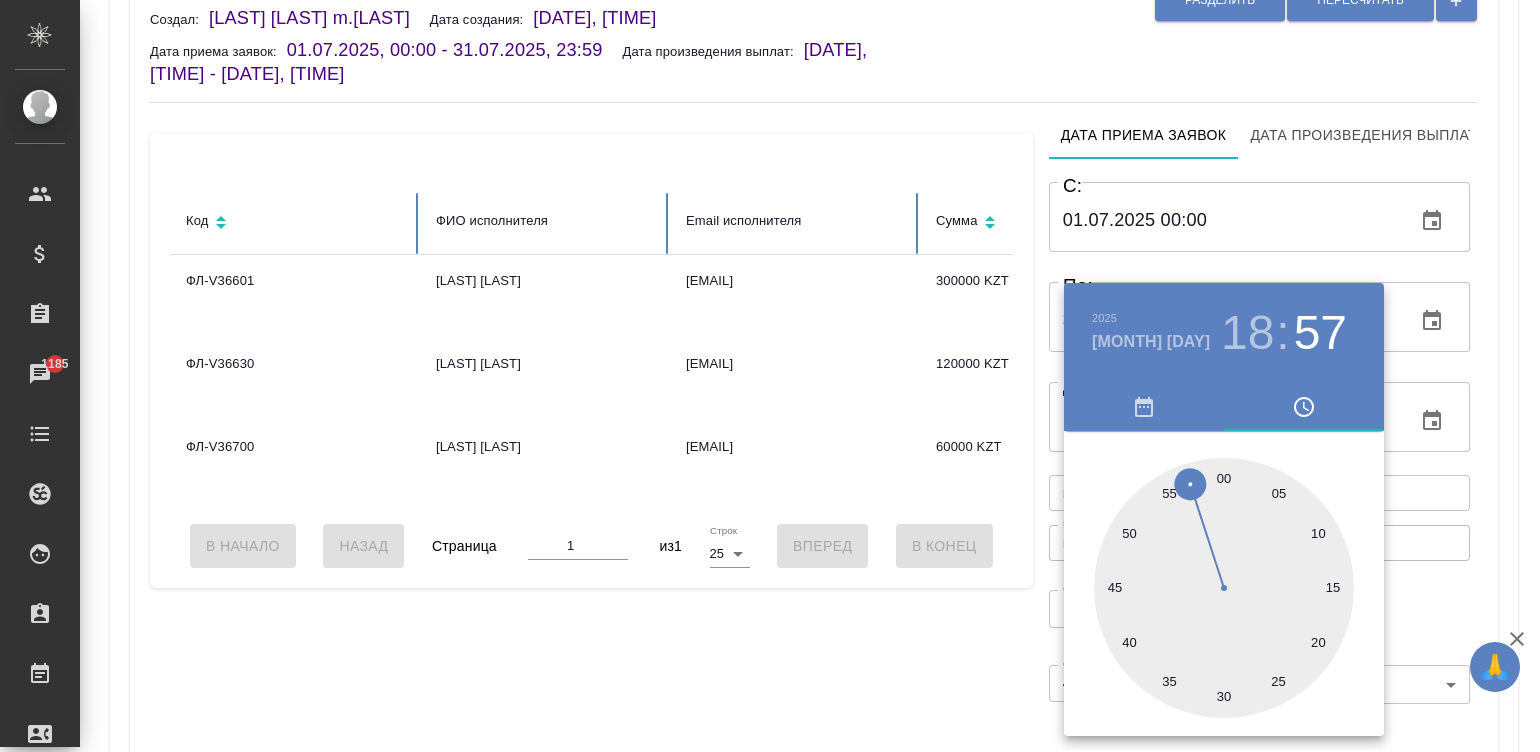 click at bounding box center [1224, 588] 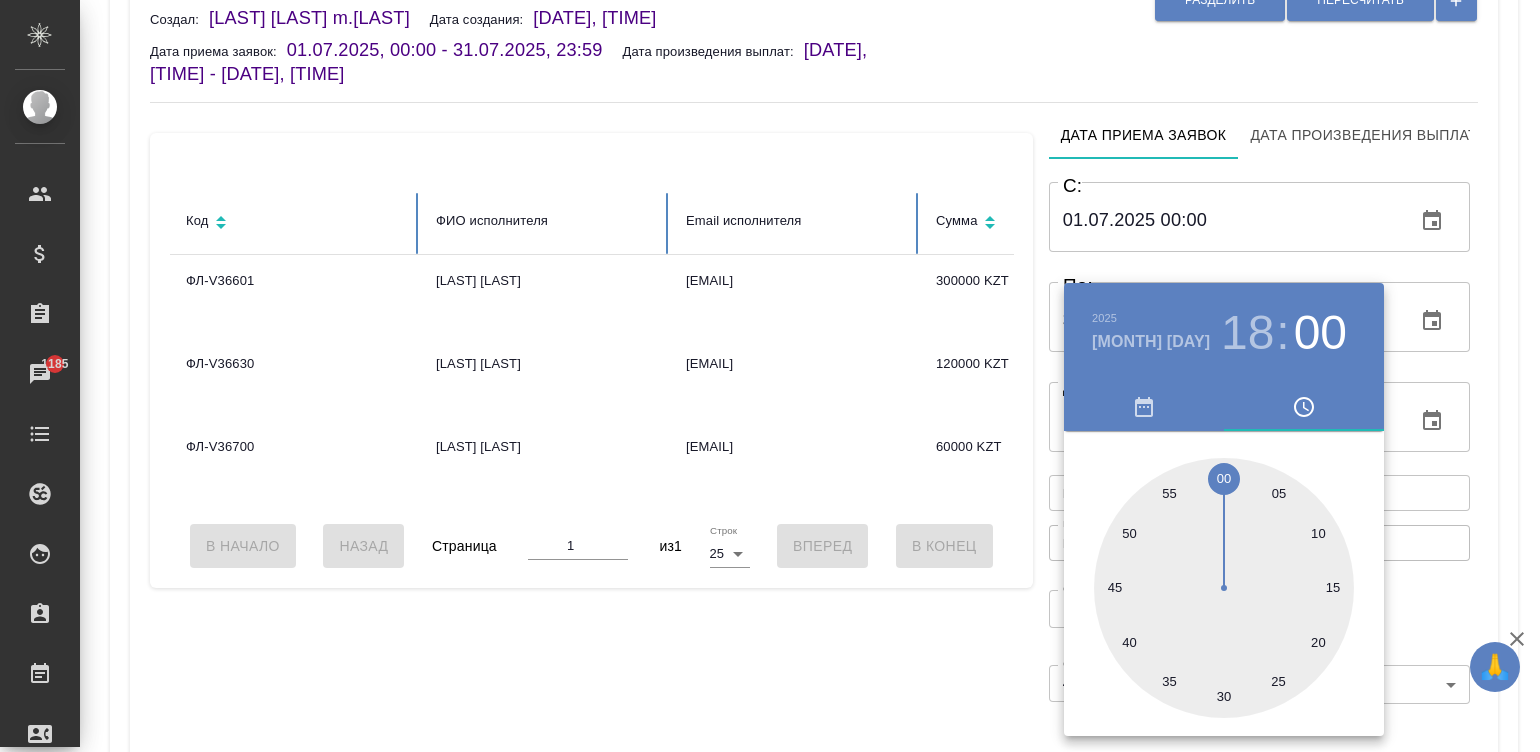 click at bounding box center (770, 376) 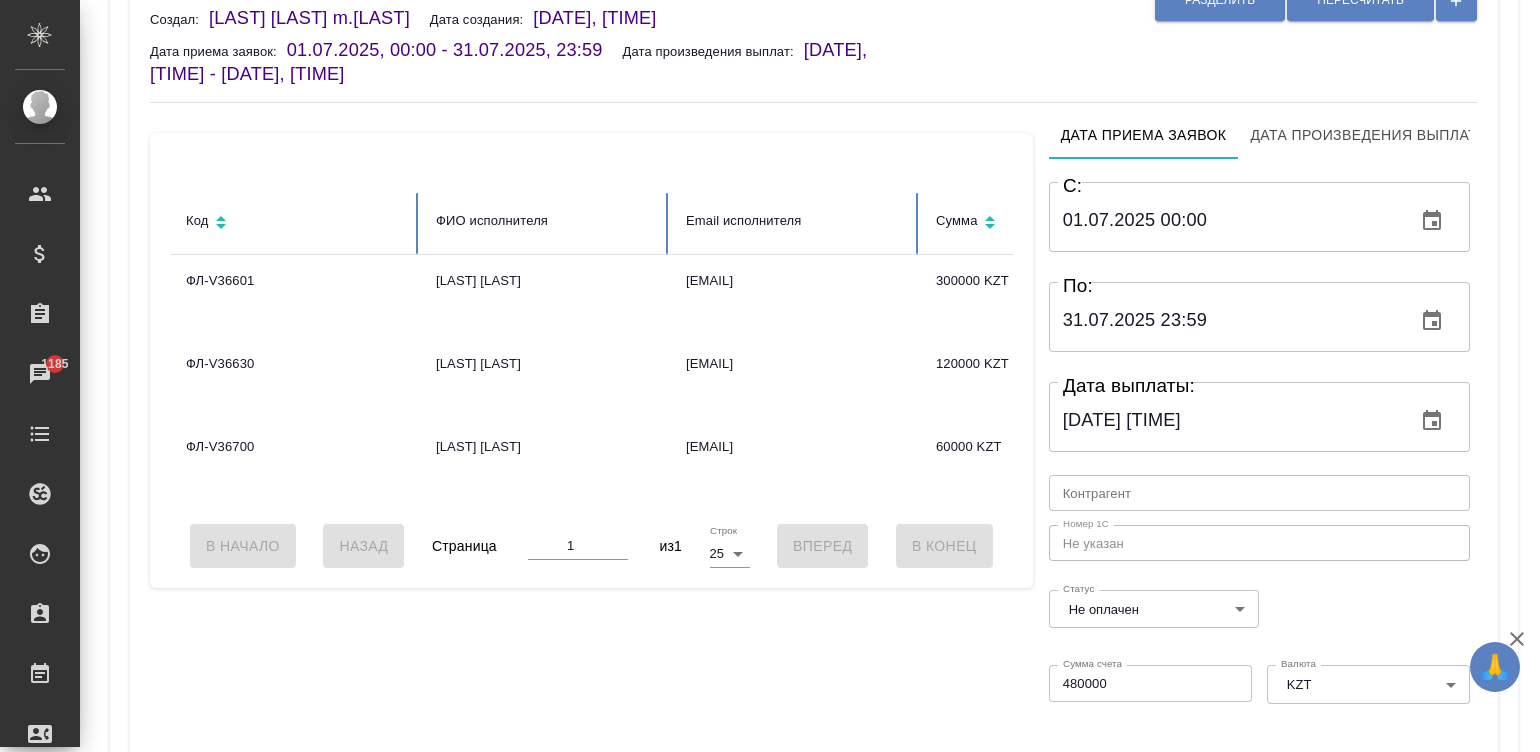 type 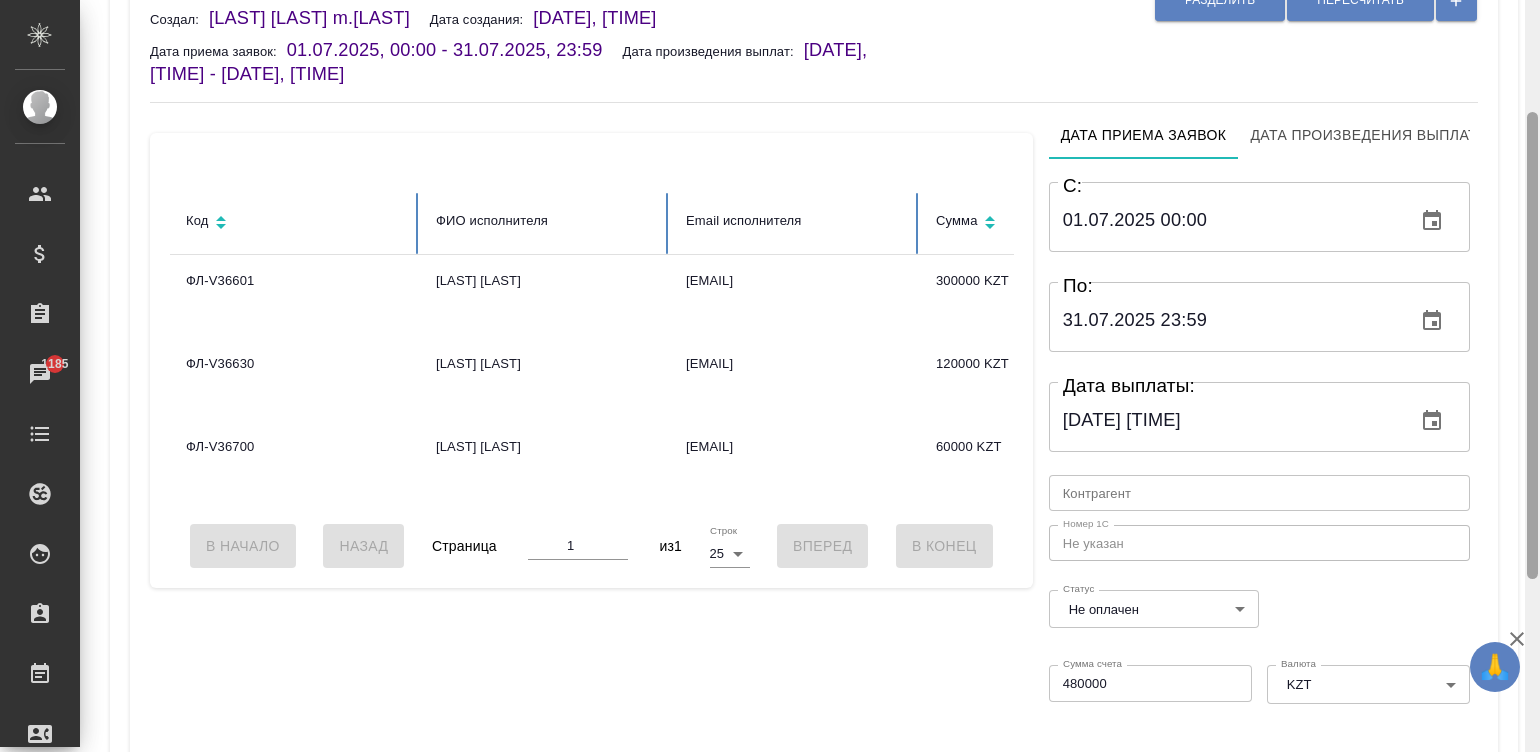 scroll, scrollTop: 459, scrollLeft: 0, axis: vertical 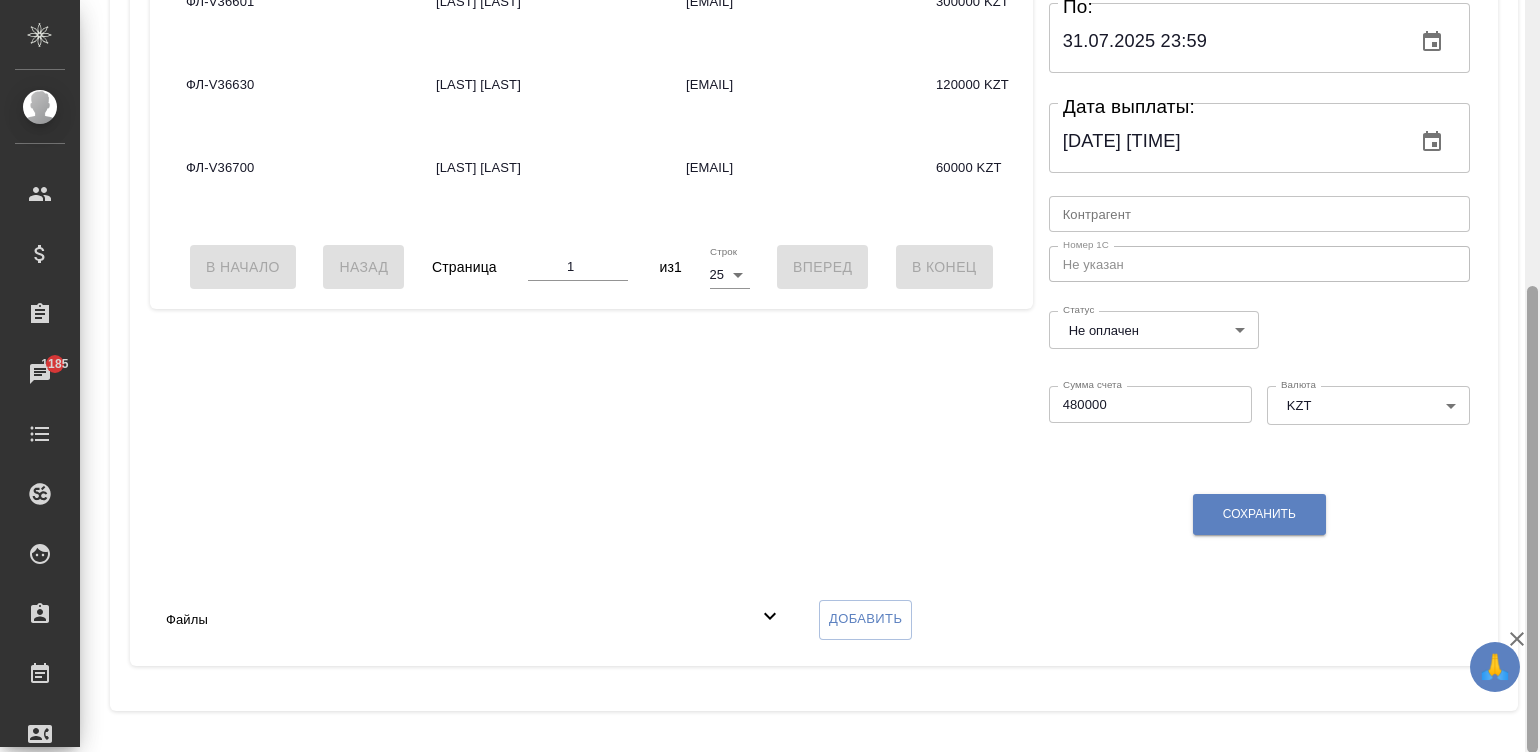 click at bounding box center (1532, 376) 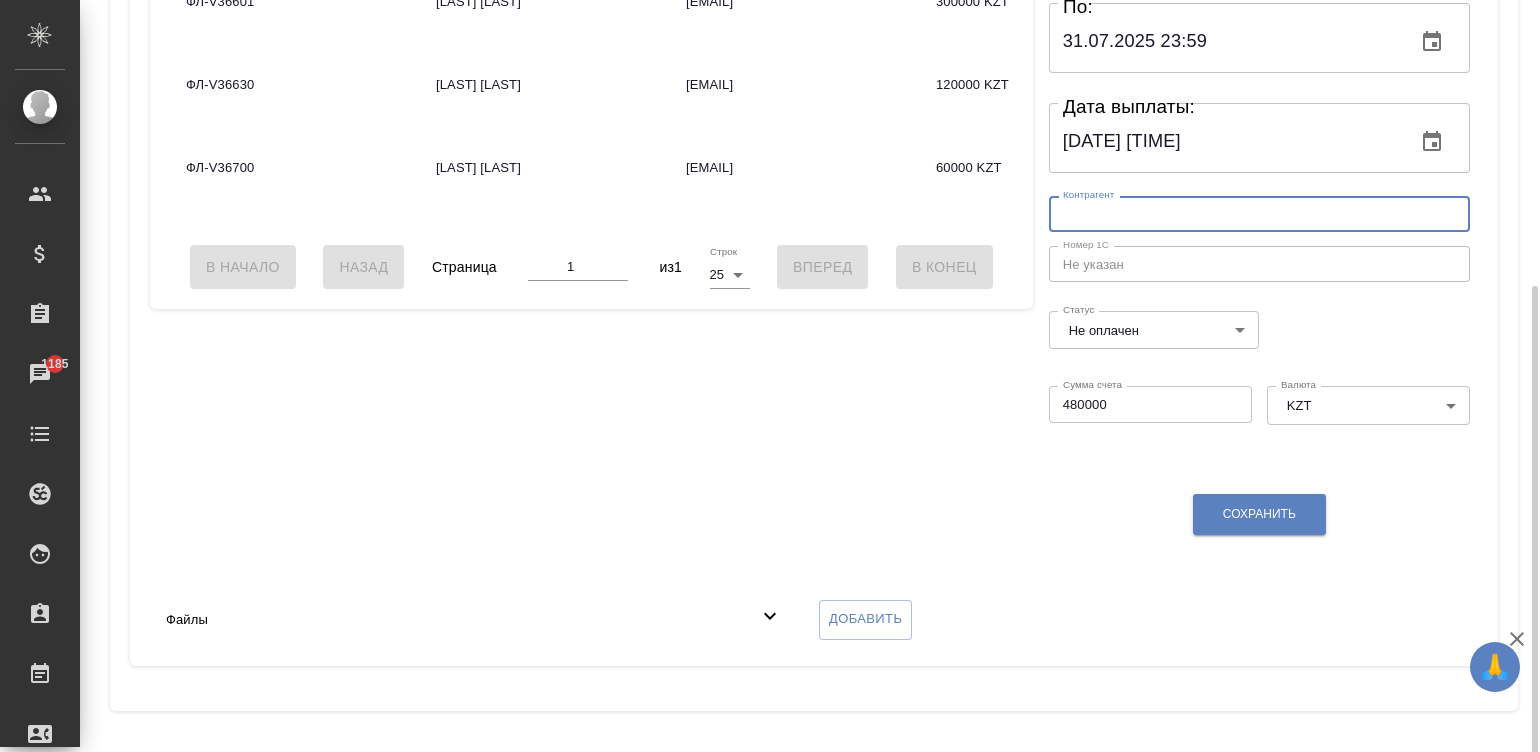 click at bounding box center (1259, 214) 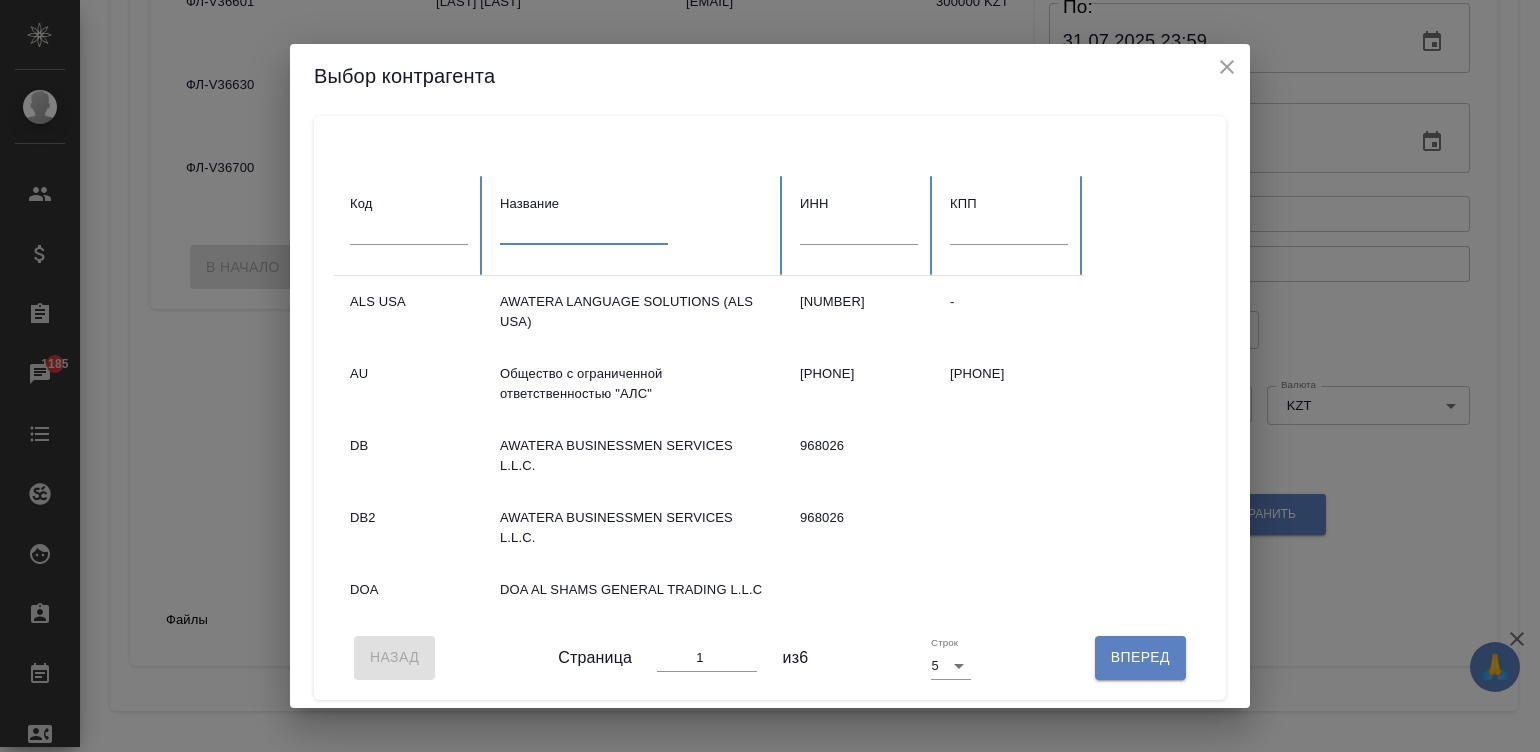 click at bounding box center (584, 230) 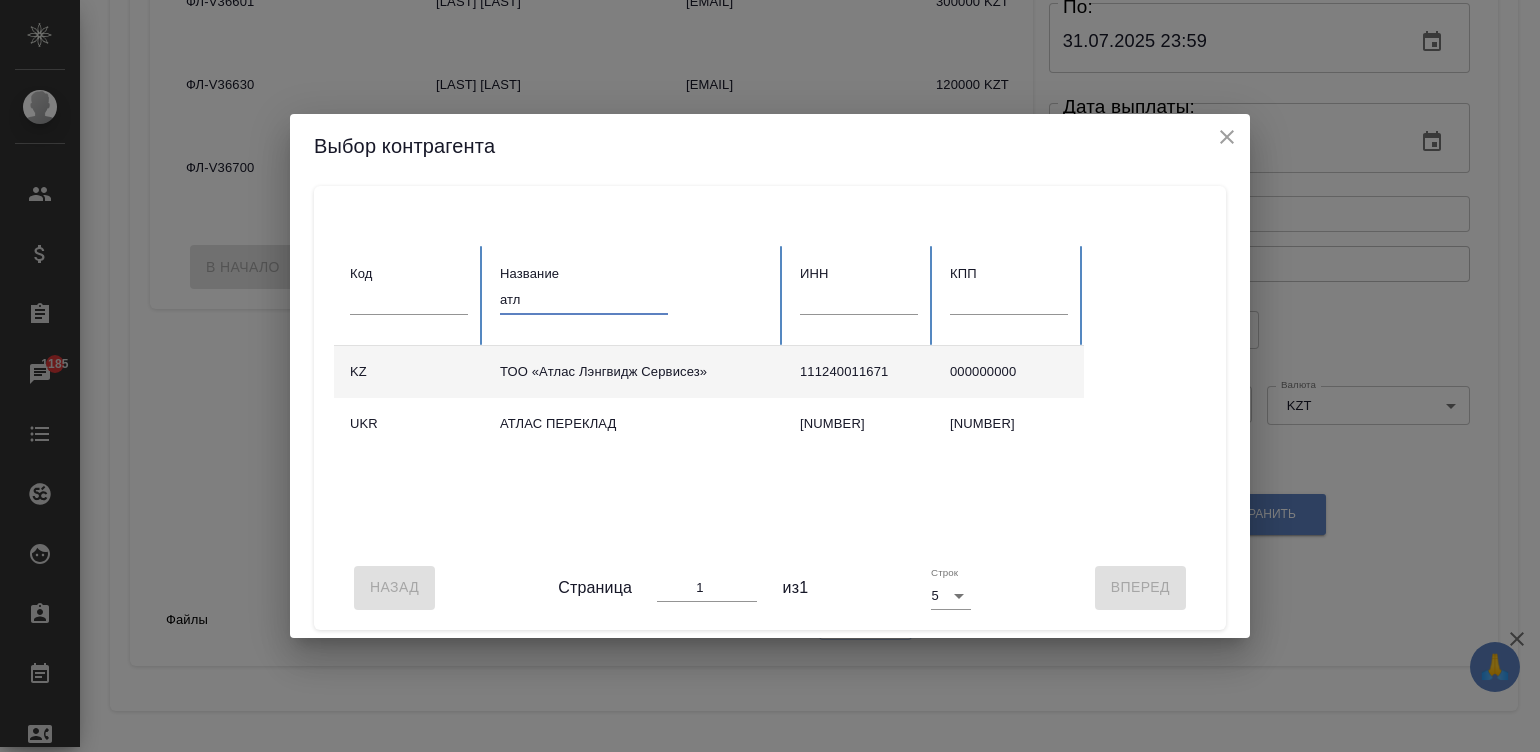 type on "атл" 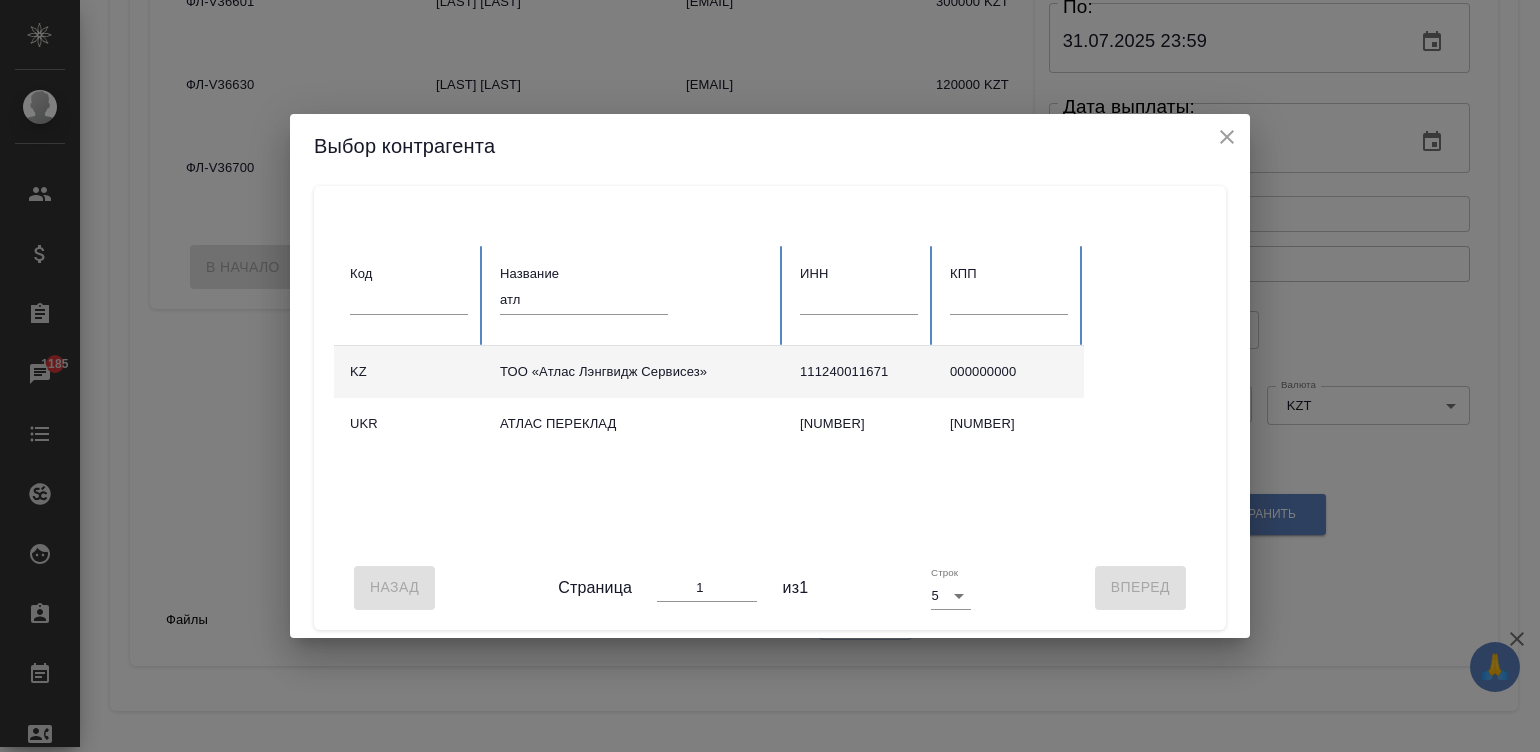 click on "ТОО «Атлас Лэнгвидж Сервисез»" at bounding box center [634, 372] 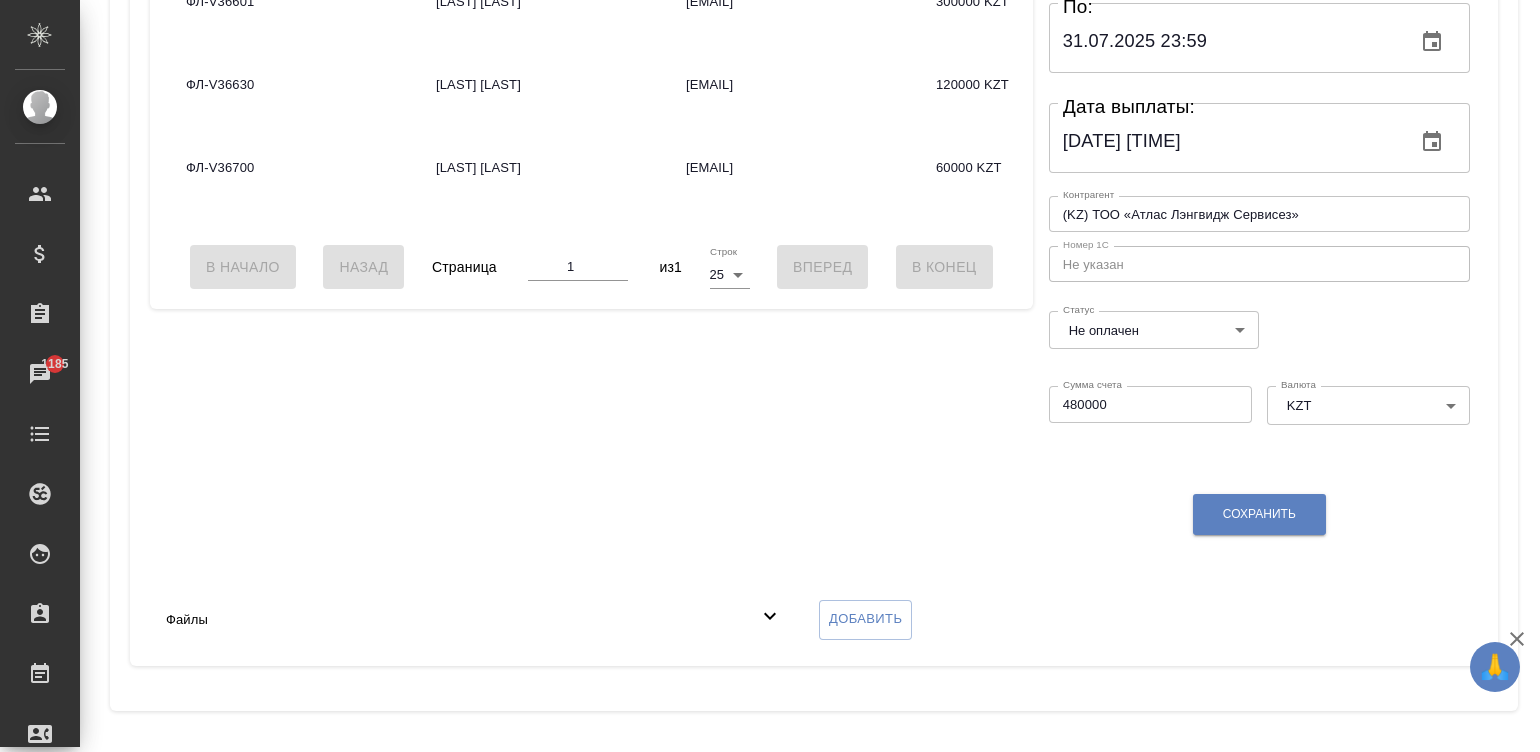 click on "ТОО «Атлас Лэнгвидж Сервисез»" at bounding box center [634, 372] 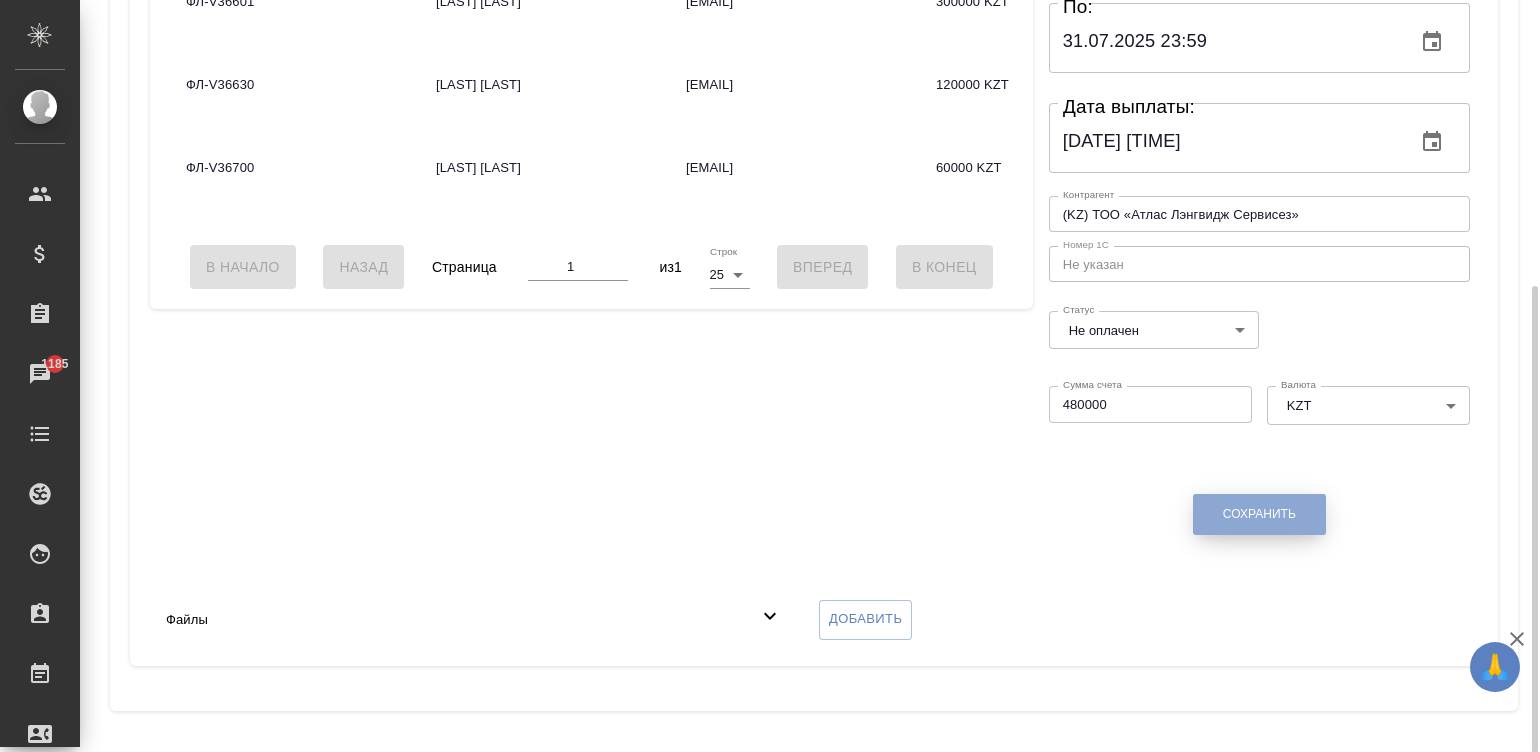 click on "Сохранить" at bounding box center (1259, 514) 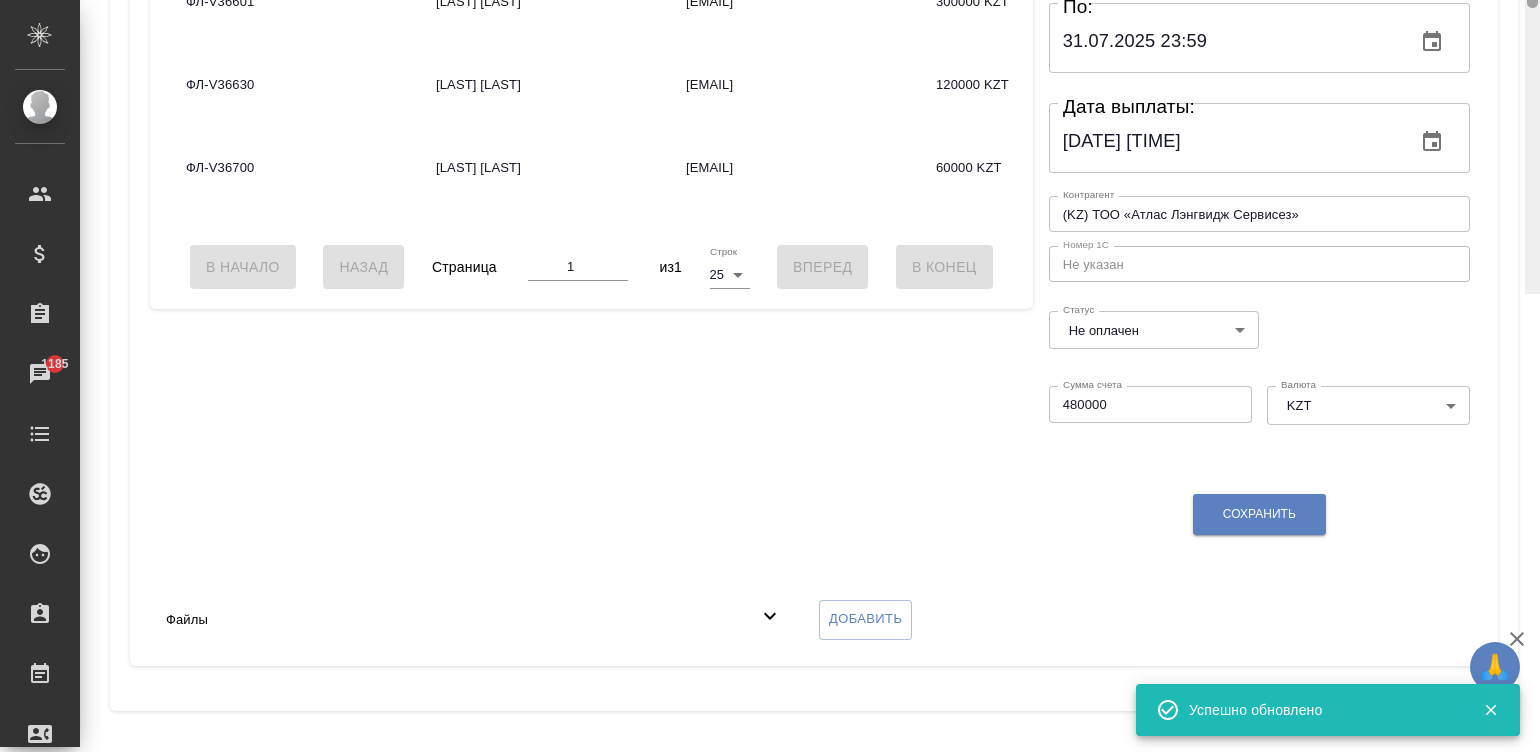 scroll, scrollTop: 0, scrollLeft: 0, axis: both 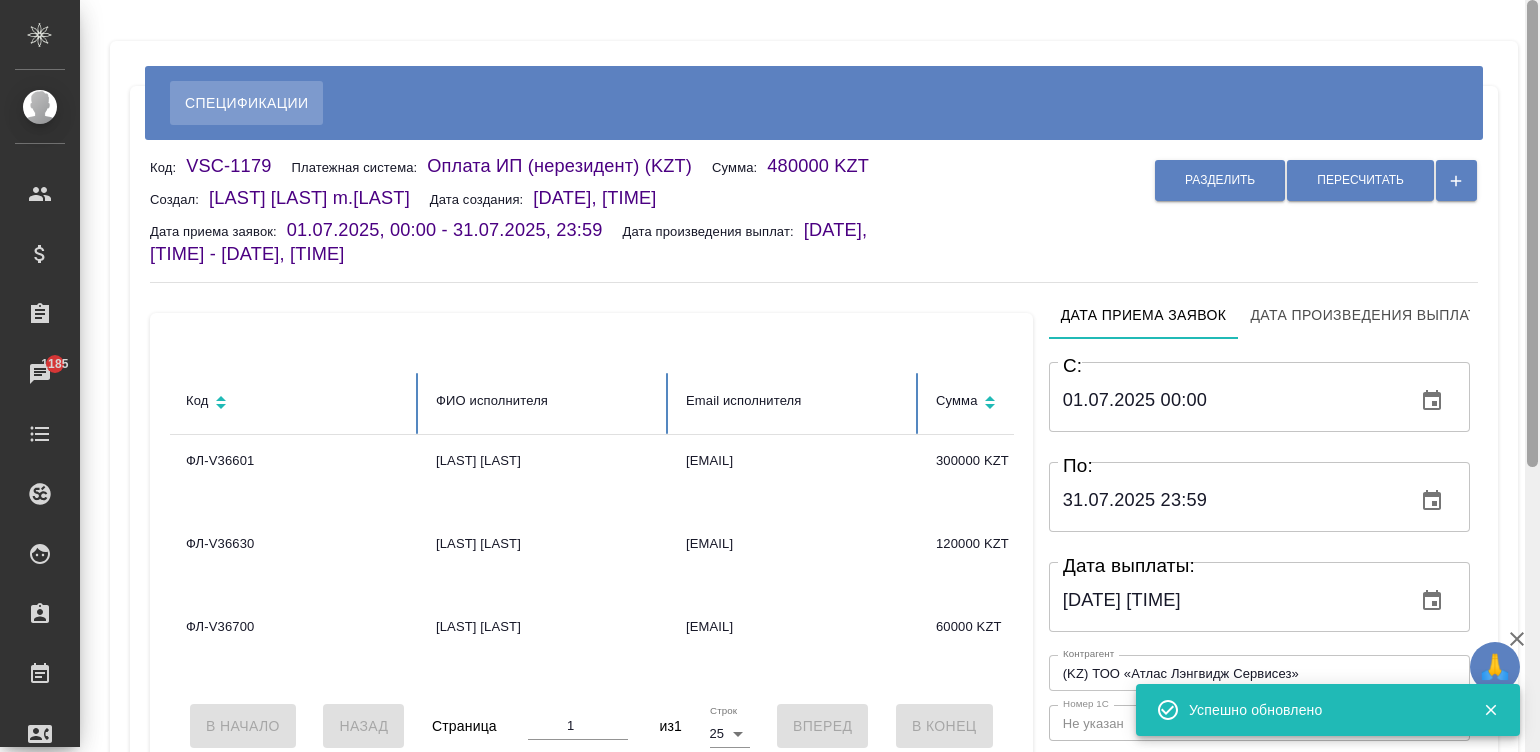 click at bounding box center (1532, 376) 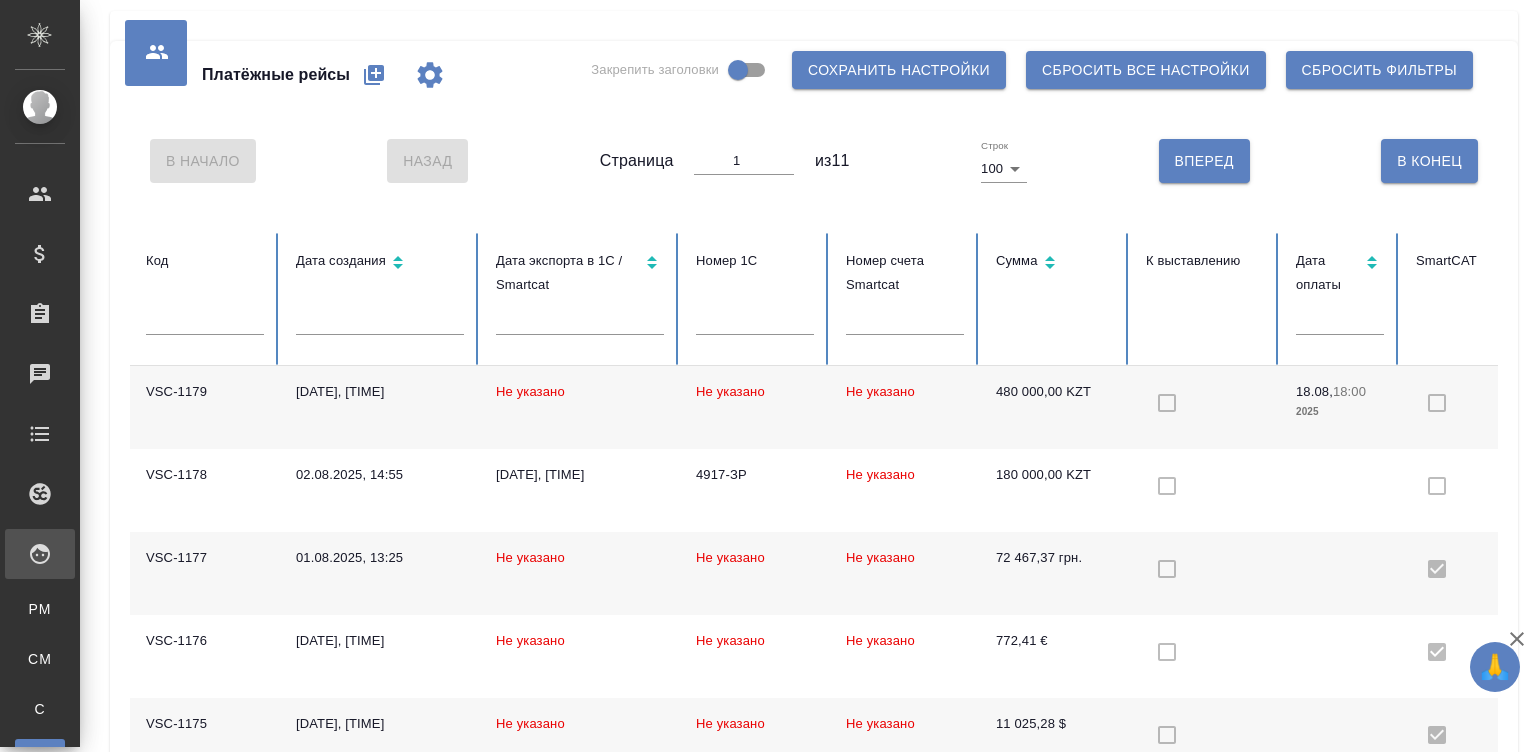 click at bounding box center (1205, 407) 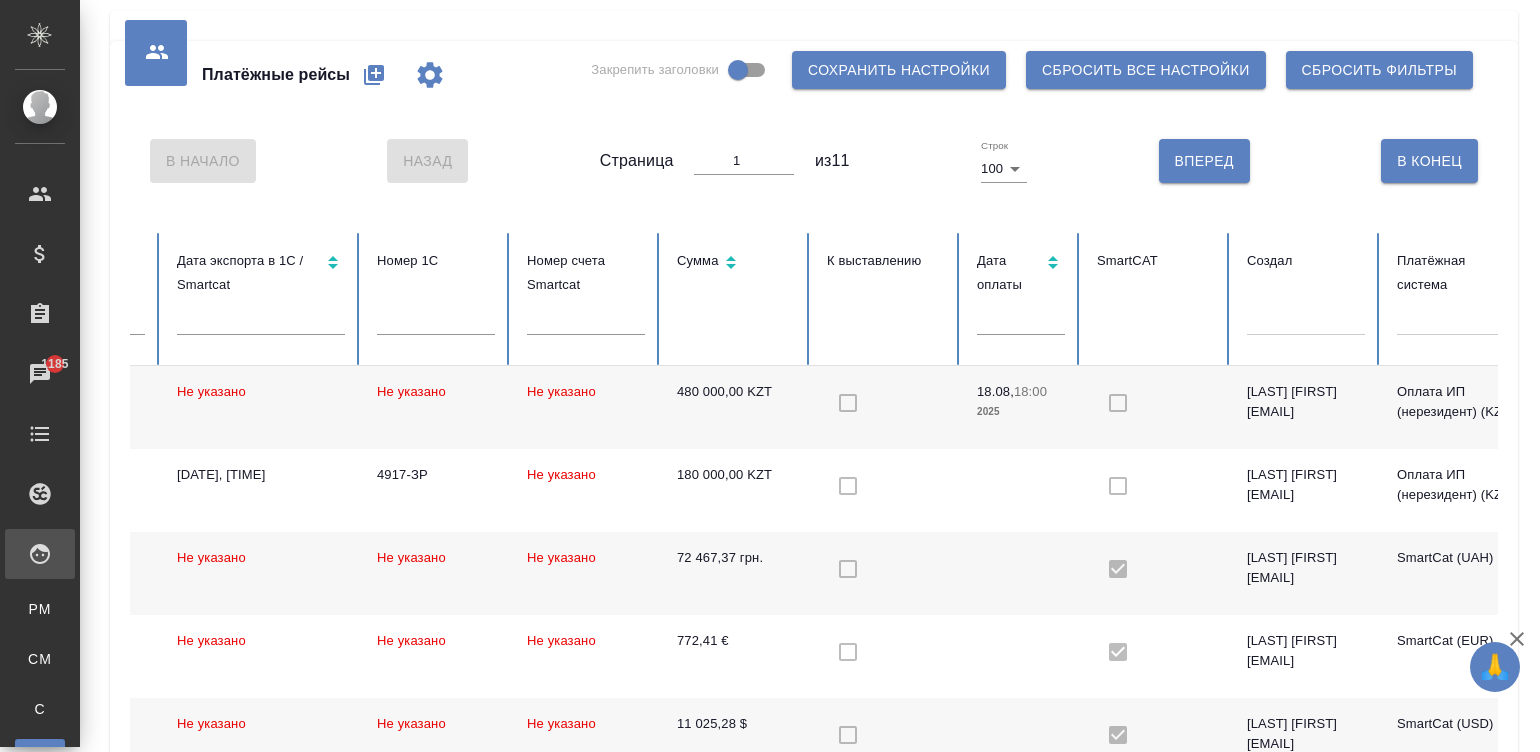 scroll, scrollTop: 0, scrollLeft: 551, axis: horizontal 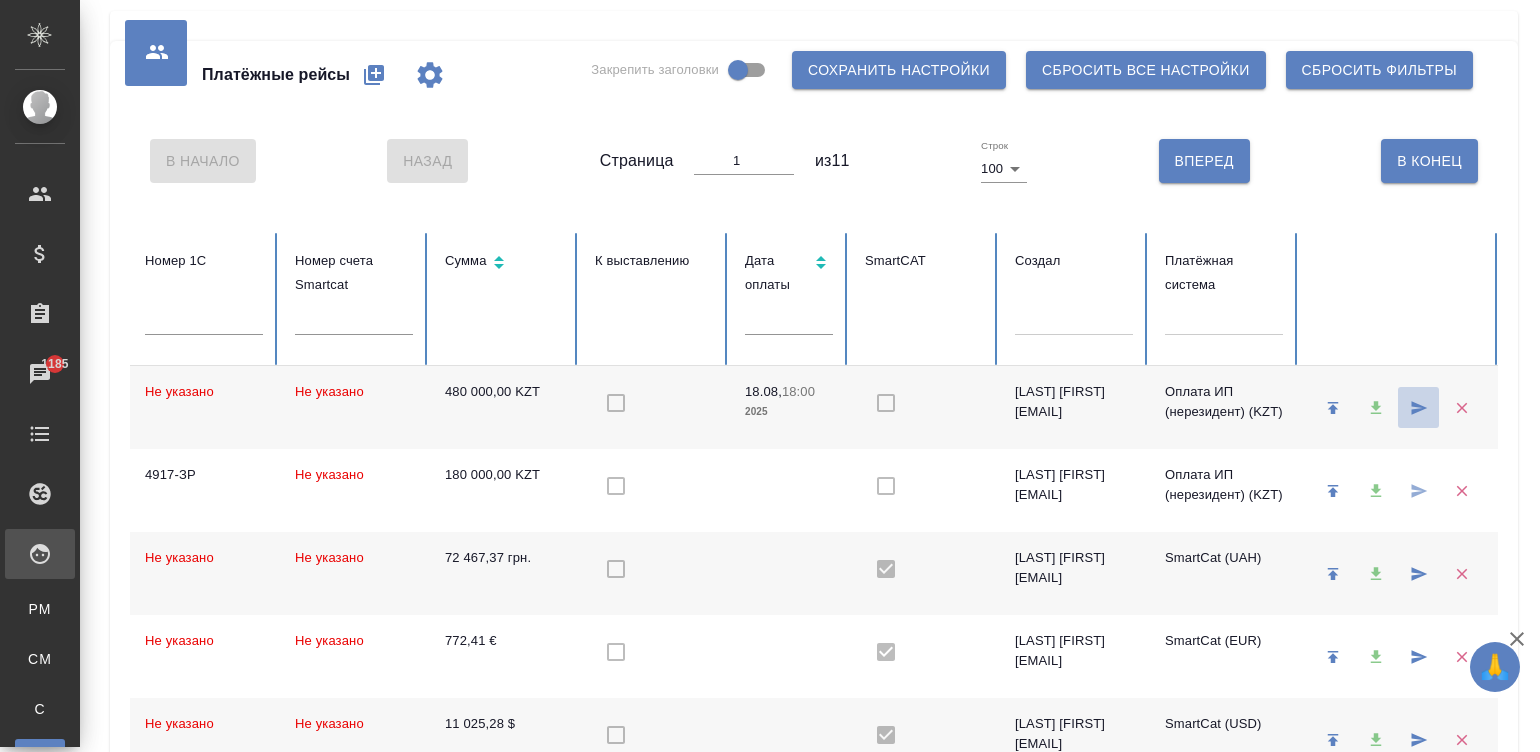 click at bounding box center (1418, 407) 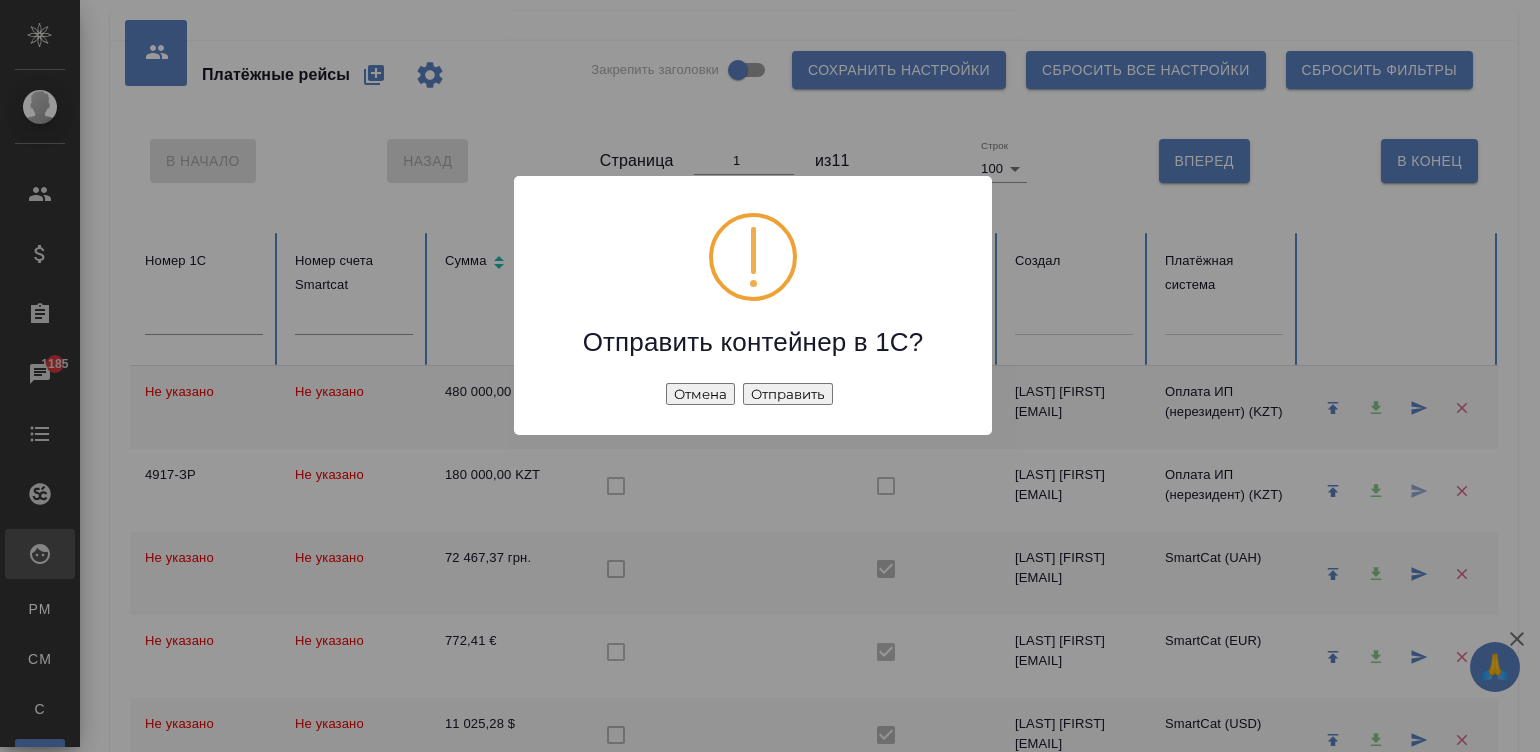 click on "Отправить" at bounding box center [788, 394] 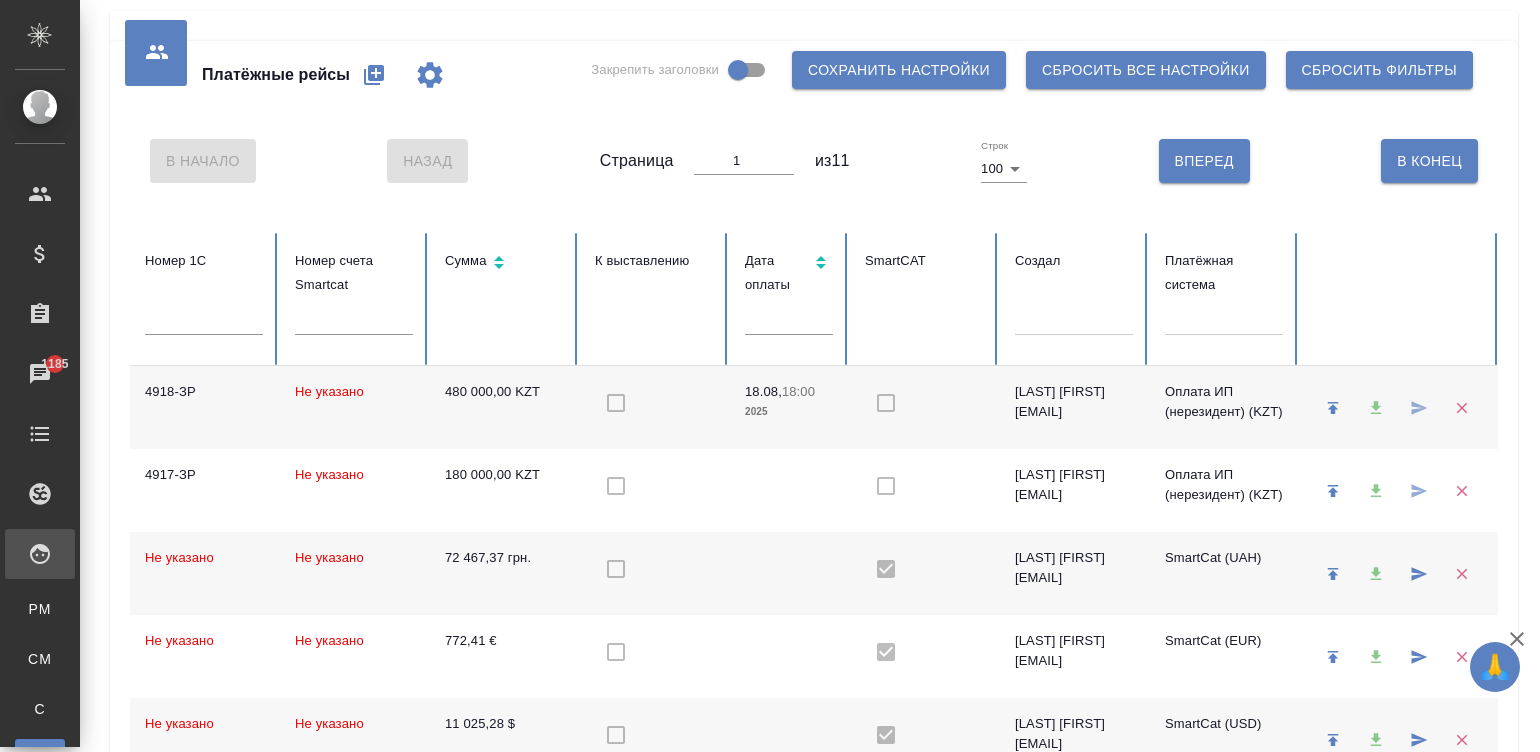 click 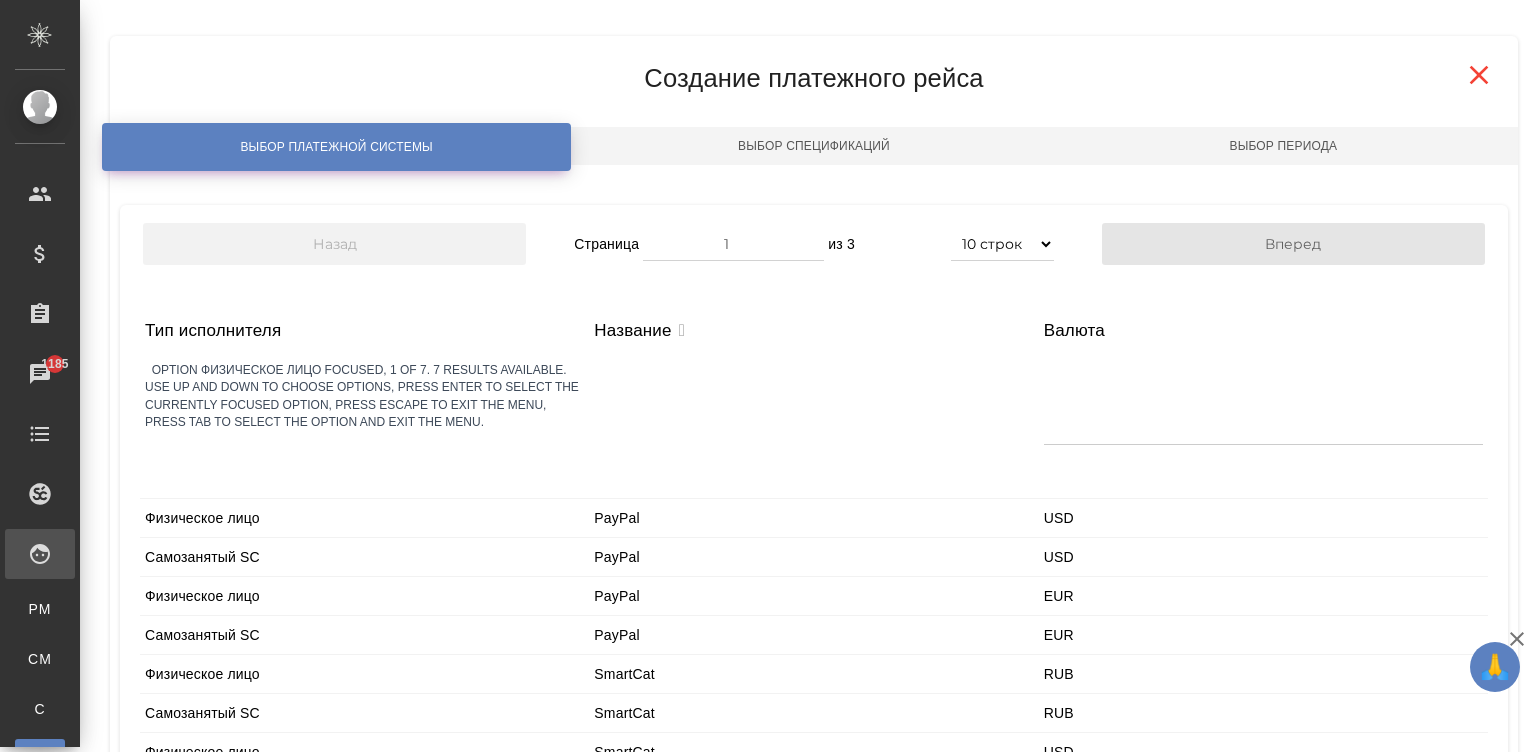 click at bounding box center (364, 455) 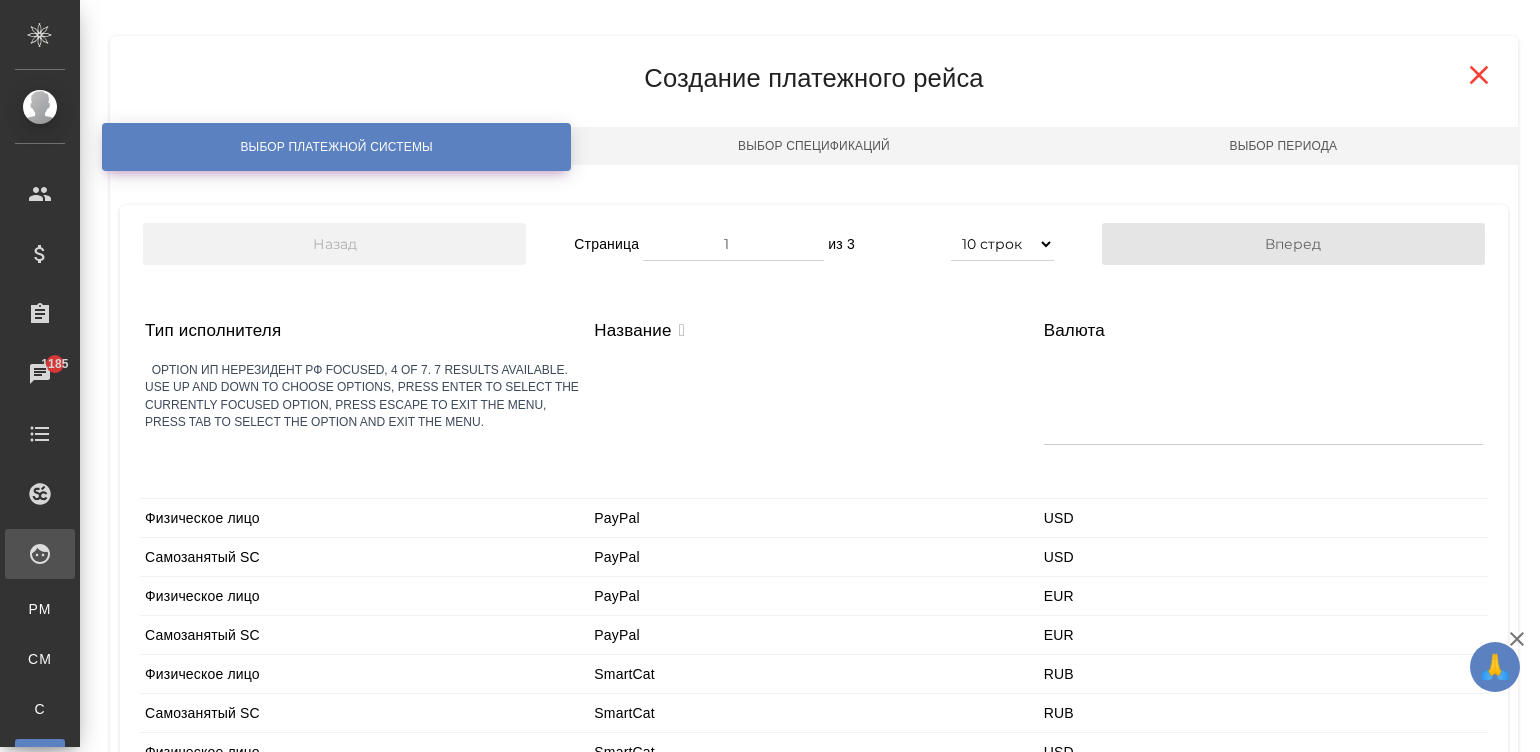 click on "ИП Нерезидент РФ" at bounding box center [770, 836] 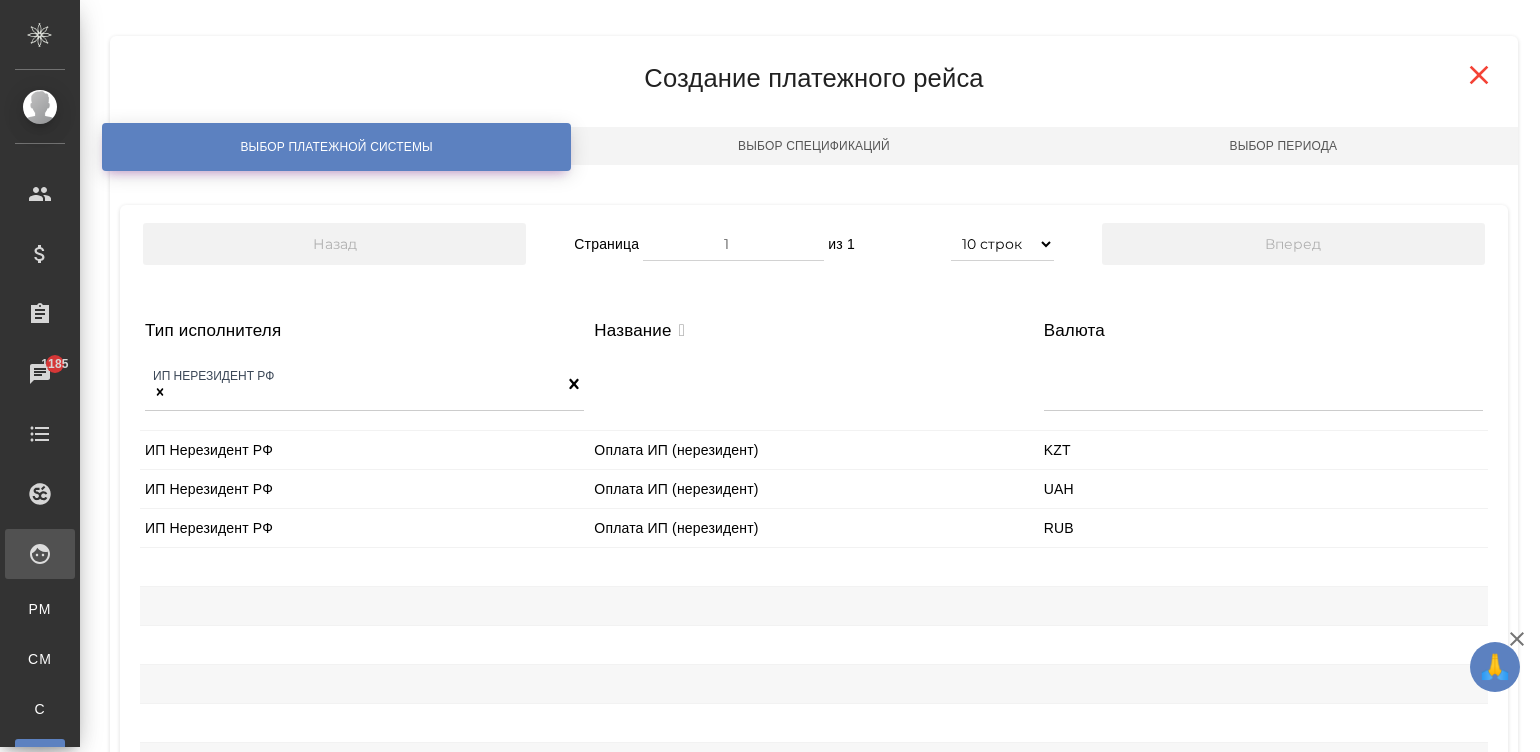 click on "ИП Нерезидент РФ" at bounding box center [364, 450] 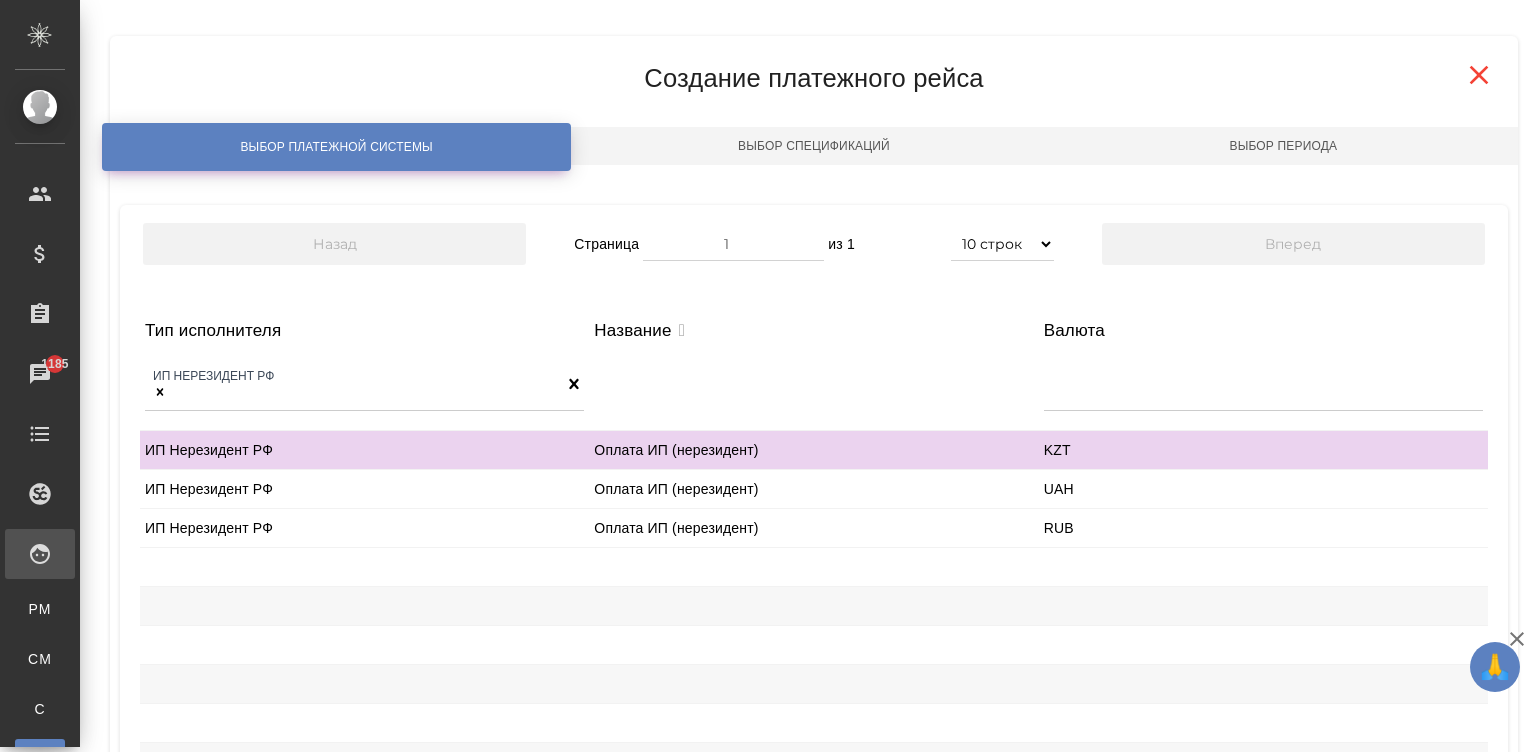 click on "ИП Нерезидент РФ" at bounding box center (364, 450) 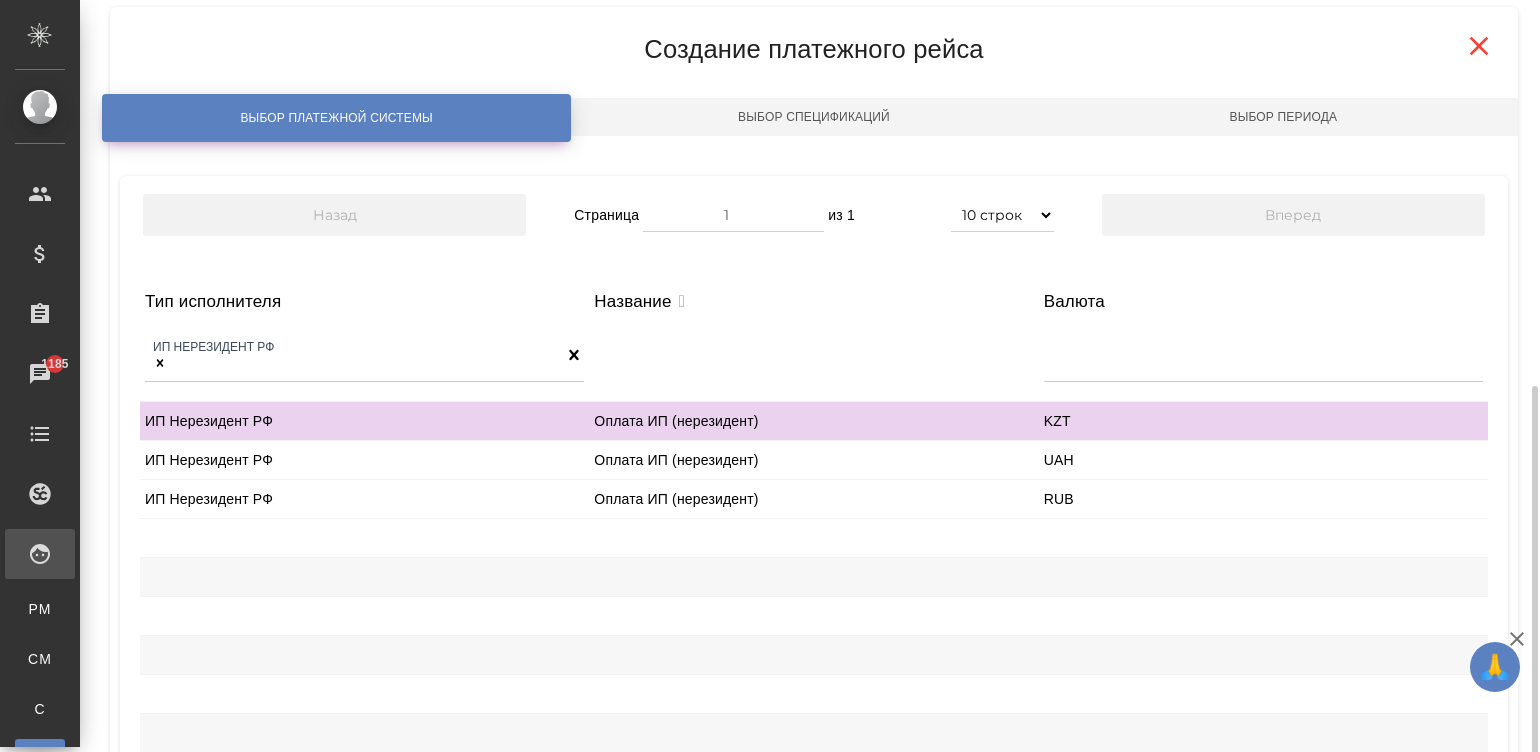 scroll, scrollTop: 235, scrollLeft: 0, axis: vertical 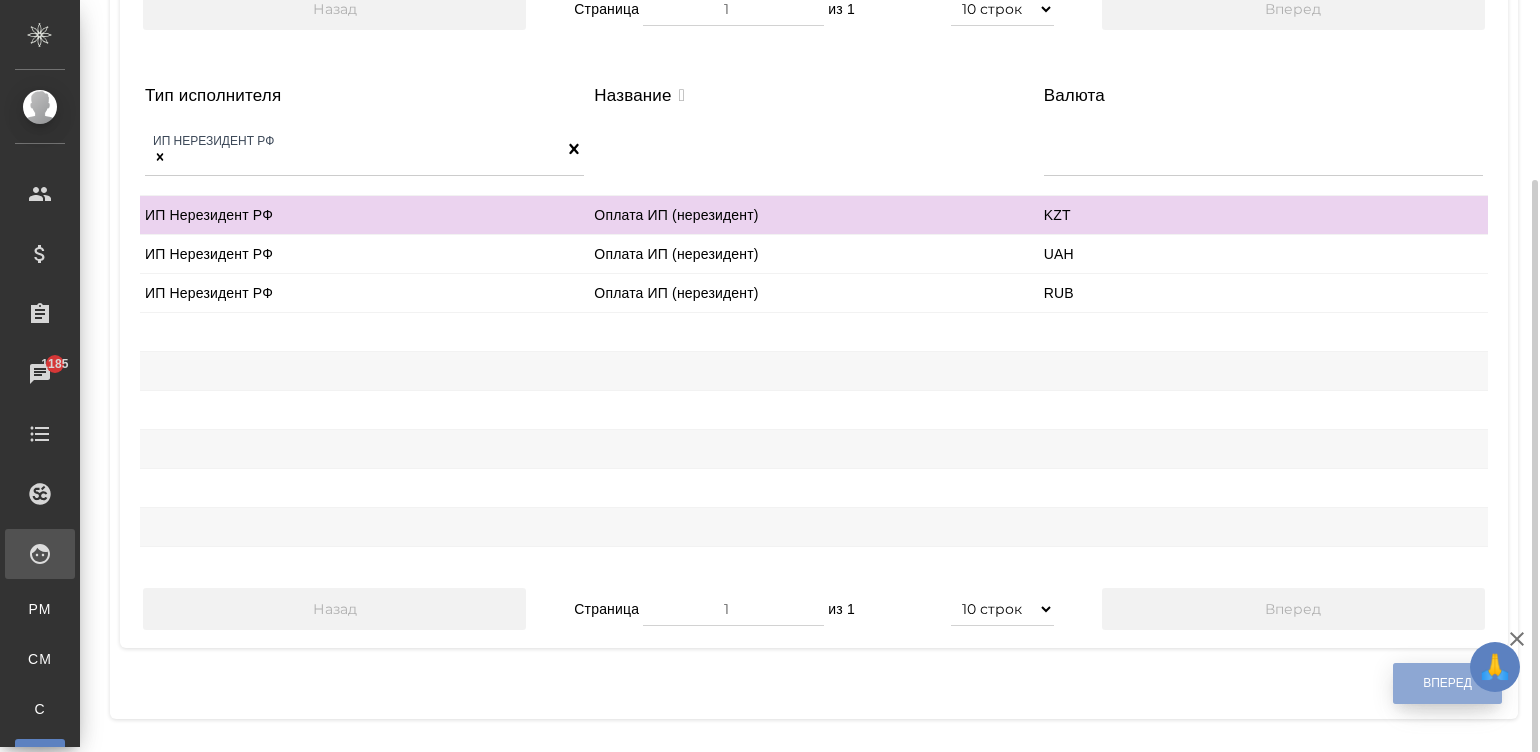 click on "Вперед" at bounding box center (1447, 683) 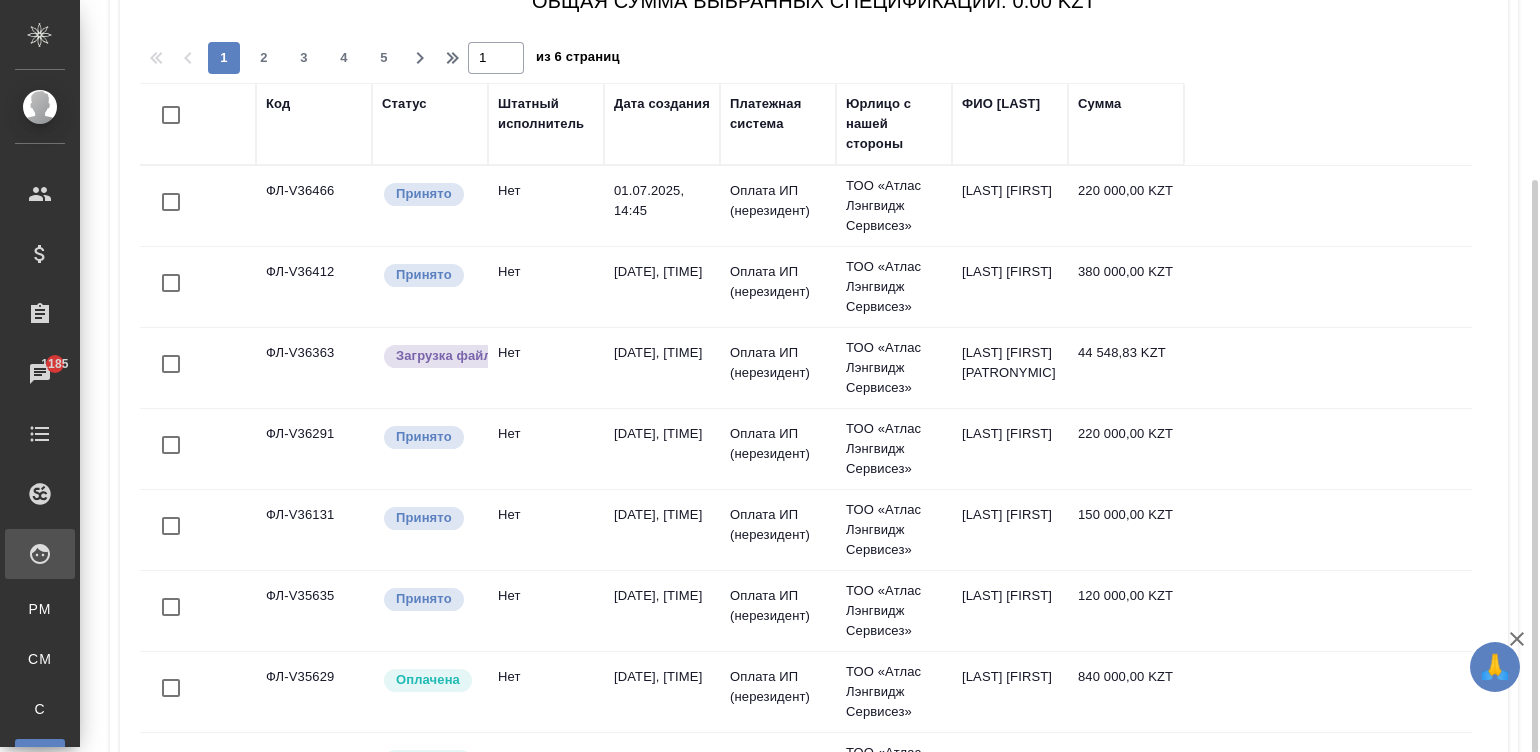 click on "Код" at bounding box center [278, 104] 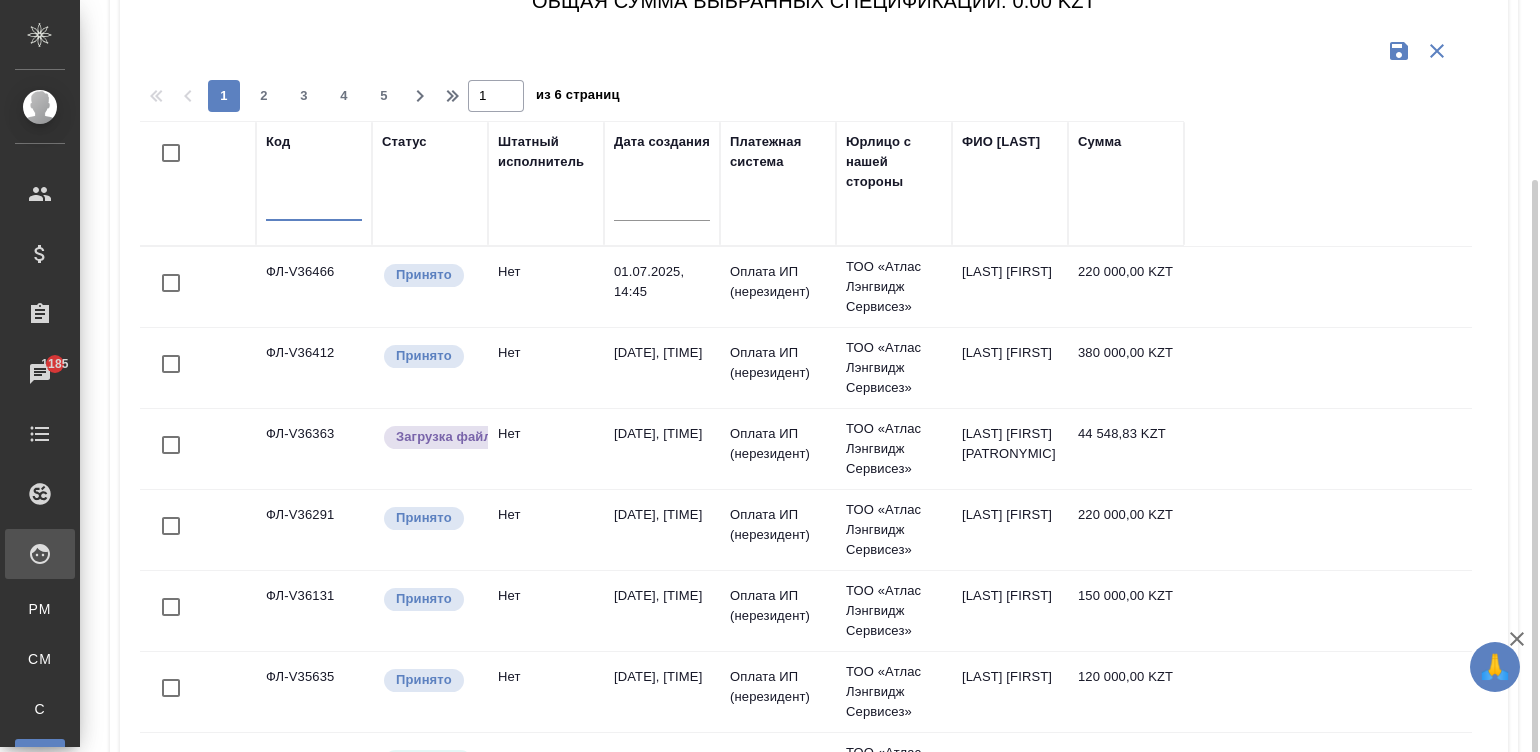 click at bounding box center [314, 207] 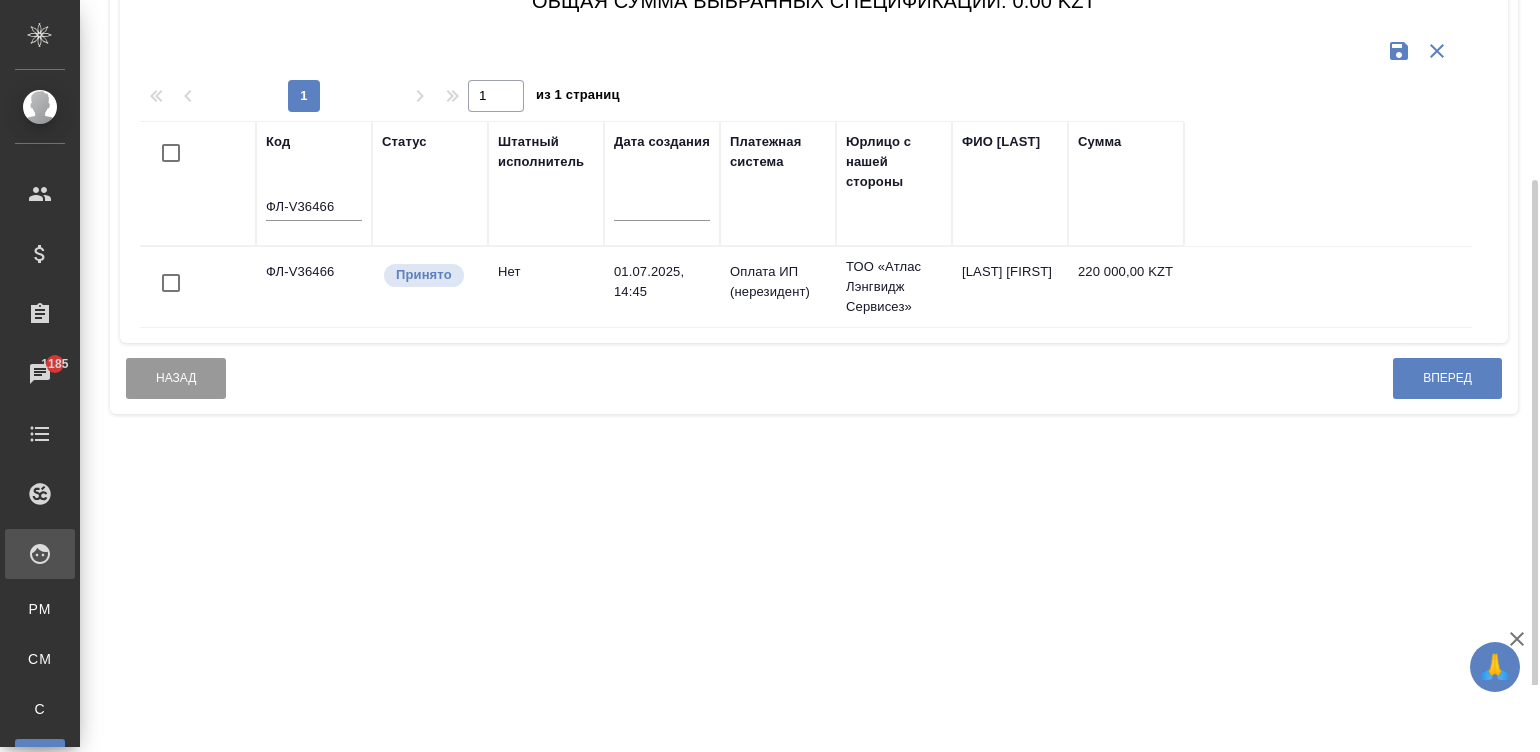 click at bounding box center (171, 283) 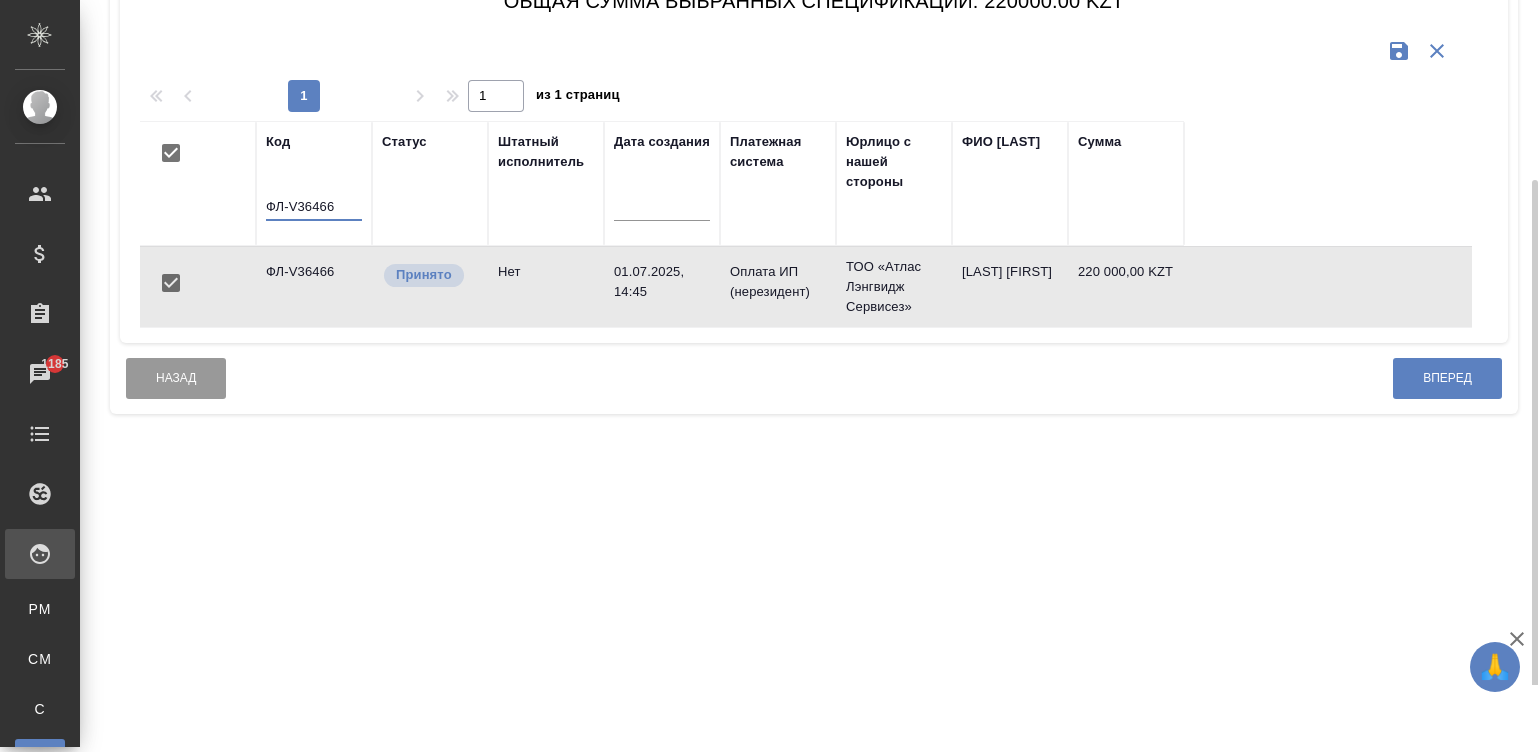 click on "ФЛ-V36466" at bounding box center (314, 207) 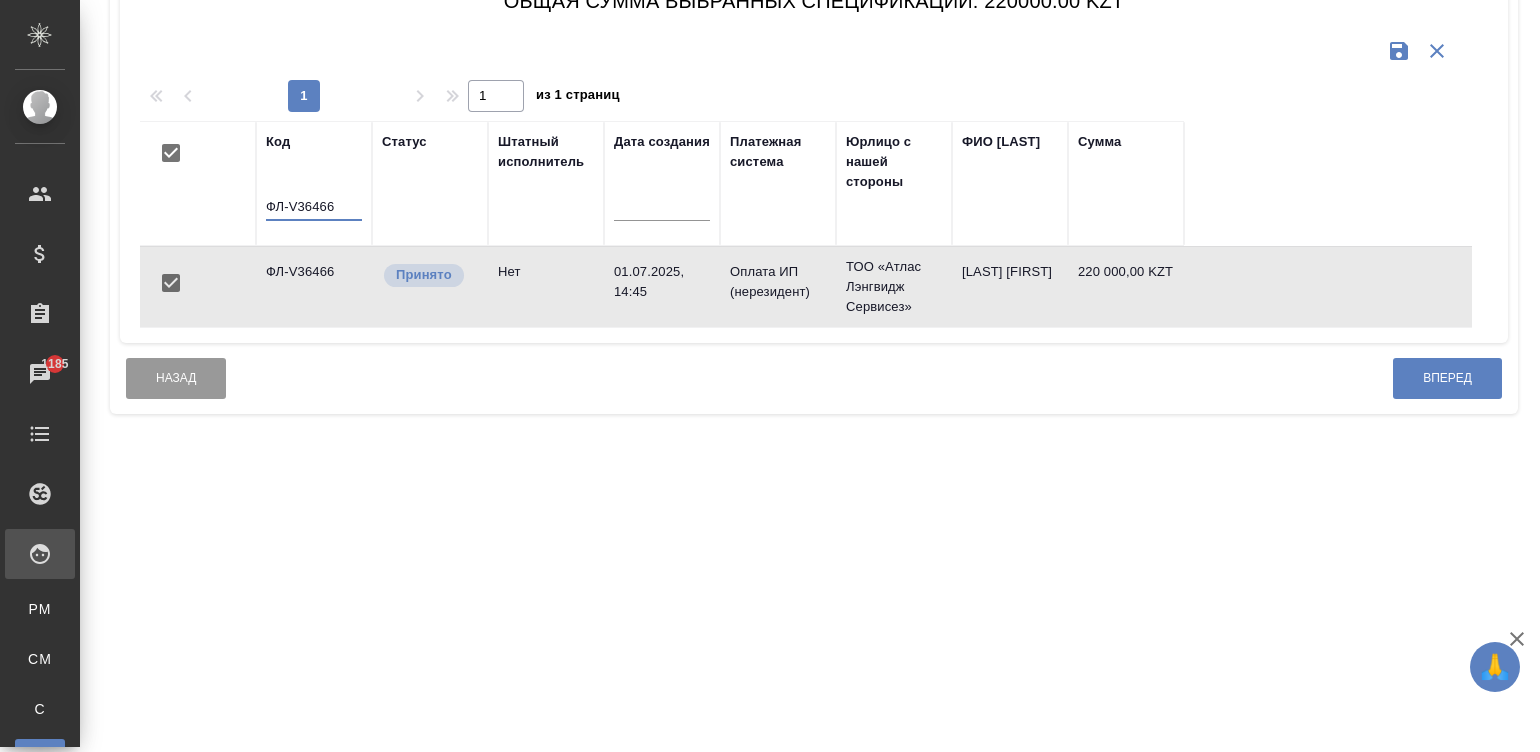 drag, startPoint x: 720, startPoint y: 0, endPoint x: 335, endPoint y: 209, distance: 438.07077 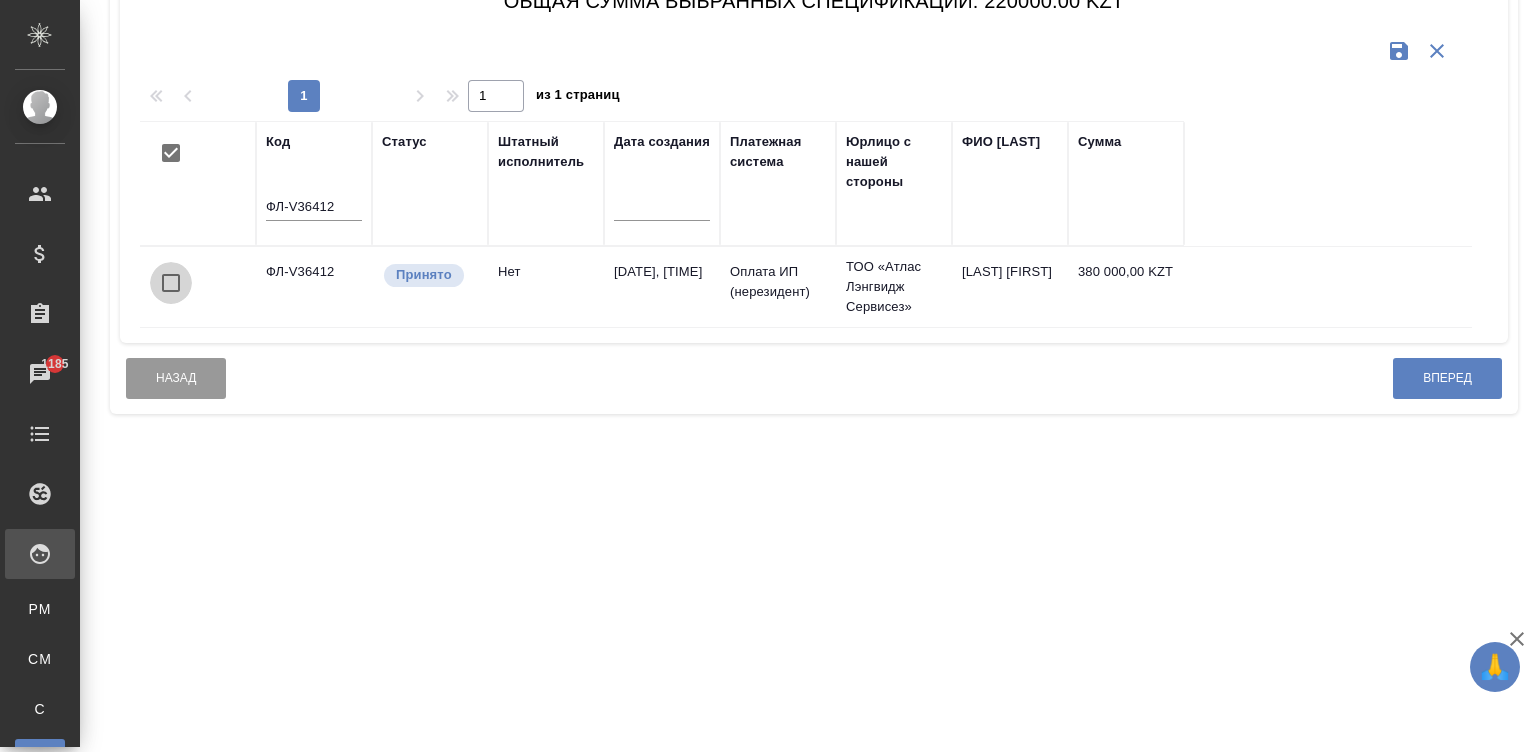 click at bounding box center (171, 283) 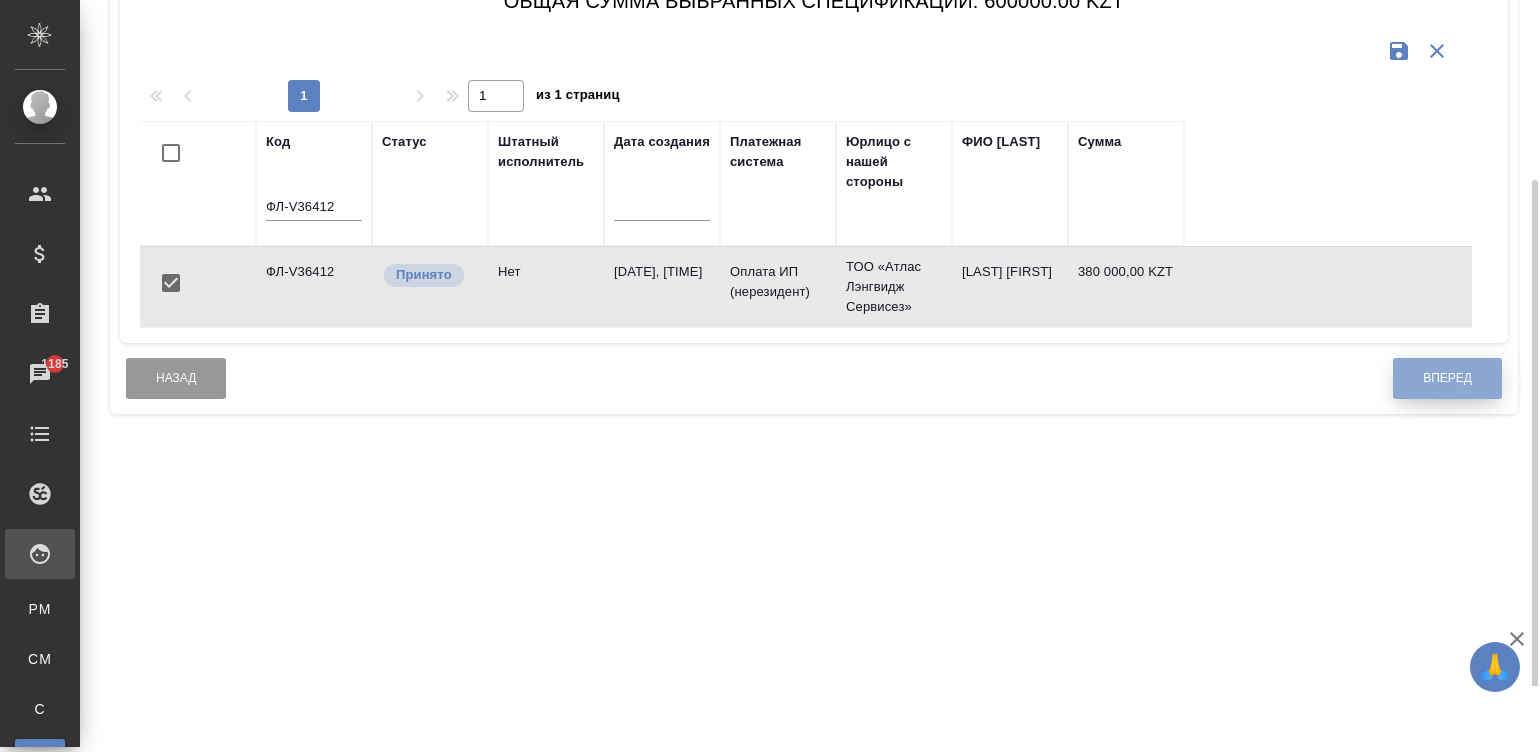 click on "Вперед" at bounding box center [1447, 378] 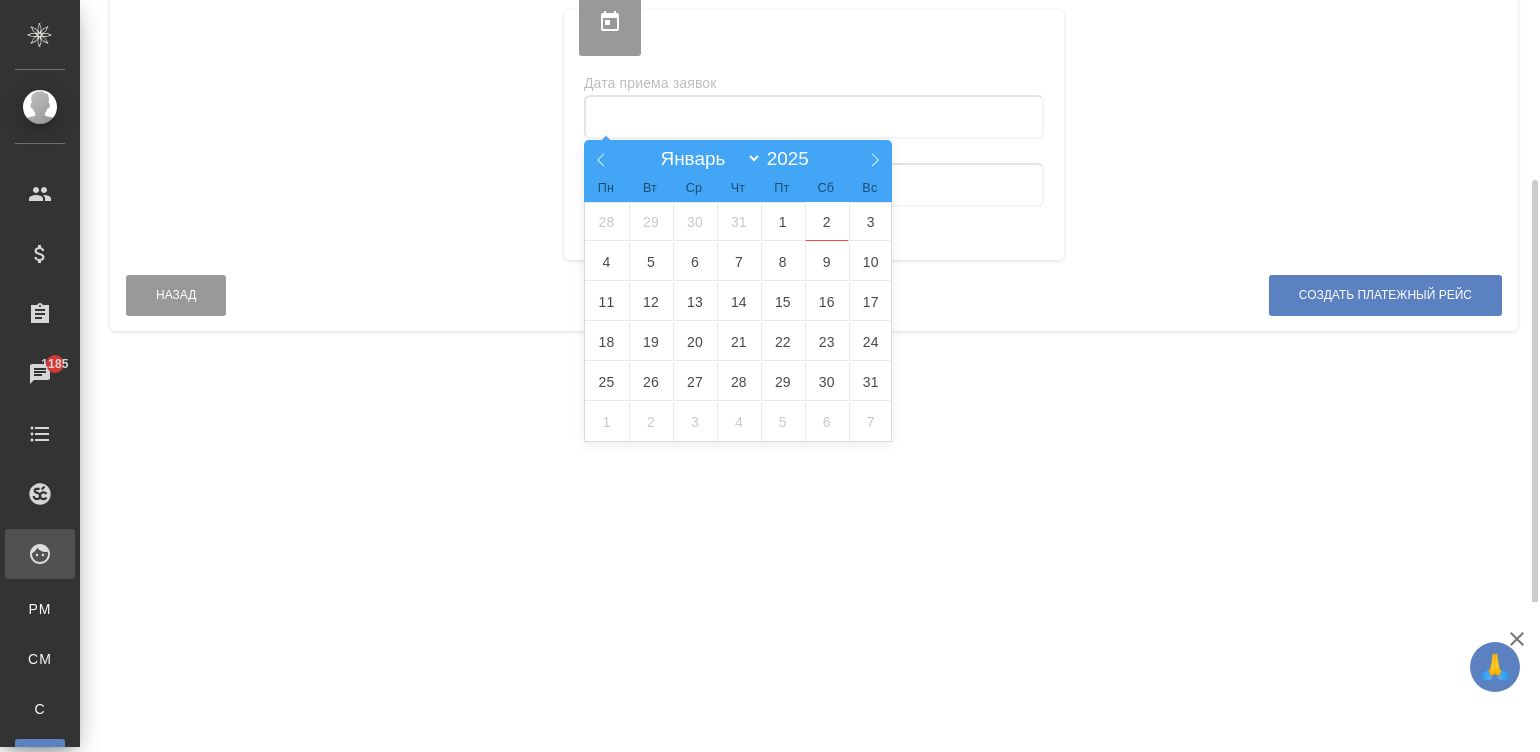 click at bounding box center [814, 117] 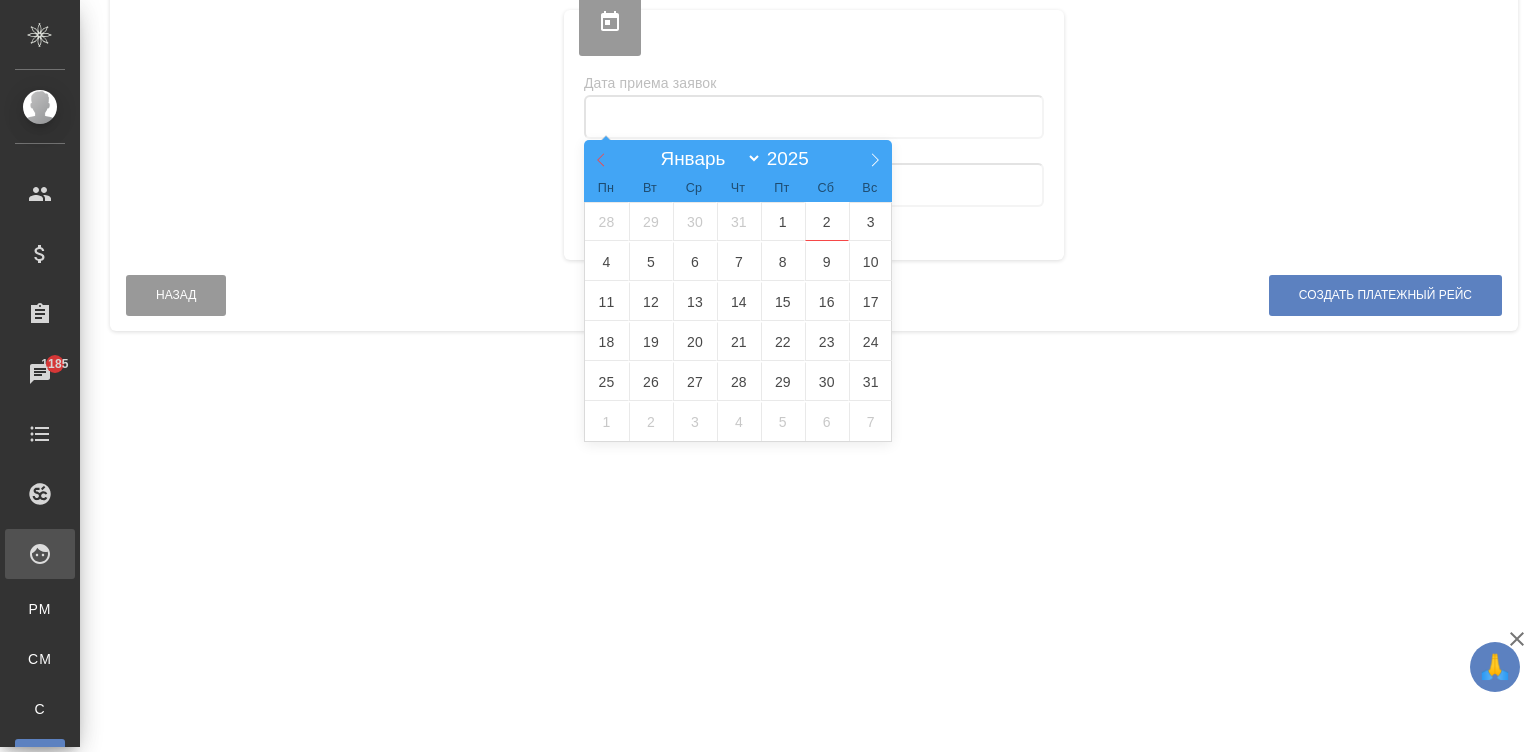 click at bounding box center [601, 157] 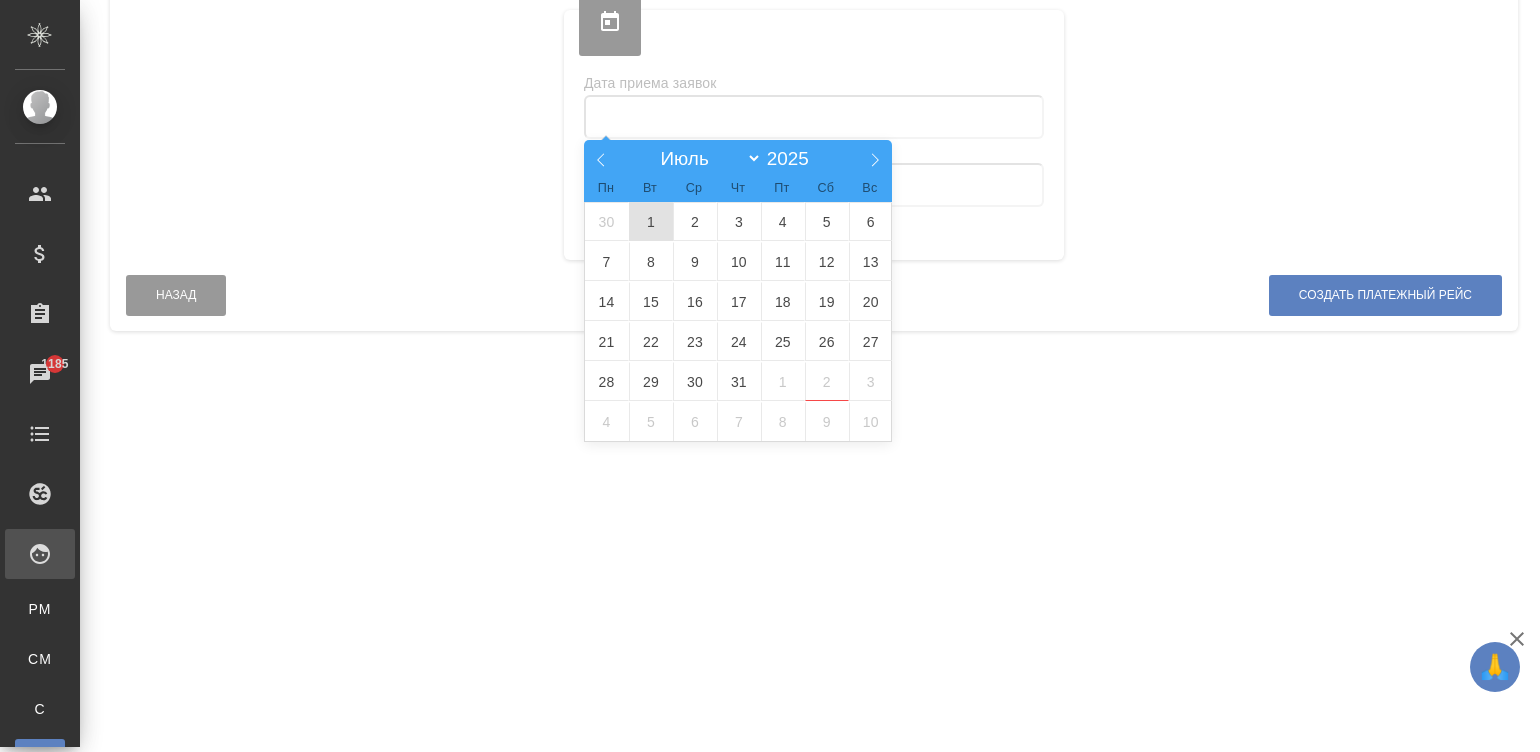 click on "1" at bounding box center (651, 221) 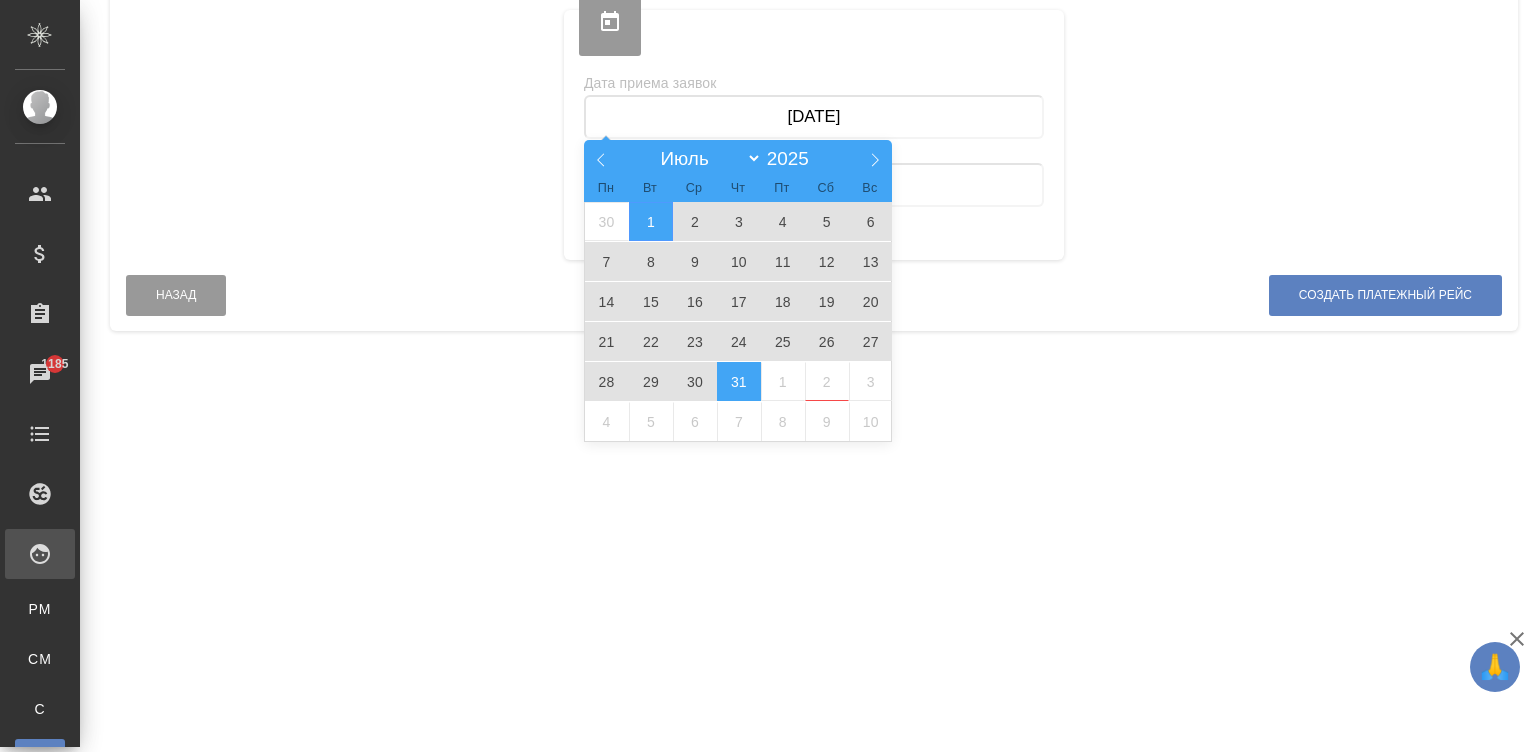 click on "31" at bounding box center (739, 381) 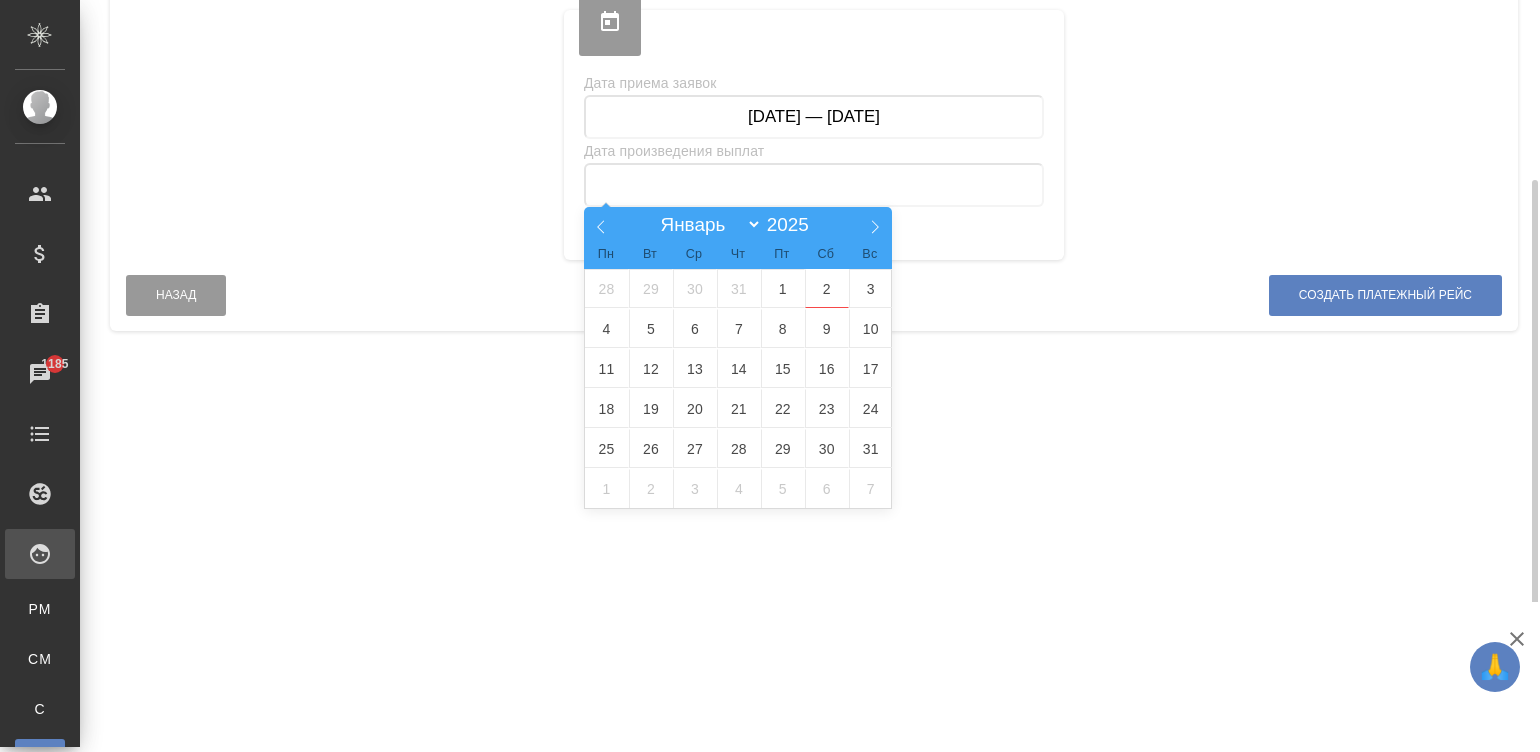 click at bounding box center (814, 185) 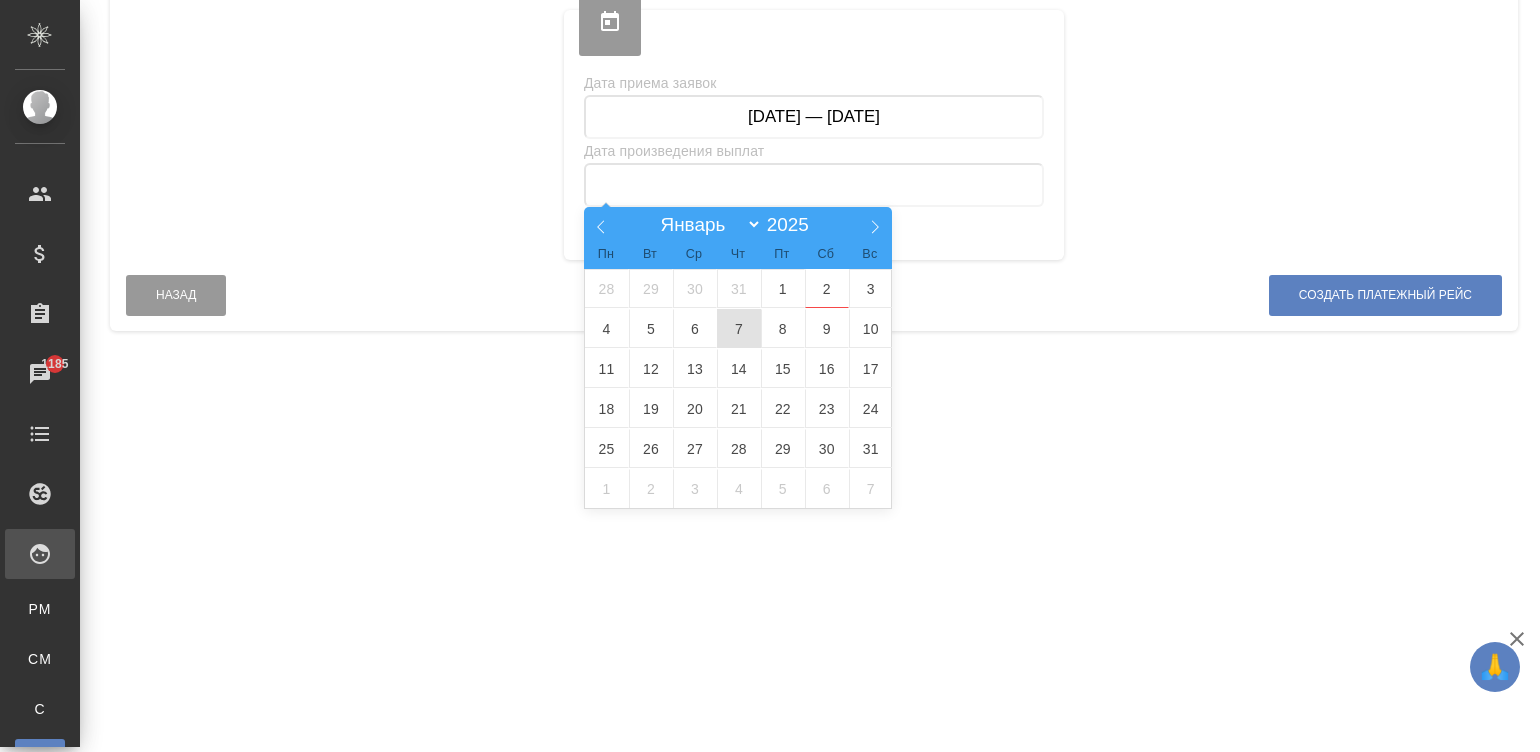 click on "7" at bounding box center (739, 328) 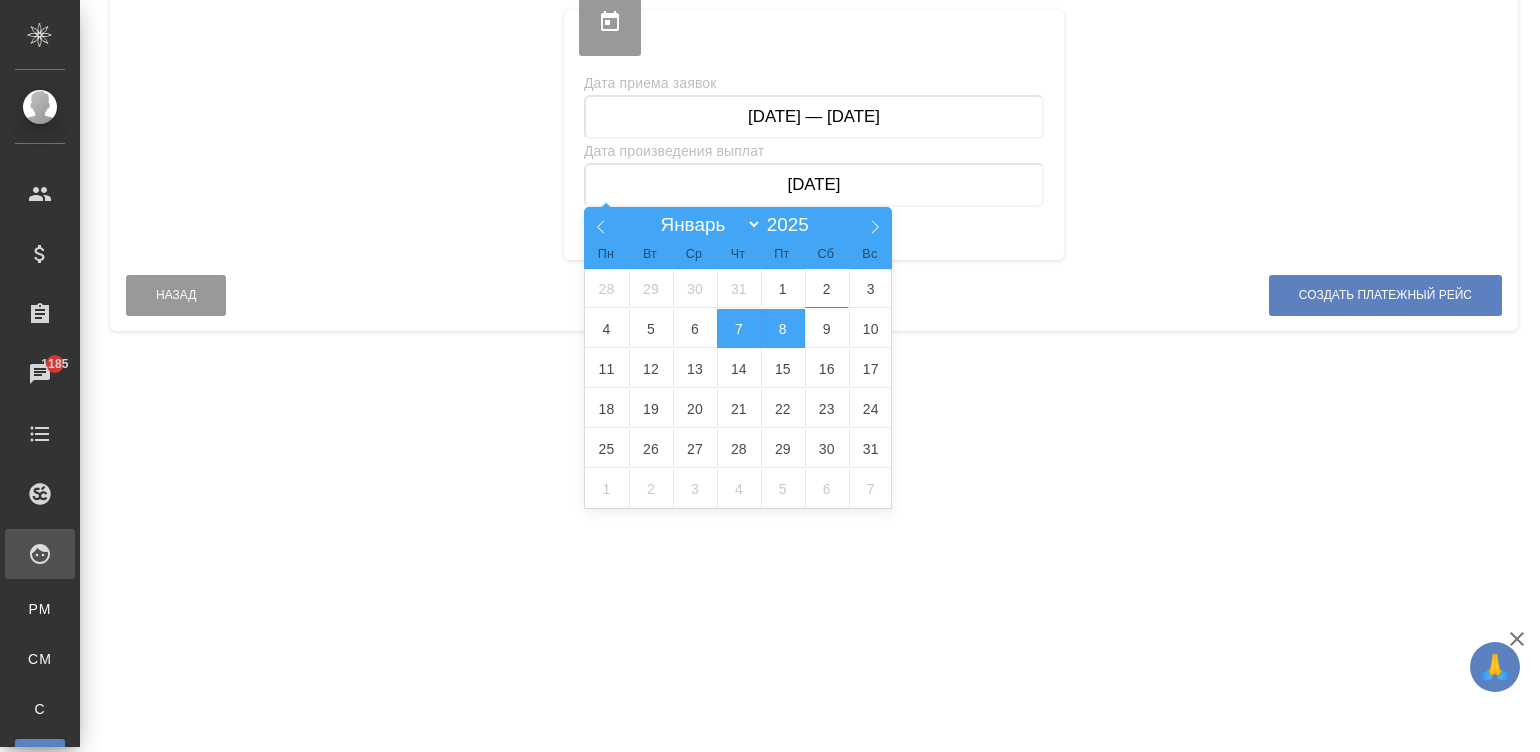 click on "8" at bounding box center (783, 328) 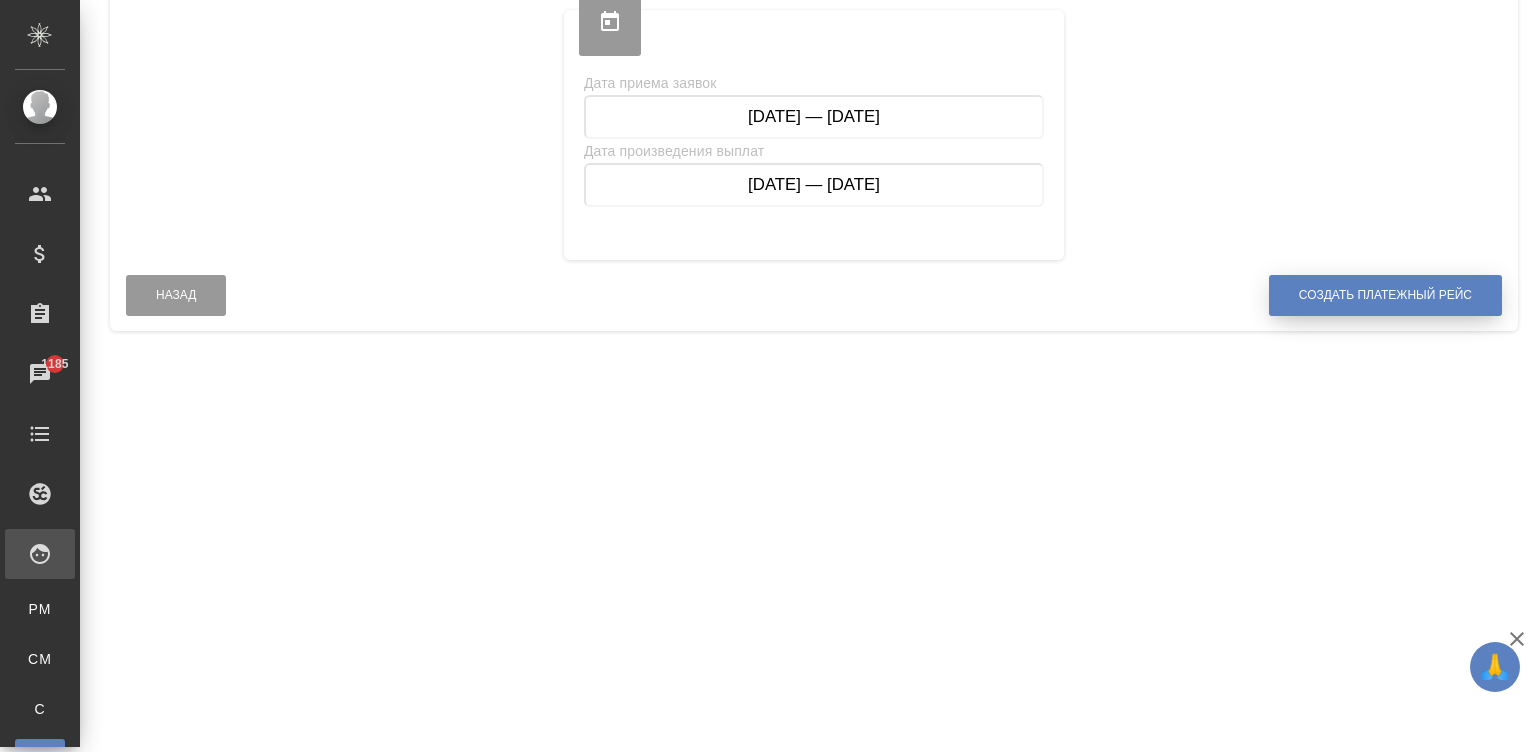click on "Создать платежный рейс" at bounding box center (1385, 295) 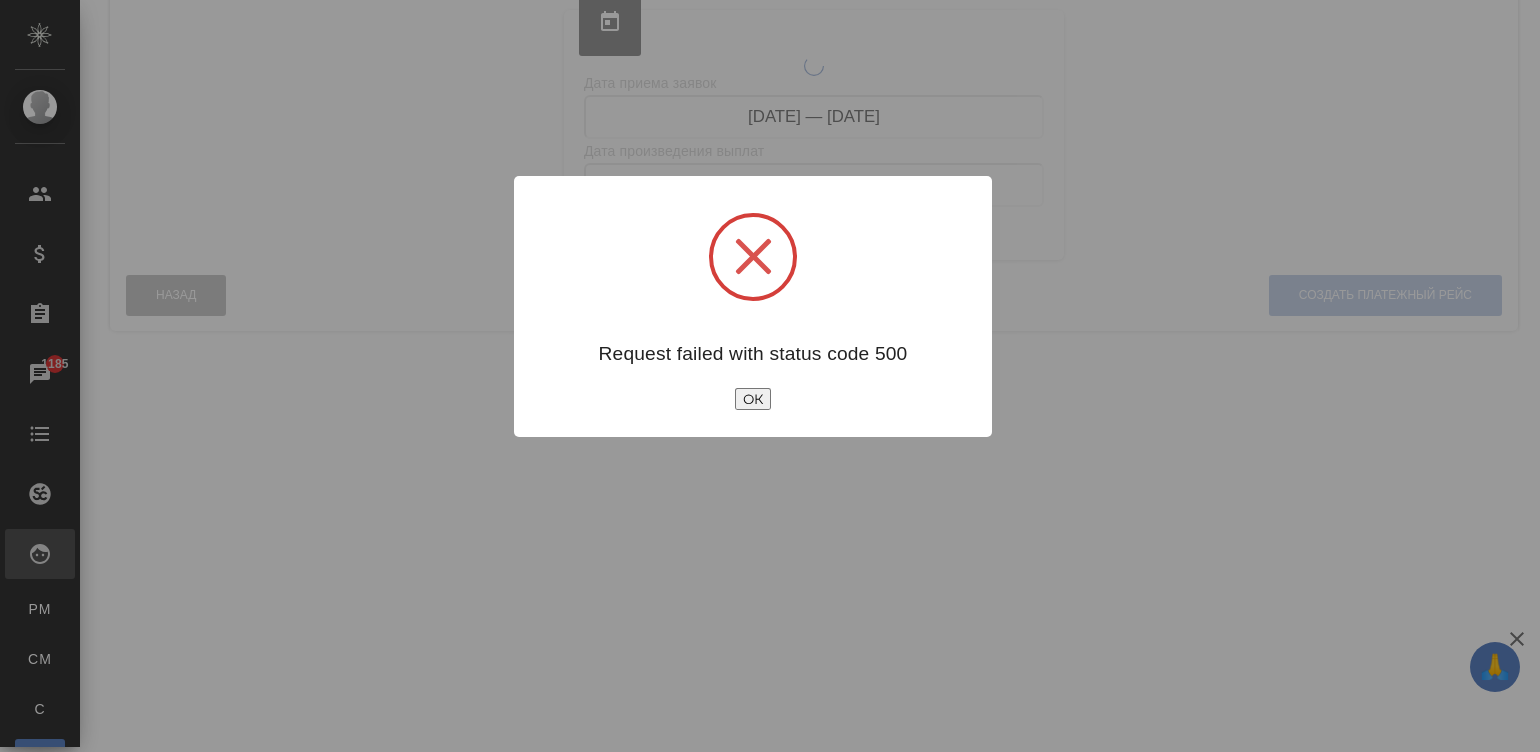 click on "ОК" at bounding box center (753, 399) 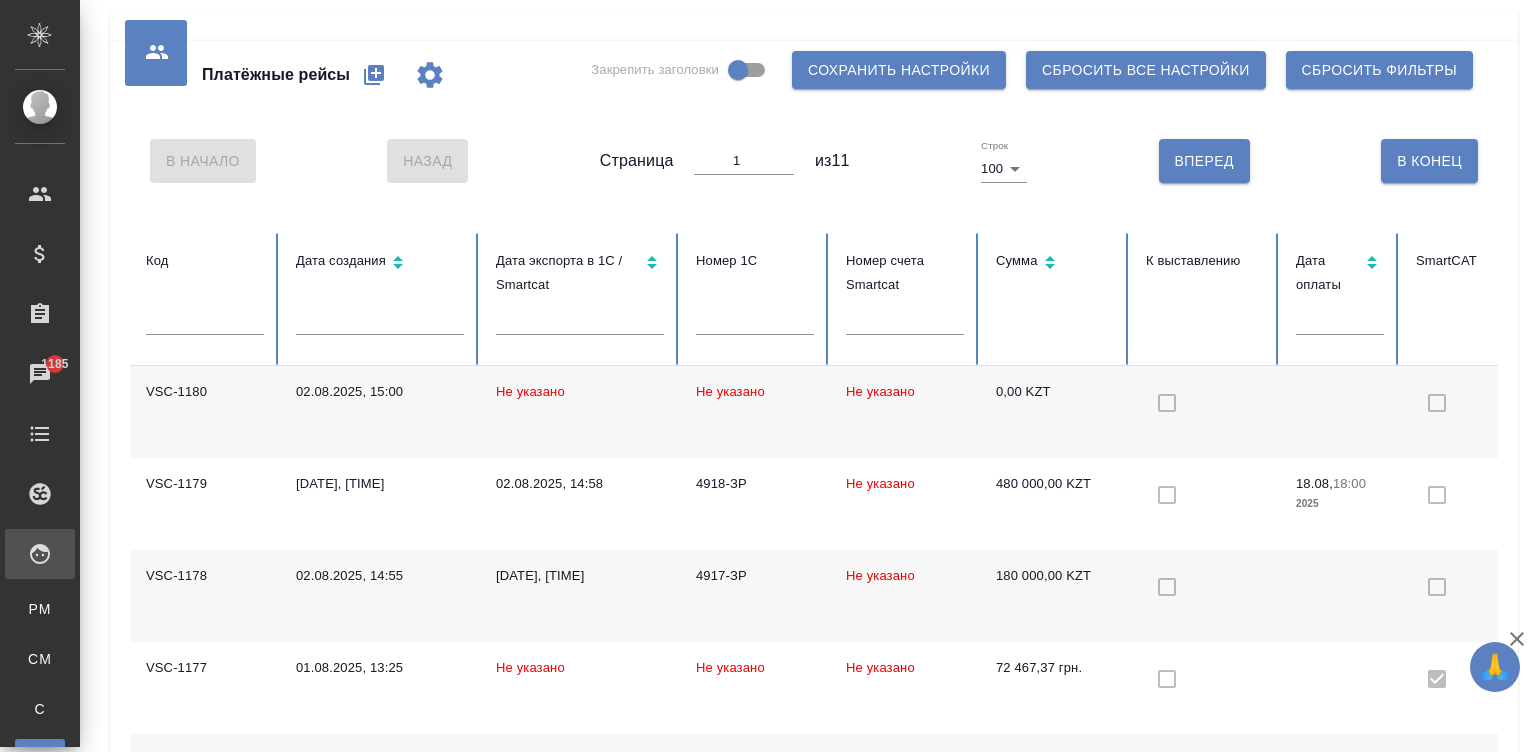 click on "Не указано" at bounding box center [905, 412] 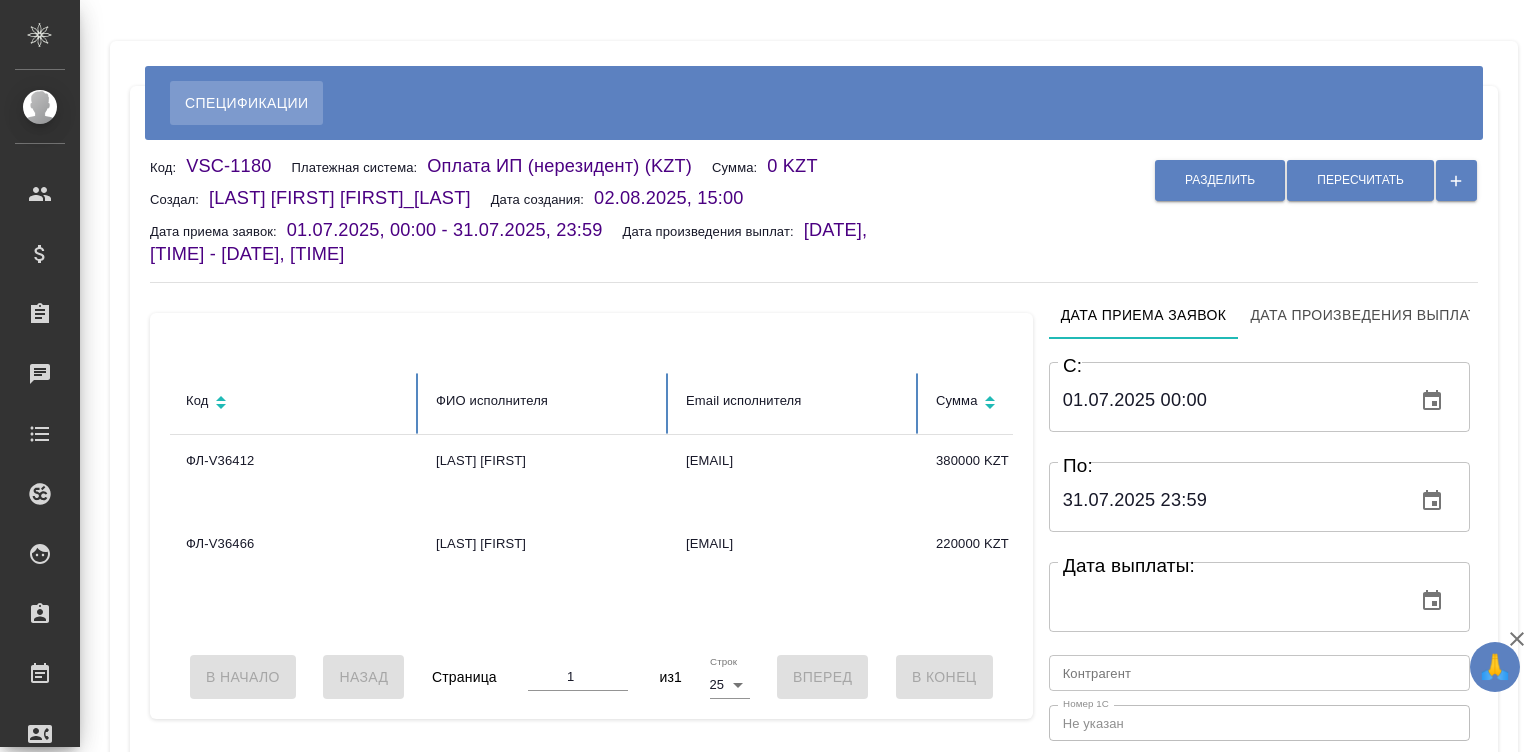 scroll, scrollTop: 0, scrollLeft: 0, axis: both 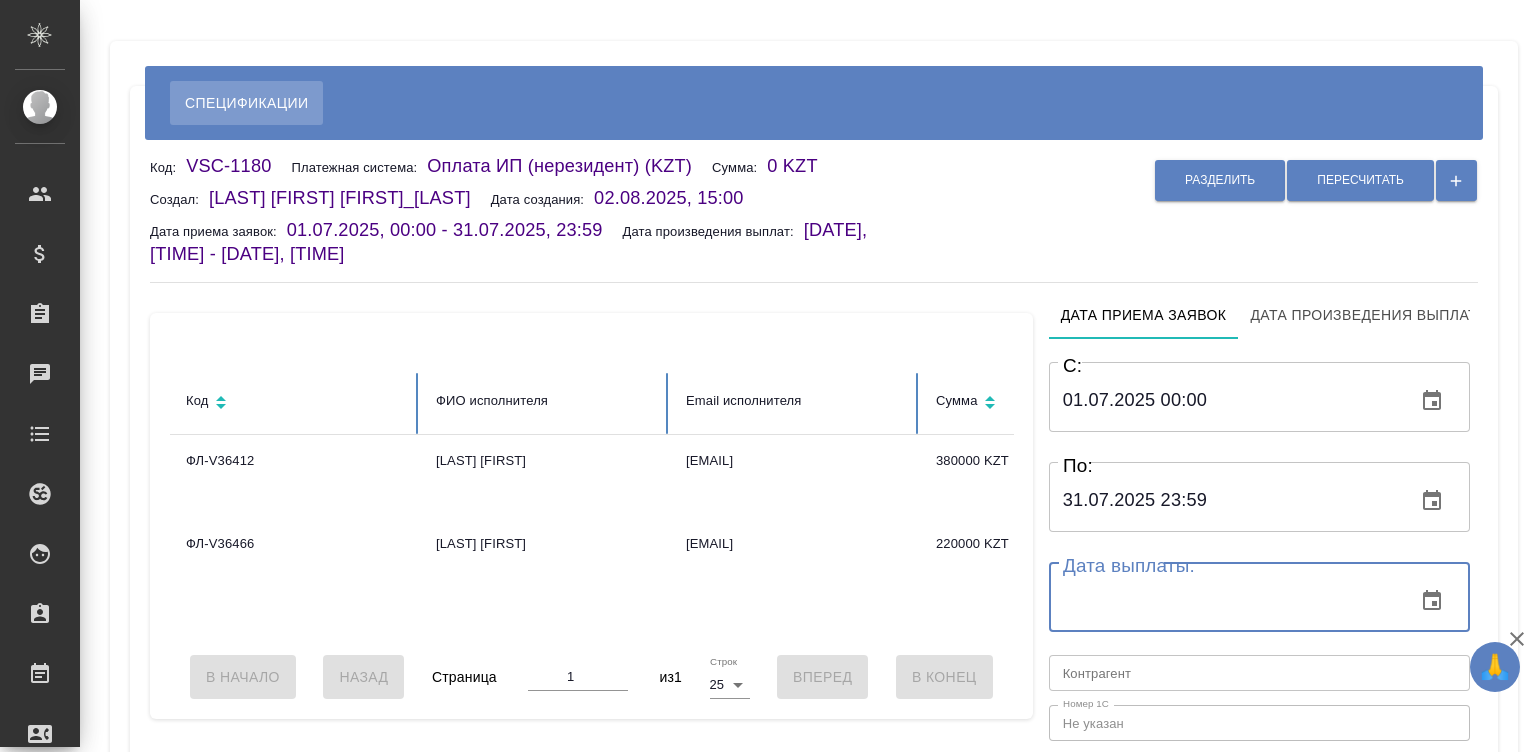 click at bounding box center [1224, 601] 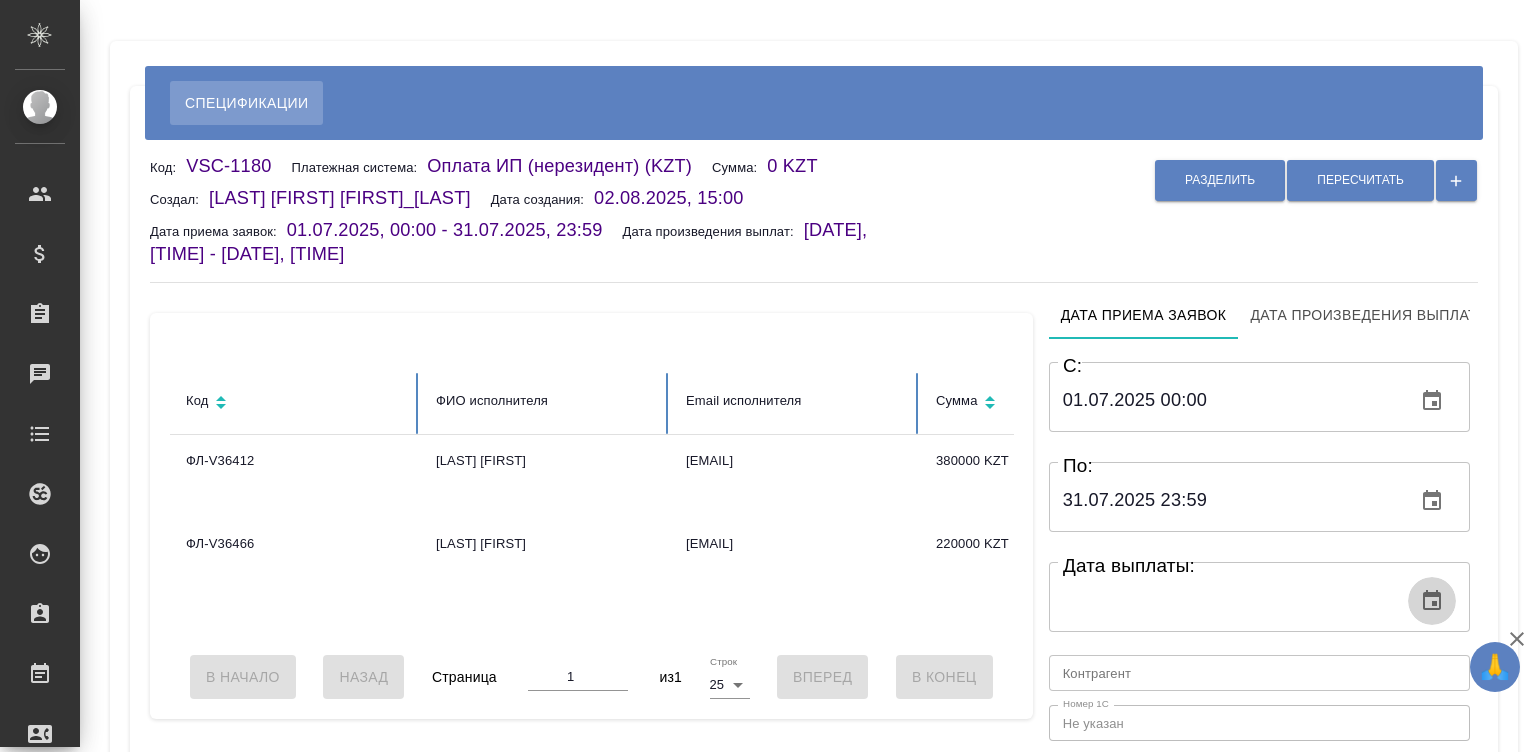 click 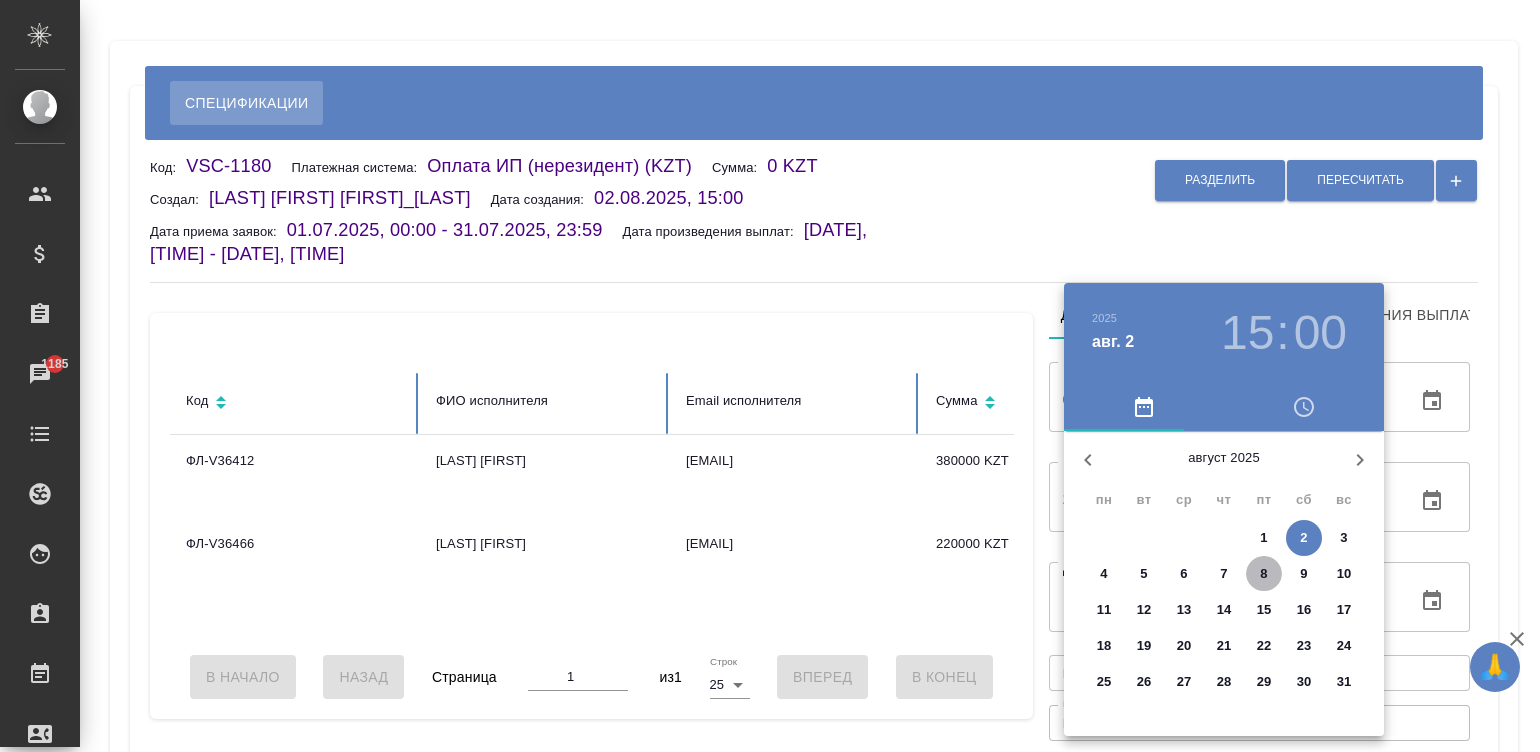 click on "8" at bounding box center (1264, 574) 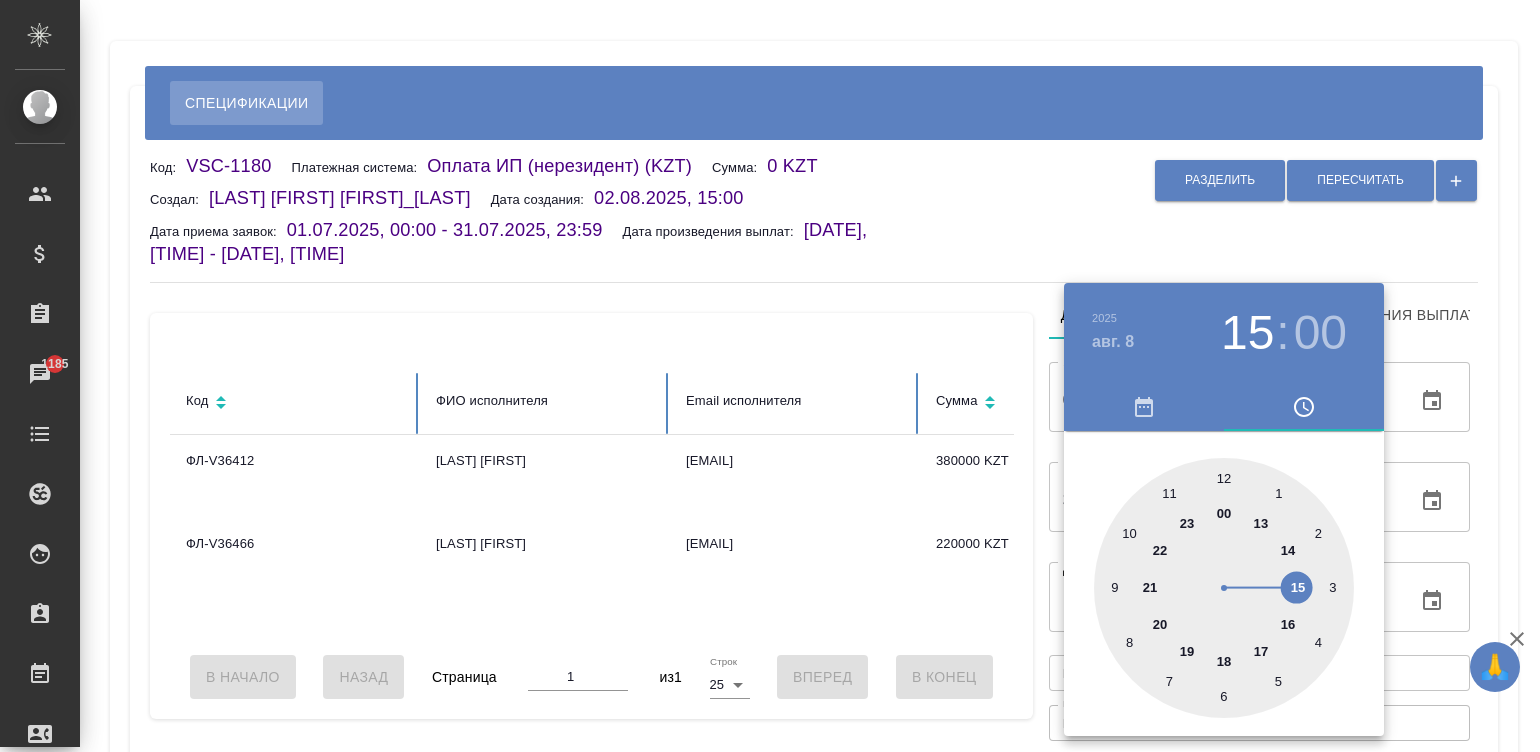 click at bounding box center (1224, 588) 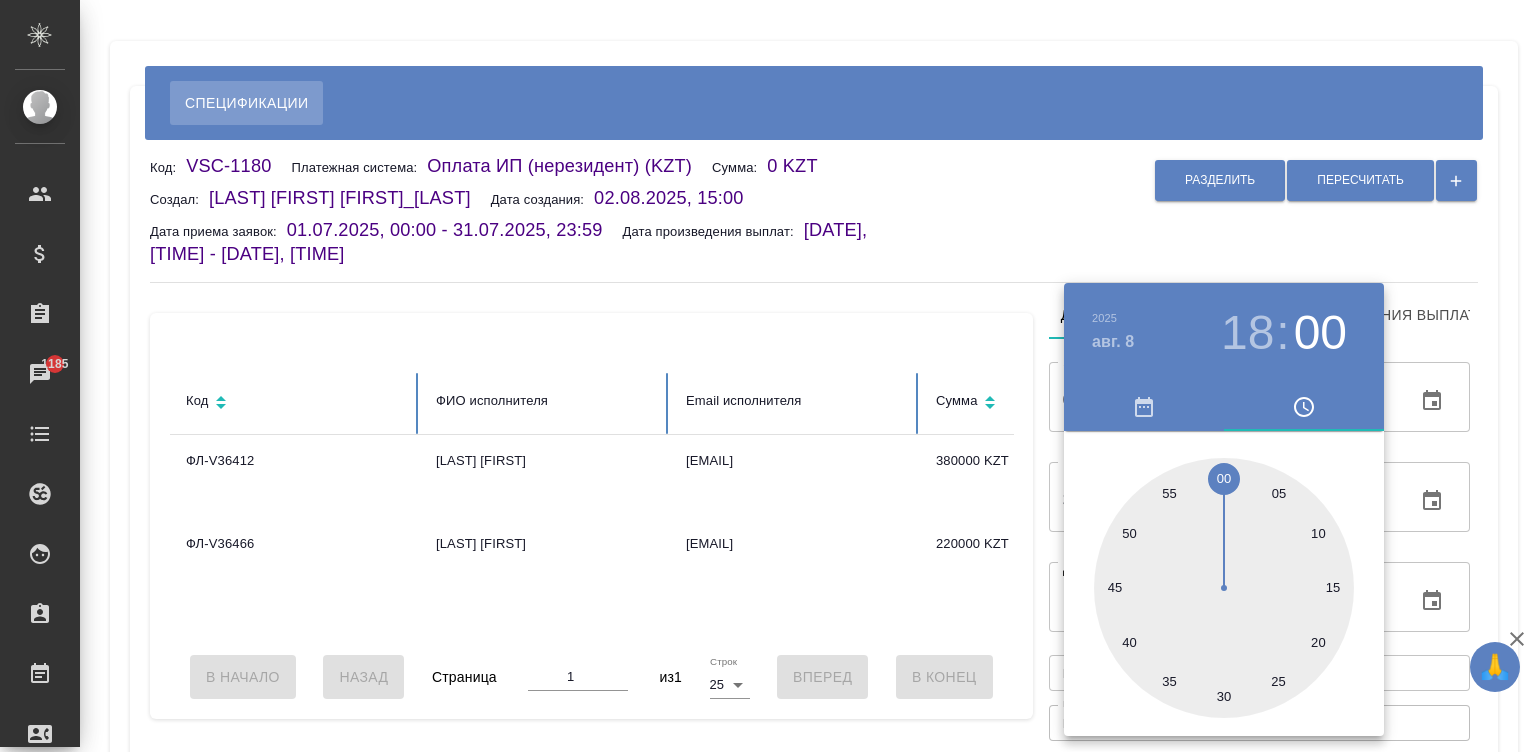 click at bounding box center (770, 376) 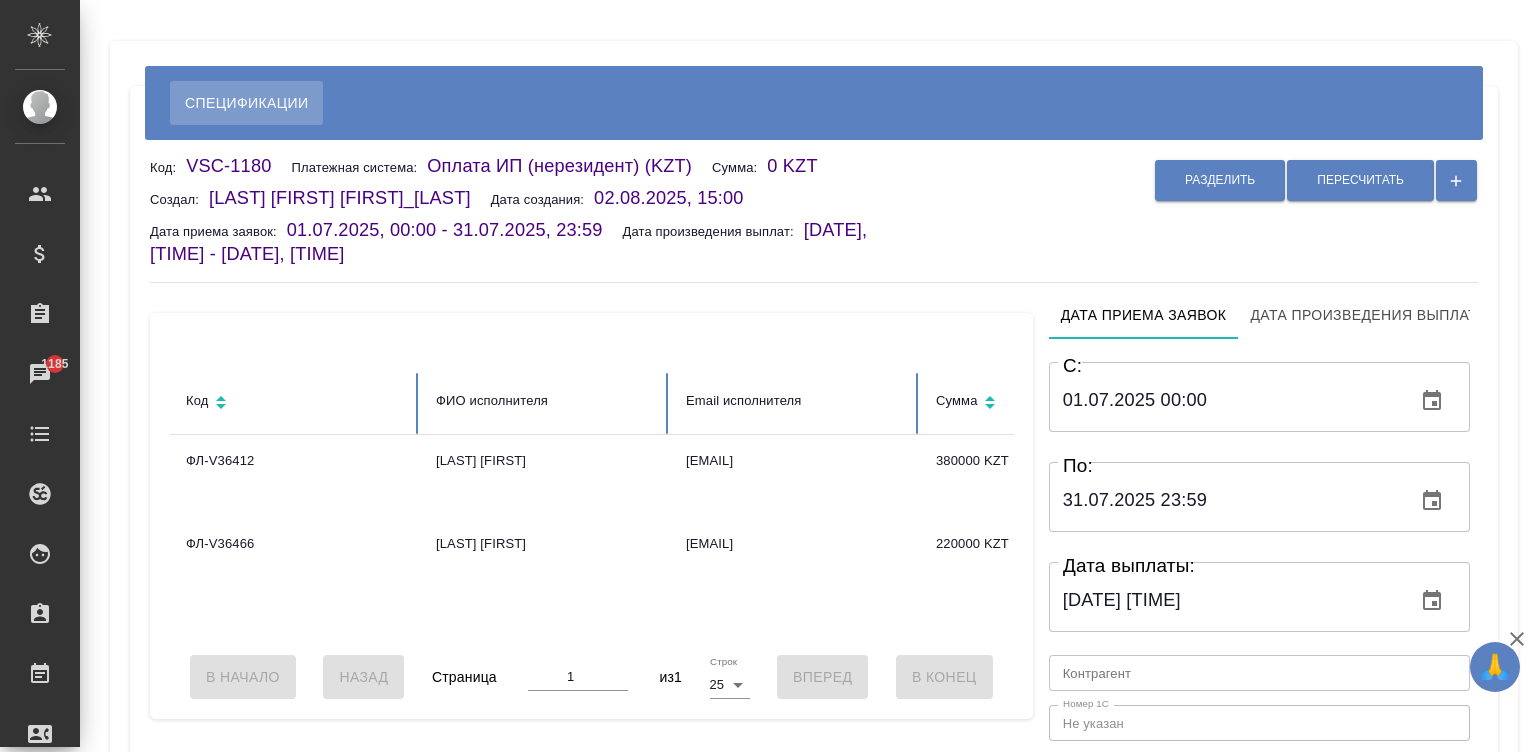 type 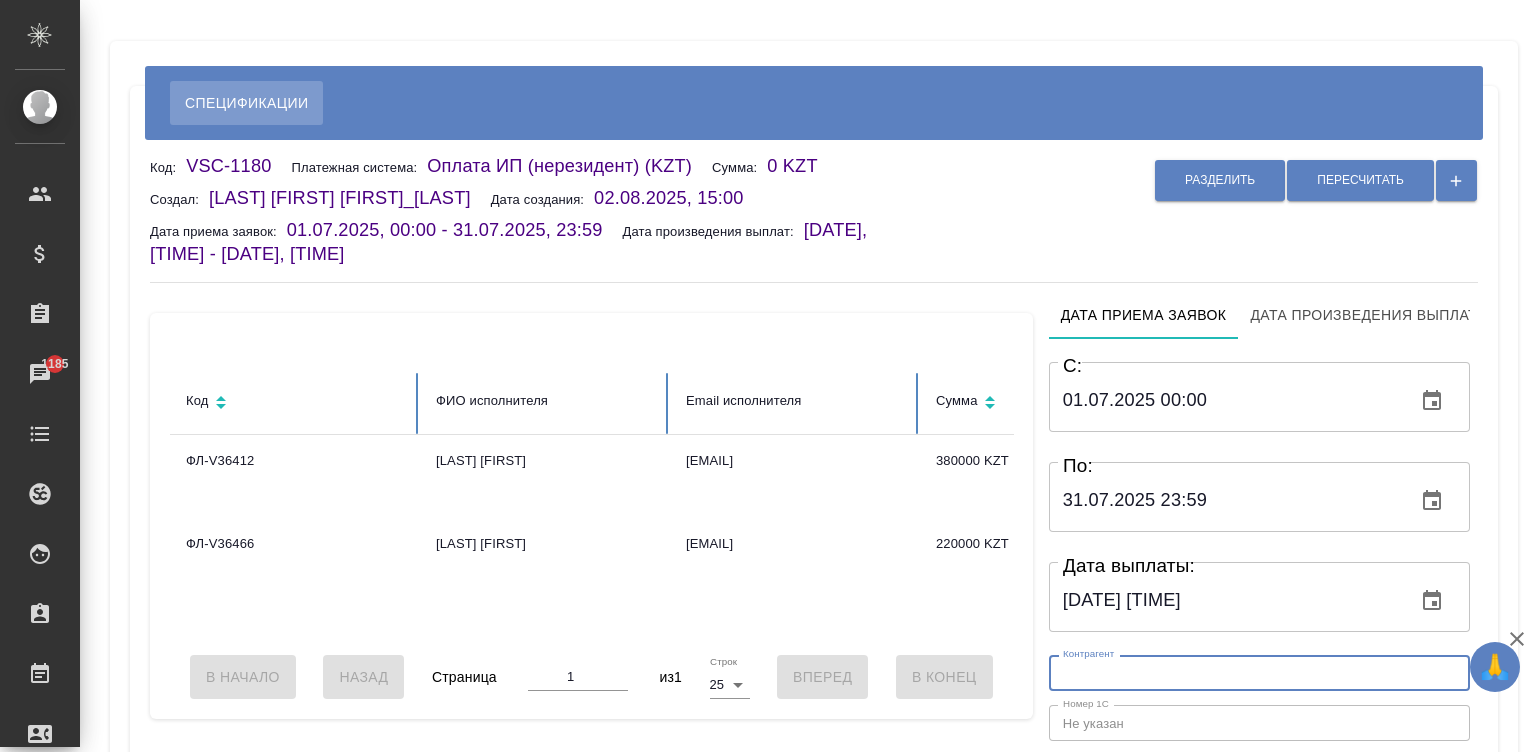 click at bounding box center [1259, 673] 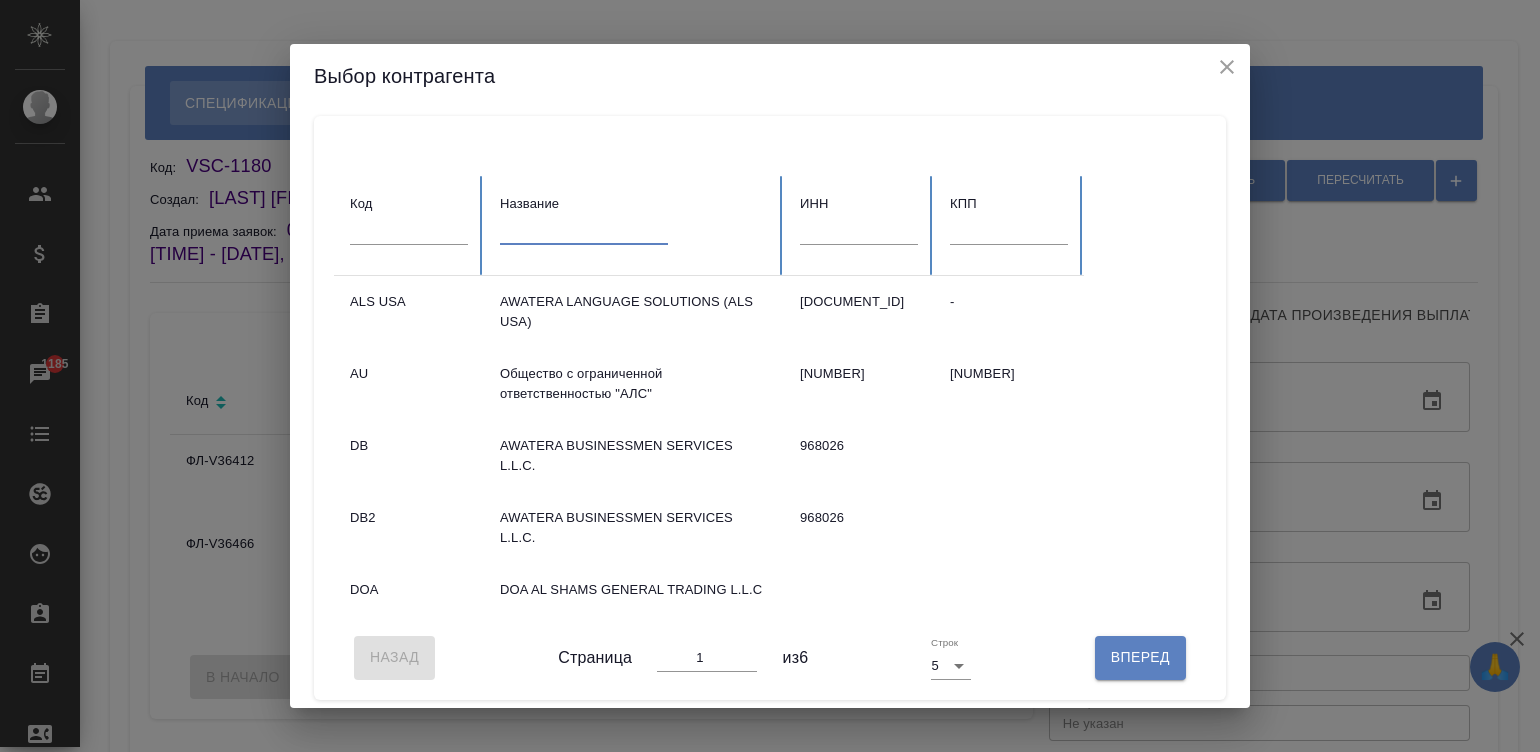 click at bounding box center [584, 230] 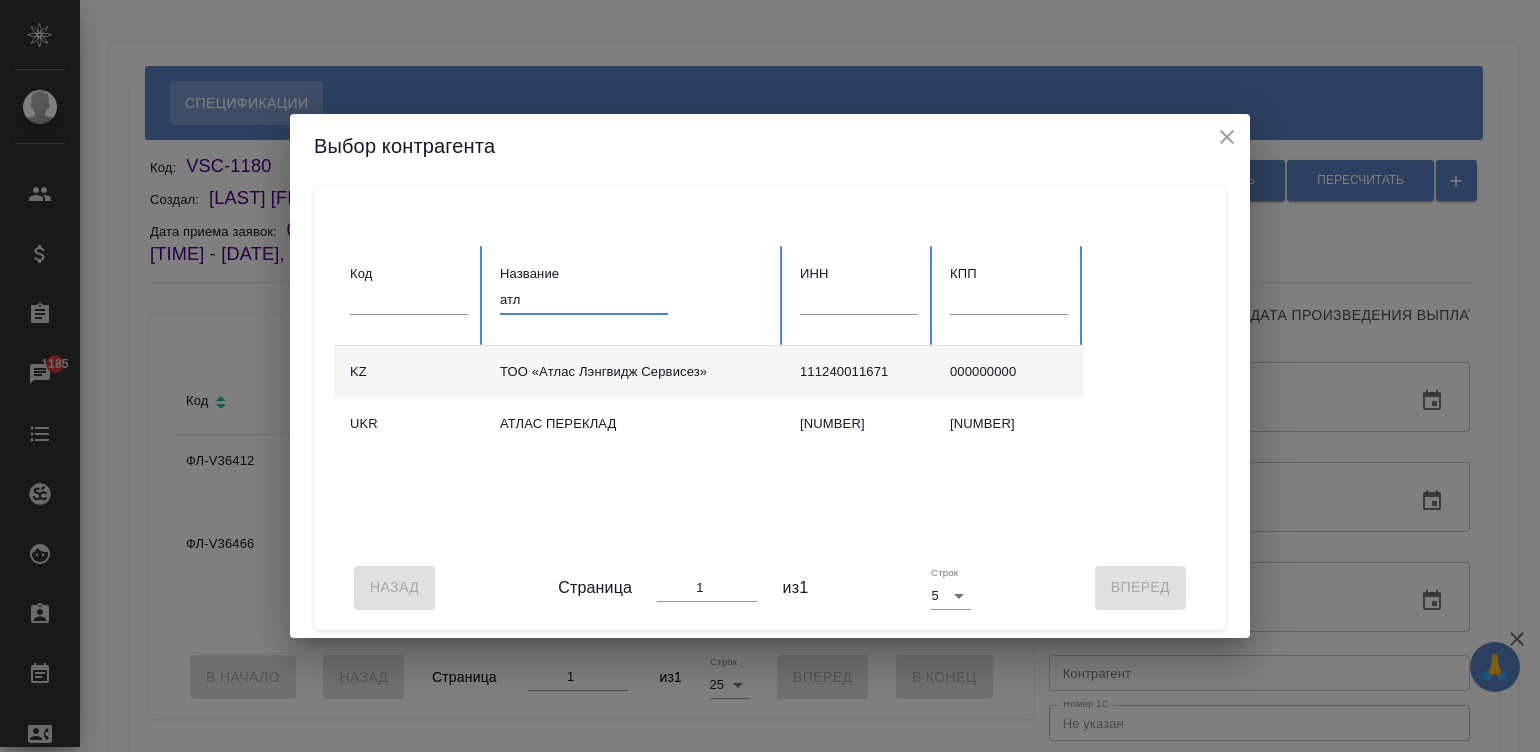 type on "атл" 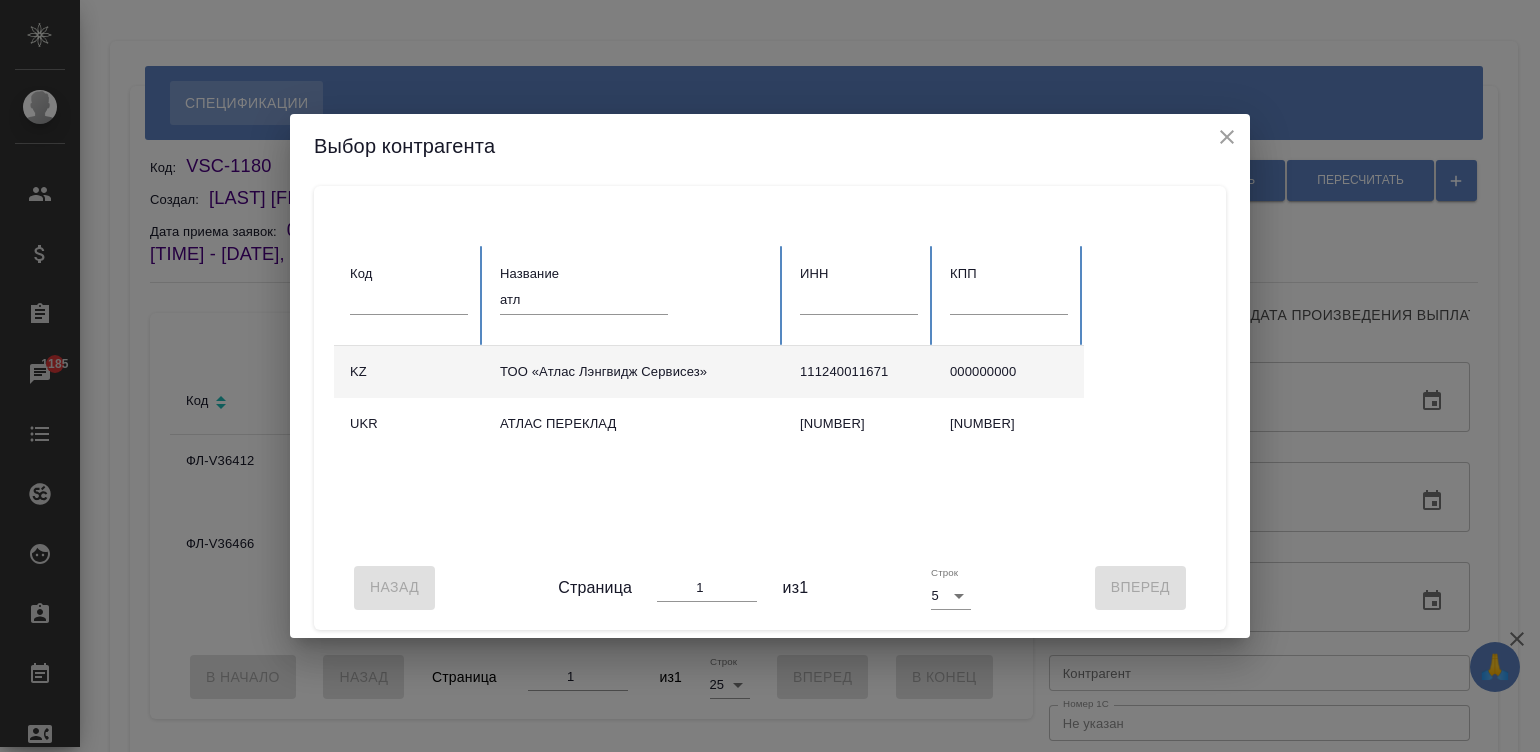 click on "ТОО «Атлас Лэнгвидж Сервисез»" at bounding box center (634, 372) 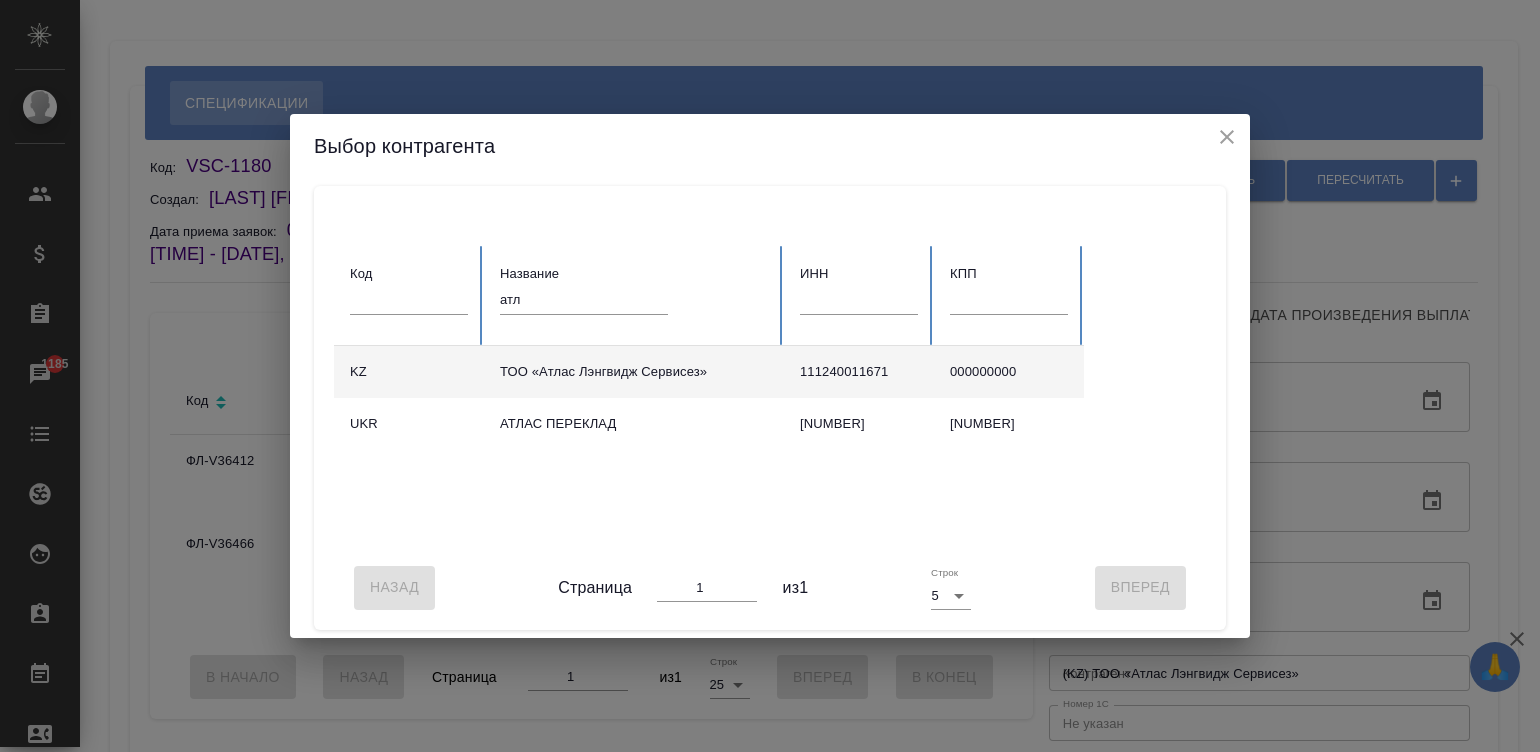 click on "ТОО «Атлас Лэнгвидж Сервисез»" at bounding box center (634, 372) 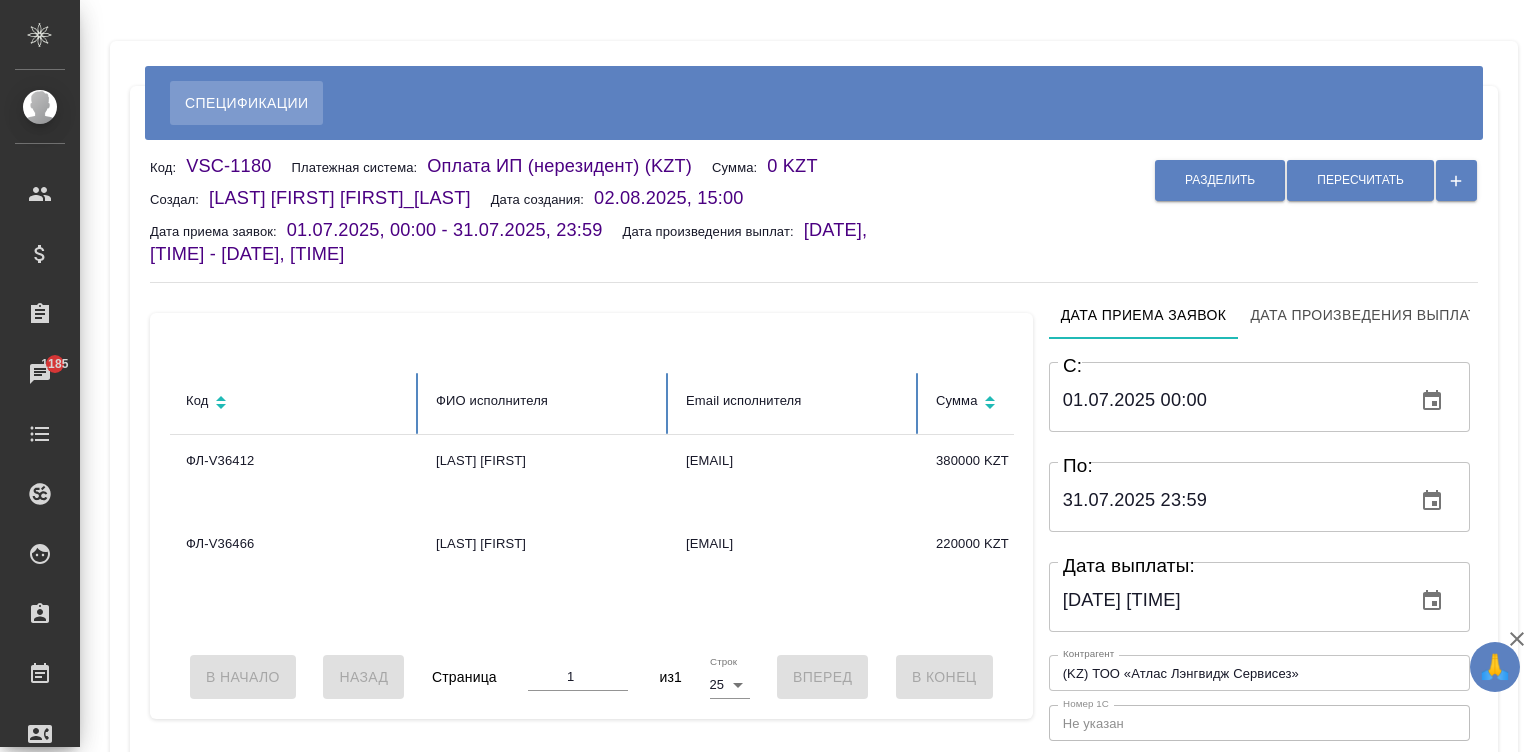 click on "Разделить Пересчитать" at bounding box center [1201, 211] 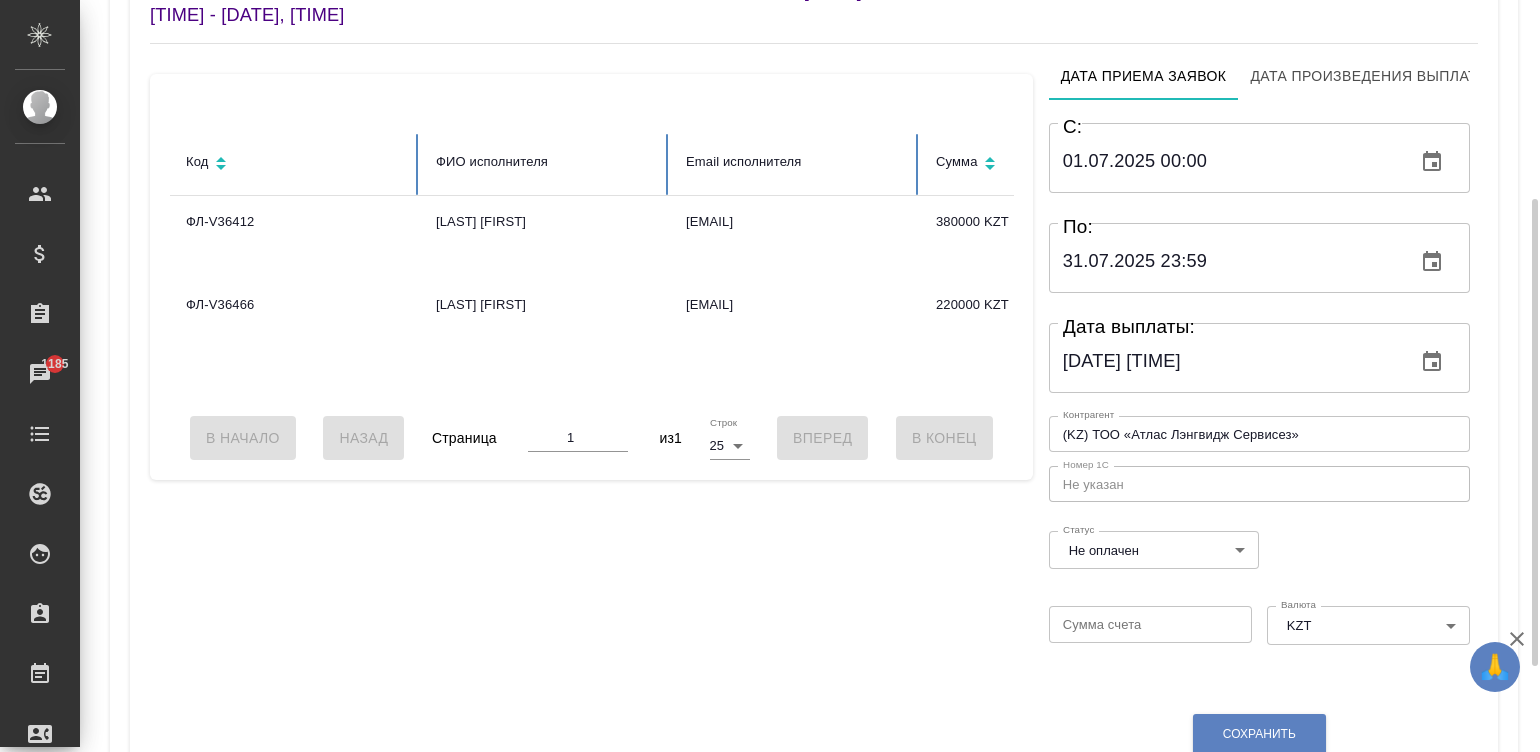 scroll, scrollTop: 459, scrollLeft: 0, axis: vertical 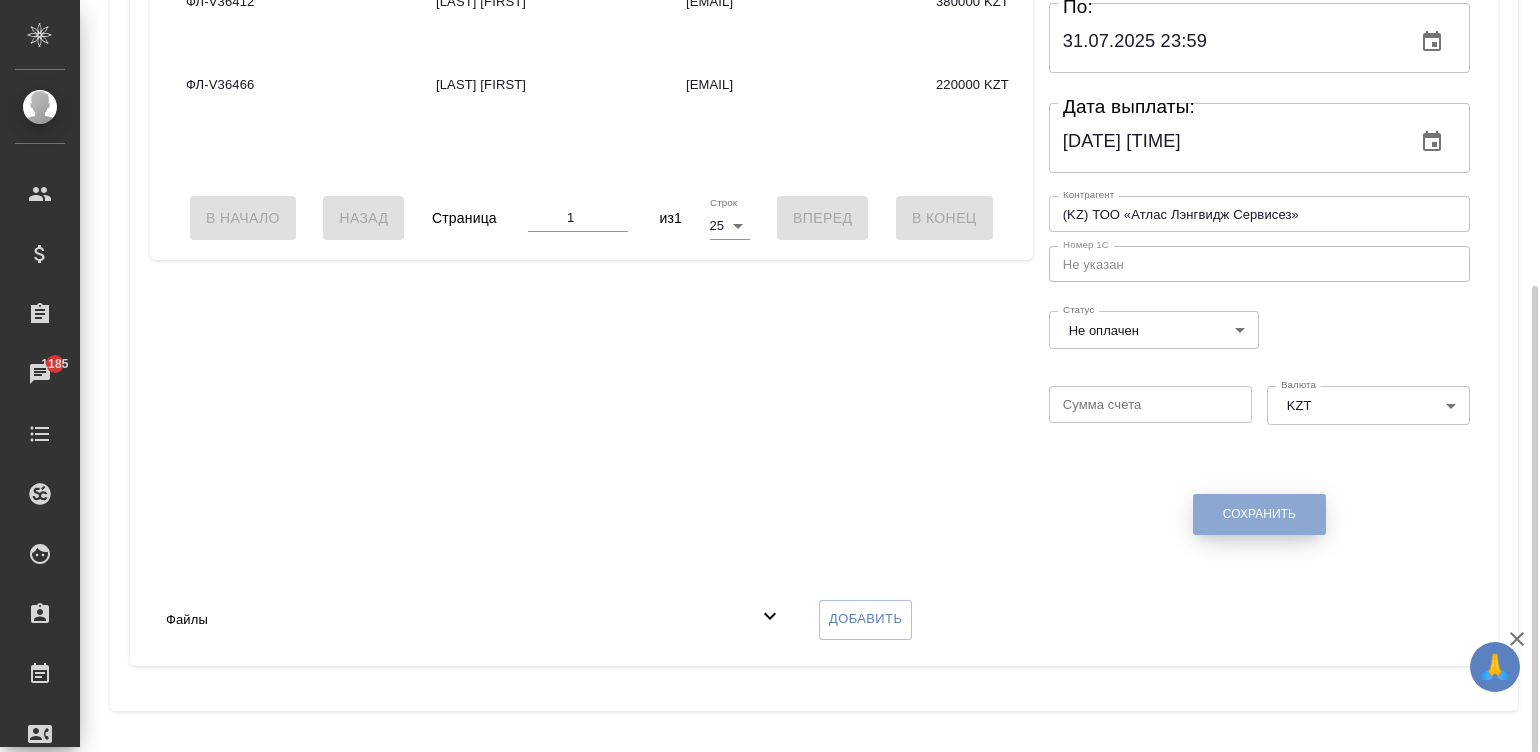 click on "Сохранить" at bounding box center [1259, 514] 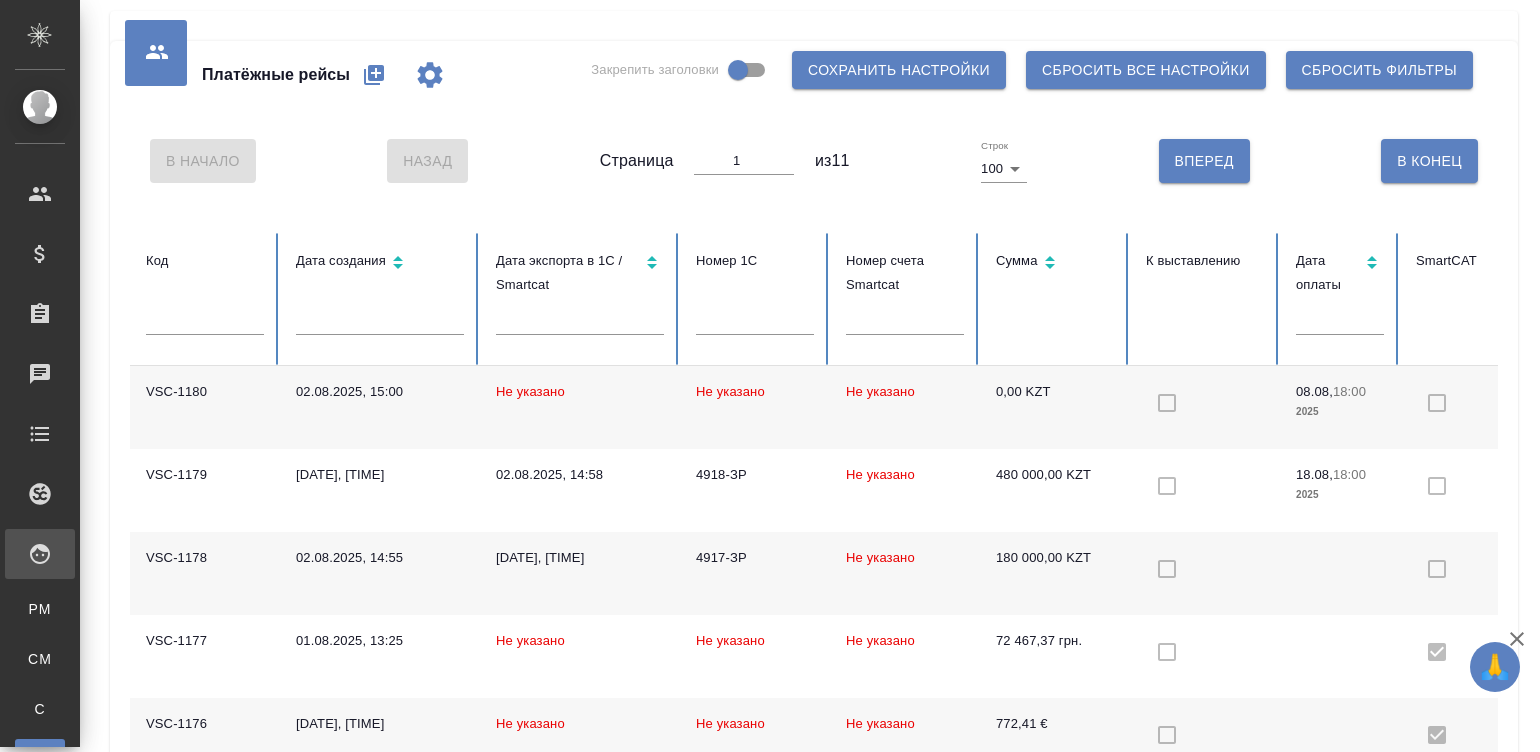 scroll, scrollTop: 0, scrollLeft: 0, axis: both 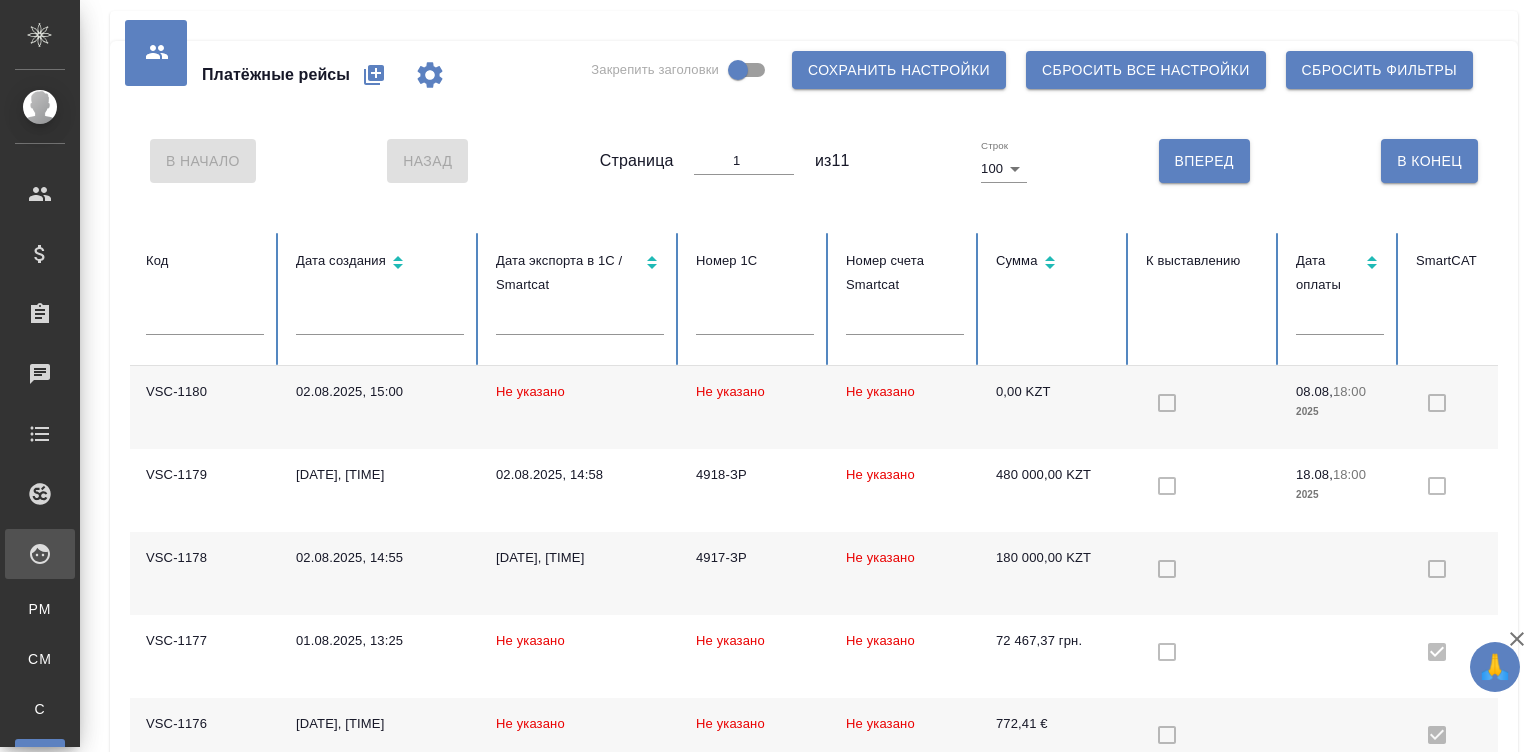 click at bounding box center [1205, 407] 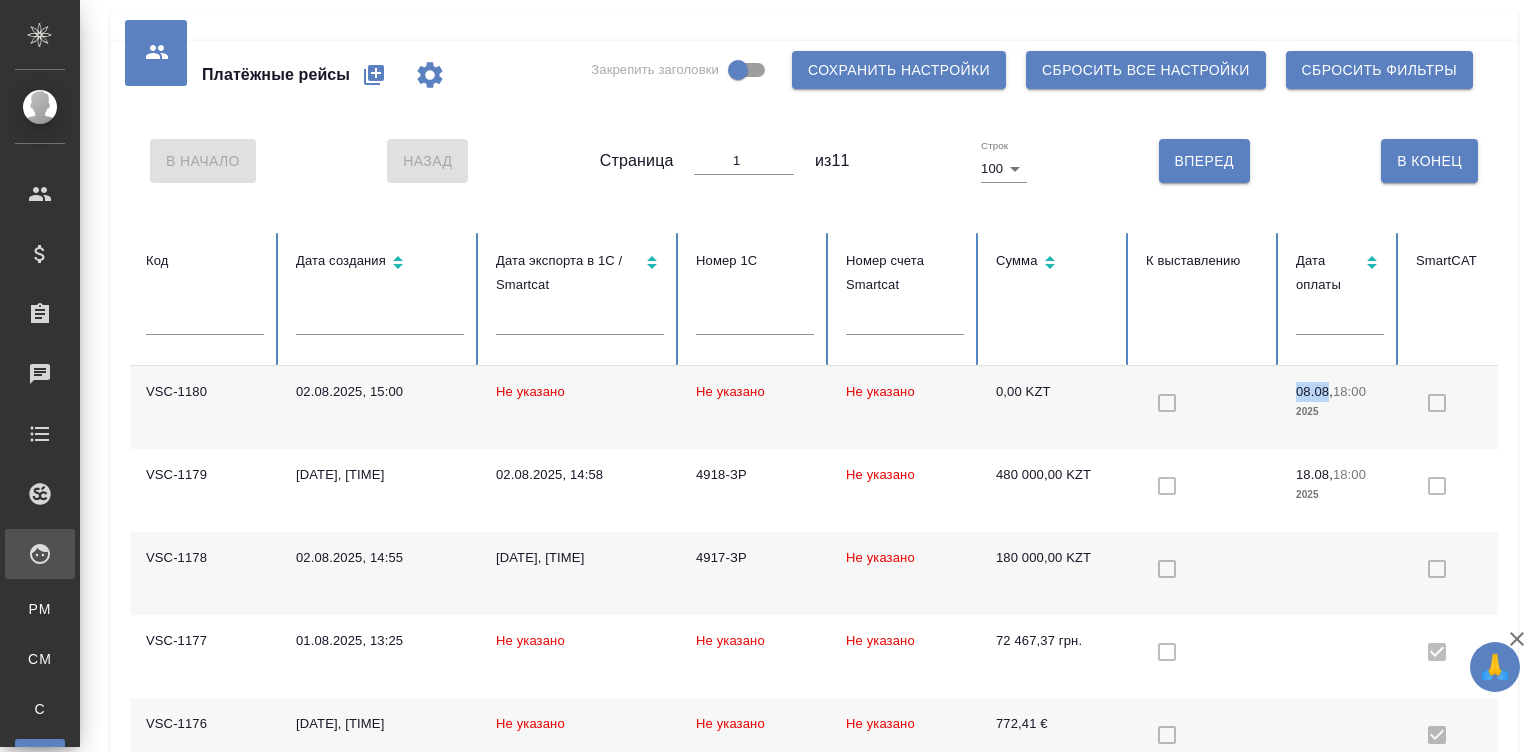 click at bounding box center [1205, 407] 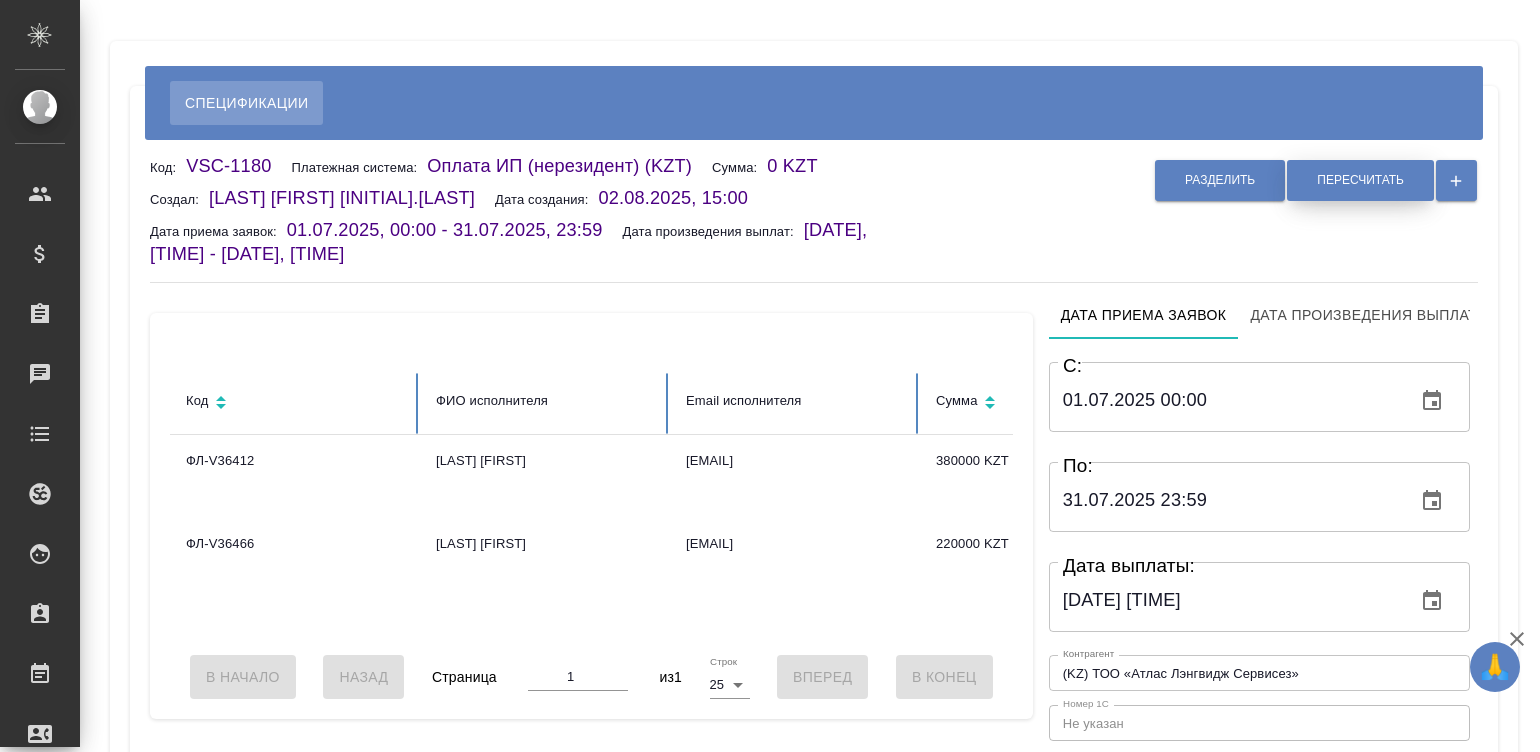 click on "Пересчитать" at bounding box center [1360, 180] 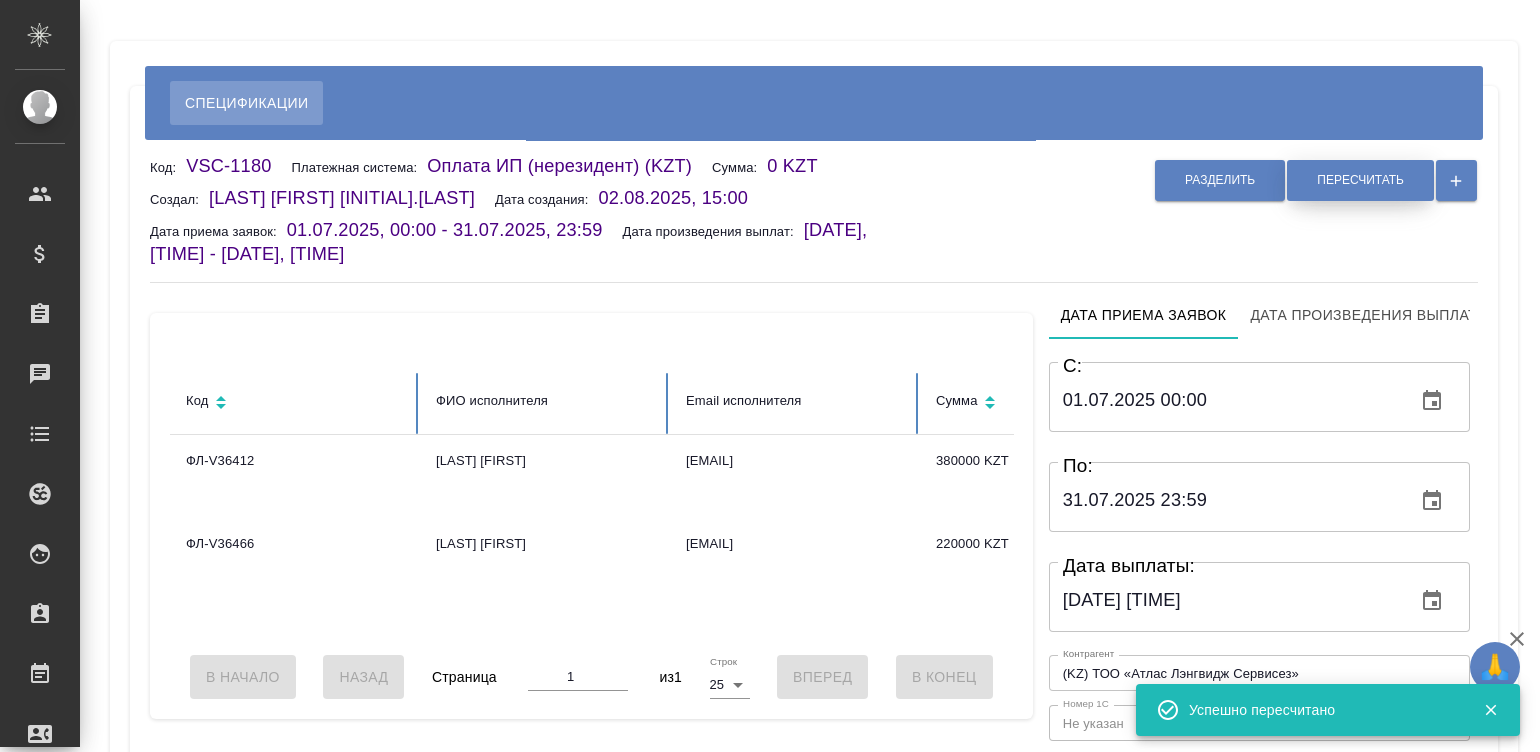 type on "600000" 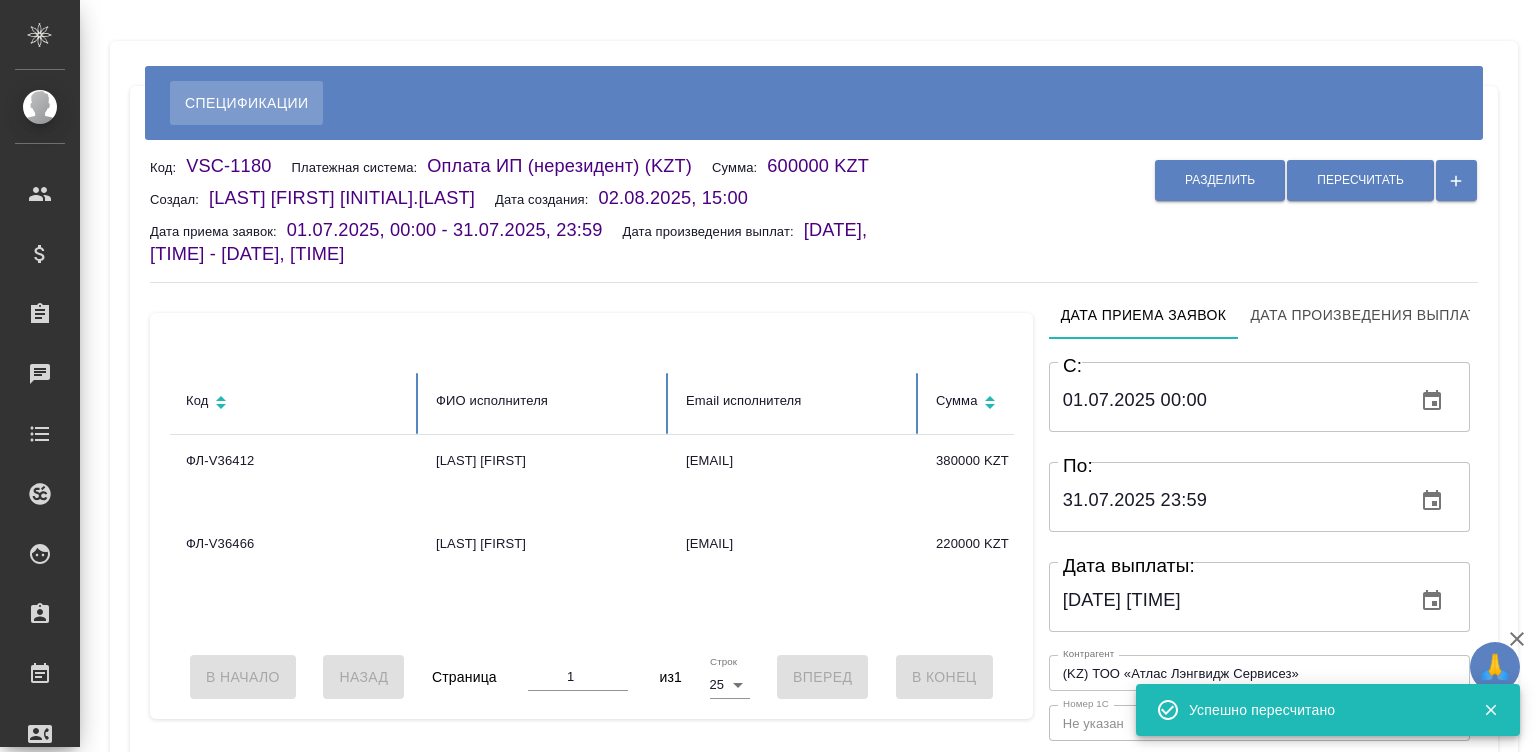 click on "Разделить Пересчитать" at bounding box center [1201, 211] 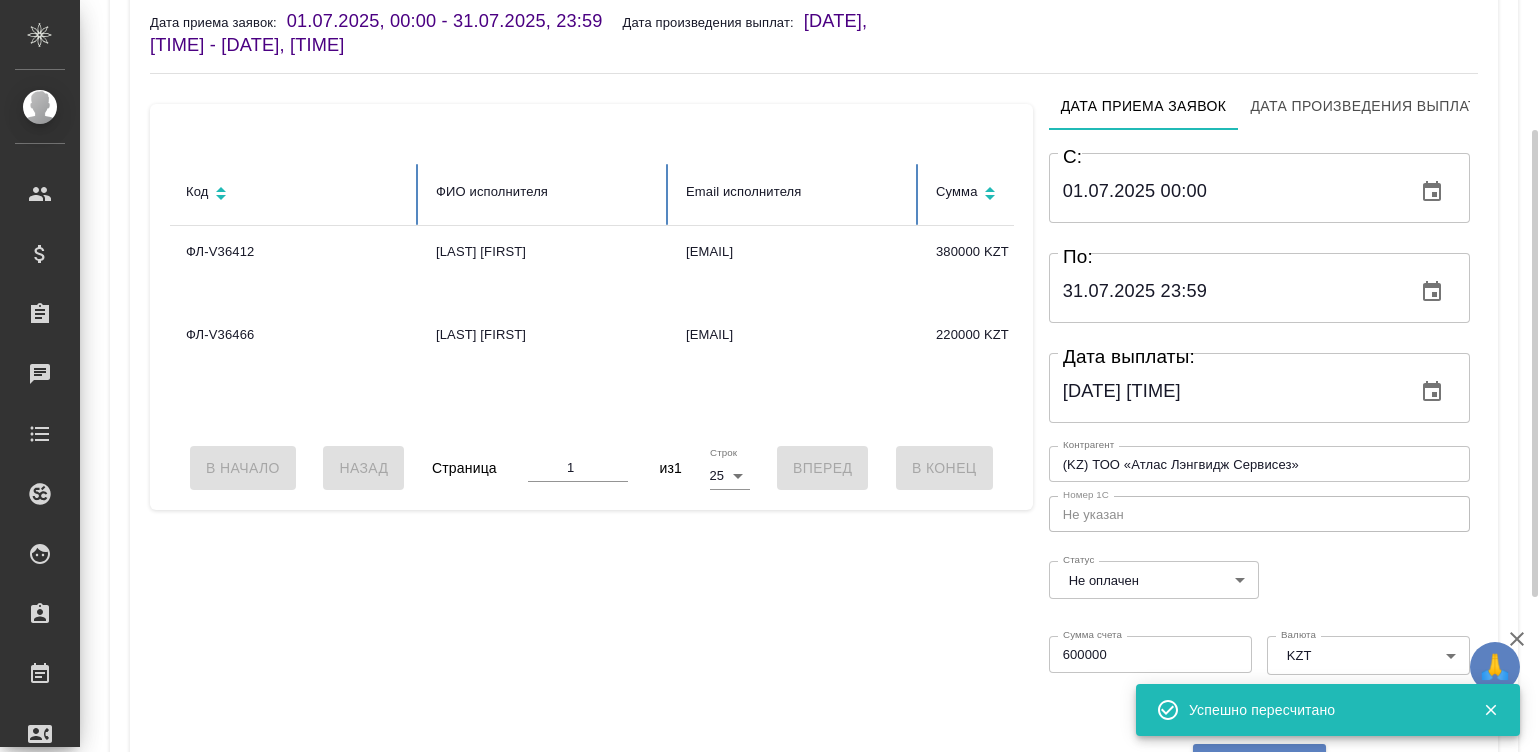scroll, scrollTop: 330, scrollLeft: 0, axis: vertical 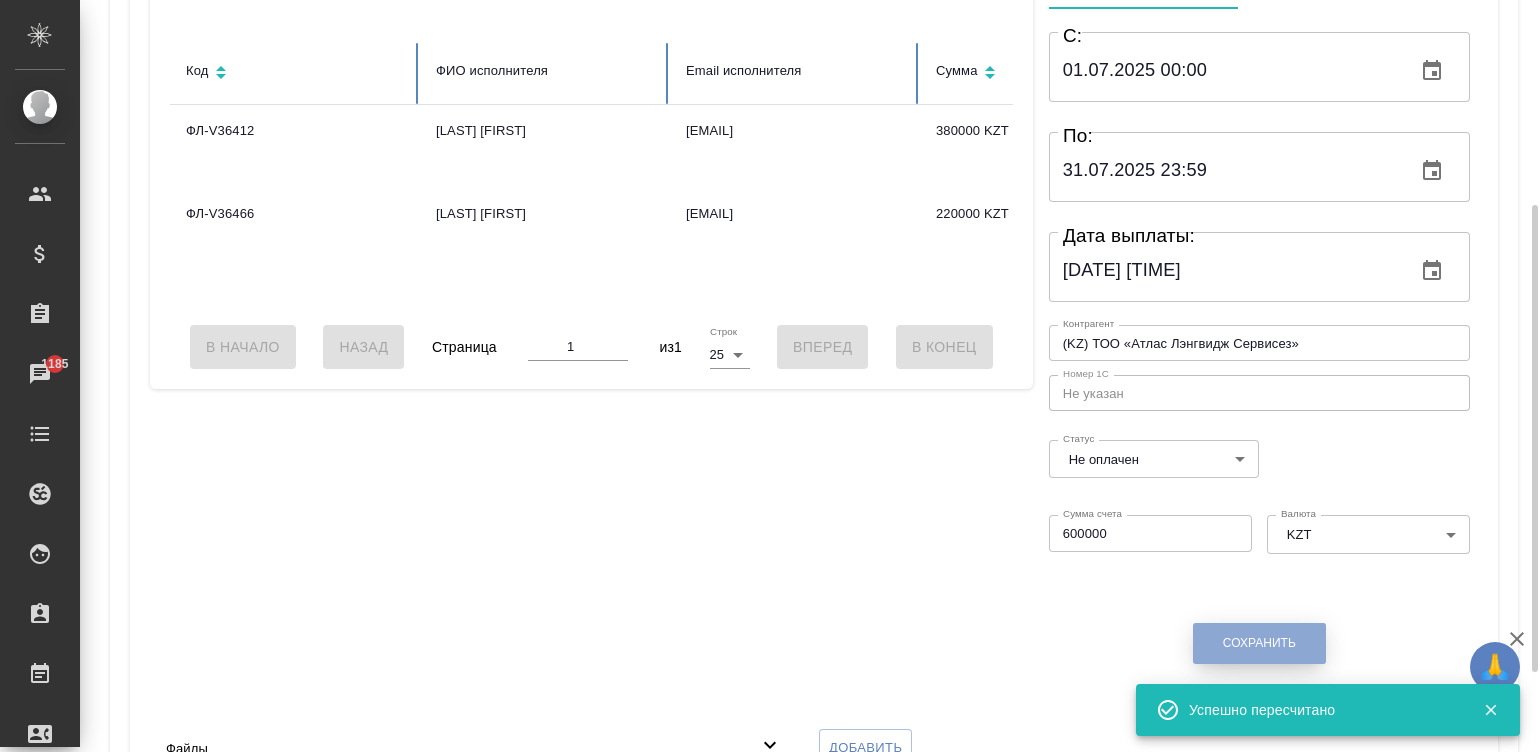 click on "Сохранить" at bounding box center (1259, 643) 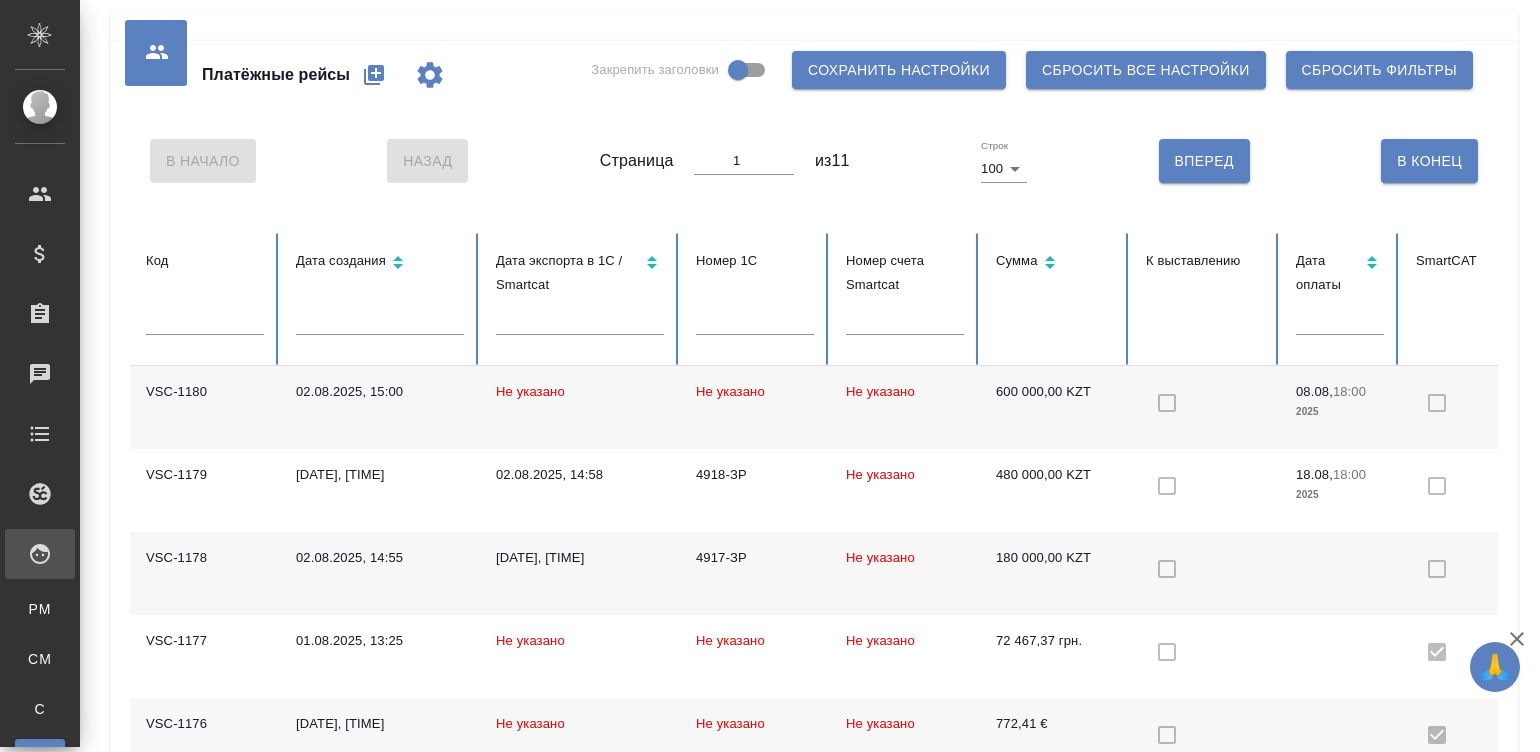 scroll, scrollTop: 0, scrollLeft: 0, axis: both 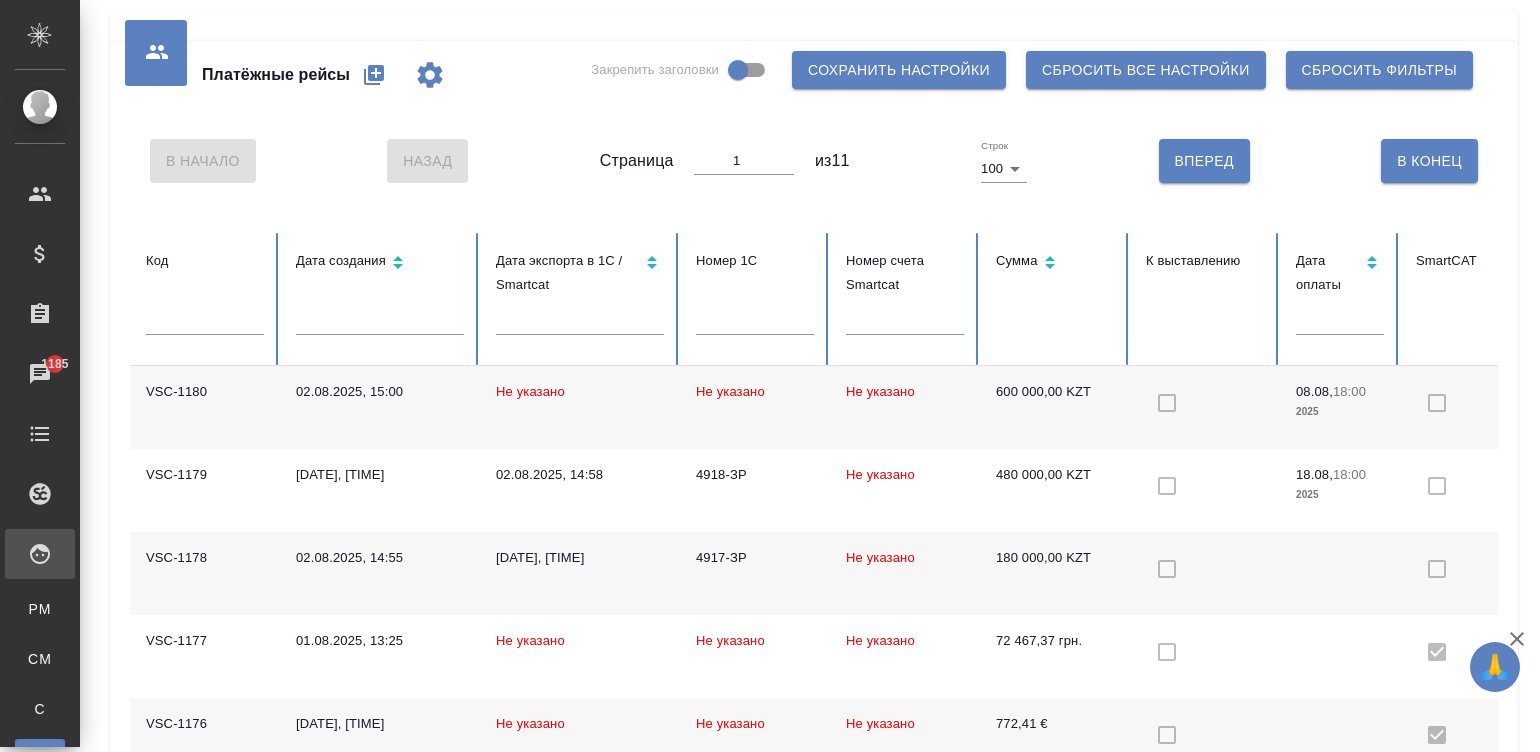 click at bounding box center [1205, 407] 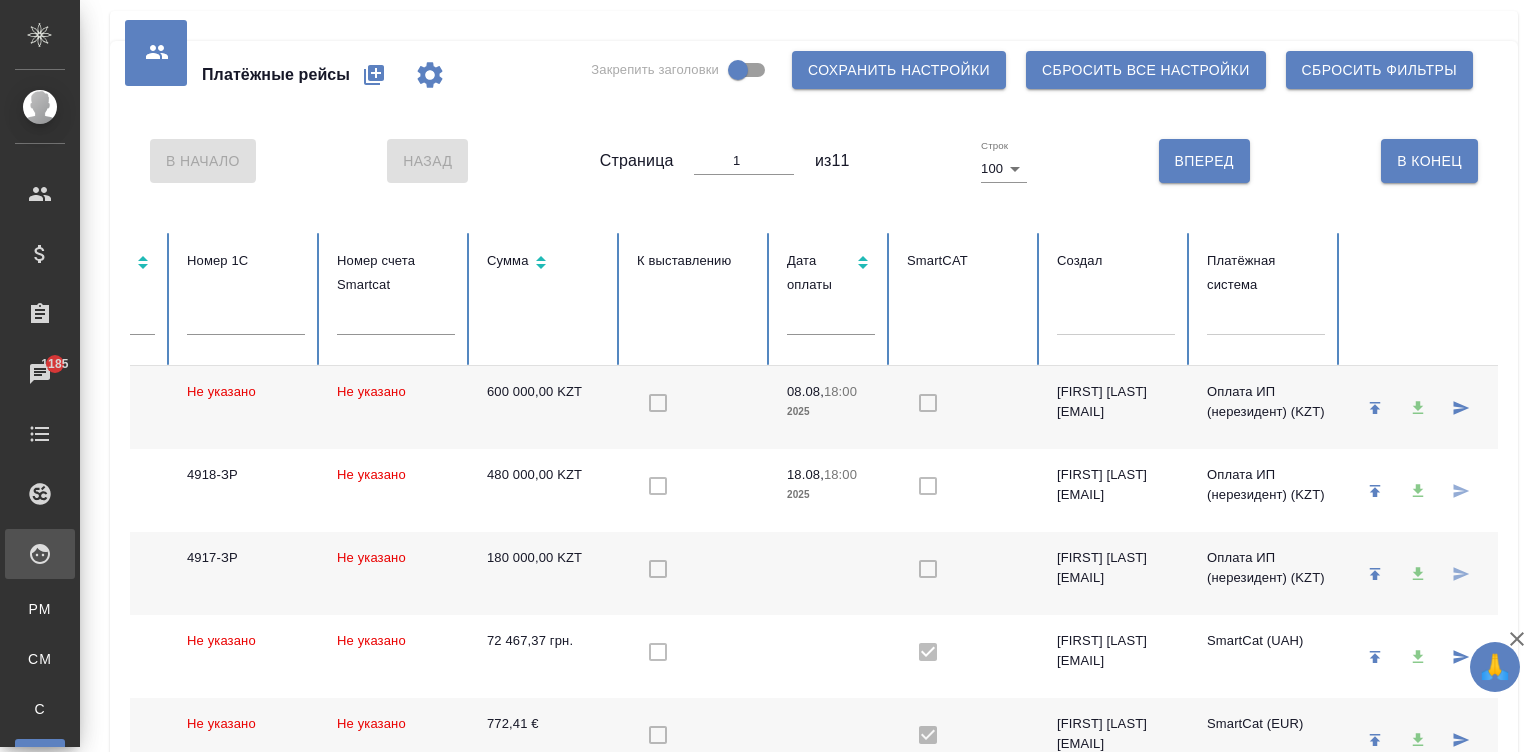 scroll, scrollTop: 0, scrollLeft: 551, axis: horizontal 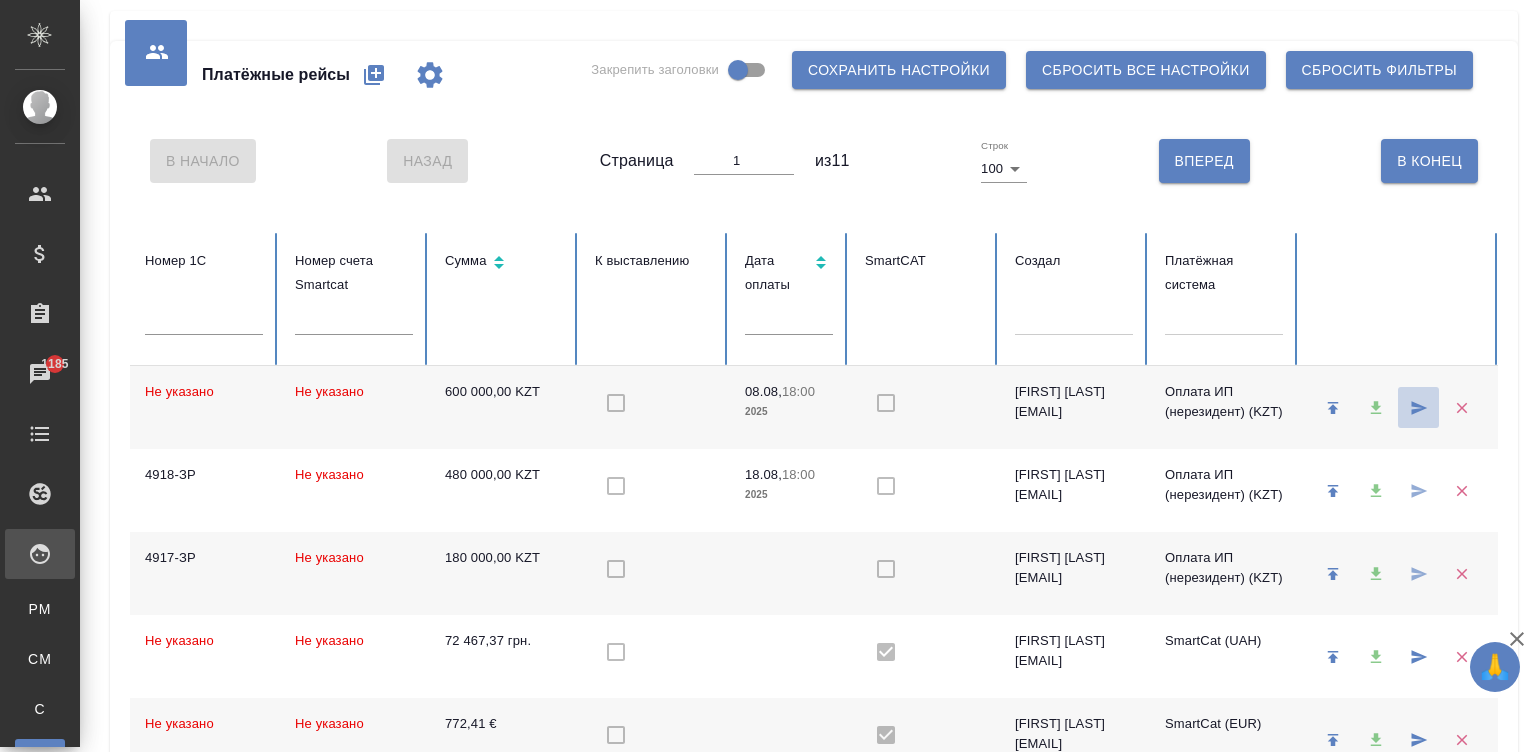 click 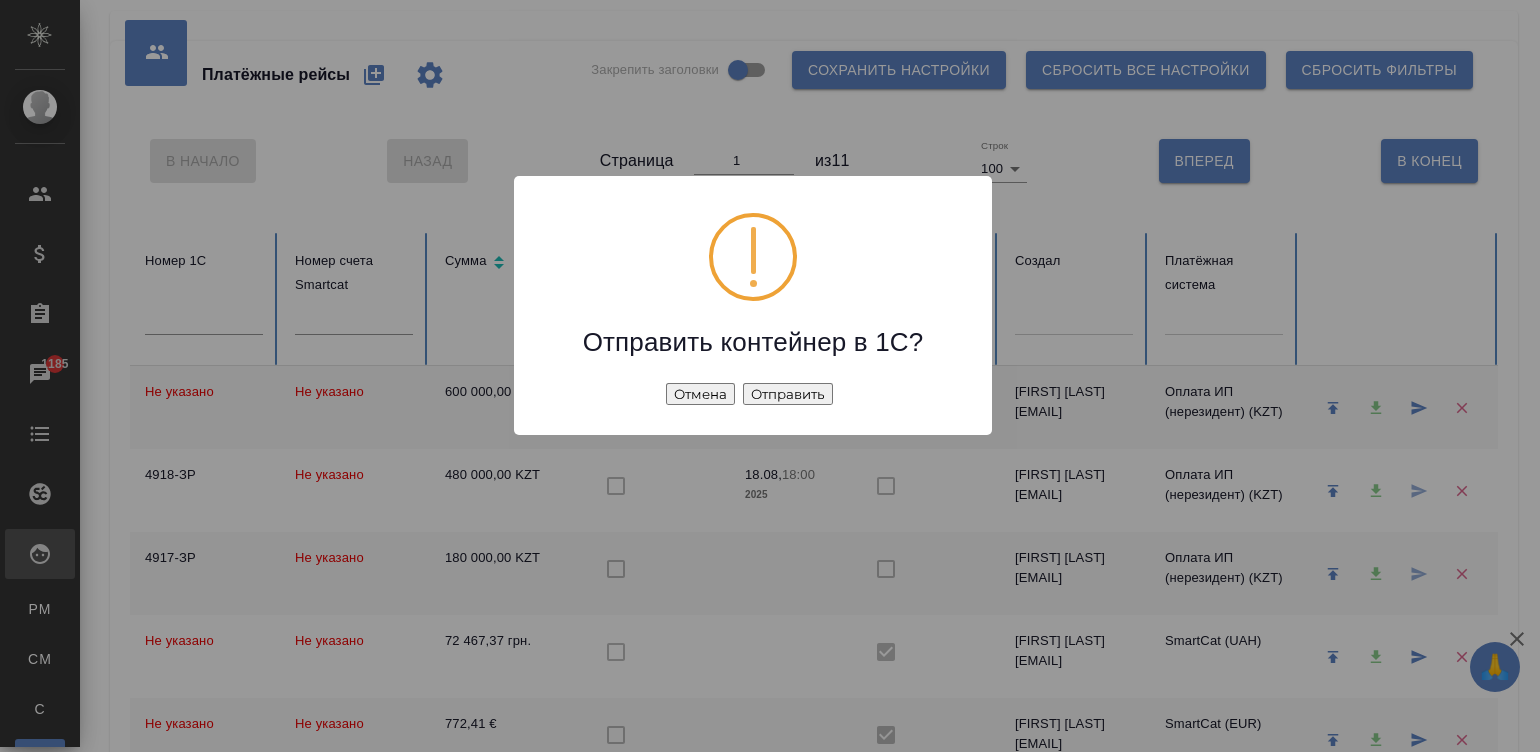 click on "Отправить" at bounding box center [788, 394] 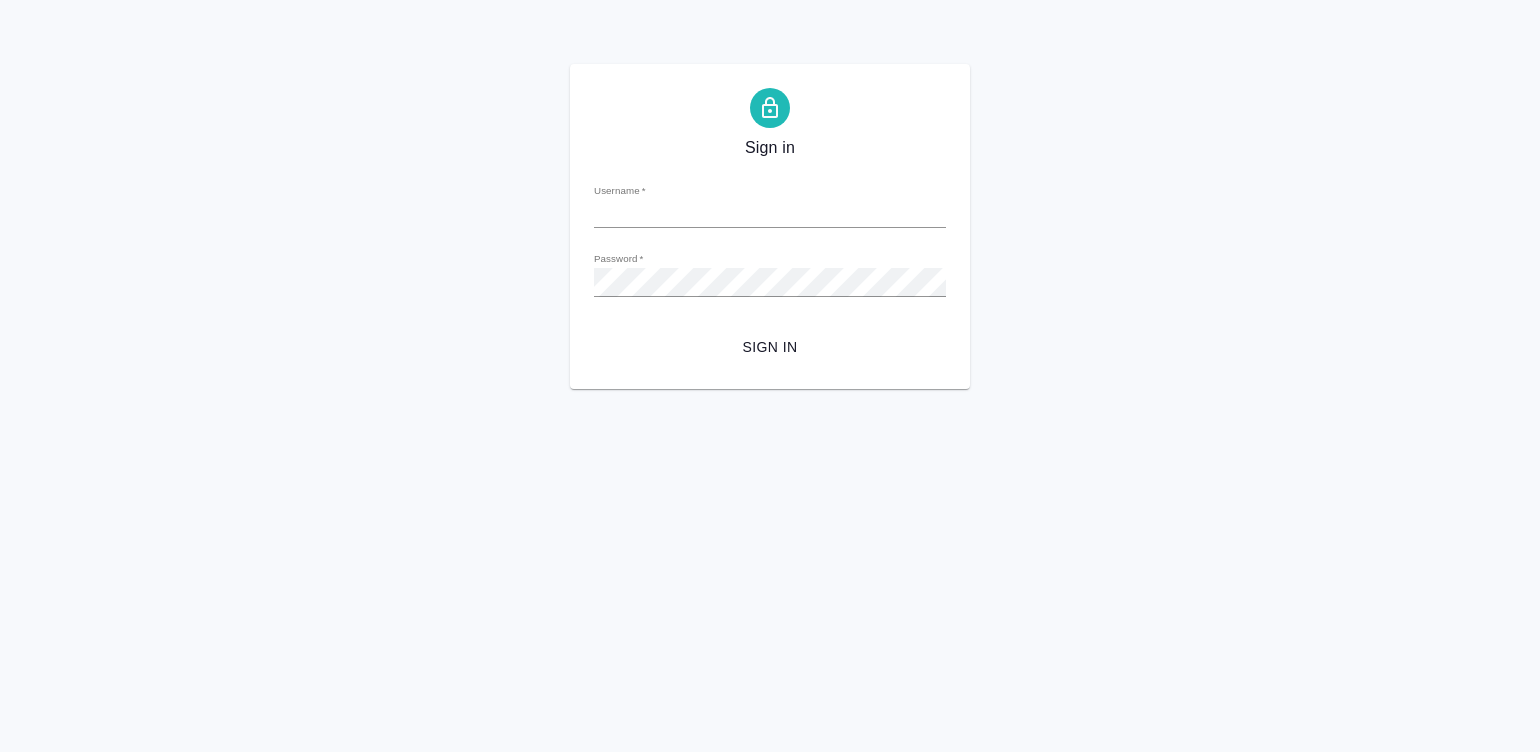 scroll, scrollTop: 0, scrollLeft: 0, axis: both 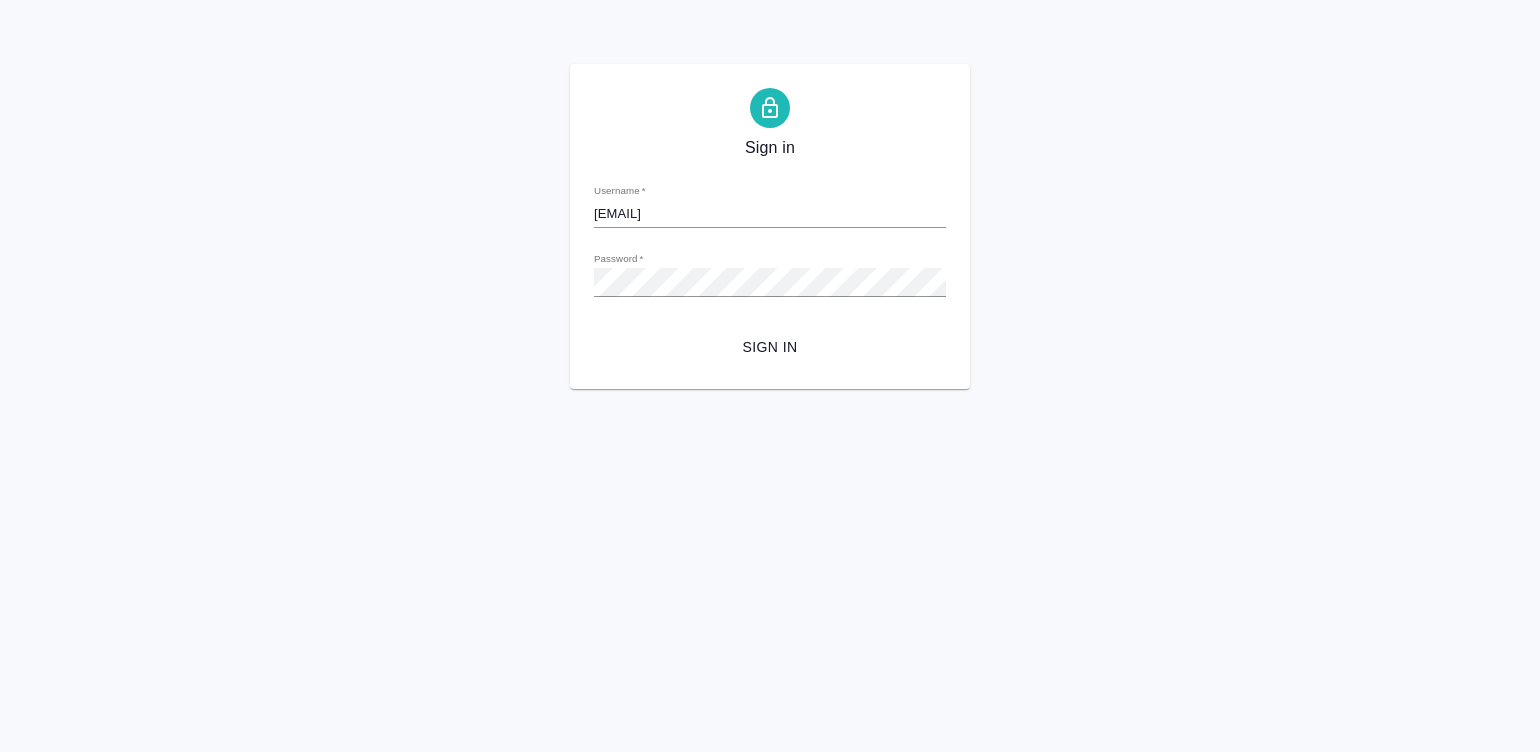 click on "Sign in" at bounding box center [770, 347] 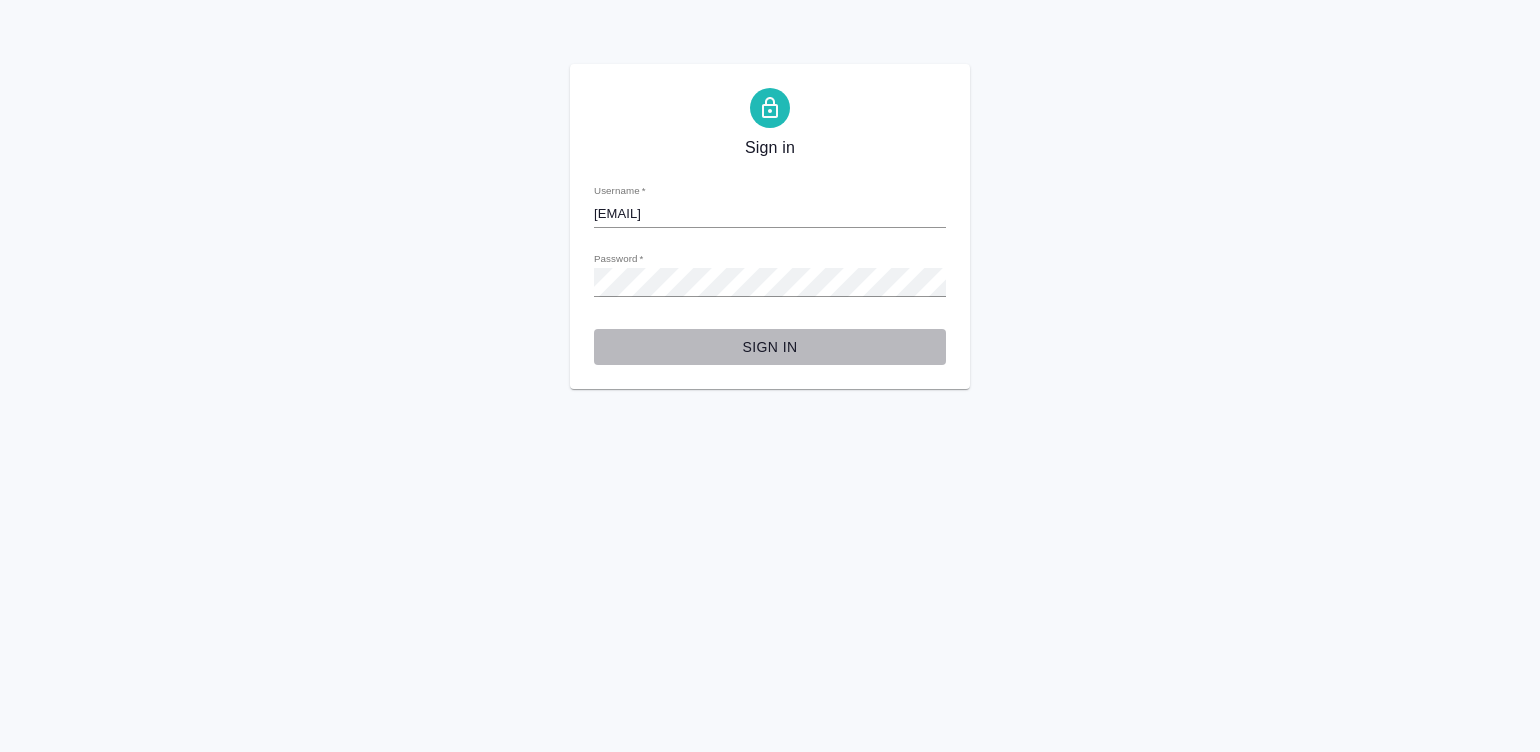 click on "Sign in" at bounding box center [770, 347] 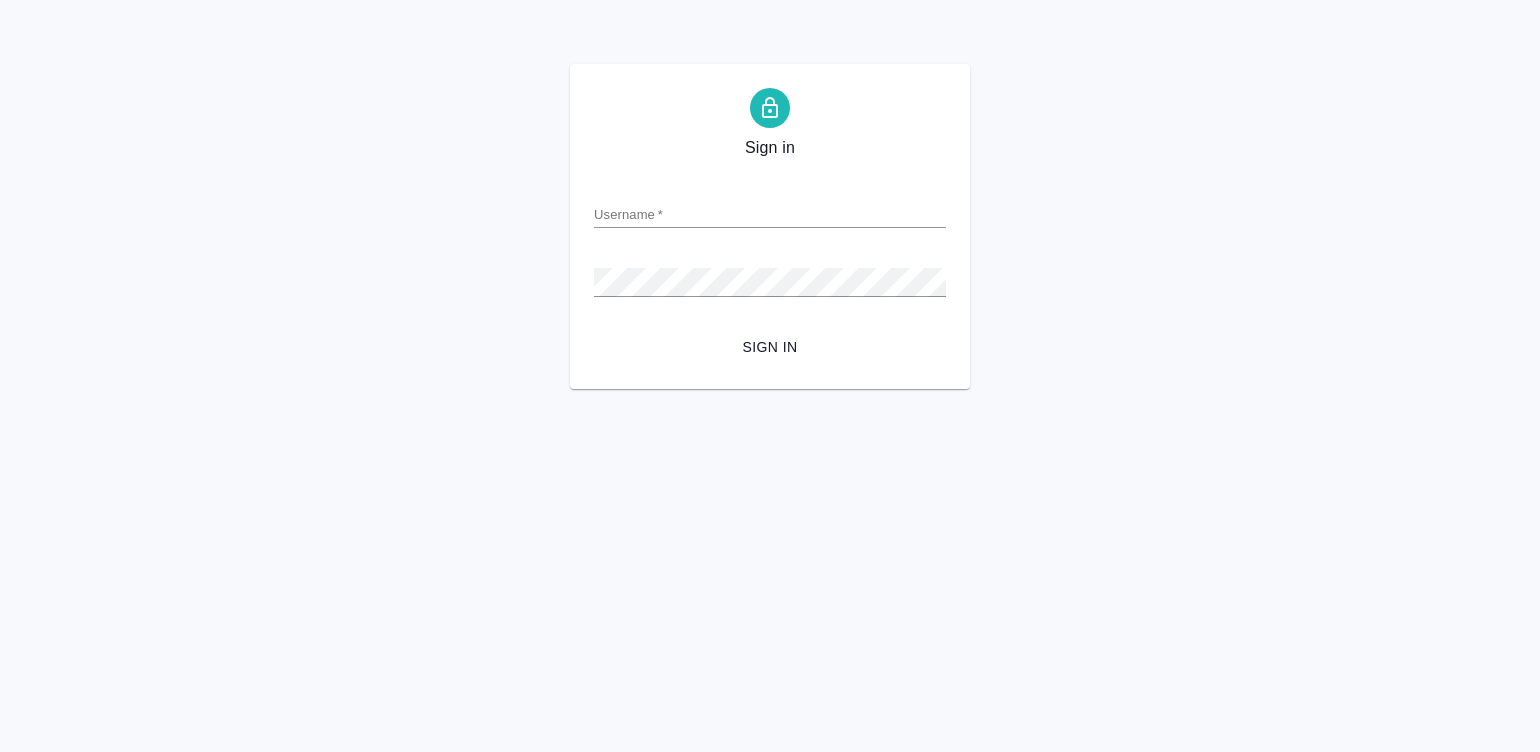 scroll, scrollTop: 0, scrollLeft: 0, axis: both 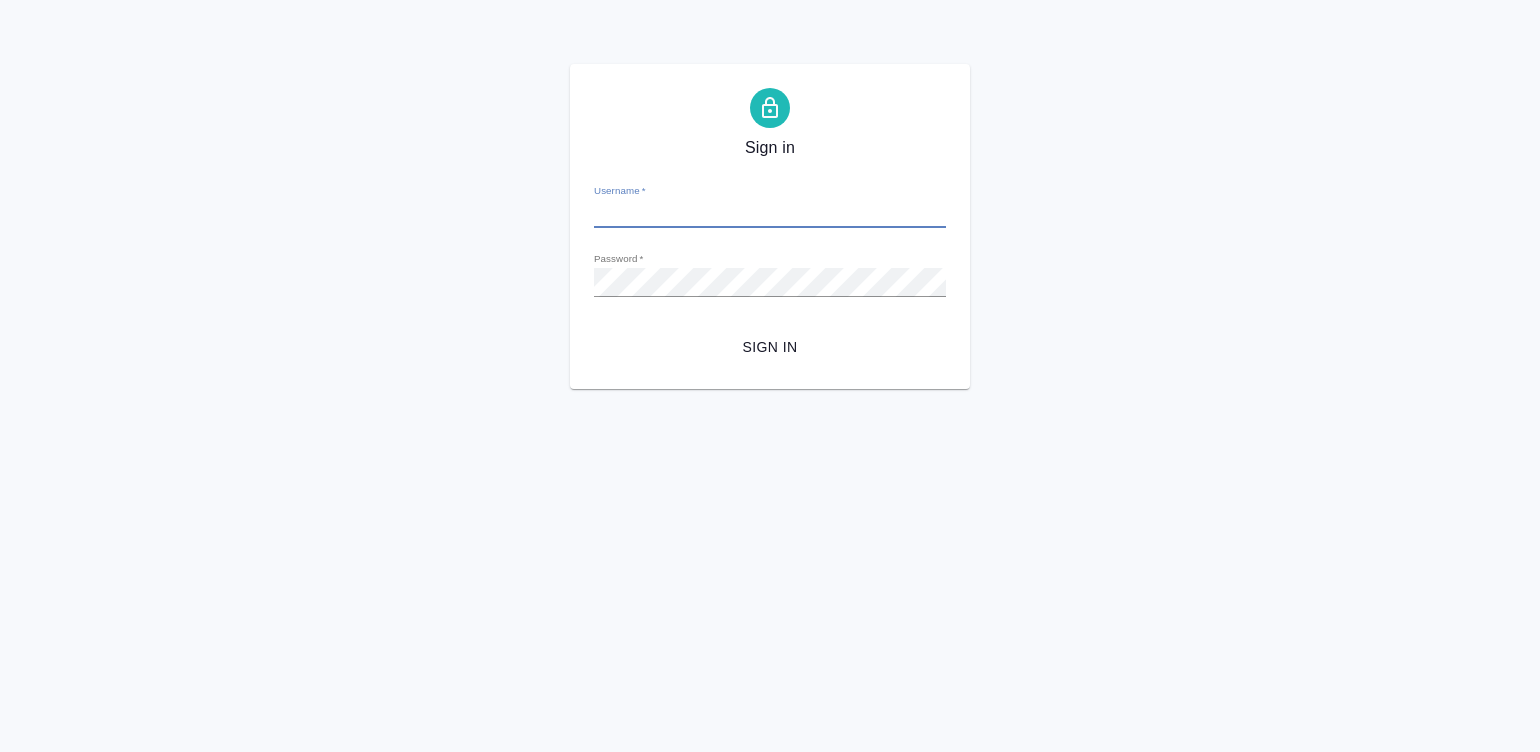 type on "[EMAIL]" 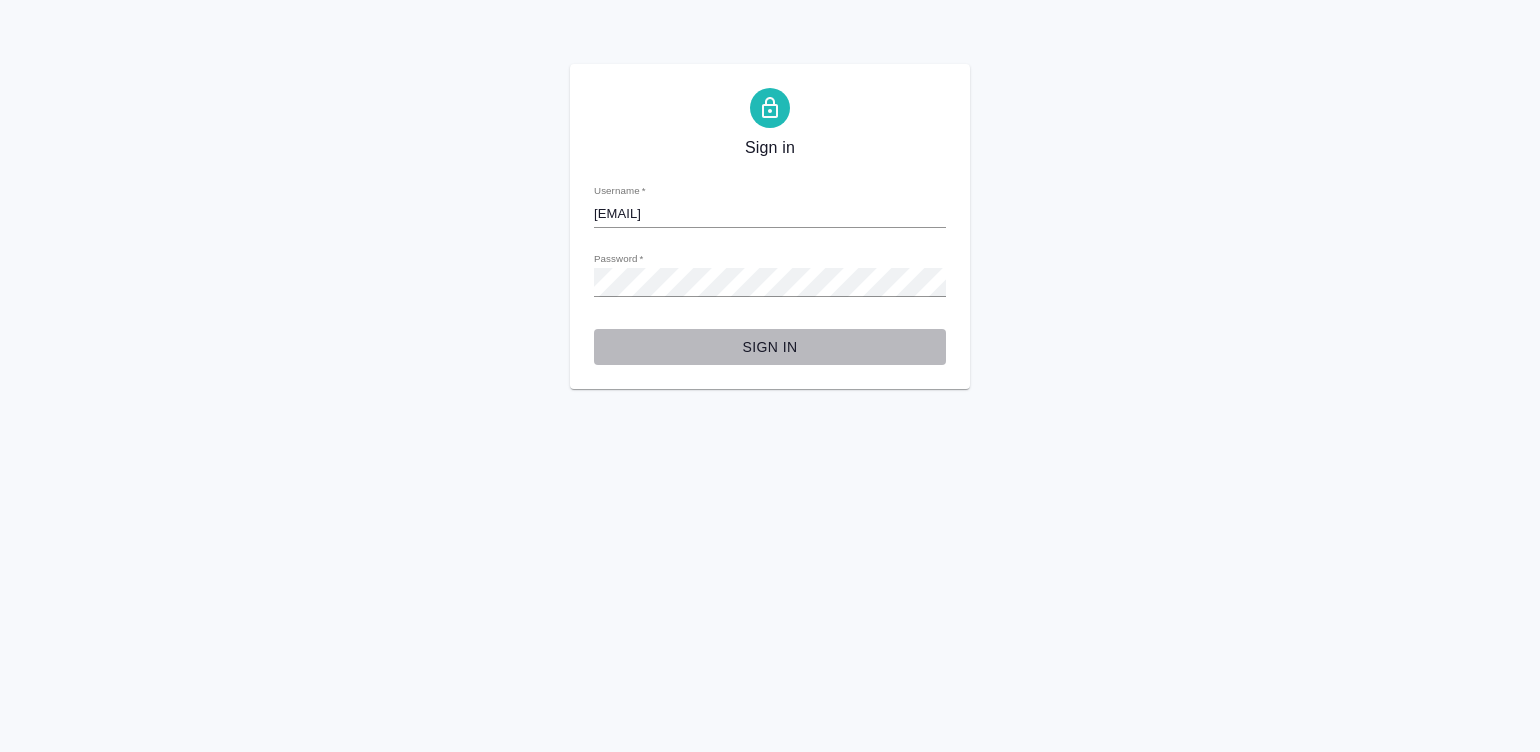 click on "Sign in" at bounding box center (770, 347) 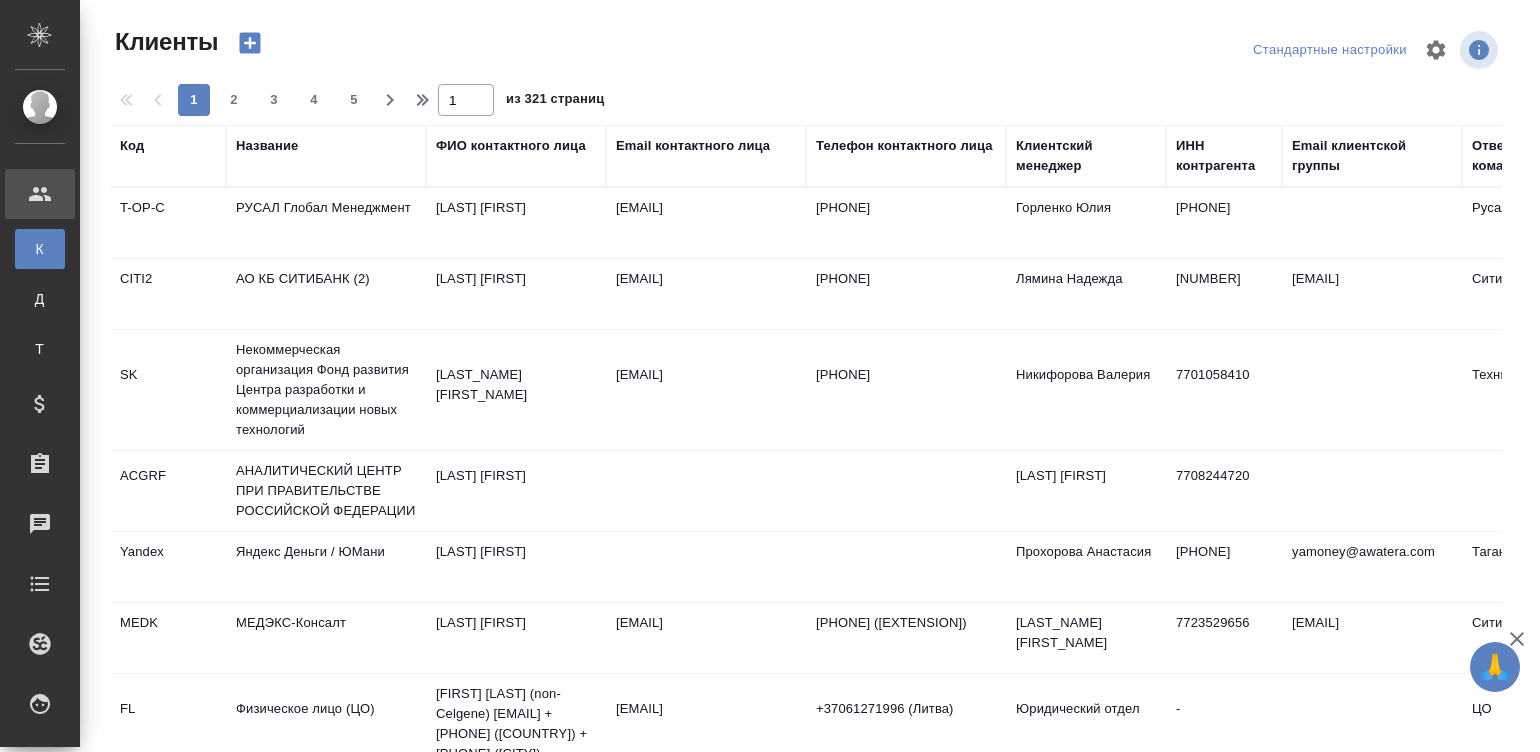 select on "RU" 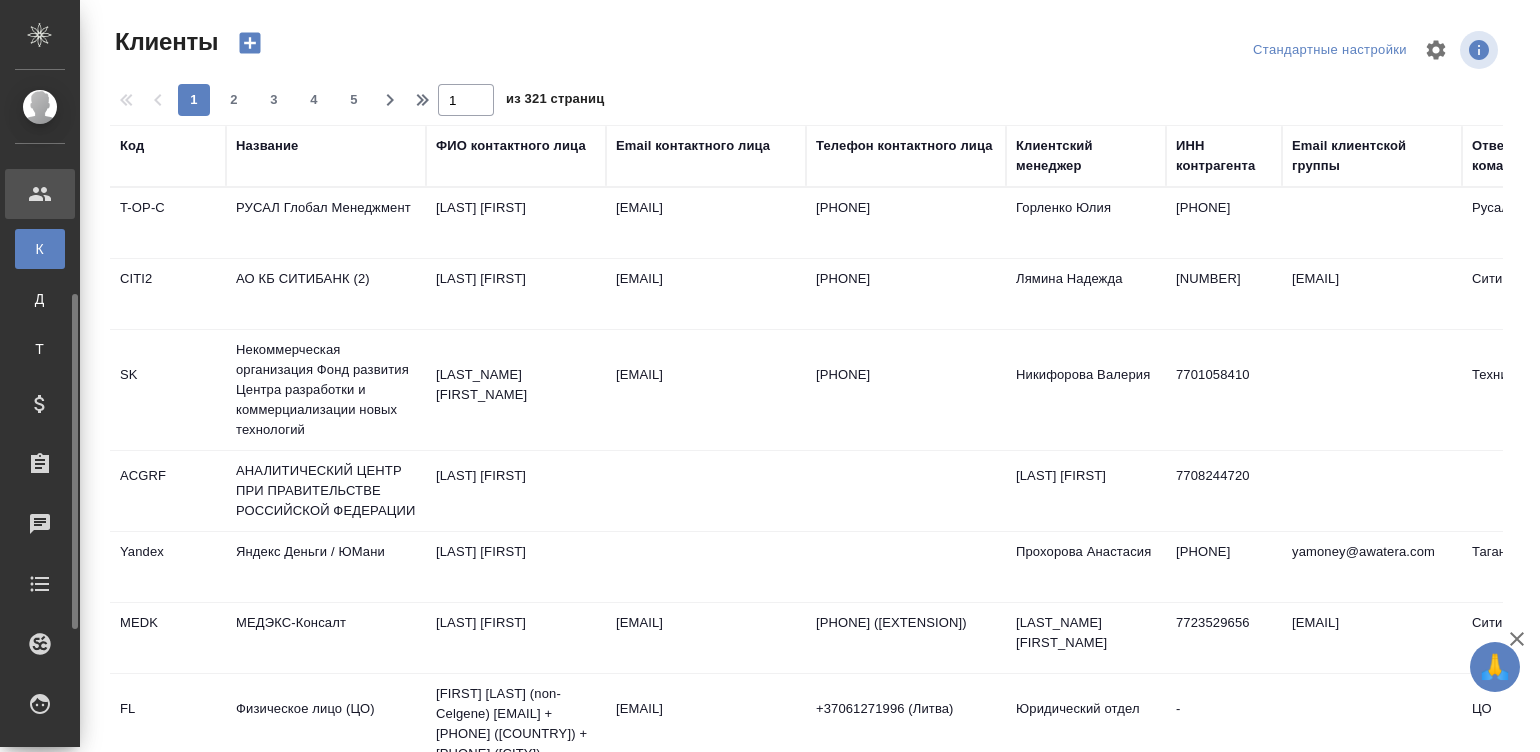 scroll, scrollTop: 150, scrollLeft: 0, axis: vertical 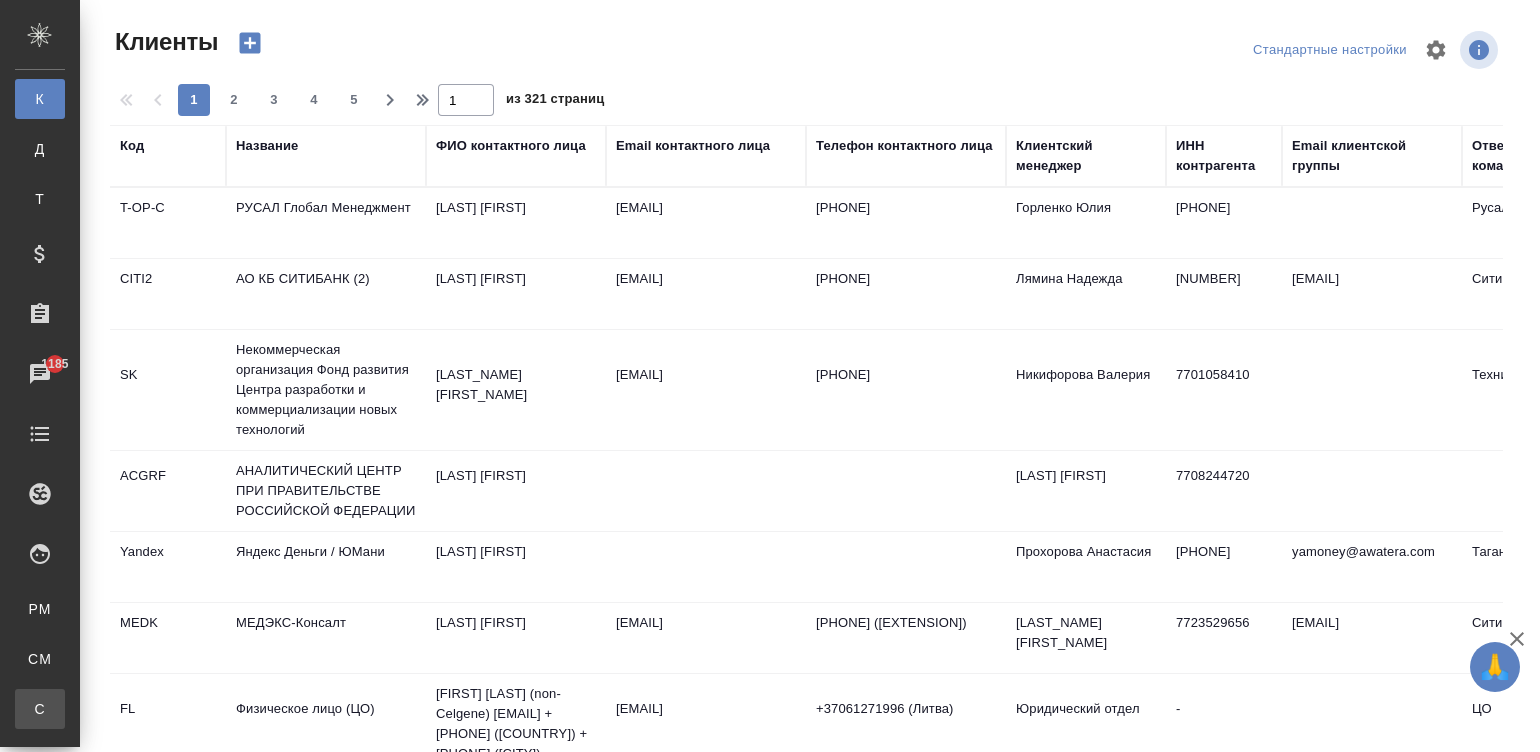 click on "С Спецификации" at bounding box center (40, 709) 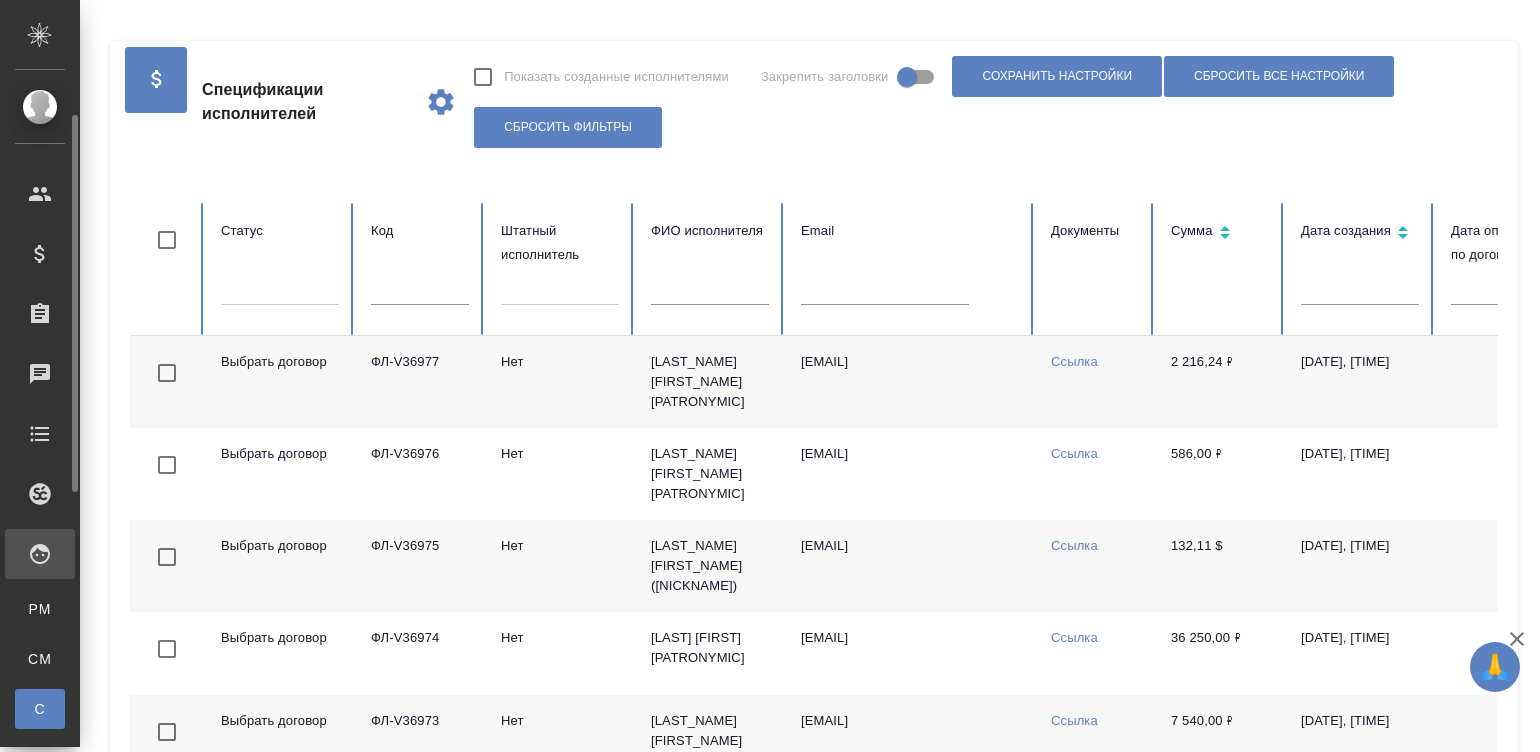 checkbox on "false" 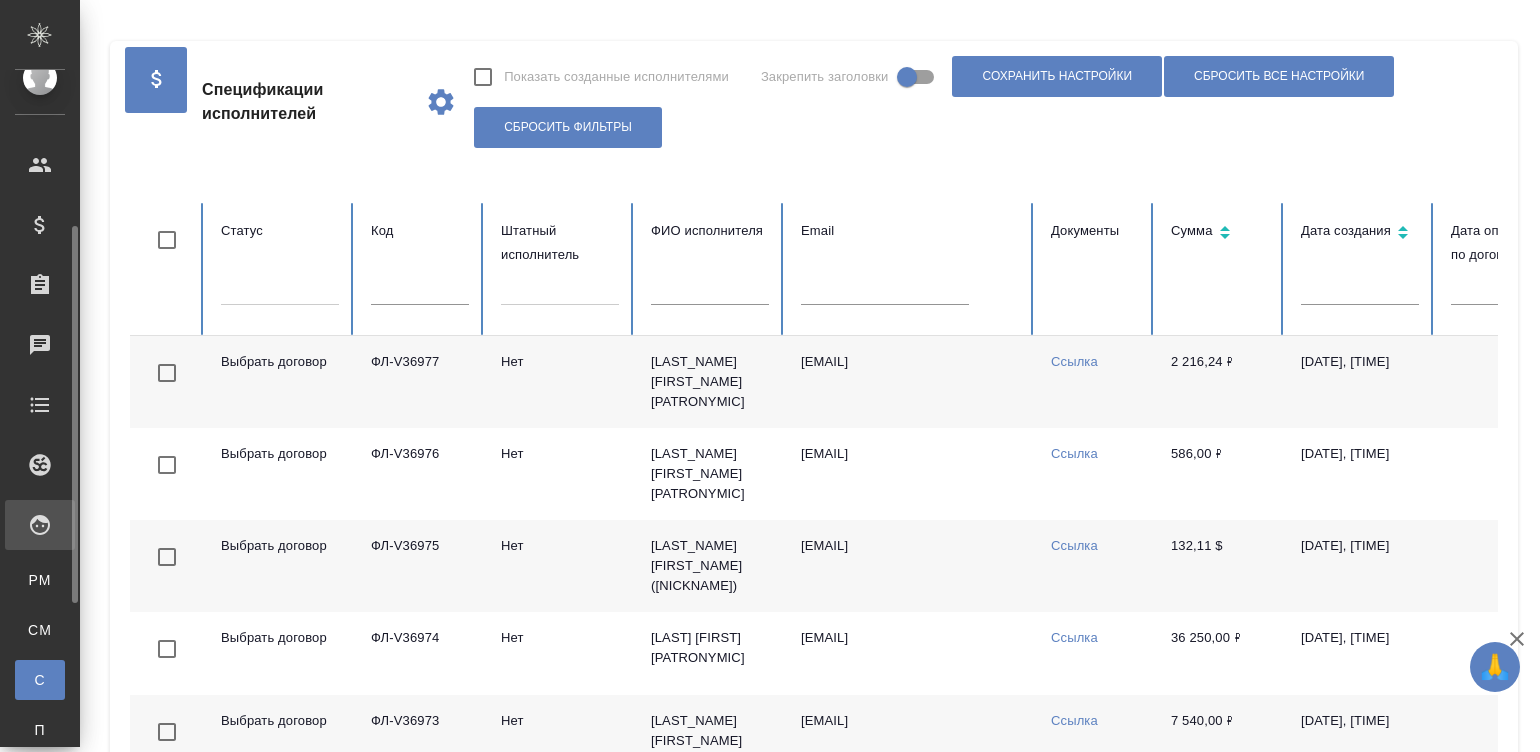 scroll, scrollTop: 150, scrollLeft: 0, axis: vertical 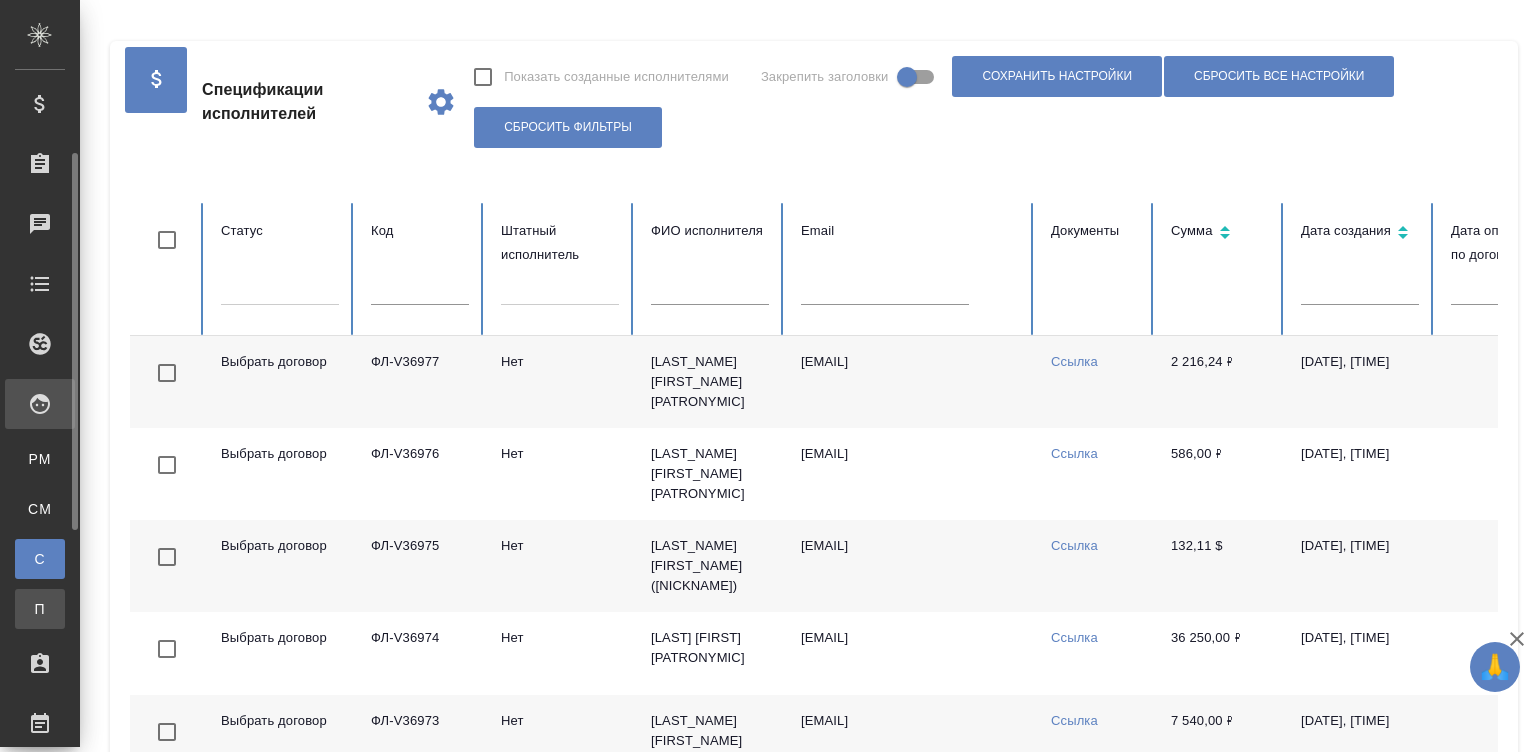 click on "П" at bounding box center [40, 609] 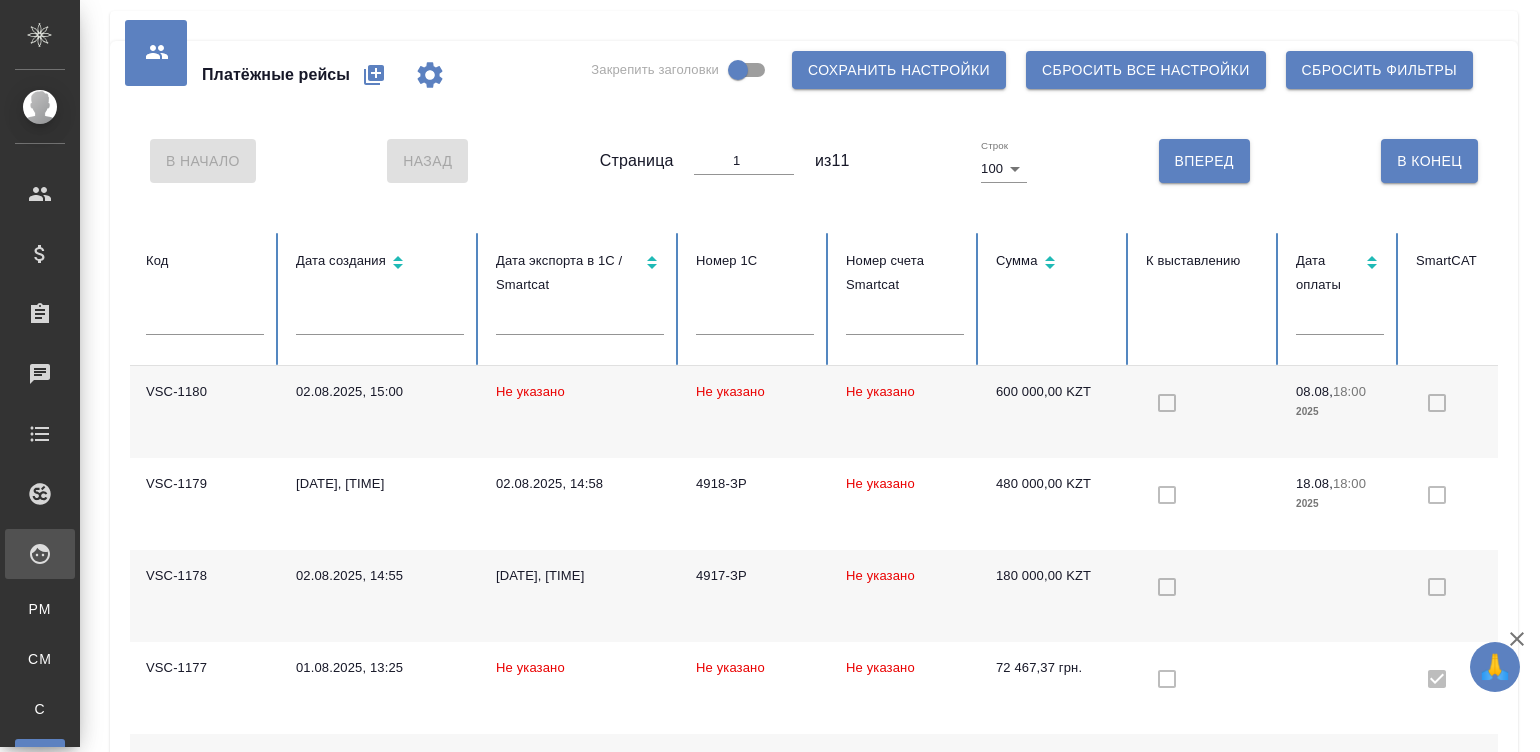 click on "600 000,00 KZT" at bounding box center (1055, 412) 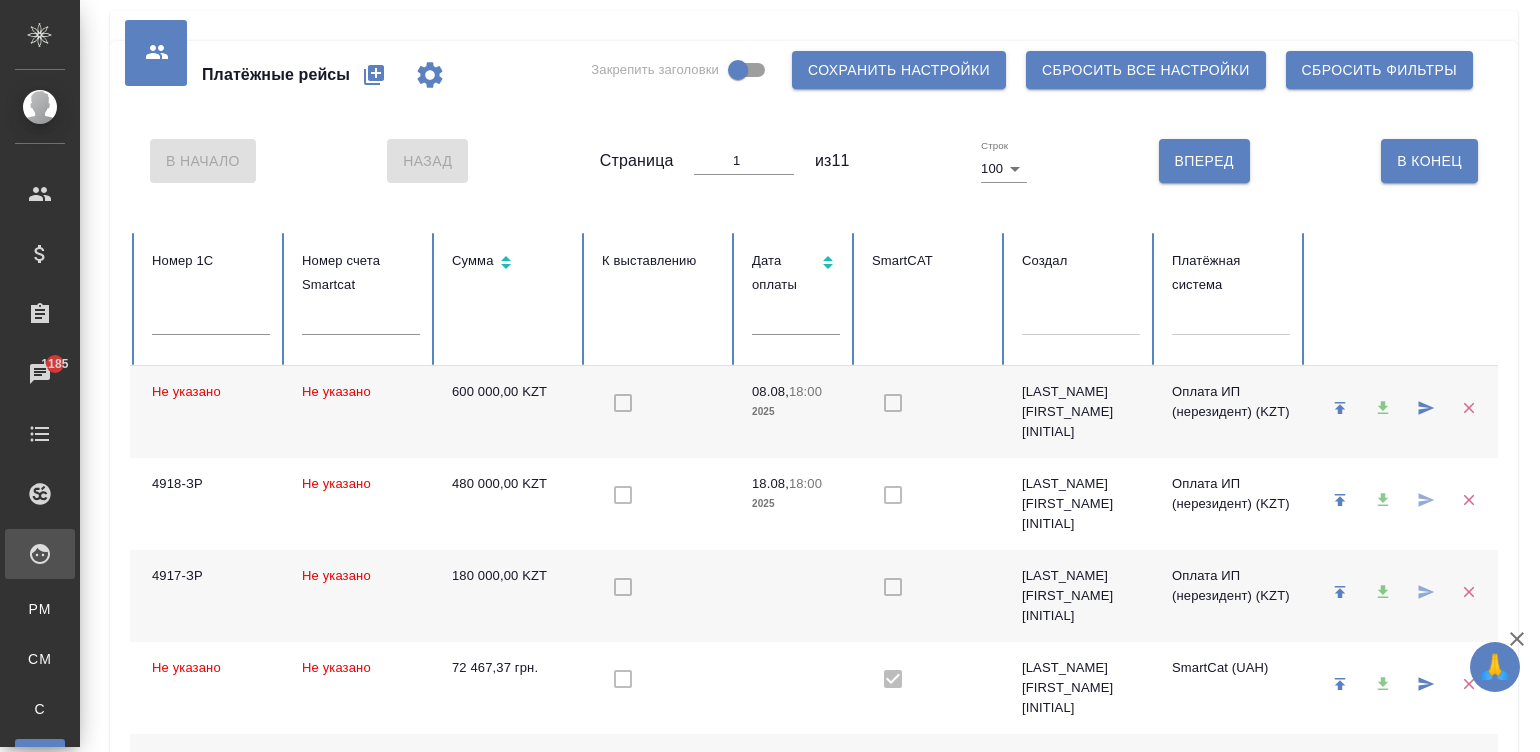 scroll, scrollTop: 0, scrollLeft: 551, axis: horizontal 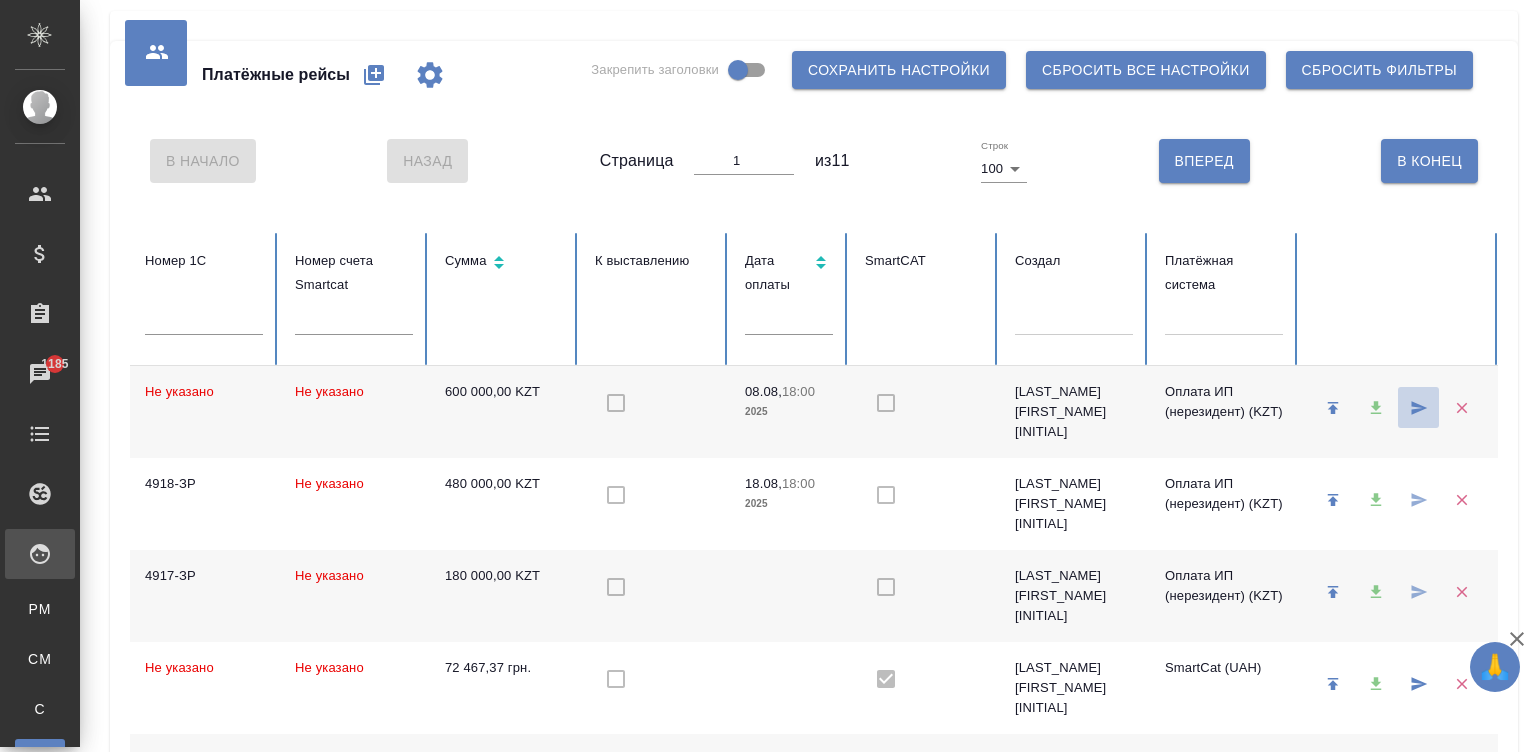 click 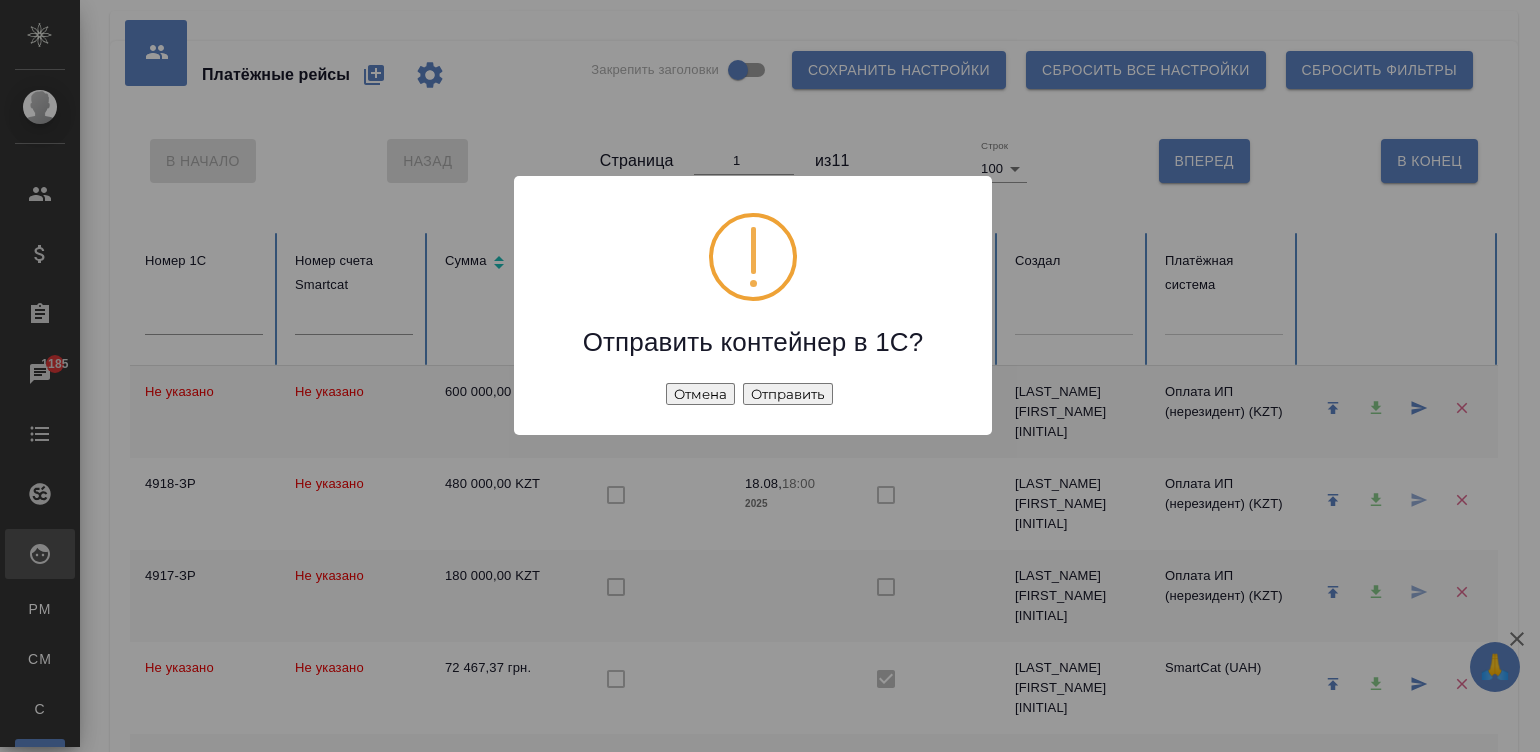 click on "Отправить" at bounding box center (788, 394) 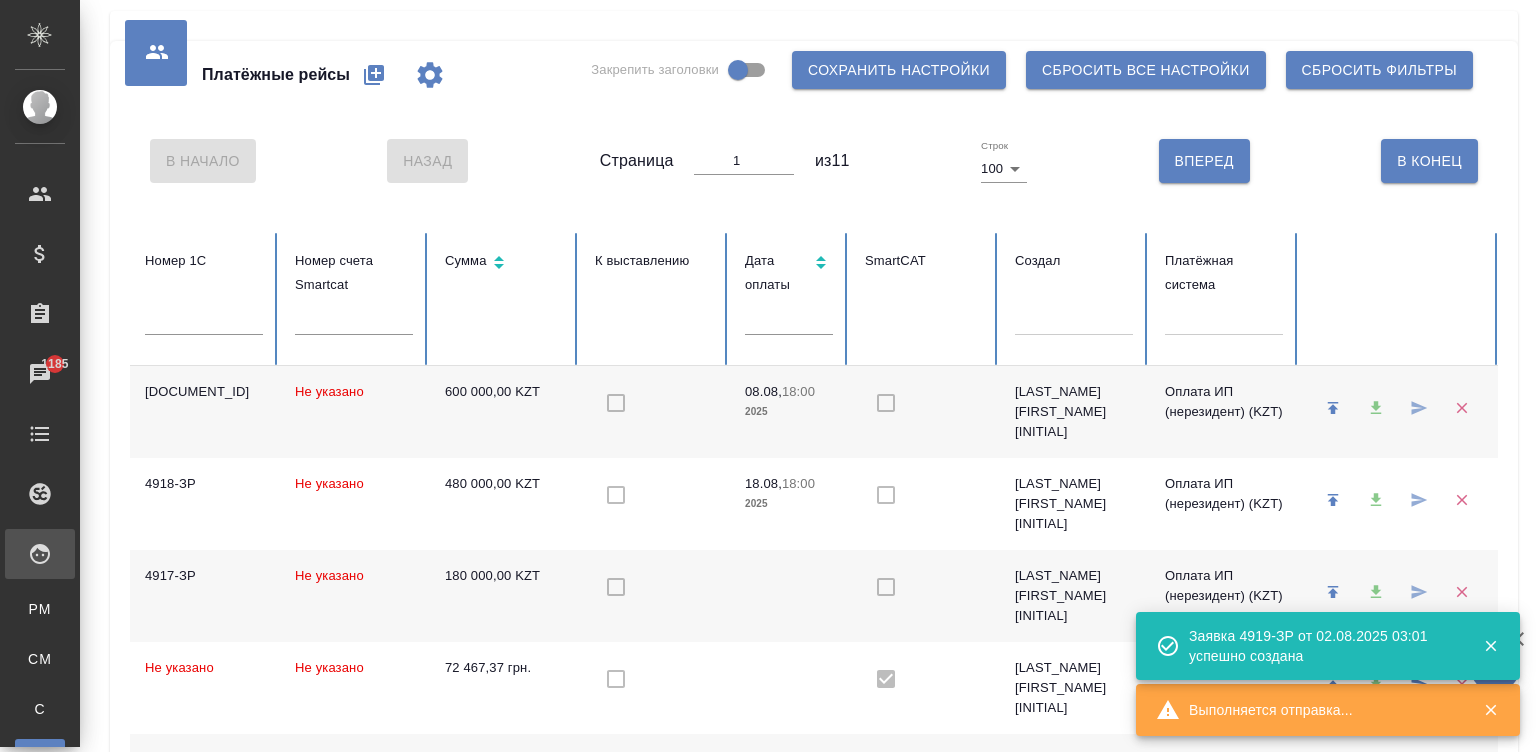 click on "Не указано" at bounding box center (354, 412) 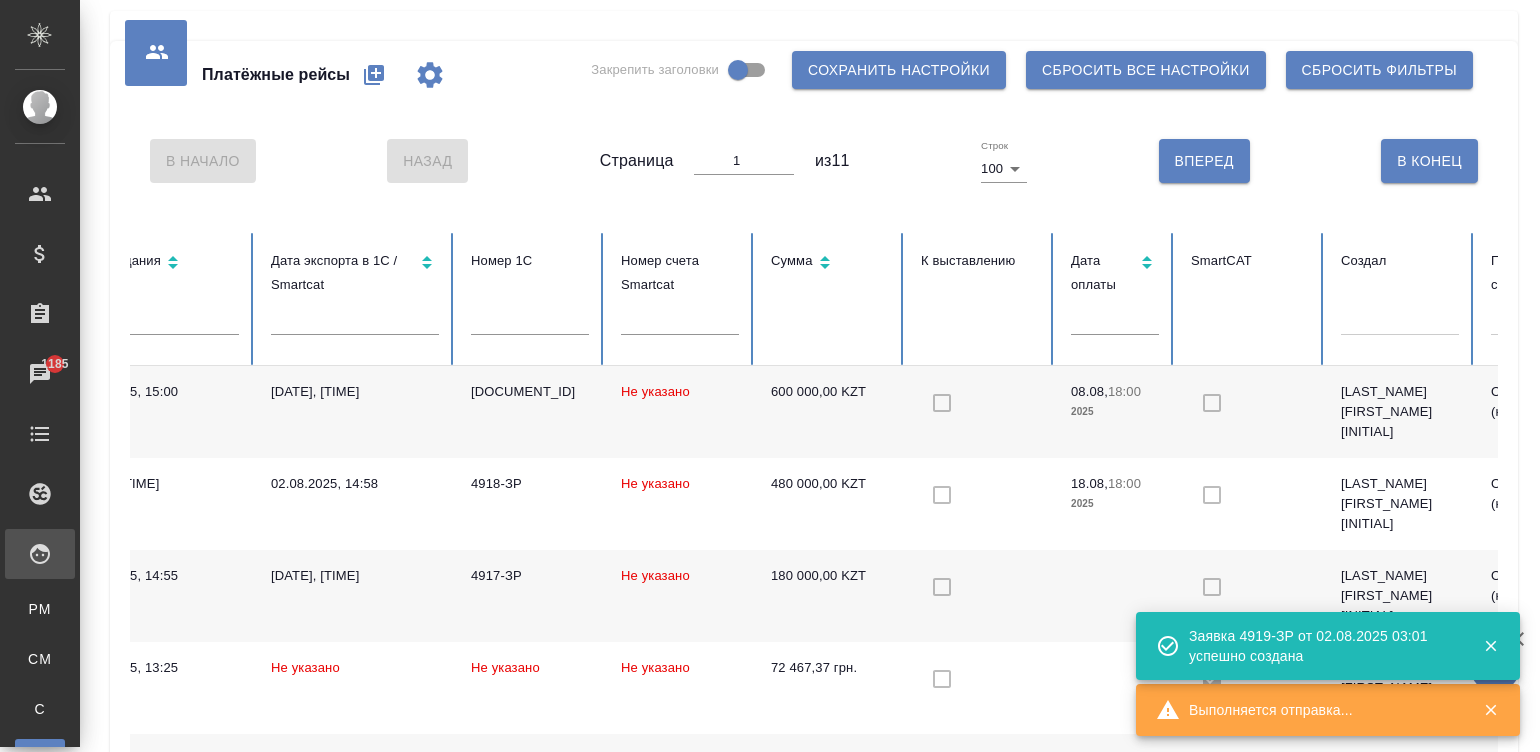 scroll, scrollTop: 0, scrollLeft: 0, axis: both 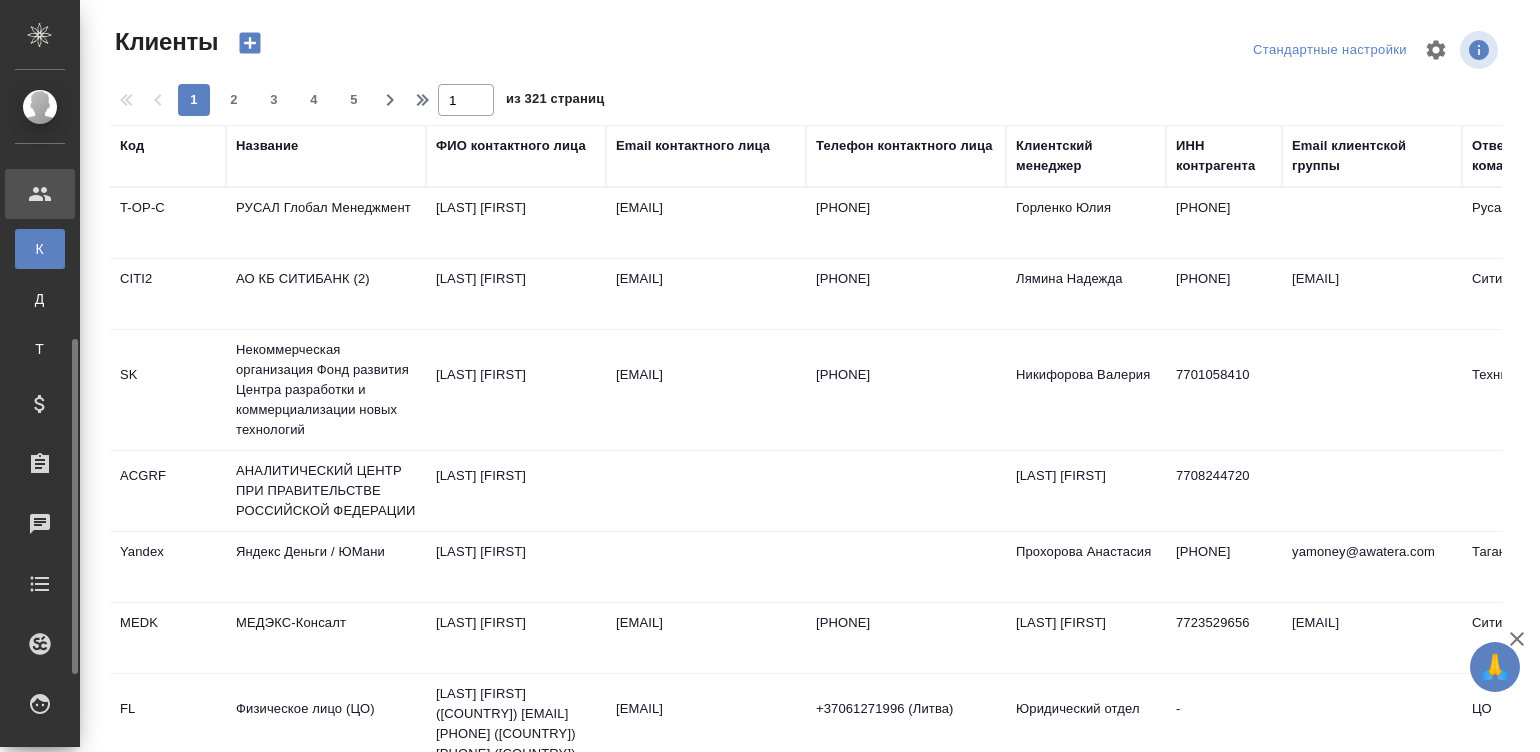 select on "RU" 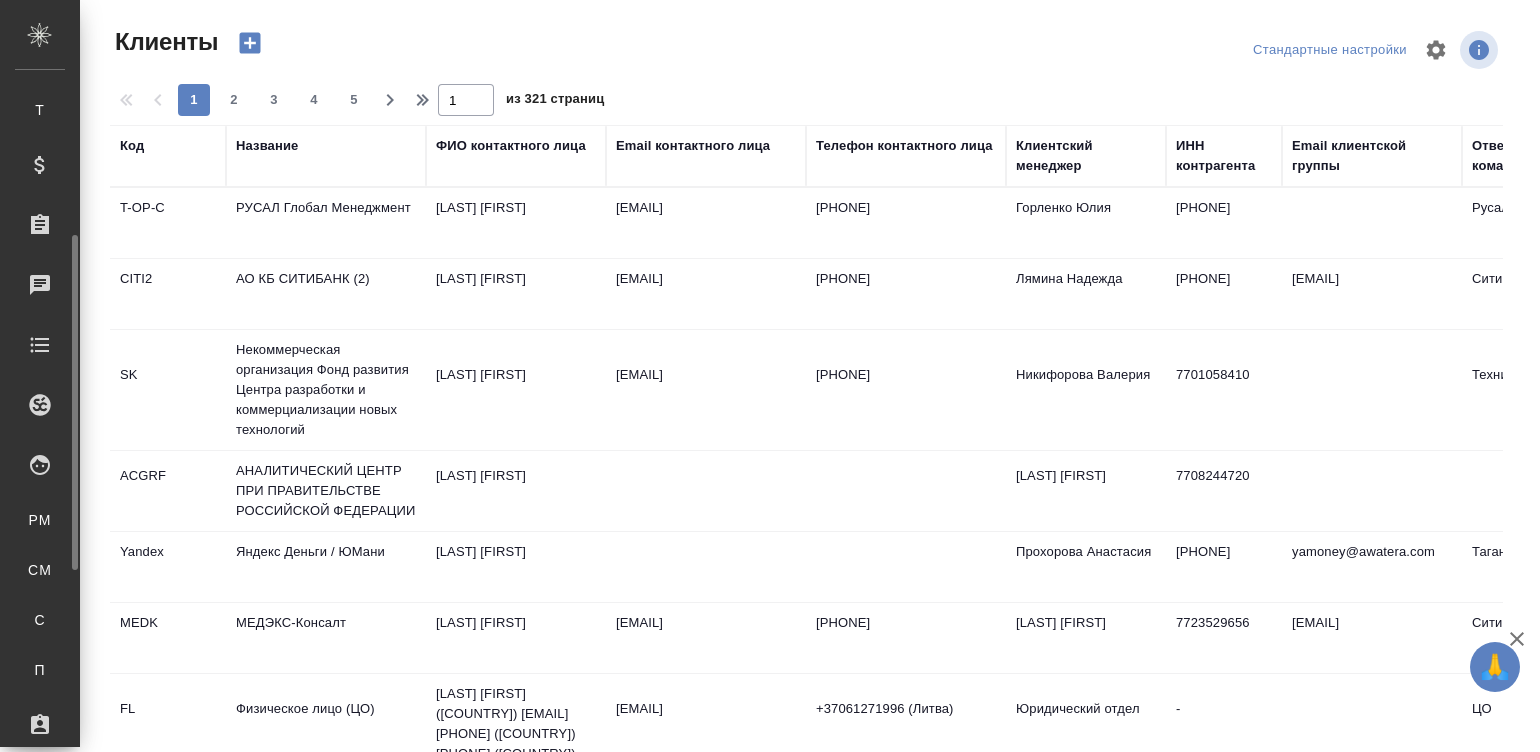 scroll, scrollTop: 270, scrollLeft: 0, axis: vertical 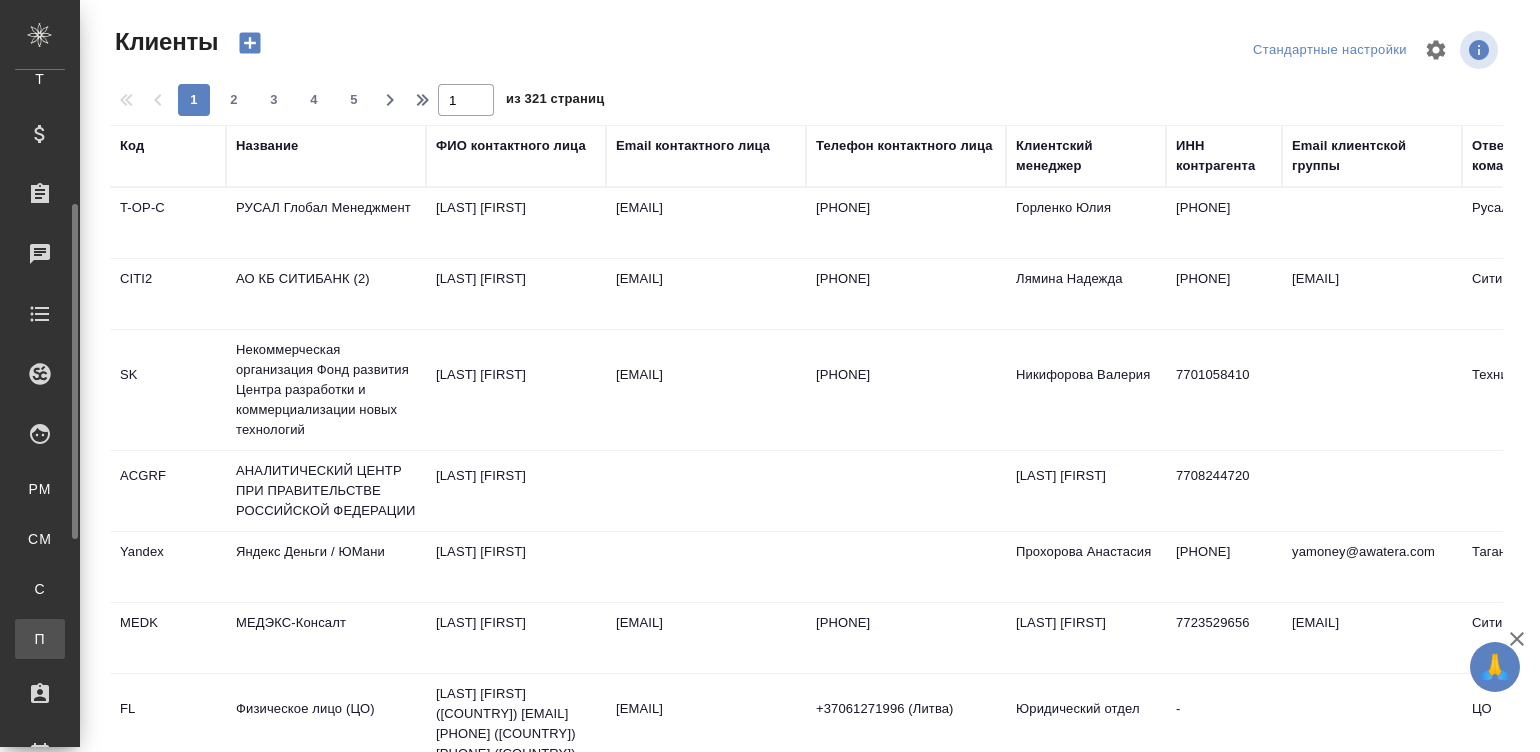 click on "Платёжные рейсы" at bounding box center [15, 639] 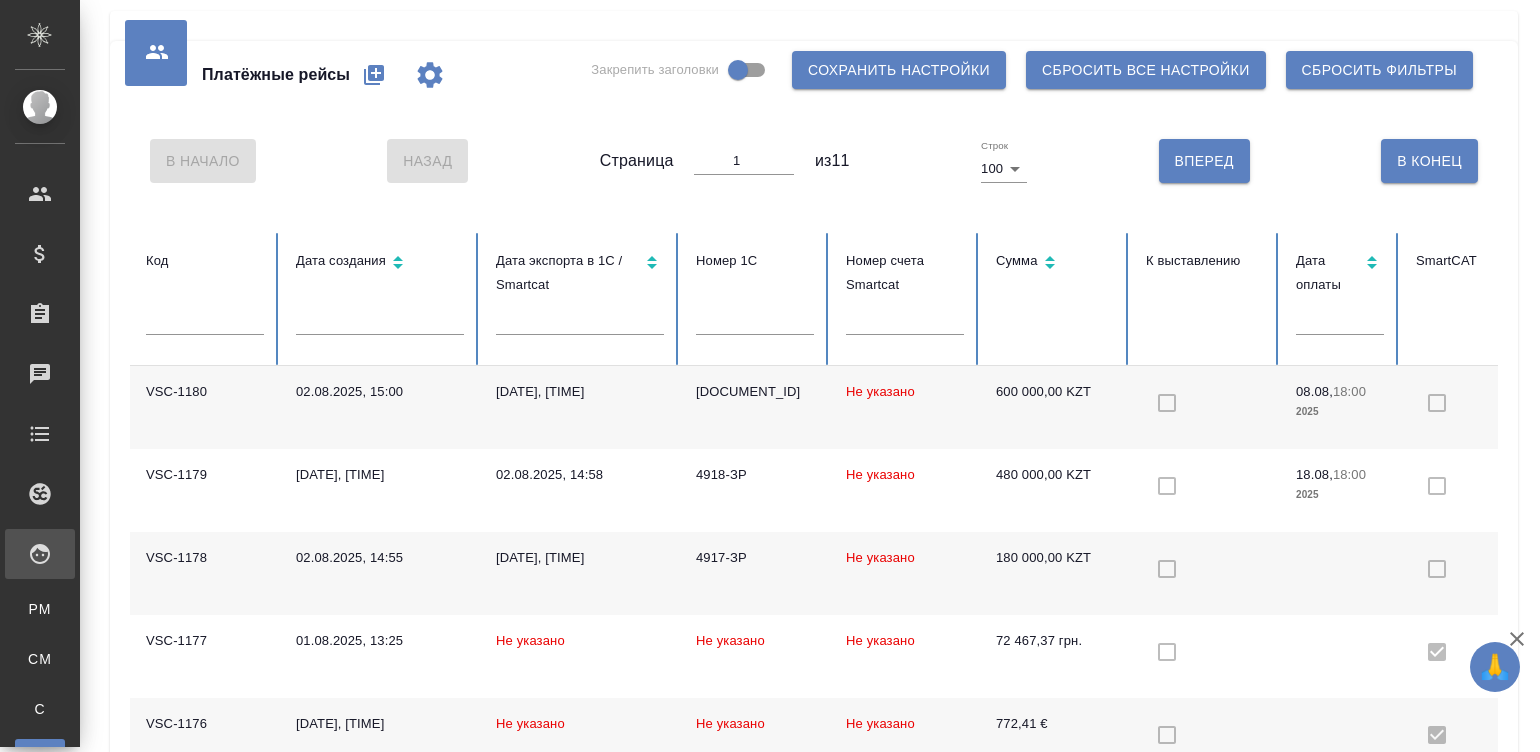 click on "Не указано" at bounding box center (905, 407) 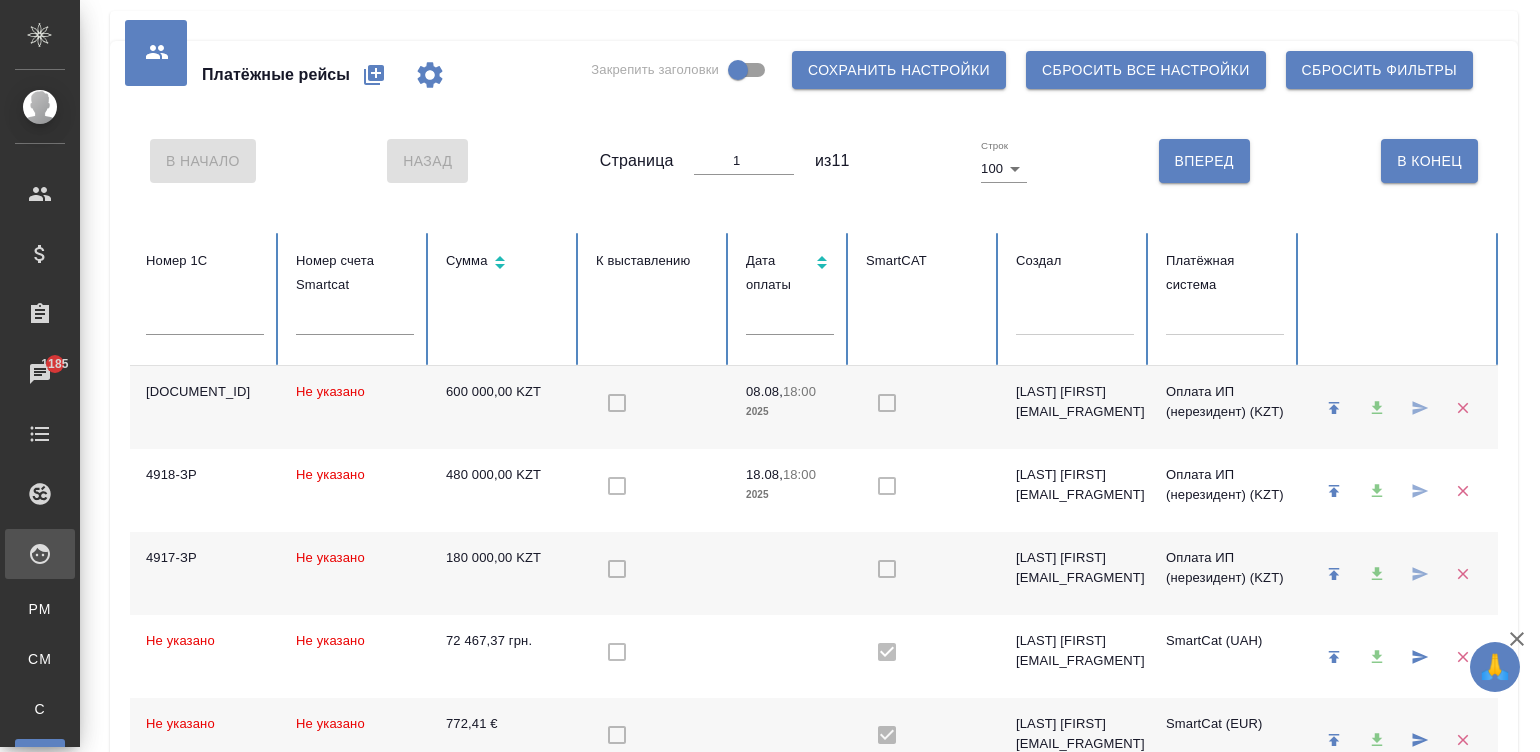 scroll, scrollTop: 0, scrollLeft: 551, axis: horizontal 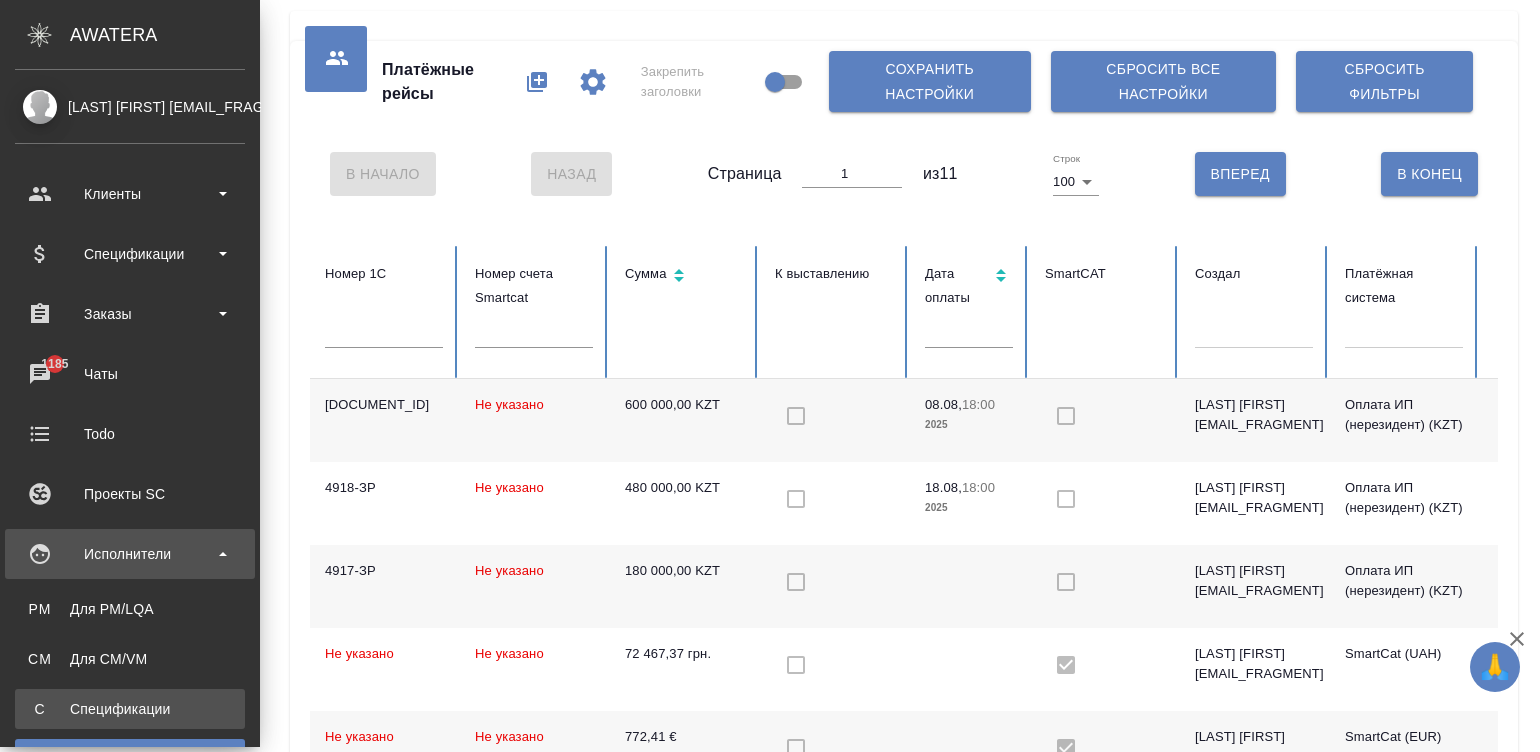 click on "Спецификации" at bounding box center (130, 709) 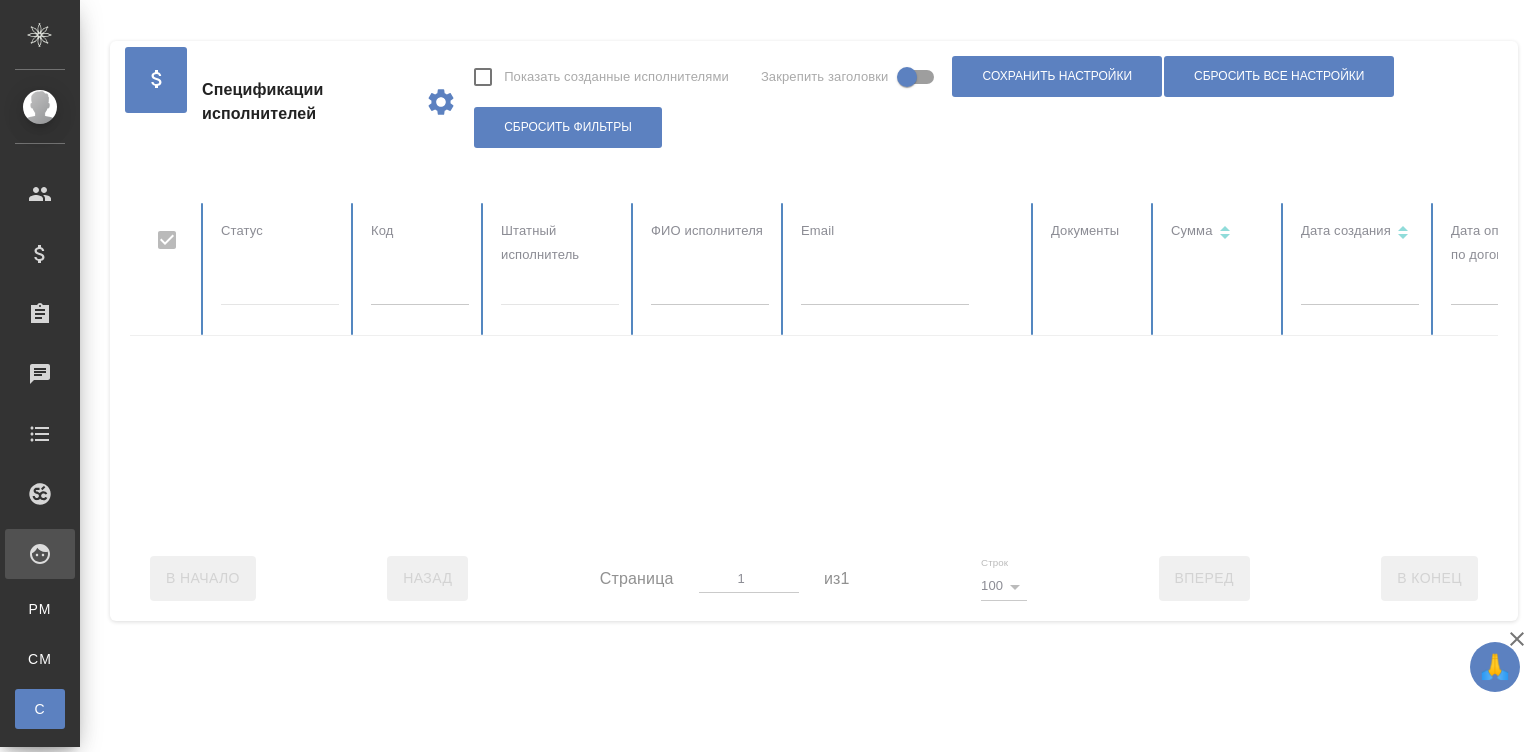 checkbox on "false" 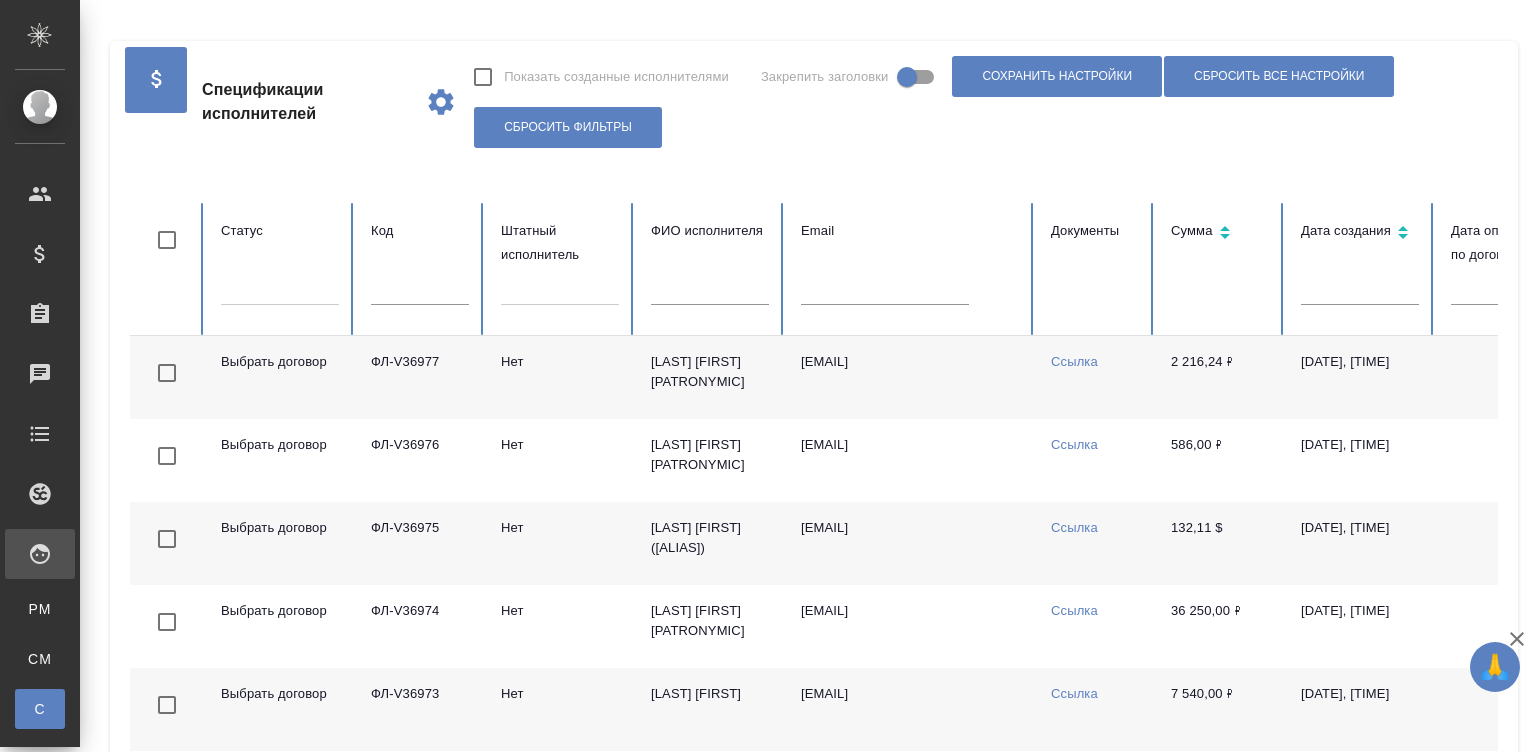 click on "[LAST] [FIRST] [PATRONYMIC]" at bounding box center [710, 377] 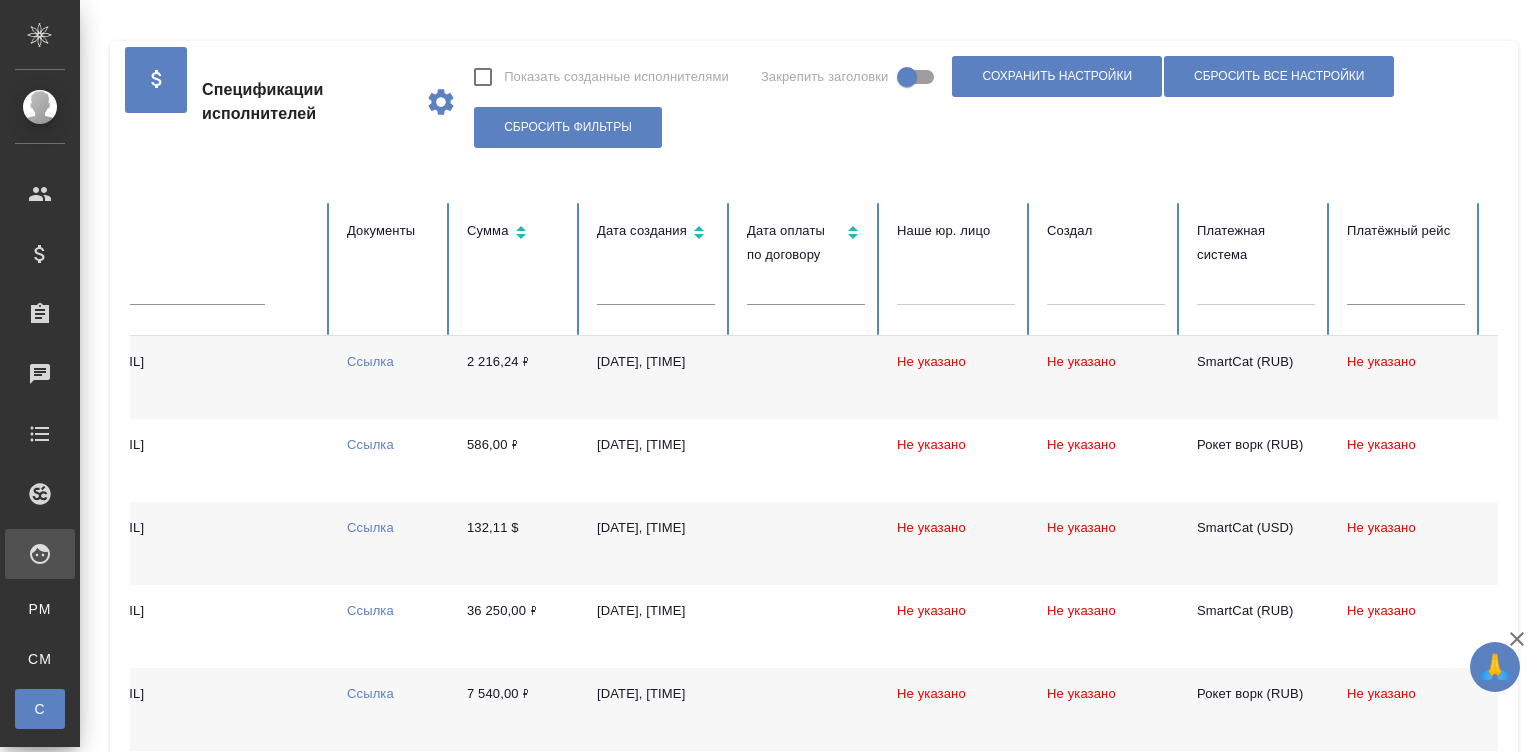 scroll, scrollTop: 0, scrollLeft: 773, axis: horizontal 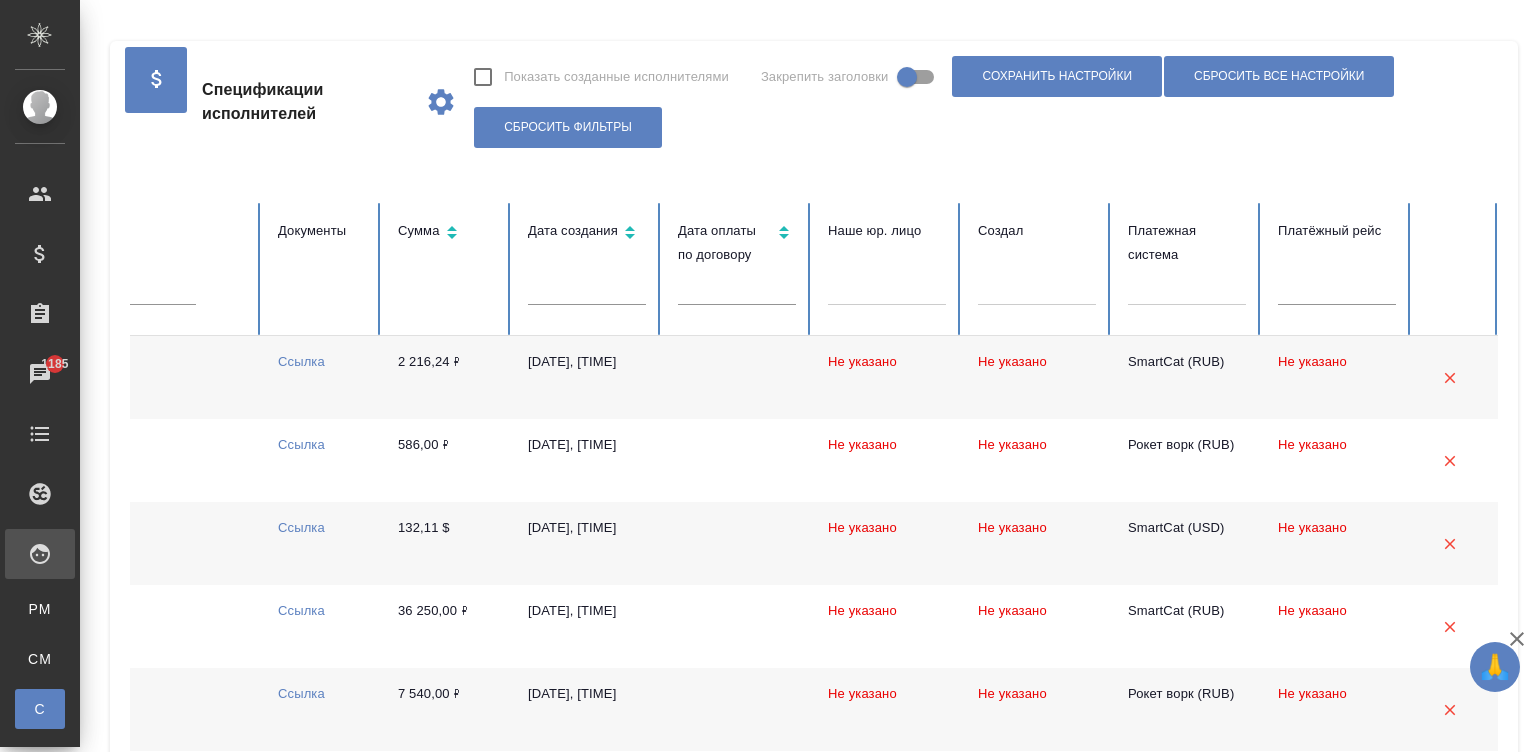 click at bounding box center (1187, 285) 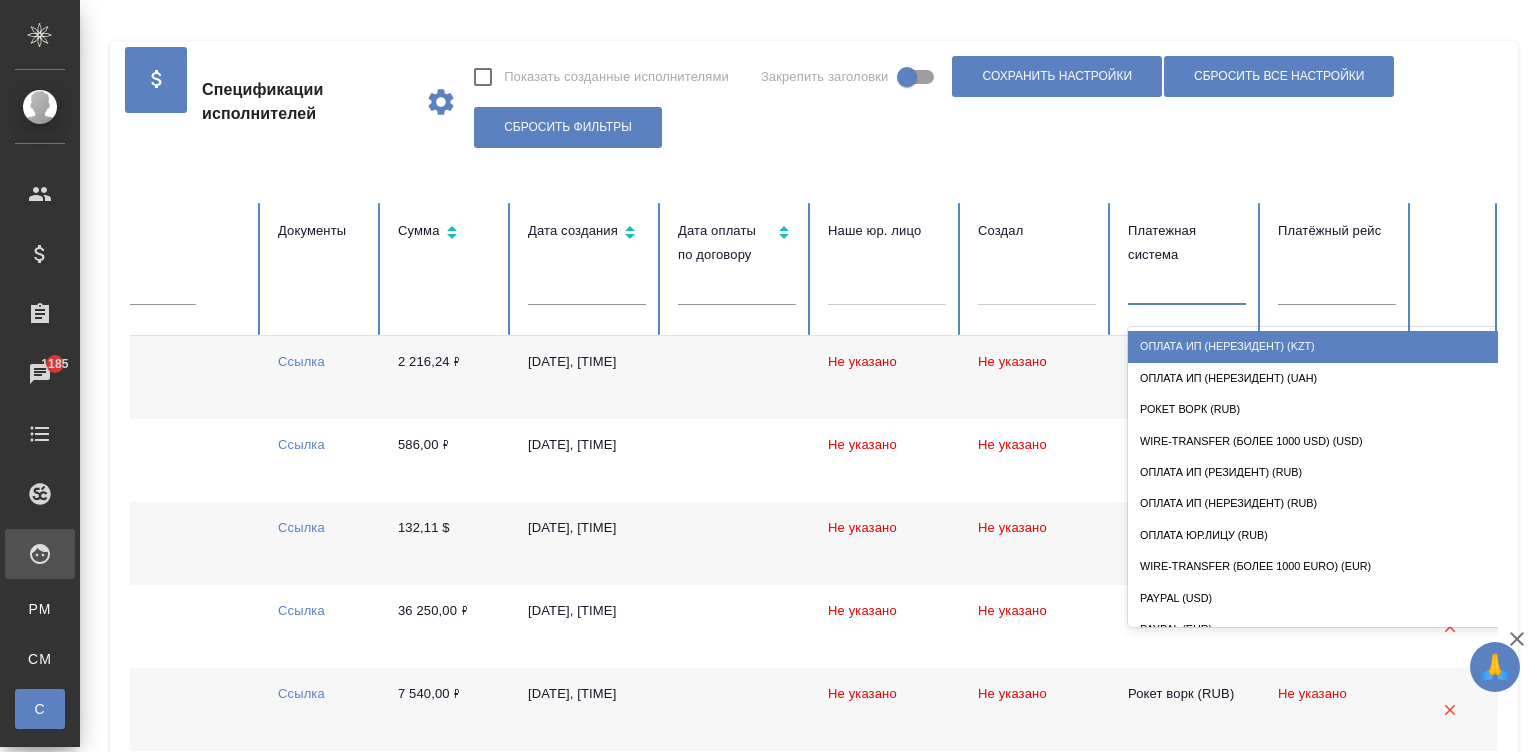 click on "Оплата ИП (нерезидент) (KZT)" at bounding box center [1328, 346] 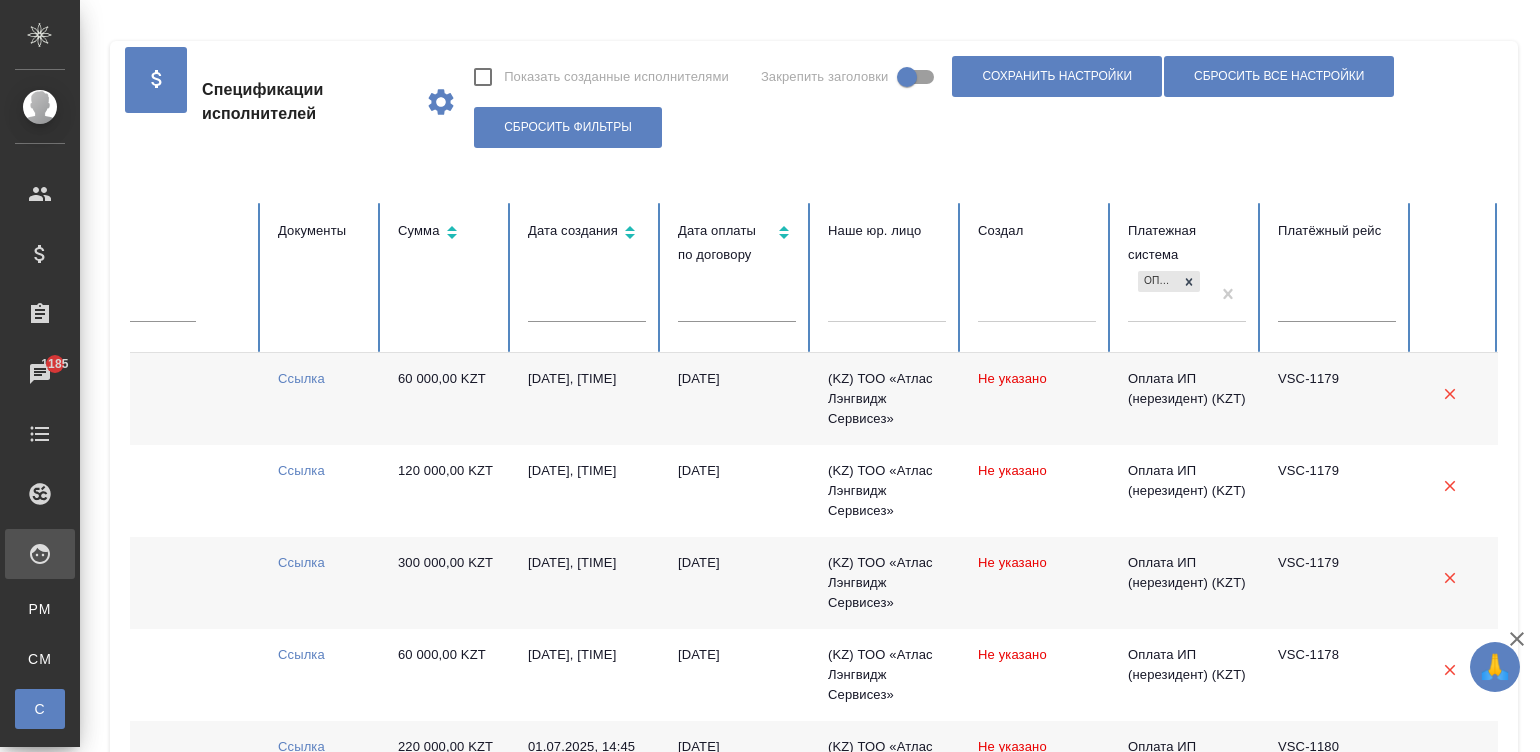 click on "[DATE]" at bounding box center (737, 399) 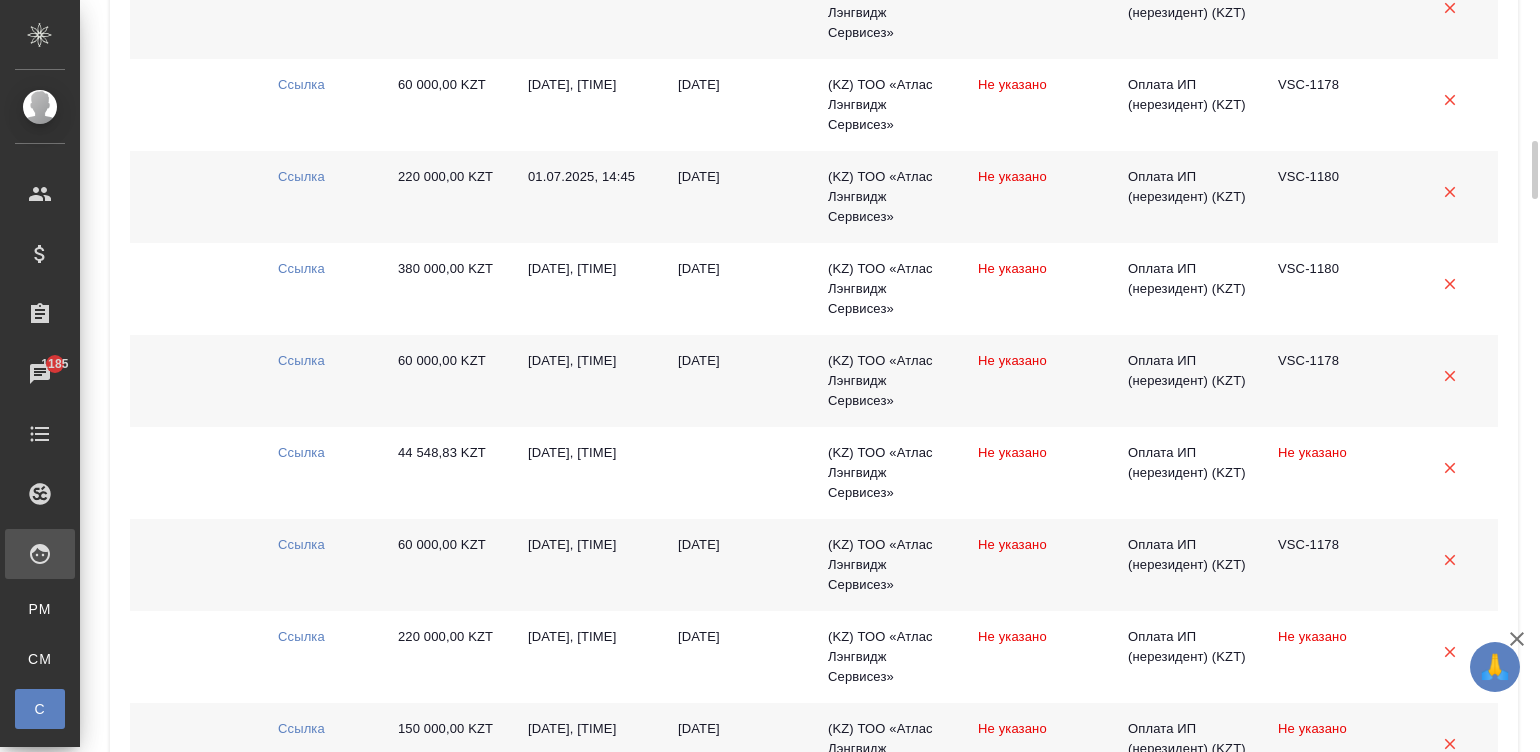 scroll, scrollTop: 660, scrollLeft: 0, axis: vertical 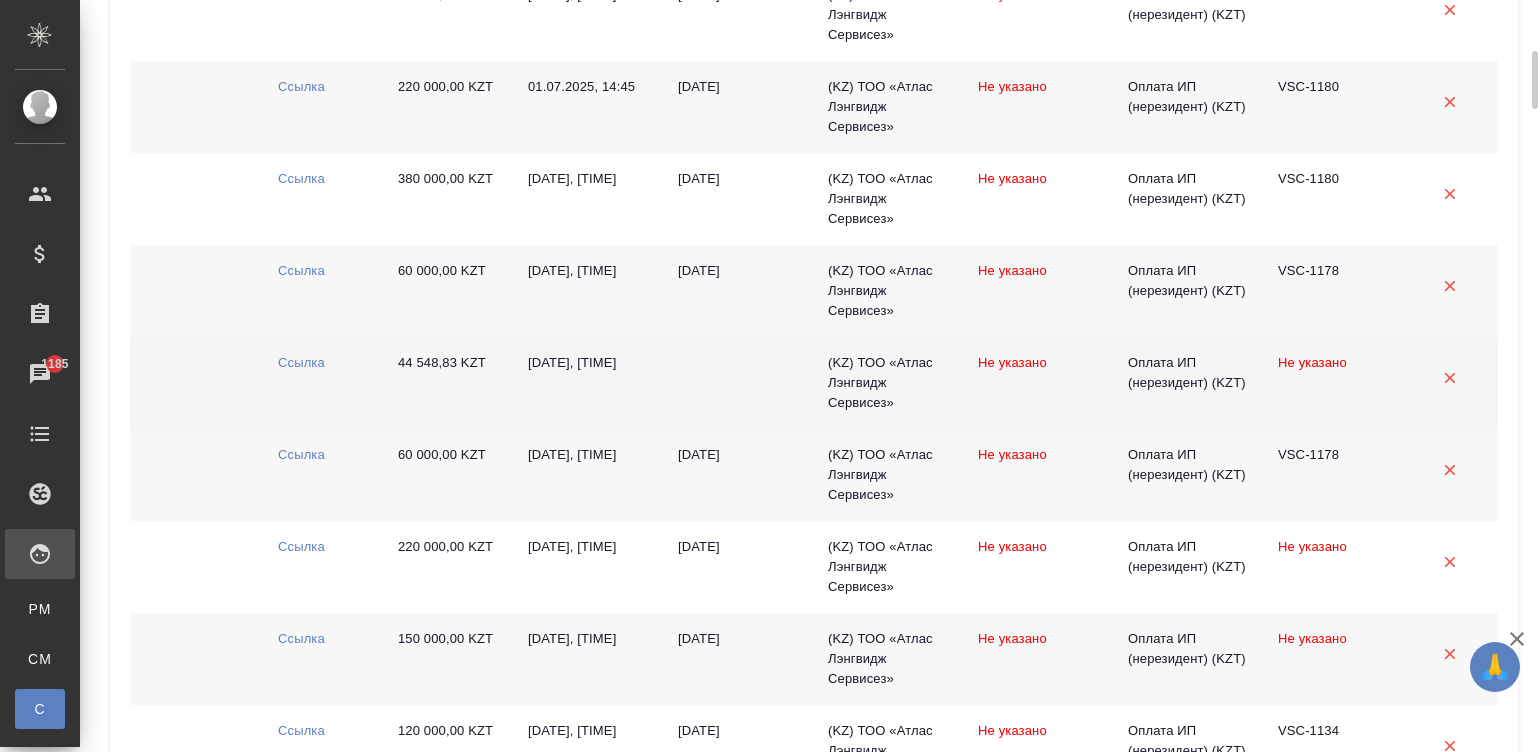 click on "44 548,83 KZT" at bounding box center [447, 383] 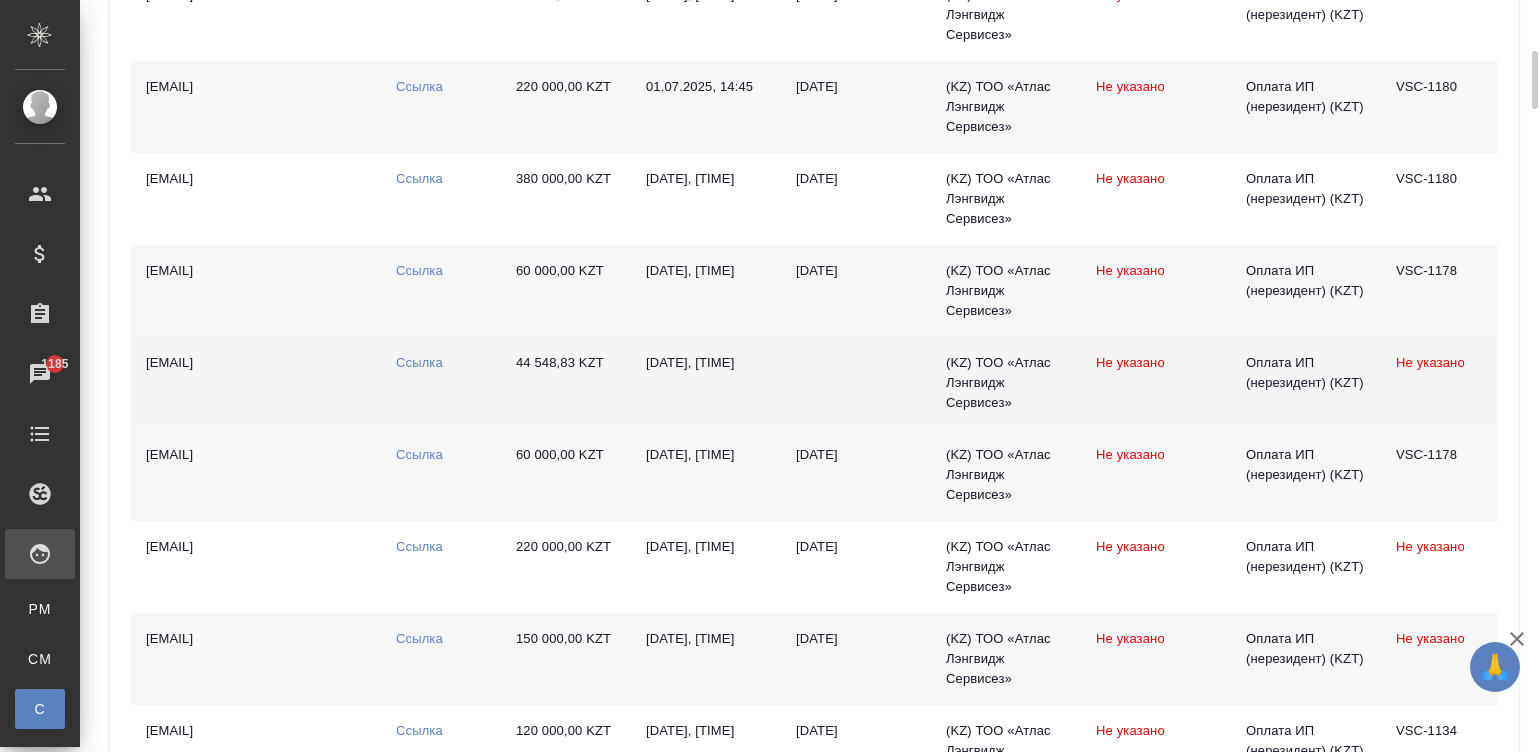 scroll, scrollTop: 0, scrollLeft: 773, axis: horizontal 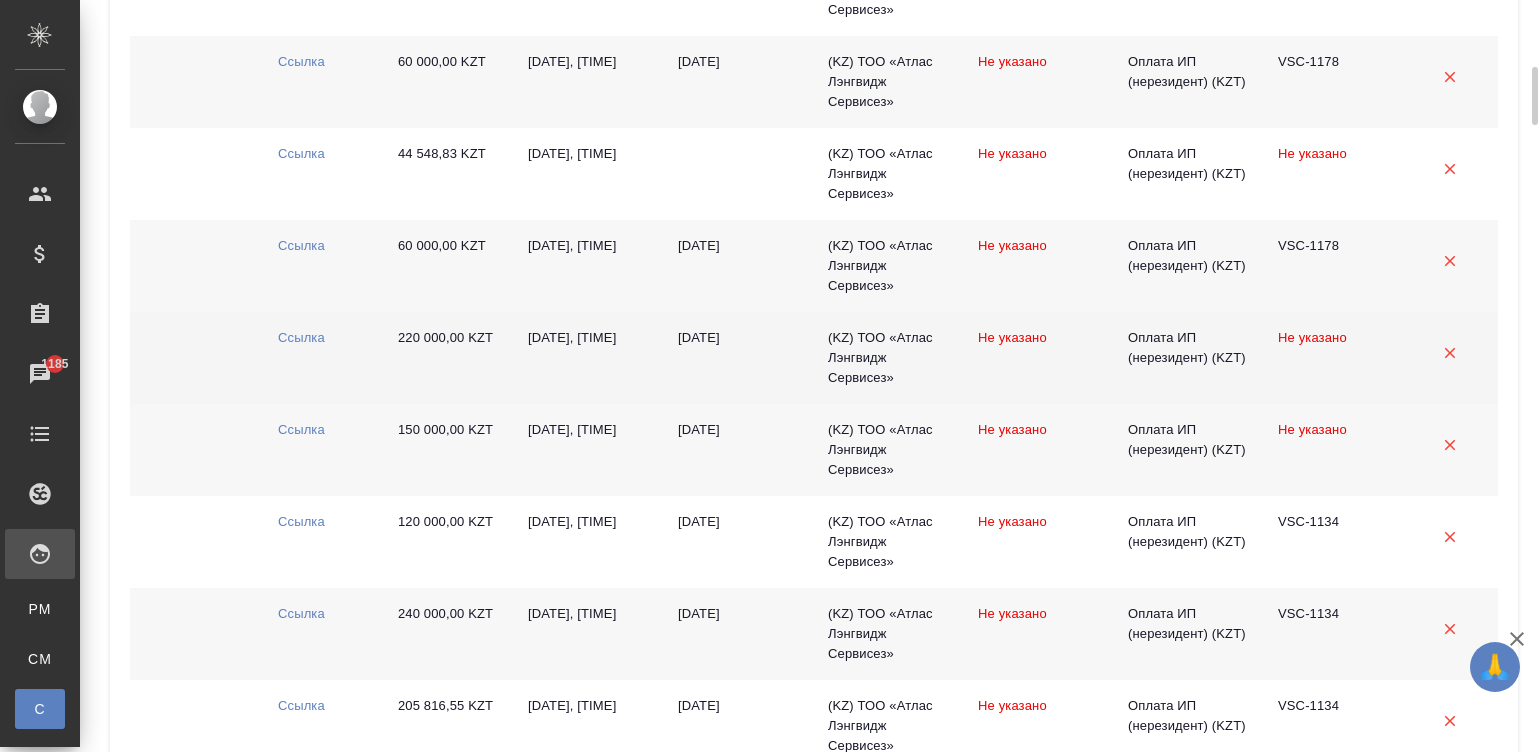 click on "[DATE], [TIME]" at bounding box center [587, 358] 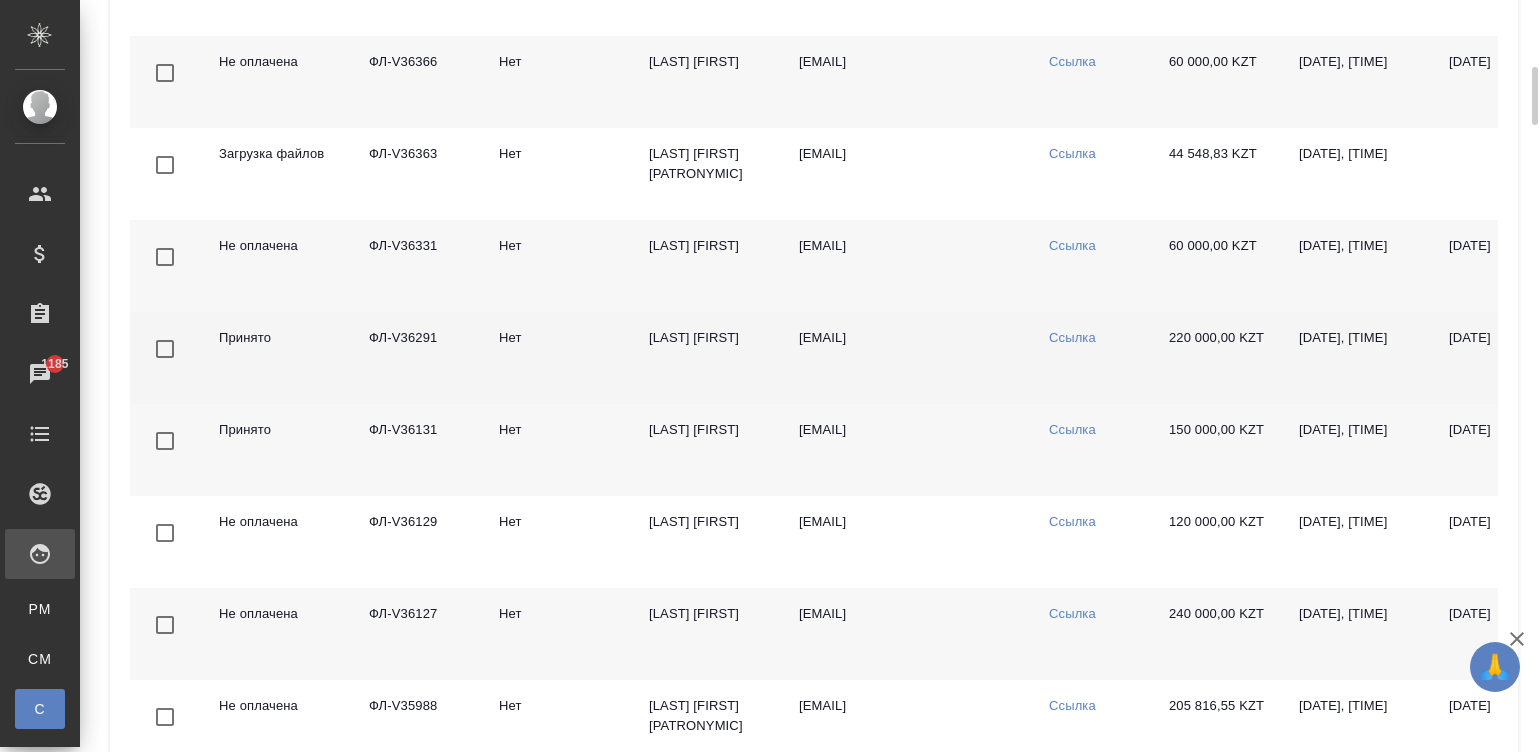scroll, scrollTop: 0, scrollLeft: 0, axis: both 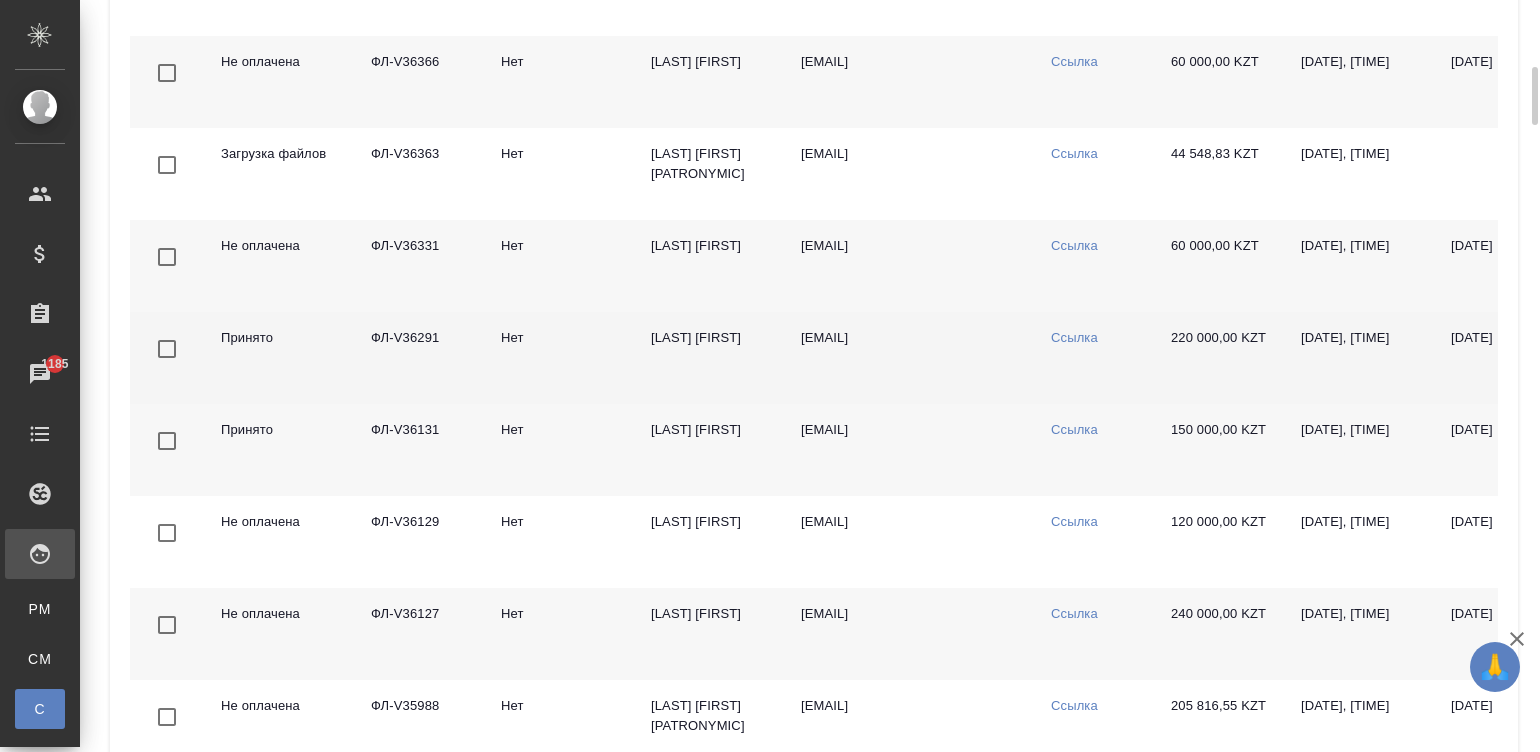 click on "[EMAIL]" at bounding box center [910, 358] 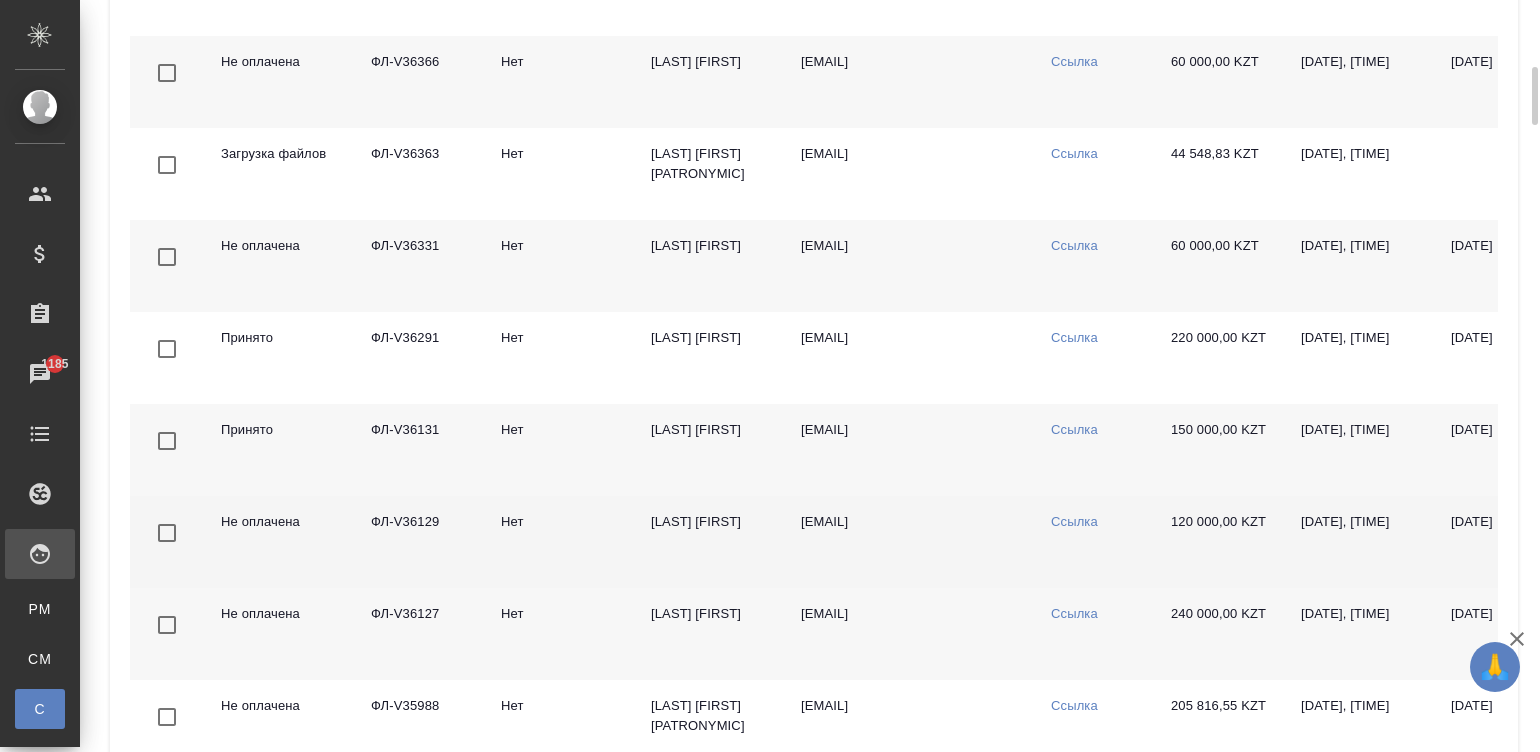 click on "[EMAIL]" at bounding box center [910, 542] 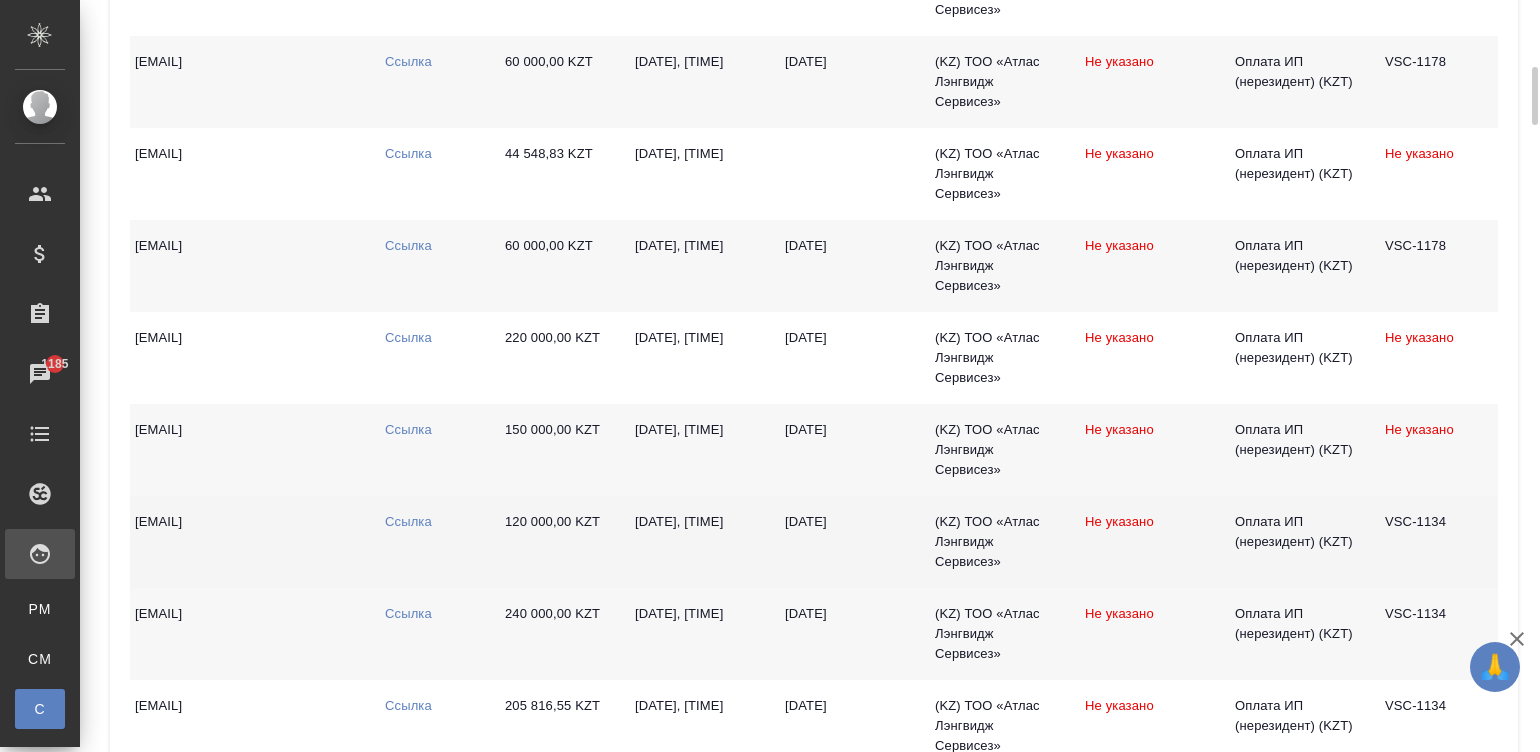 scroll, scrollTop: 0, scrollLeft: 773, axis: horizontal 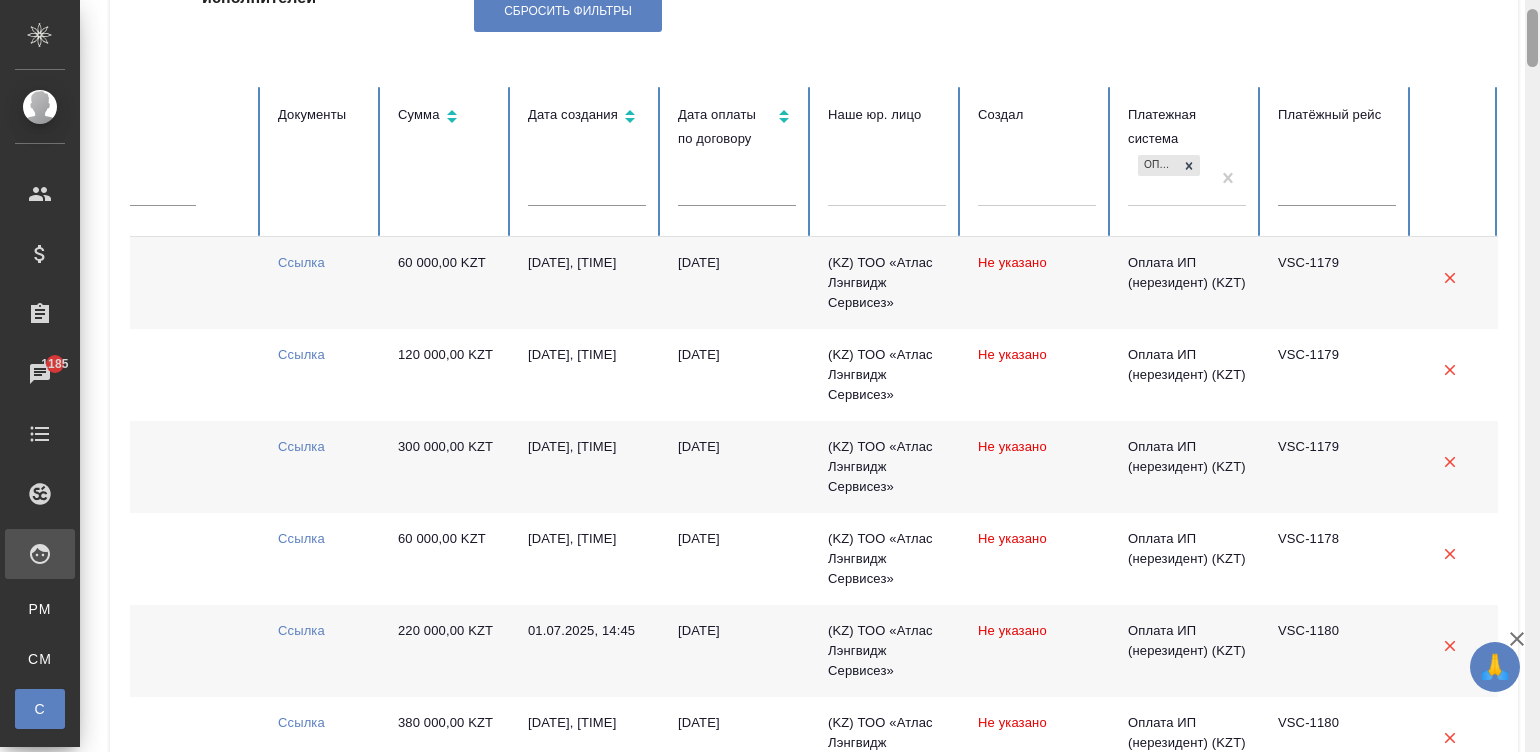 click at bounding box center (1532, 376) 